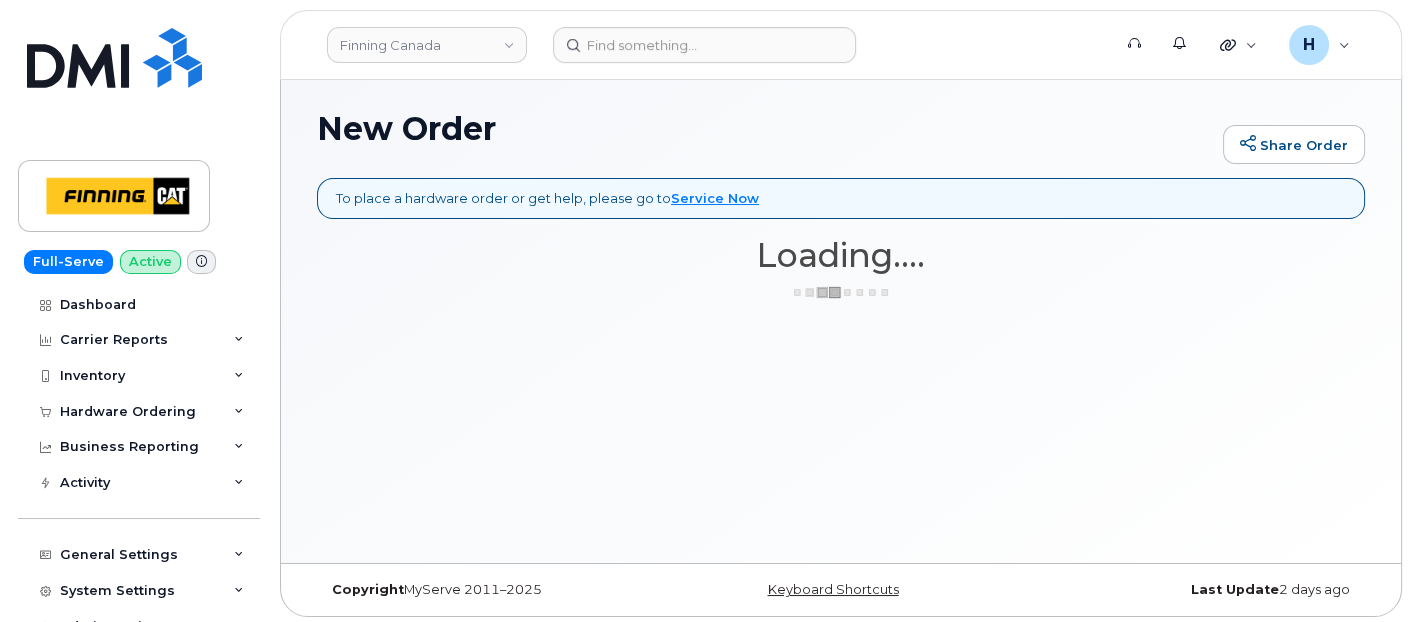 scroll, scrollTop: 9, scrollLeft: 0, axis: vertical 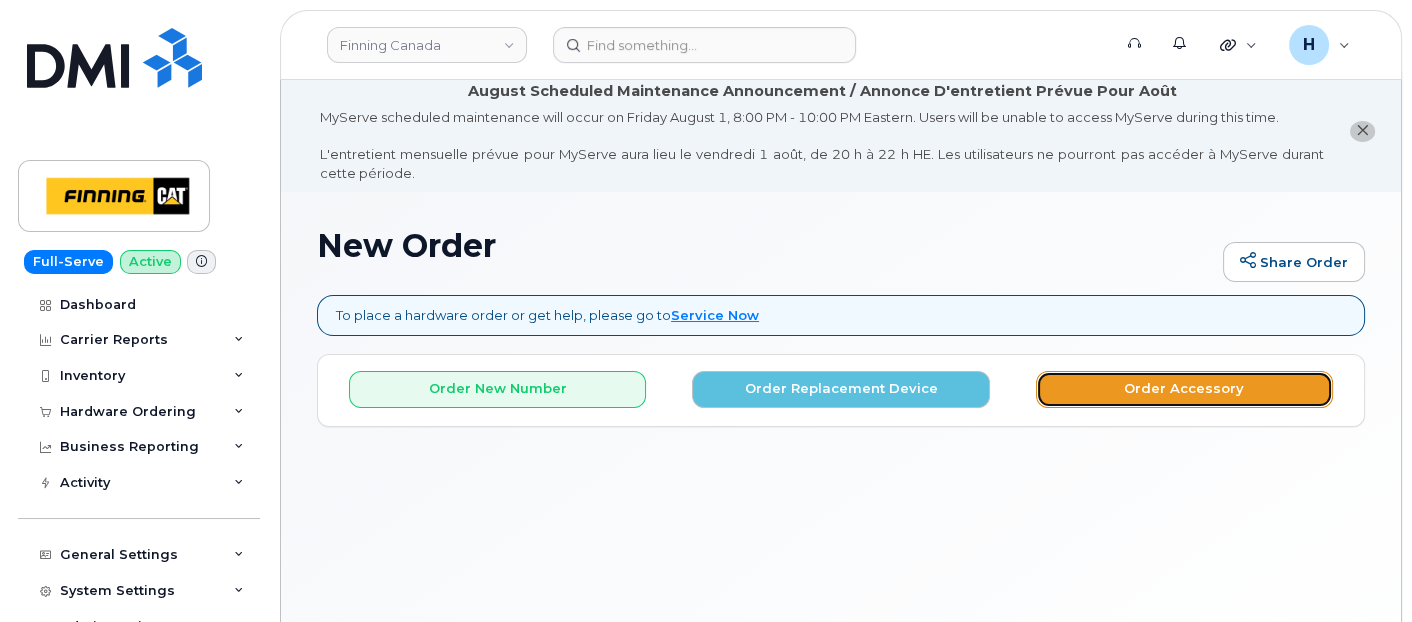 click on "Order Accessory" at bounding box center (1184, 389) 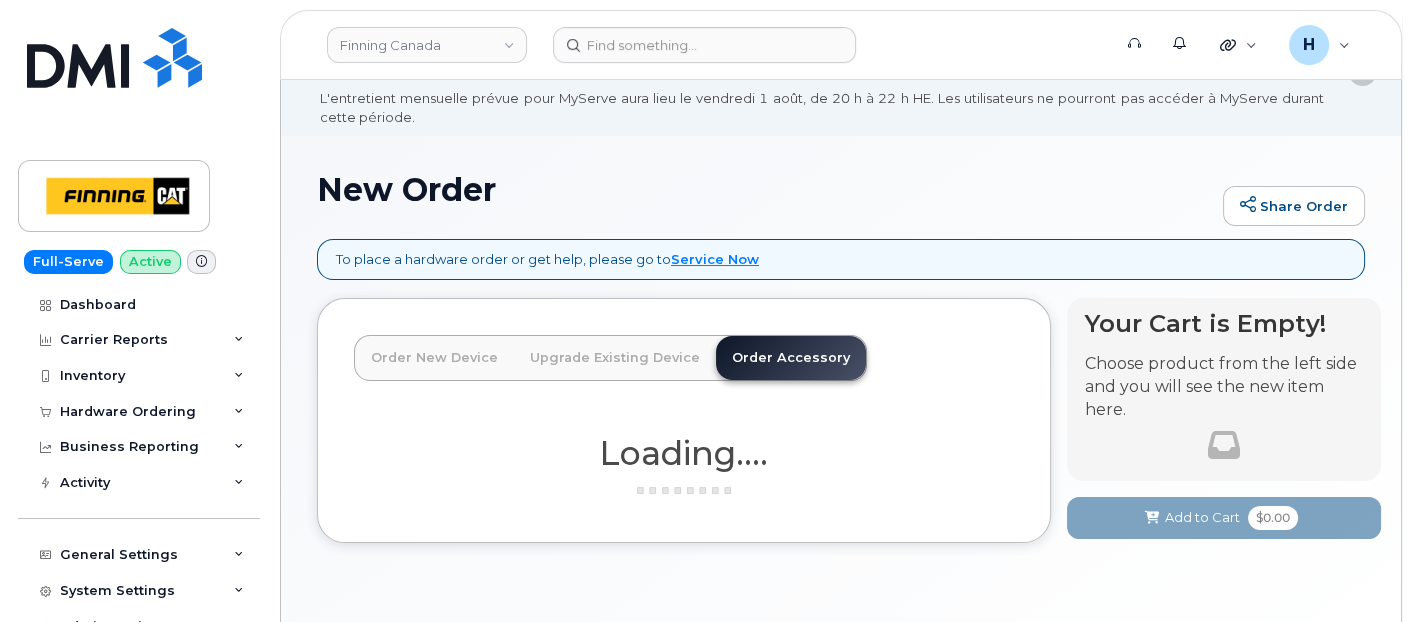 scroll, scrollTop: 130, scrollLeft: 0, axis: vertical 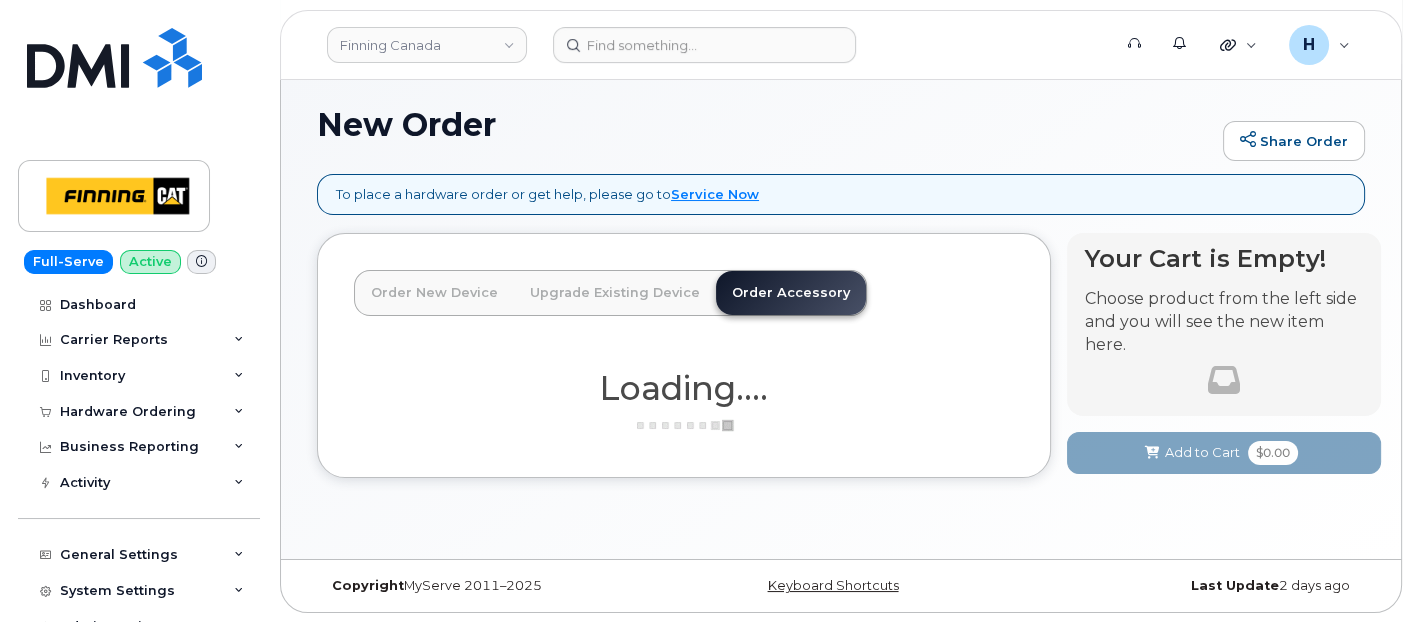 click on "Order Accessory" at bounding box center [791, 293] 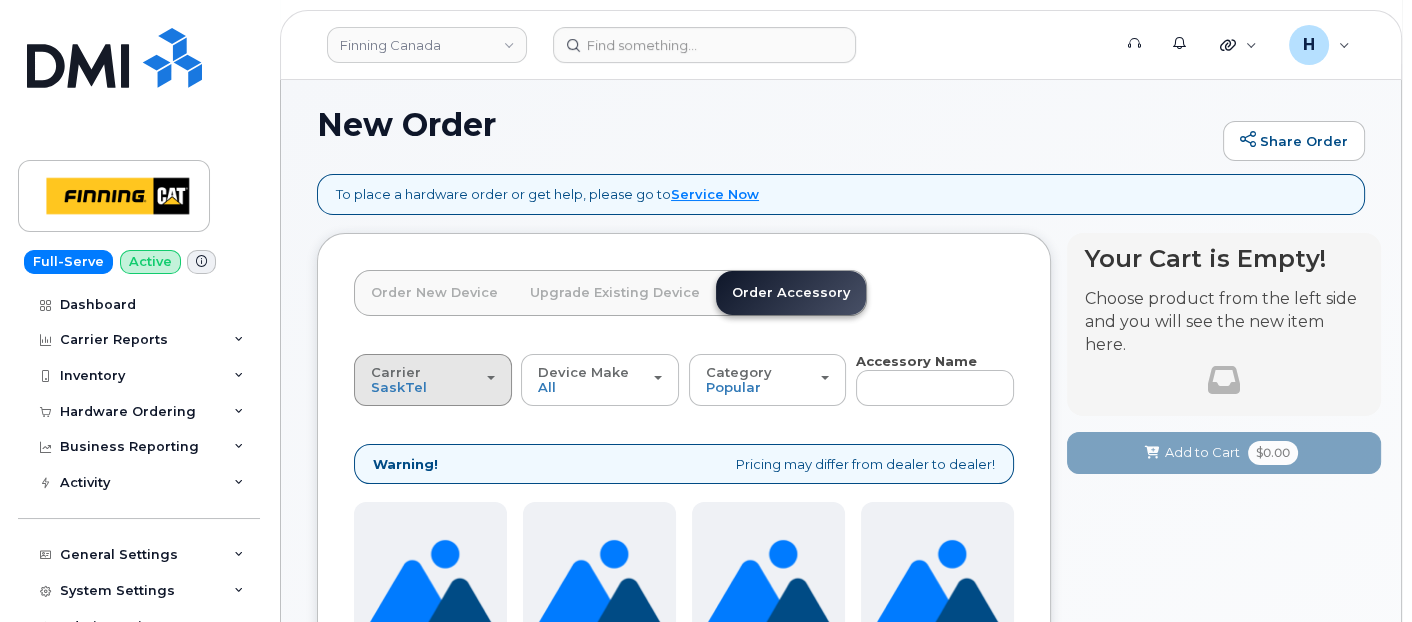 click on "Carrier
SaskTel
Telus" at bounding box center [433, 380] 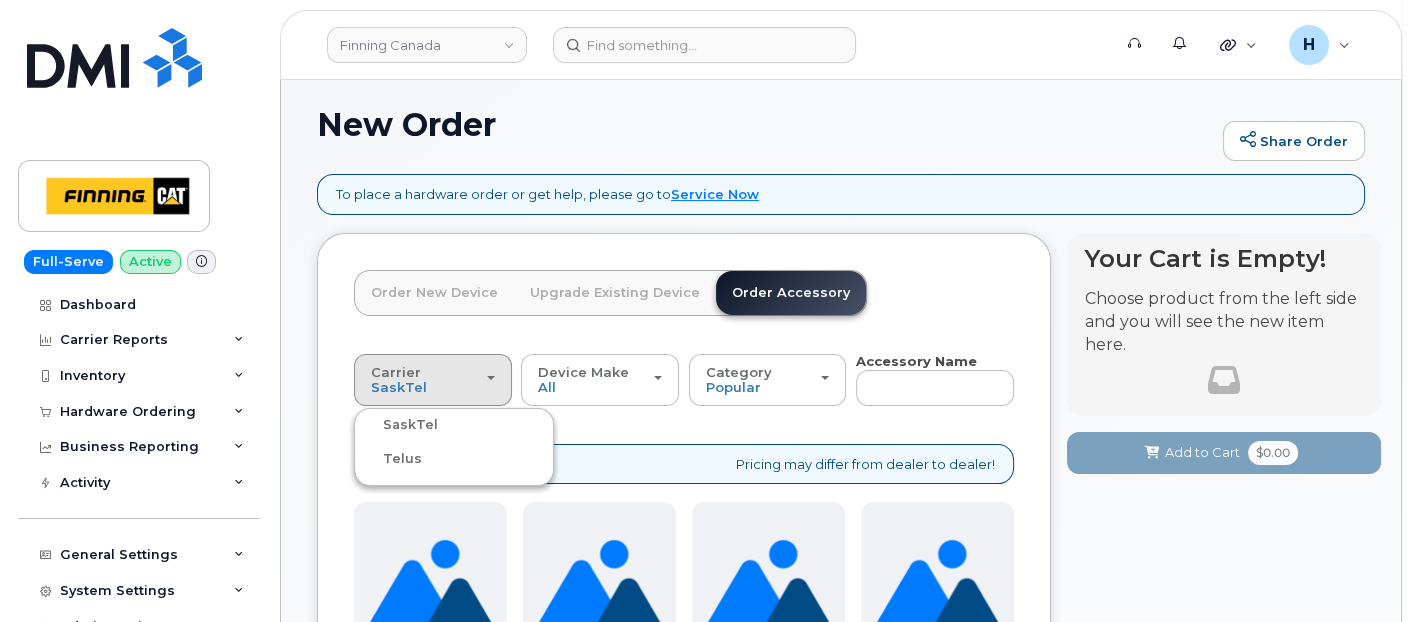 click on "Telus" at bounding box center [390, 459] 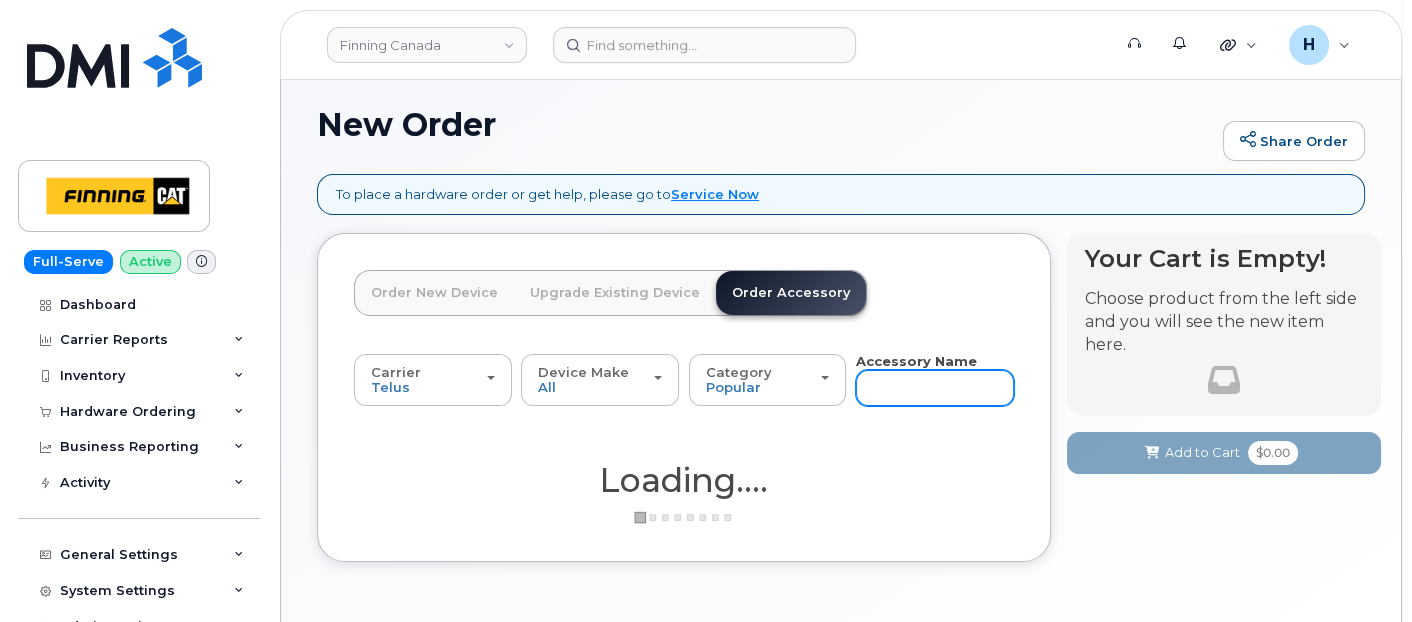 click at bounding box center [935, 388] 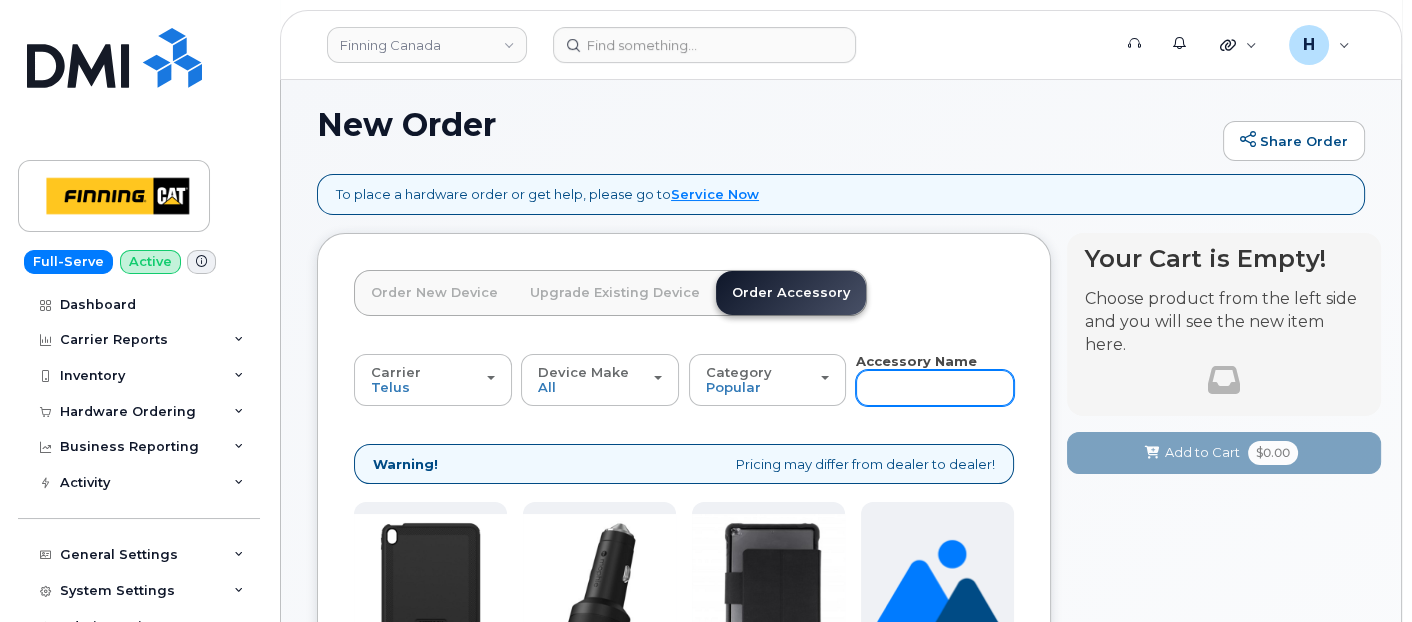 click at bounding box center (935, 388) 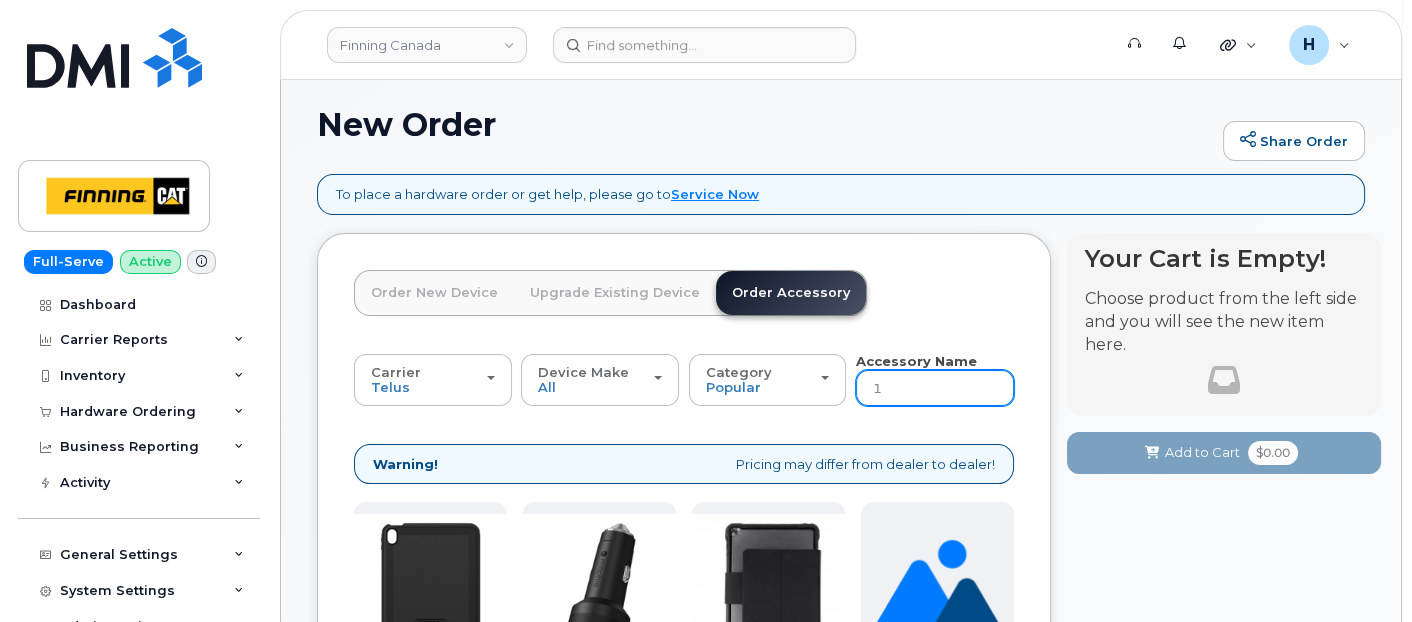 type on "12" 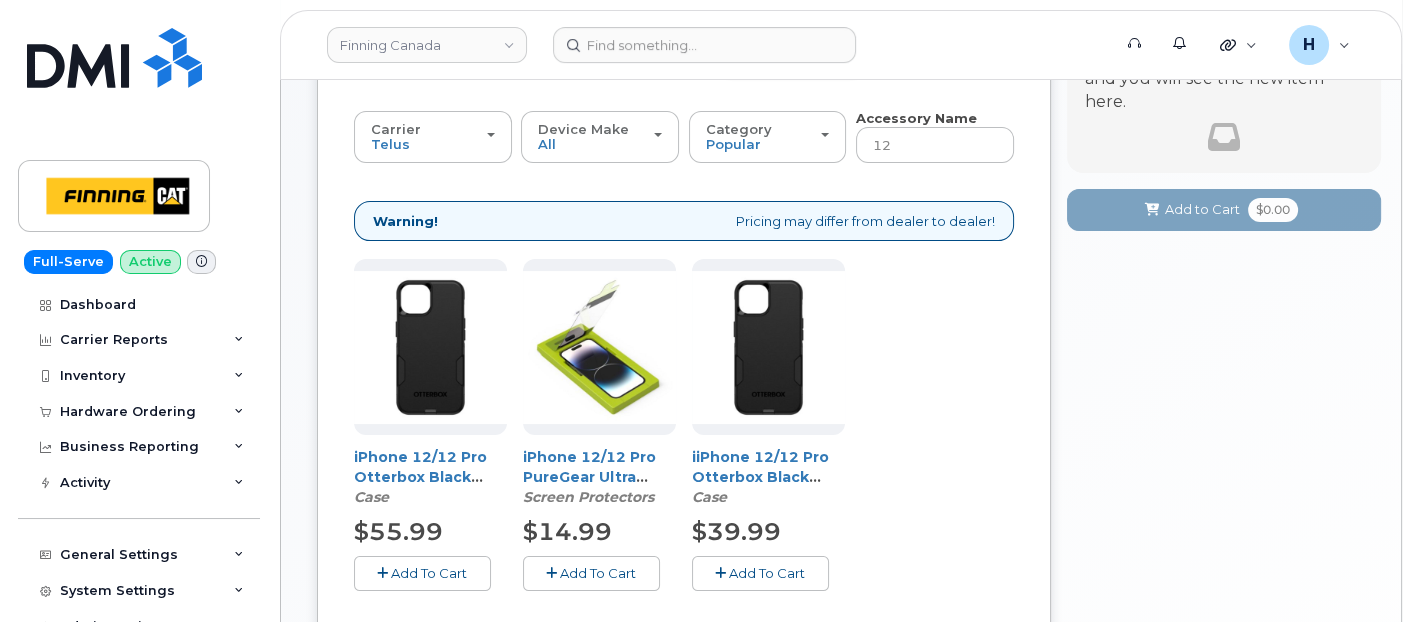 scroll, scrollTop: 531, scrollLeft: 0, axis: vertical 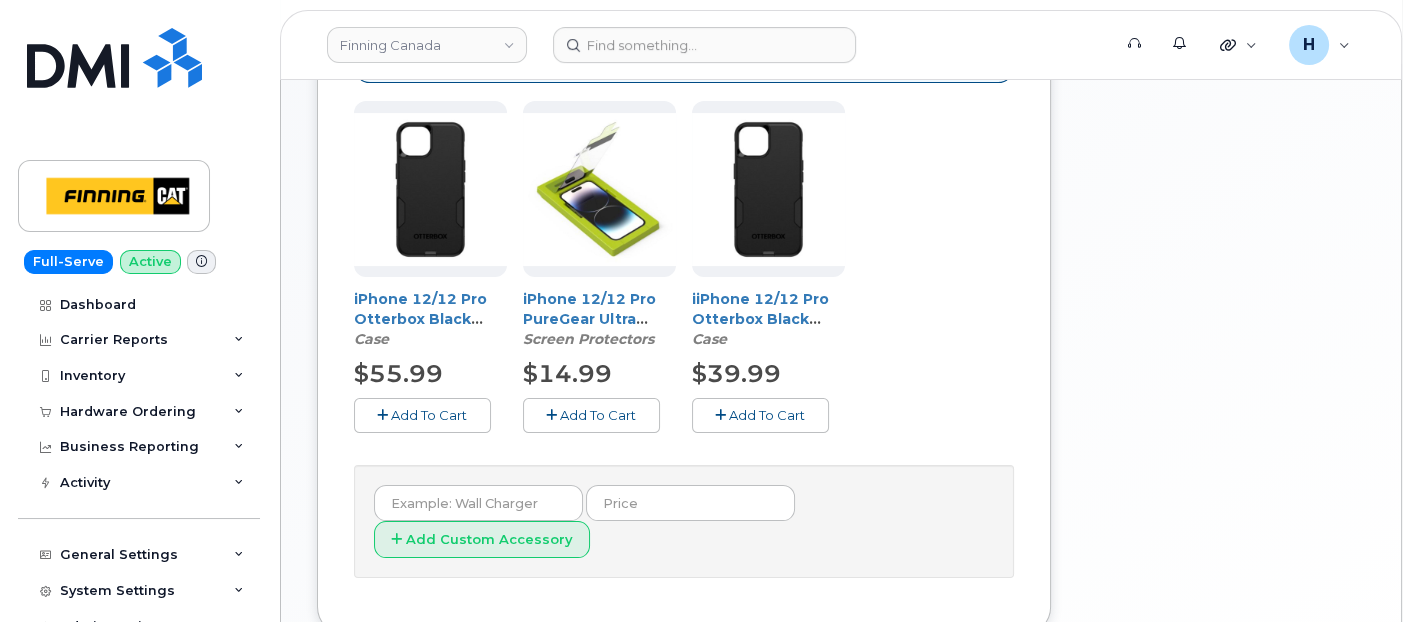 click on "Add To Cart" at bounding box center (767, 415) 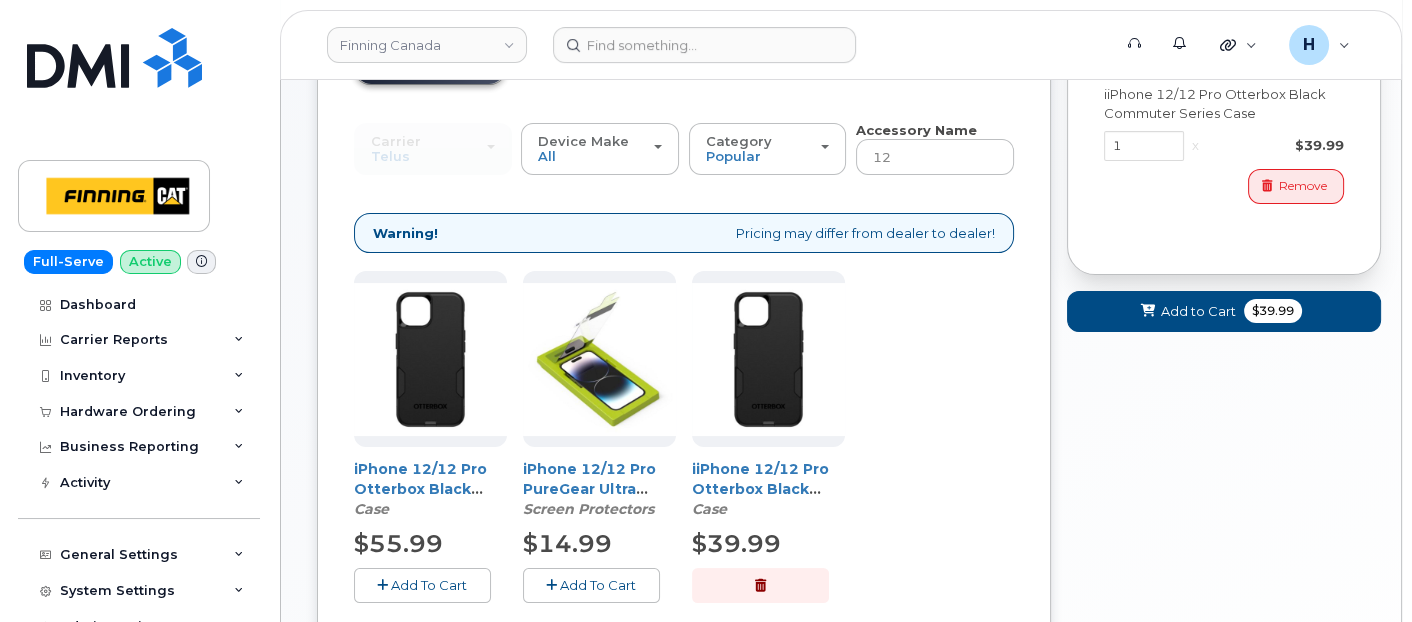 scroll, scrollTop: 197, scrollLeft: 0, axis: vertical 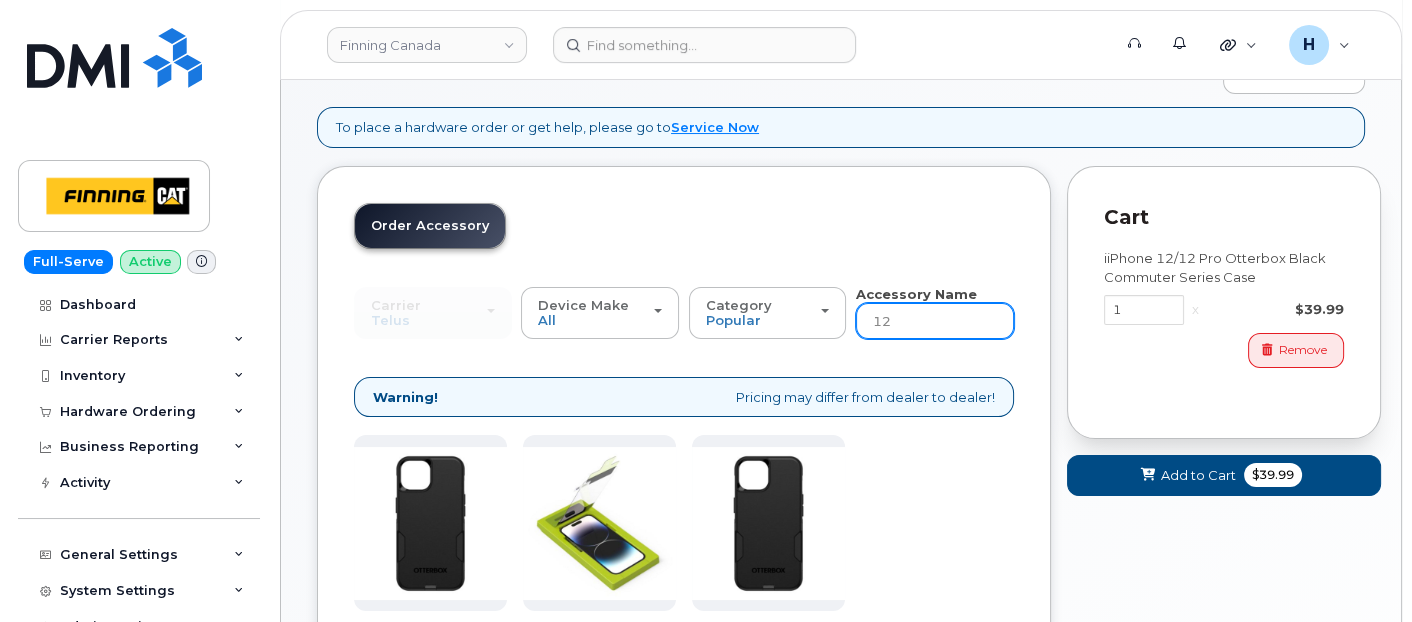 drag, startPoint x: 911, startPoint y: 318, endPoint x: 862, endPoint y: 311, distance: 49.497475 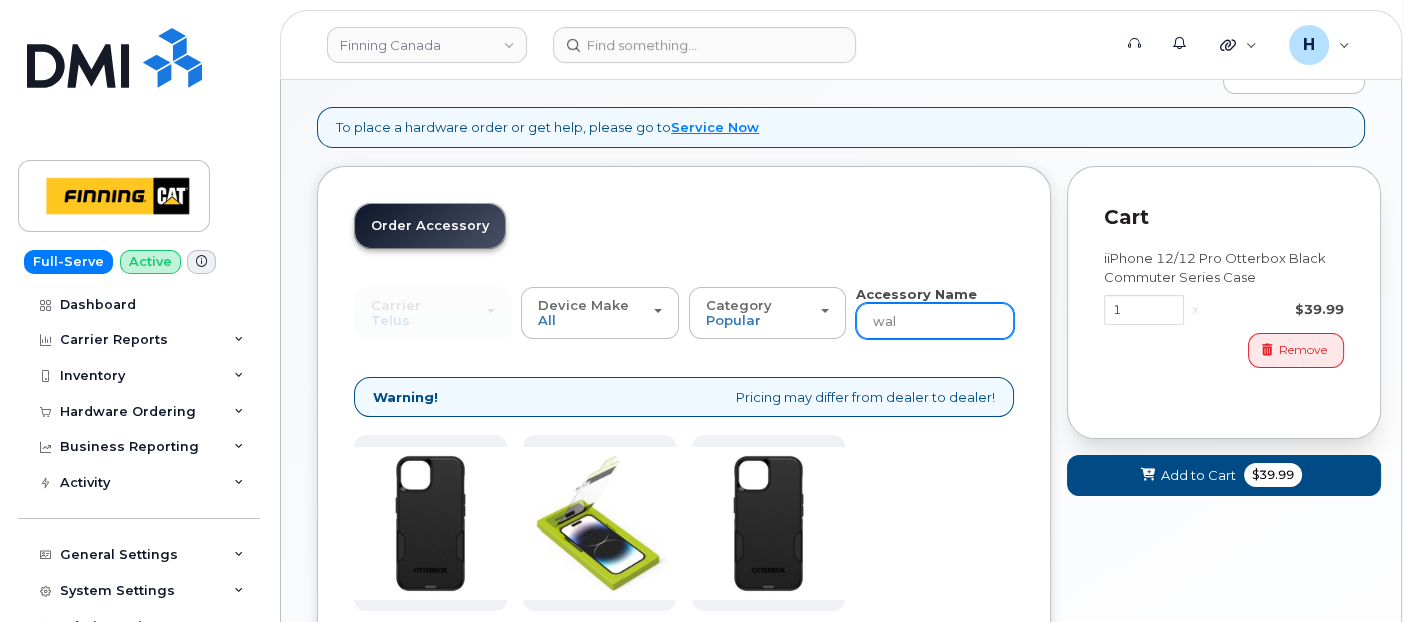 type on "wall" 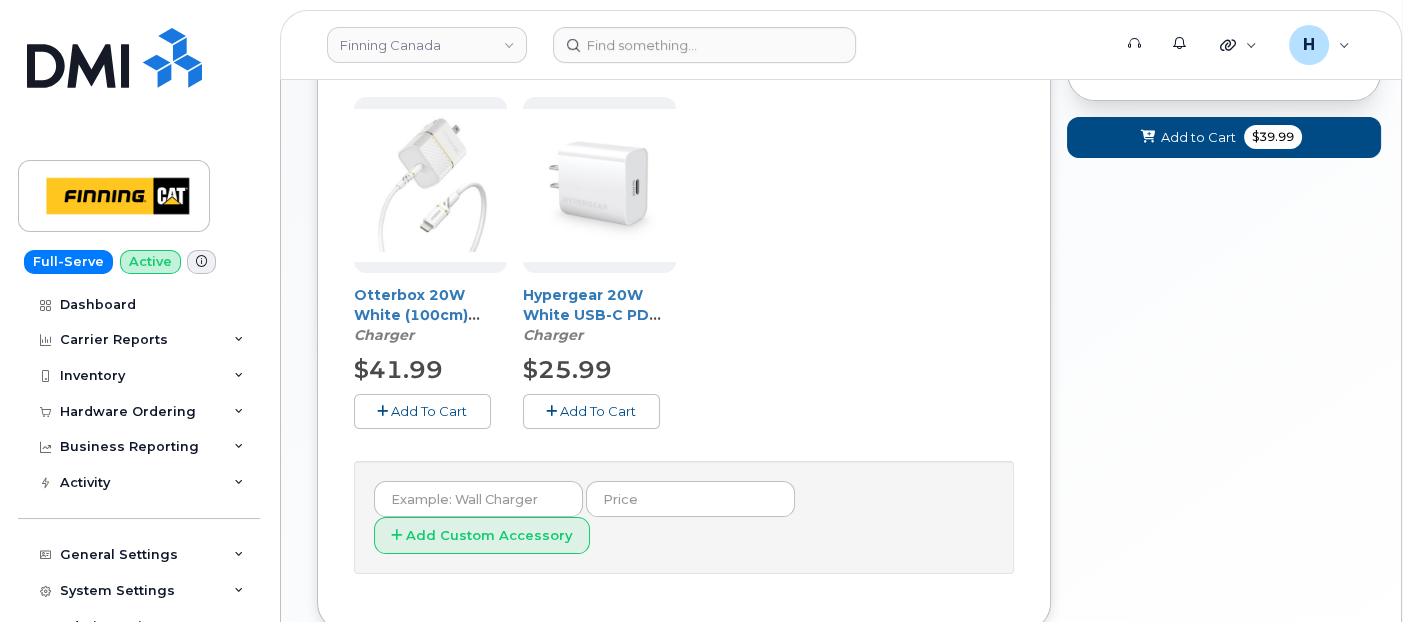 click on "Add To Cart" at bounding box center [422, 411] 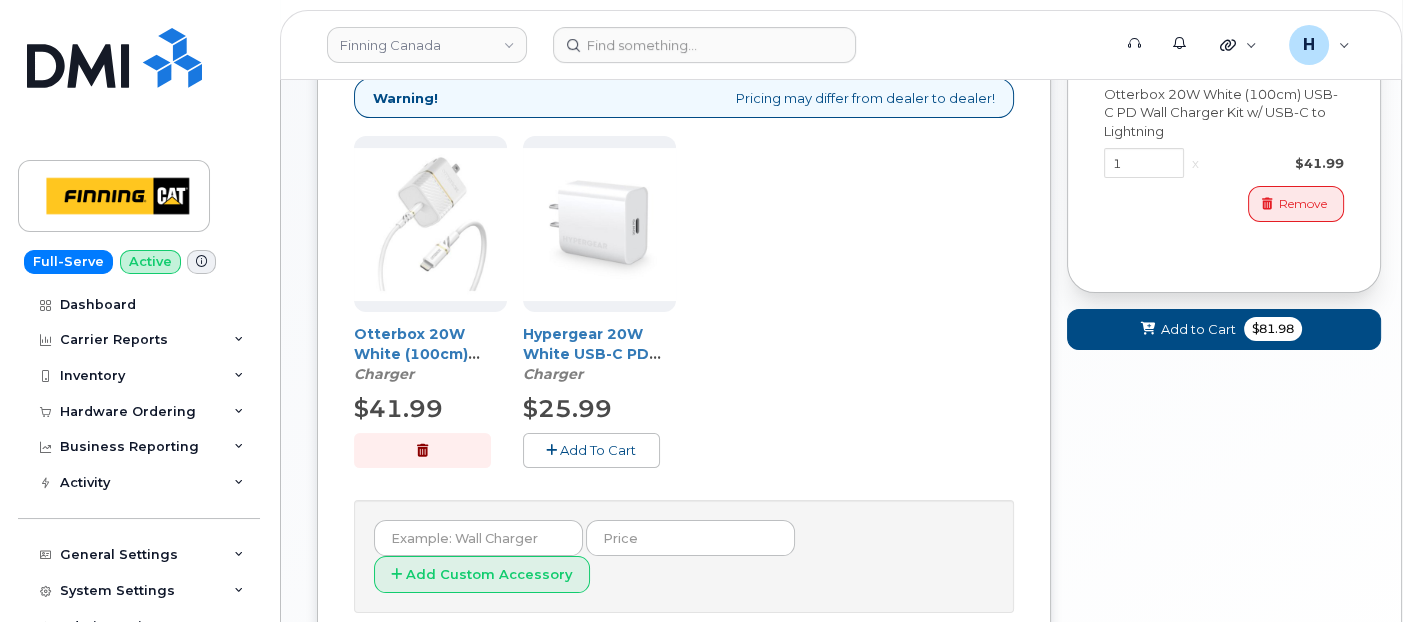 scroll, scrollTop: 313, scrollLeft: 0, axis: vertical 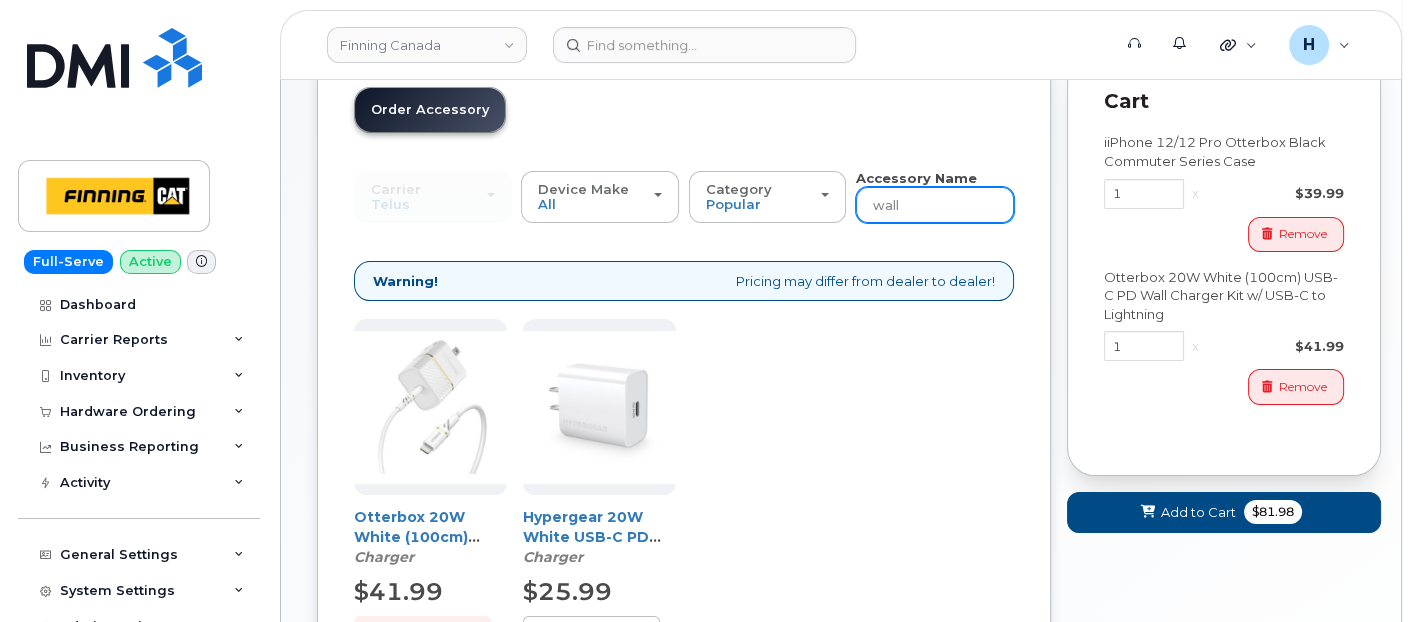 drag, startPoint x: 922, startPoint y: 211, endPoint x: 870, endPoint y: 210, distance: 52.009613 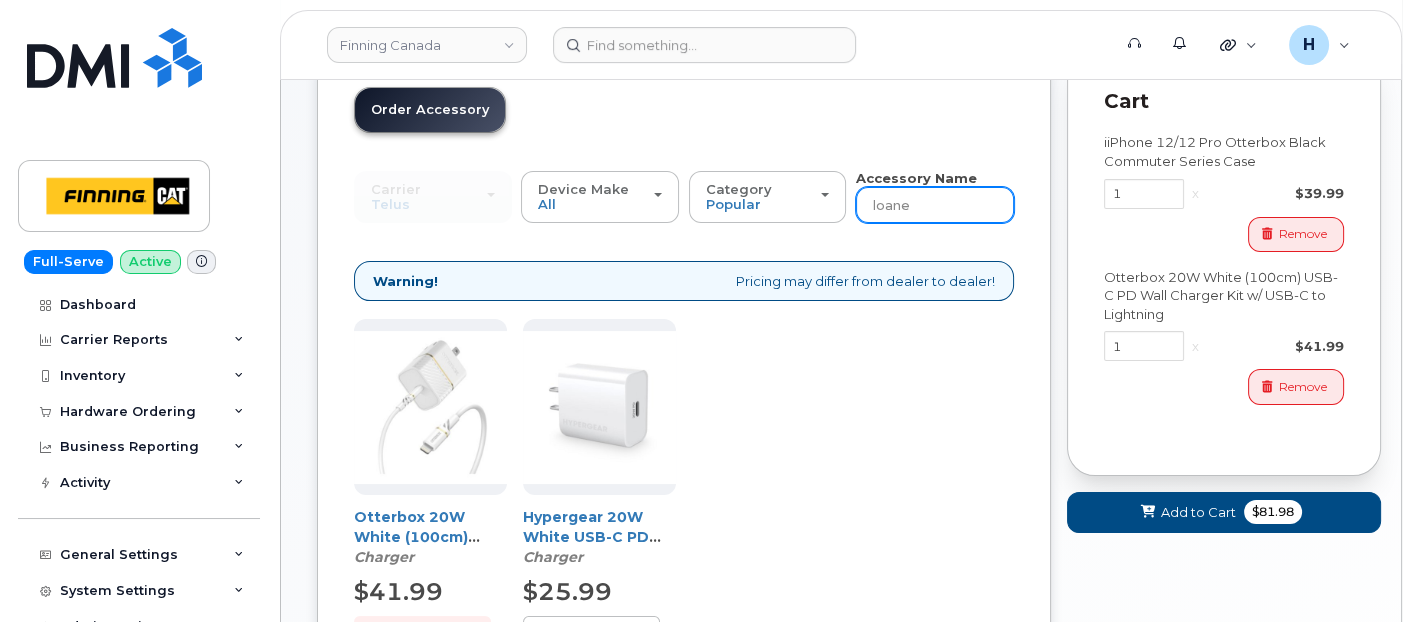 type on "loaner" 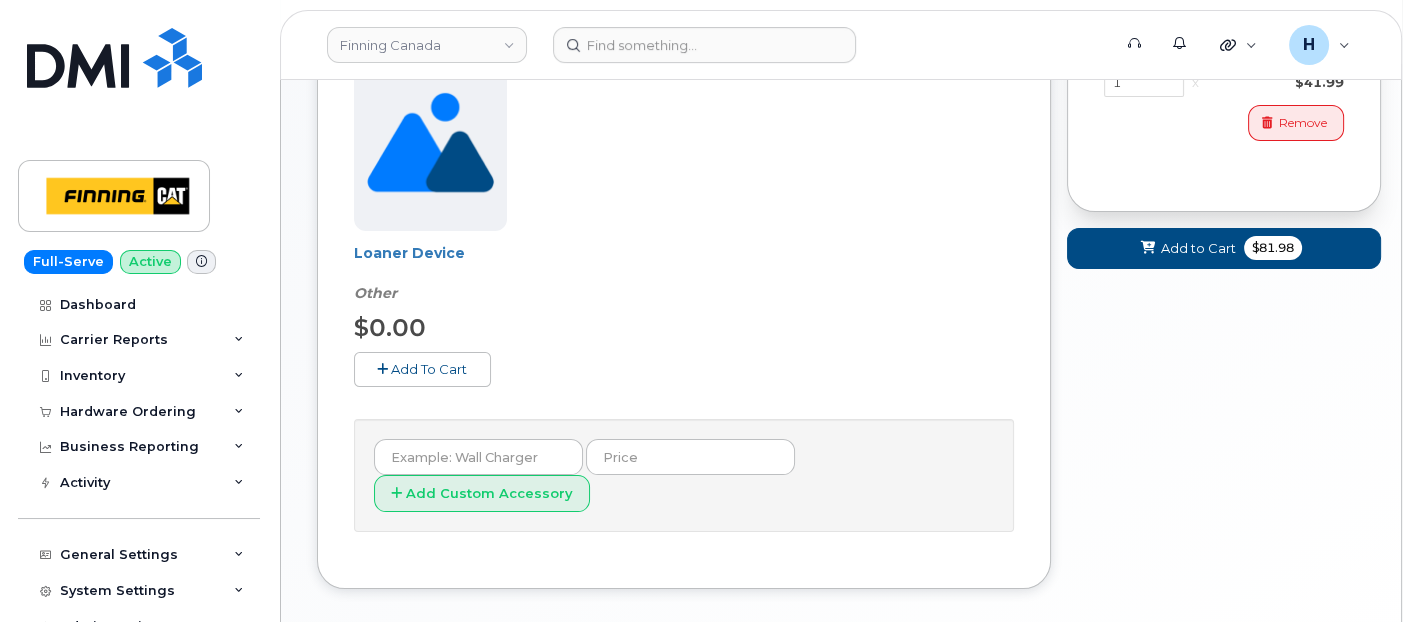 click on "Add To Cart" at bounding box center (429, 369) 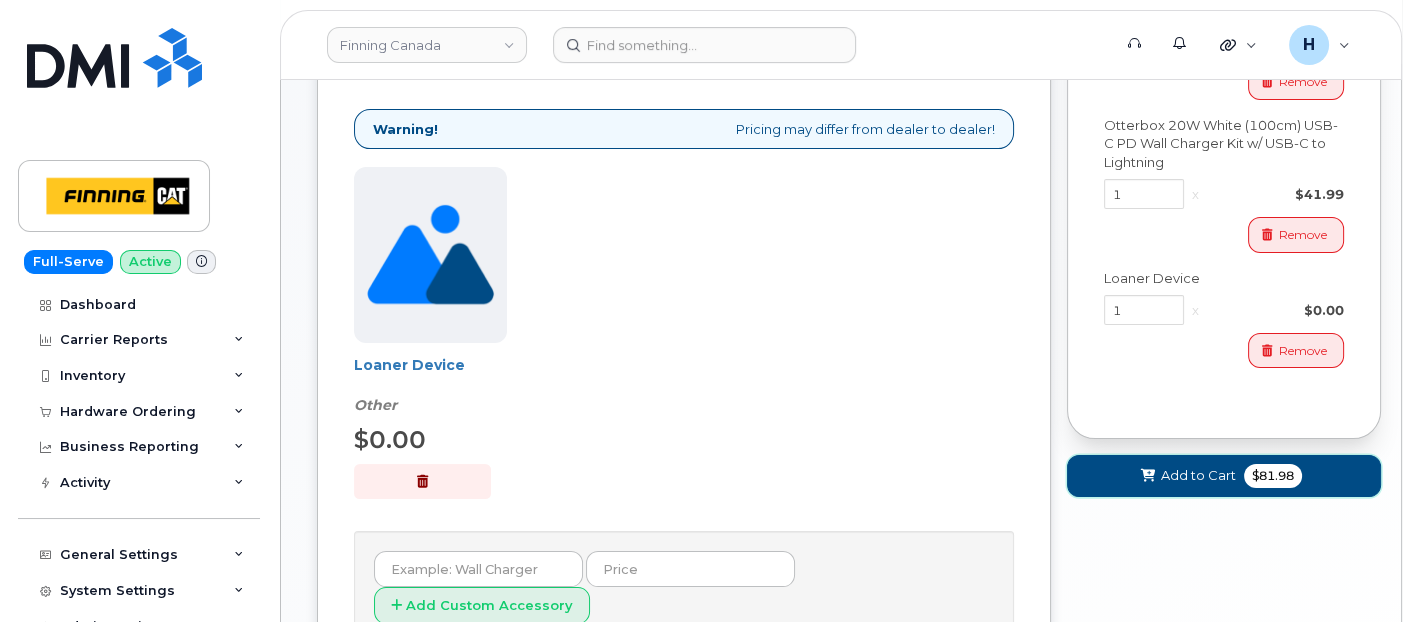 click on "Add to Cart" at bounding box center (1198, 475) 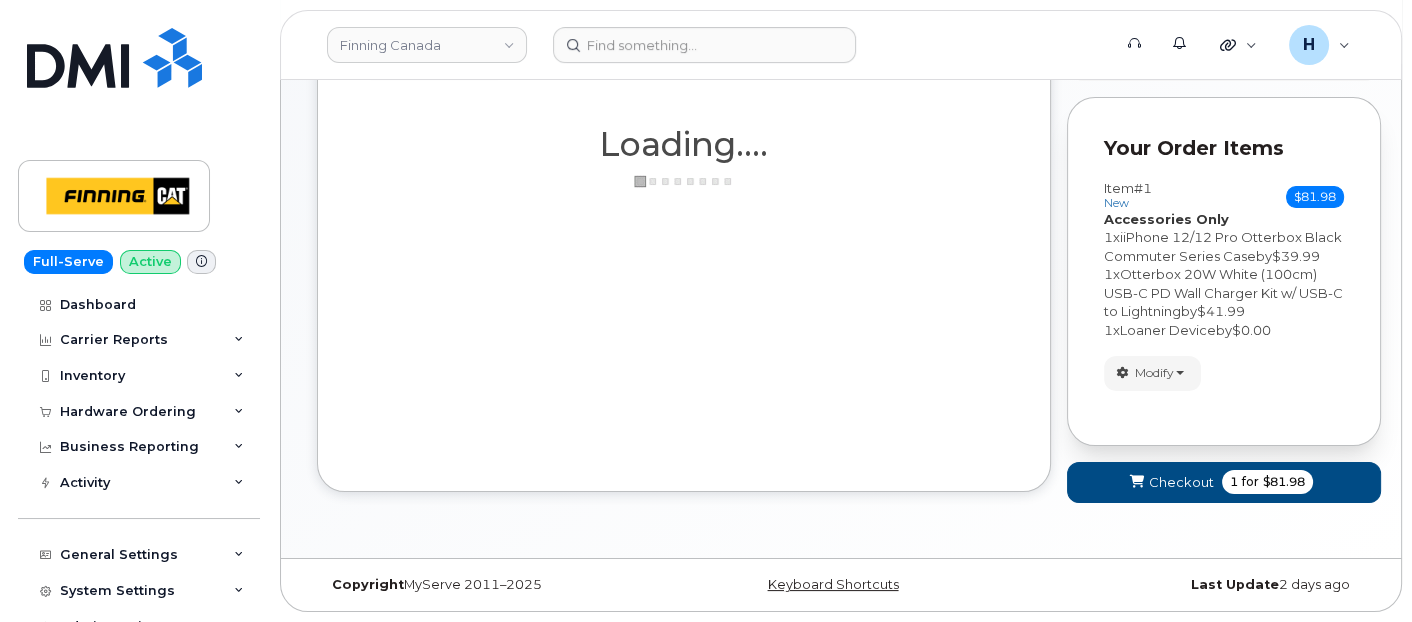 scroll, scrollTop: 388, scrollLeft: 0, axis: vertical 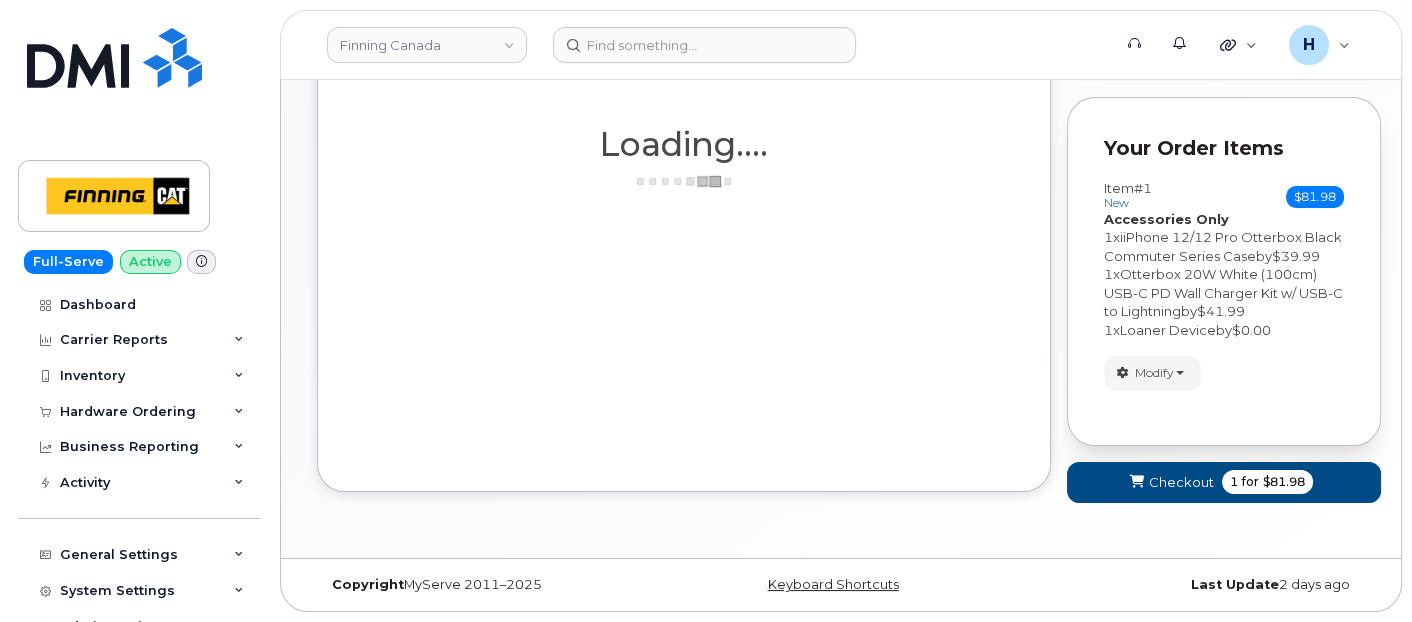 click on "Your Cart is Empty!
Choose product from the left side and you will see the new item here.
You're trying to update existing item right now. Select new product or refresh the browser page if want cancel the changes.
Choose product from the left side and you will see the new item here.
Cart
active
suspended
Carrier
Device
Additional cost to upgrading the device
Selected device is Eligible for upgrade
Full Upgrade Eligibility Date
This user received a new device
Change Number
You can not change selected device for the existing item. Please, add new item instead.
Cart
ID
#undefined
Carrier
Unlocked
Accessories
Change Inventory Device
Cart
Add to Cart
$0.00
Carriers have limited orders to a maximum of 20 devices.   You have to do multiple orders of 20 devices." at bounding box center (1224, 255) 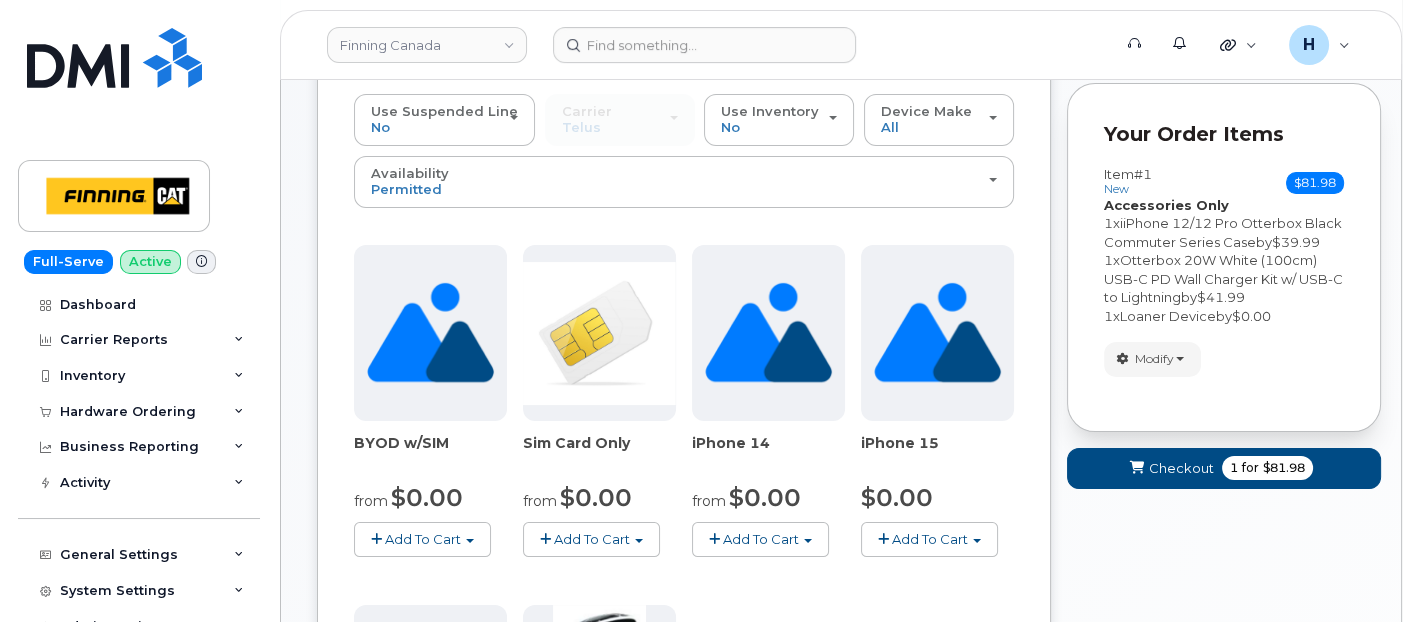 scroll, scrollTop: 465, scrollLeft: 0, axis: vertical 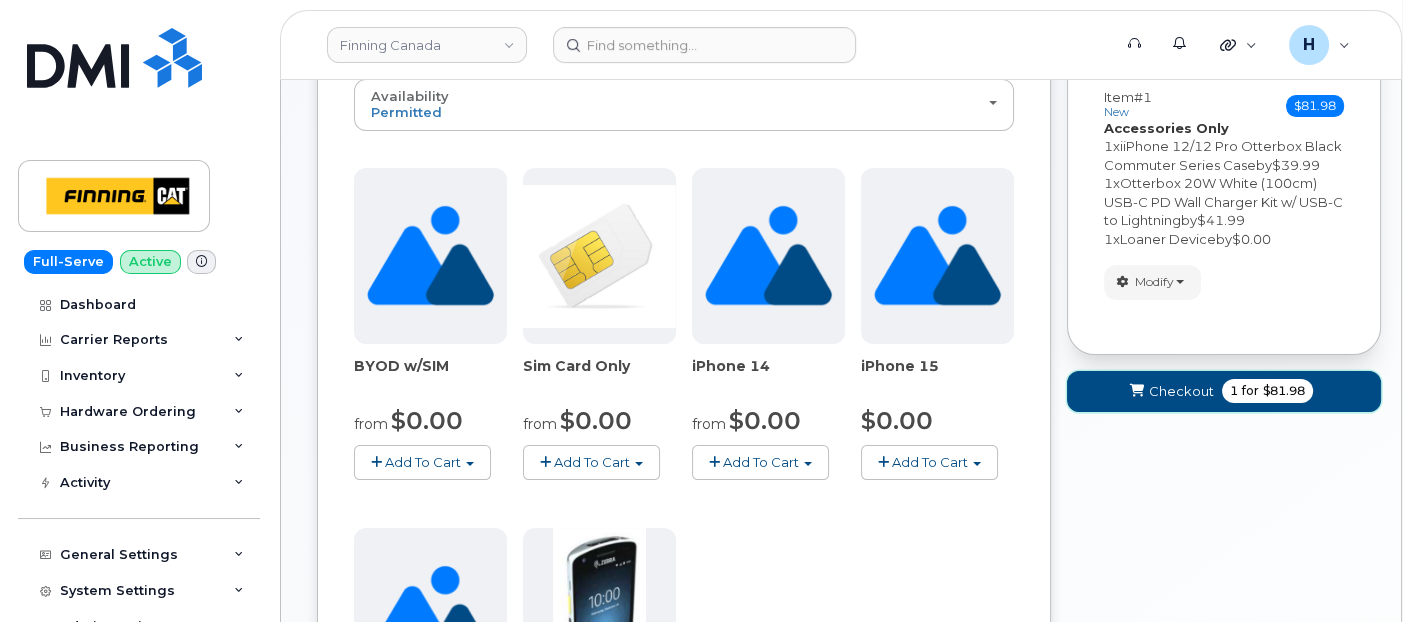 click on "Checkout
1
for
$81.98" at bounding box center (1224, 391) 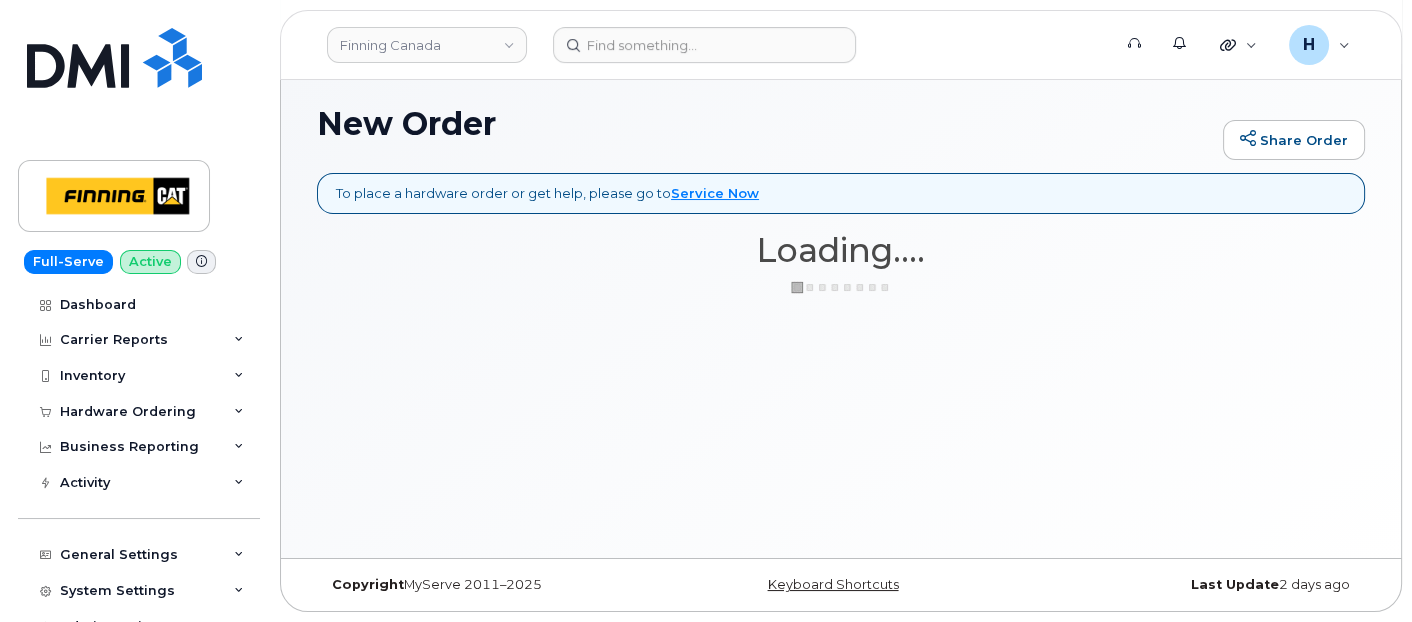 scroll, scrollTop: 130, scrollLeft: 0, axis: vertical 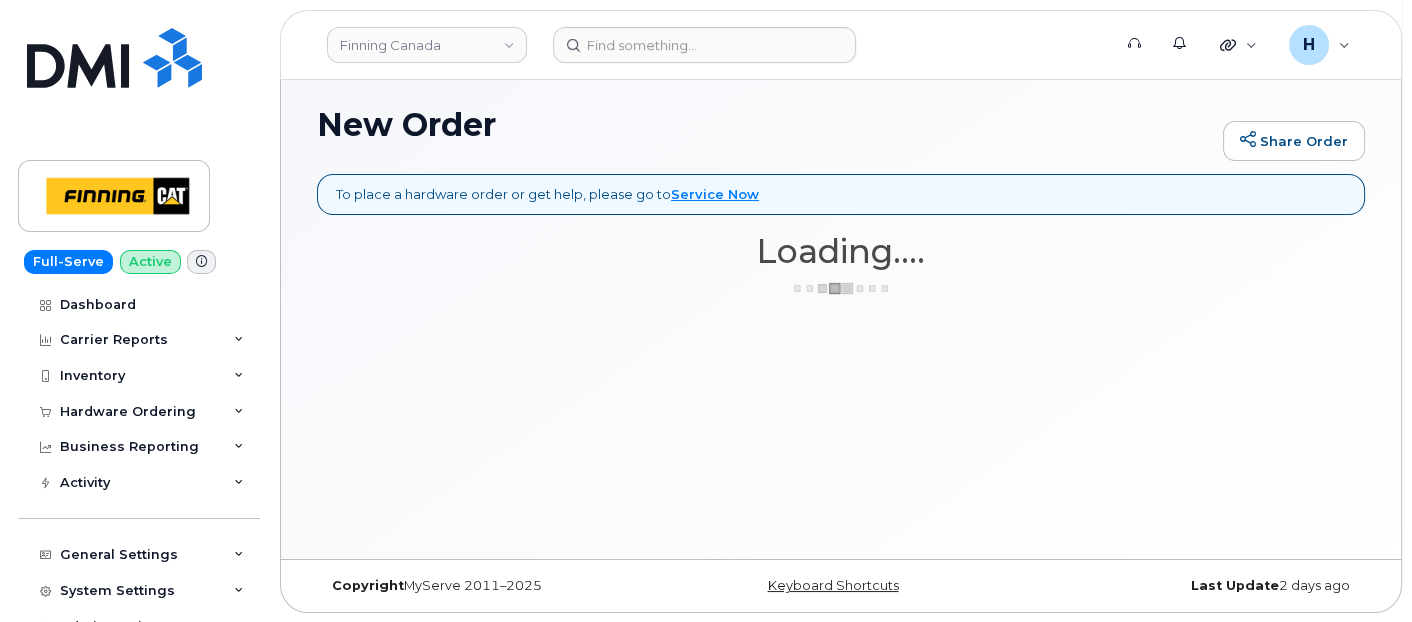 click on "New Order
Share Order
To place a hardware order or get help, please go to
Service Now
×
Share This Order
If you want to allow others to create or edit orders, share this link with them:
https://myserve.co/customer/19b9ee49-6ee6-44c4-b131-31e411ce2374/hardware_orders/new
Loading....
Order New Device
Upgrade Existing Device
Order Accessory
Order new device and new line
Order new device for existing or suspended line
Order Accessory
Use Suspended Line
No
No
change
Yes
Carrier
SaskTel
Telus
SaskTel
Telus
Use Inventory
No
No
Yes
Device Make
All
Android
Cell Phone
iPhone
Tablet
All" at bounding box center [841, 315] 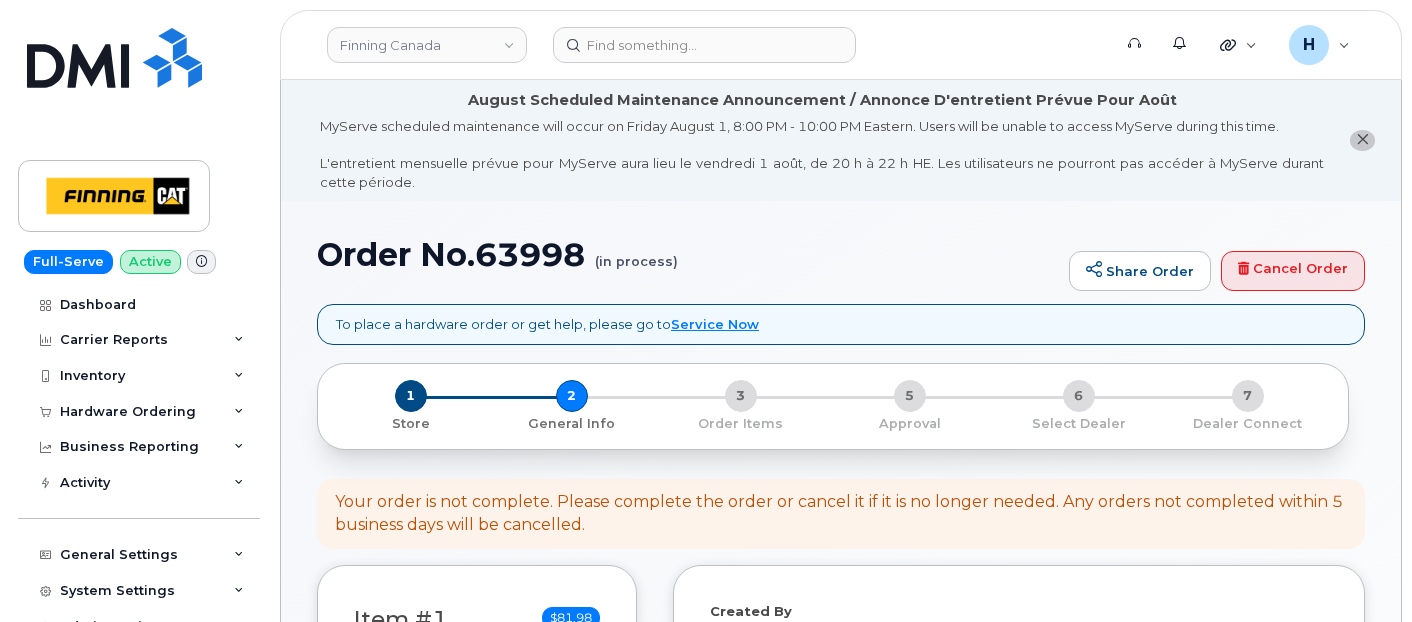 select 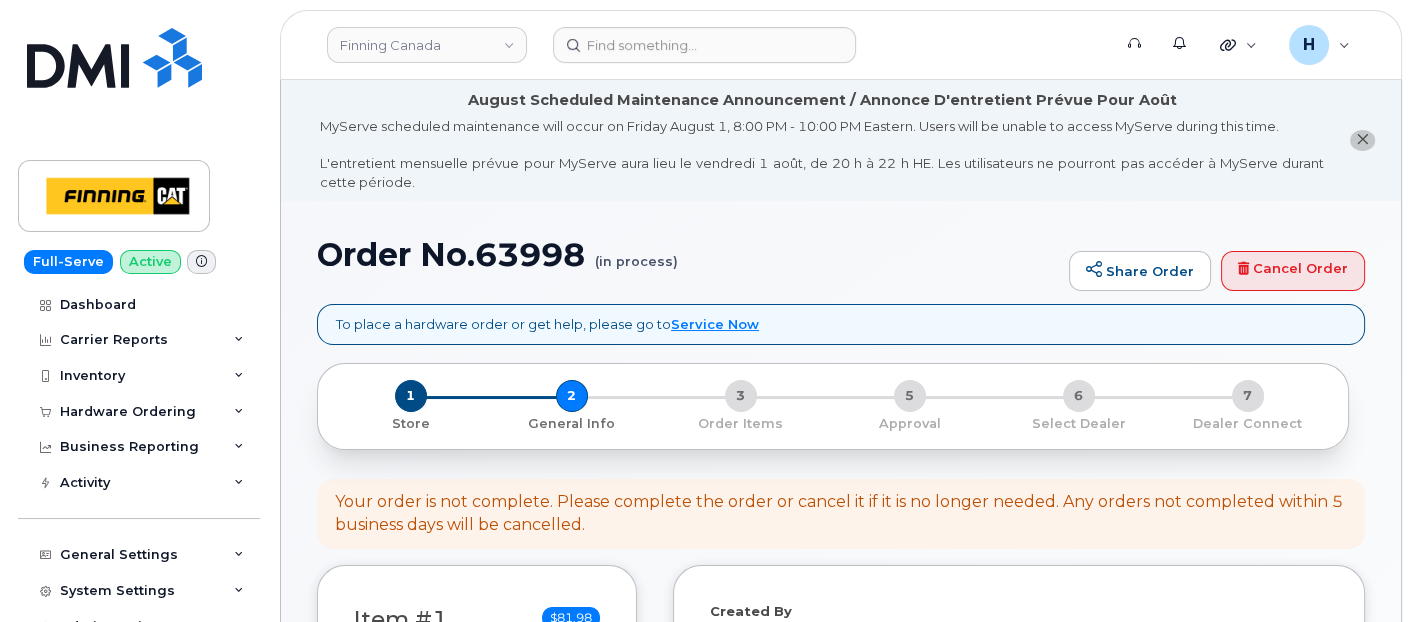 click on "Order No.63998
(in process)
Share Order
Cancel Order
To place a hardware order or get help, please go to
Service Now
×
Share This Order
If you want to allow others to create or edit orders, share this link with them:
https://myserve.co/orders/1b308487-9ba3-4e95-9665-b3b28ff270db/edit
1
Store
2
General Info
3
Order Items
5
Approval
6
Select Dealer
7
Dealer Connect
Your order is not complete. Please complete the order or cancel it if it is no longer needed. Any orders not completed within 5 business days will be cancelled.
Item #1
in process
$81.98
Accessories Only
1 x iiPhone 12/12 Pro Otterbox Black Commuter Series Case
—
$39.99
1 x Otterbox 20W White (100cm) USB-C PD Wall Charger Kit w/ USB-C to Lightning
—
$41.99
1 x Loaner Device
—
$0.00" at bounding box center [841, 1118] 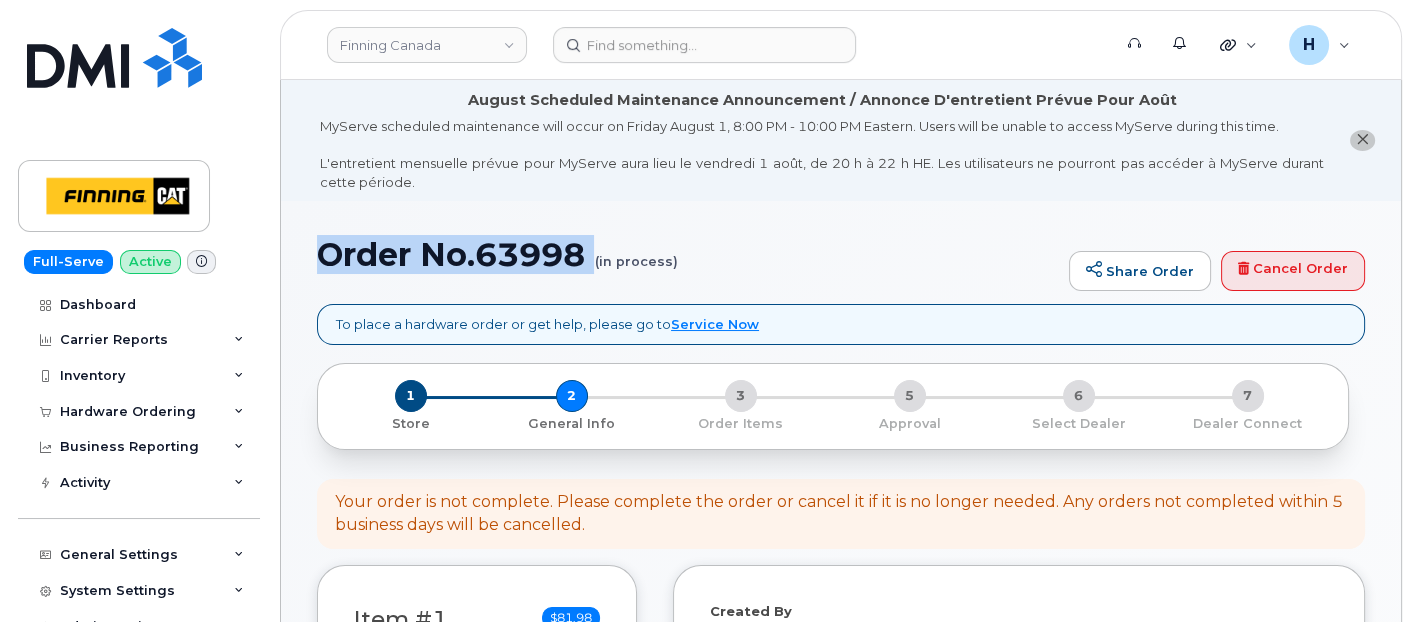 click on "Order No.63998
(in process)" at bounding box center (688, 254) 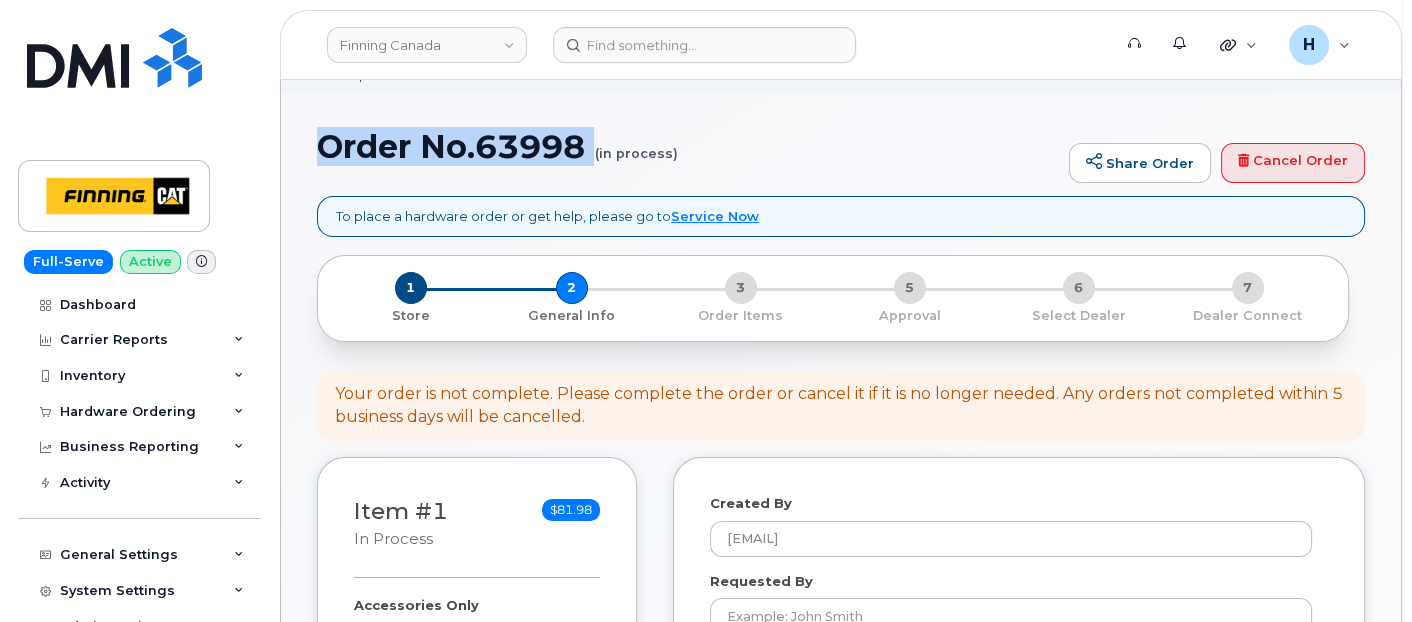 scroll, scrollTop: 333, scrollLeft: 0, axis: vertical 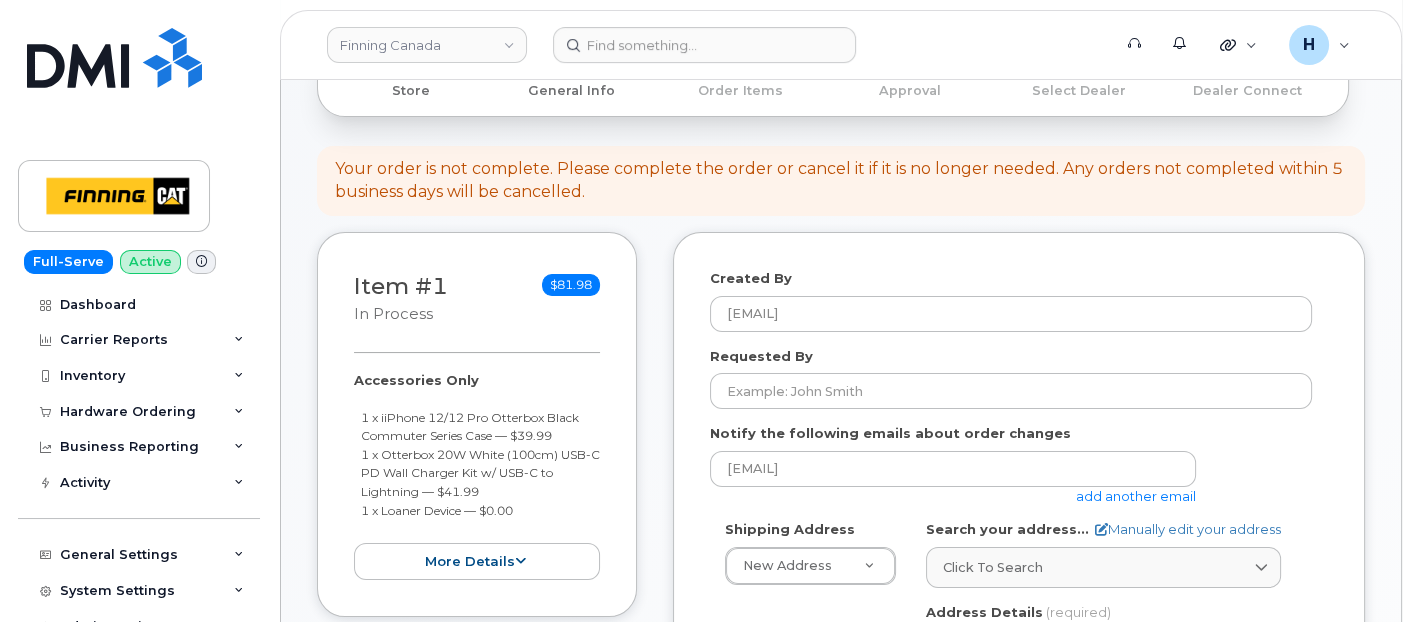 drag, startPoint x: 345, startPoint y: 378, endPoint x: 528, endPoint y: 511, distance: 226.22556 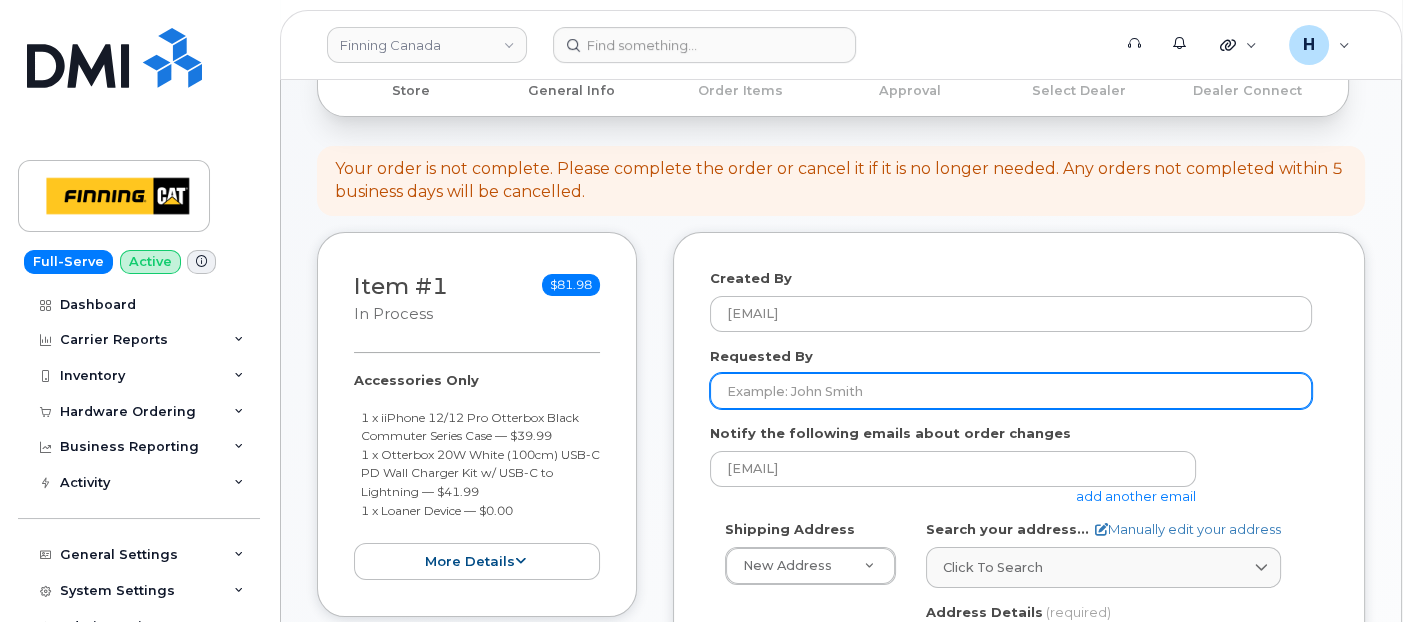 click on "Requested By" at bounding box center [1011, 391] 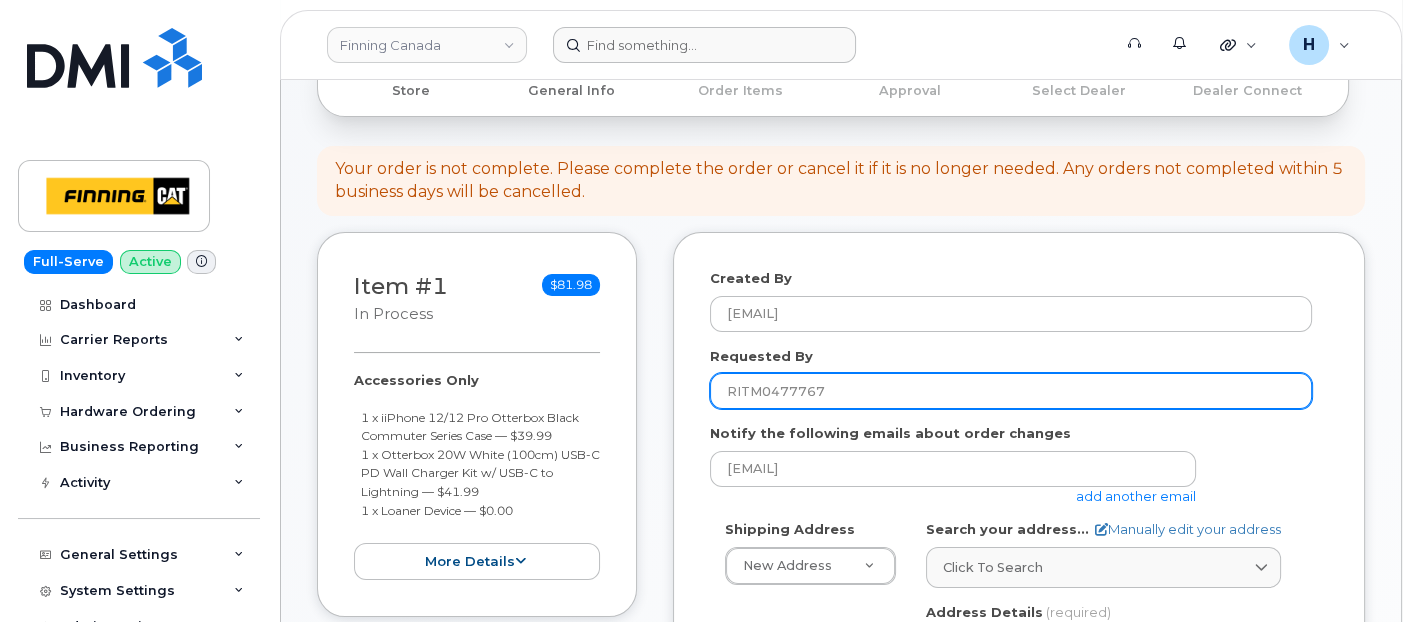 type on "RITM0477767" 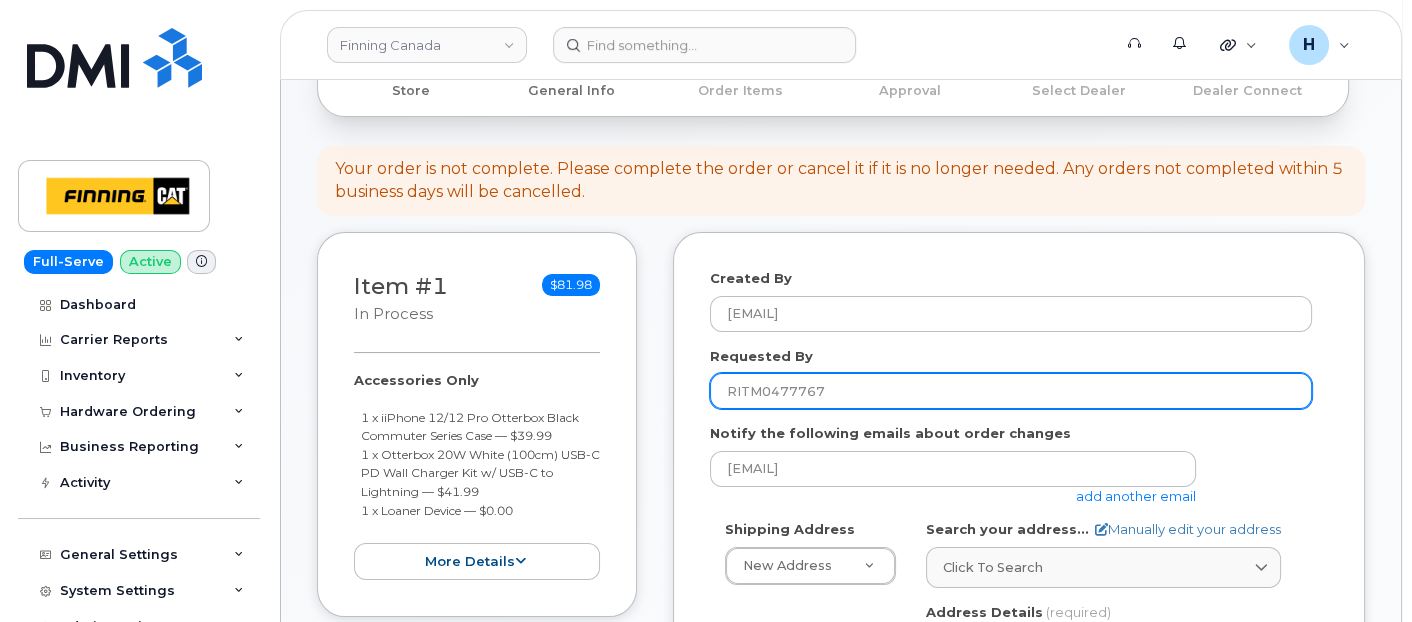 scroll, scrollTop: 555, scrollLeft: 0, axis: vertical 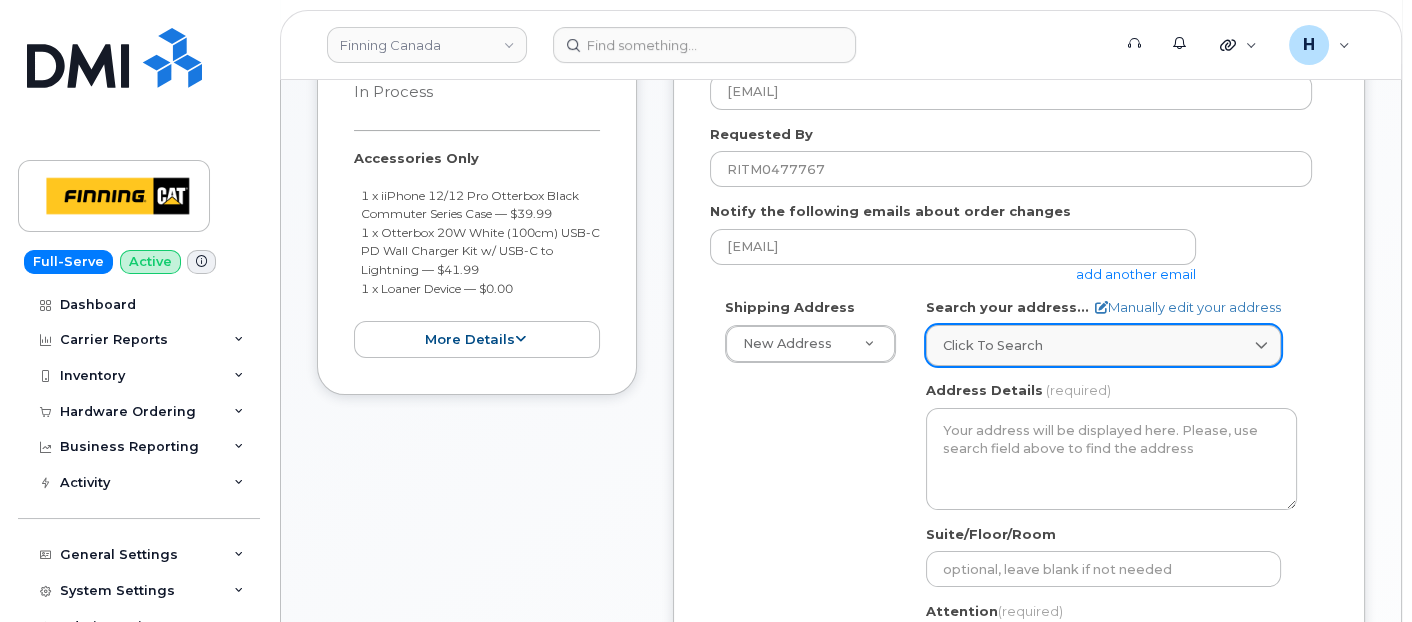 click on "Click to search" 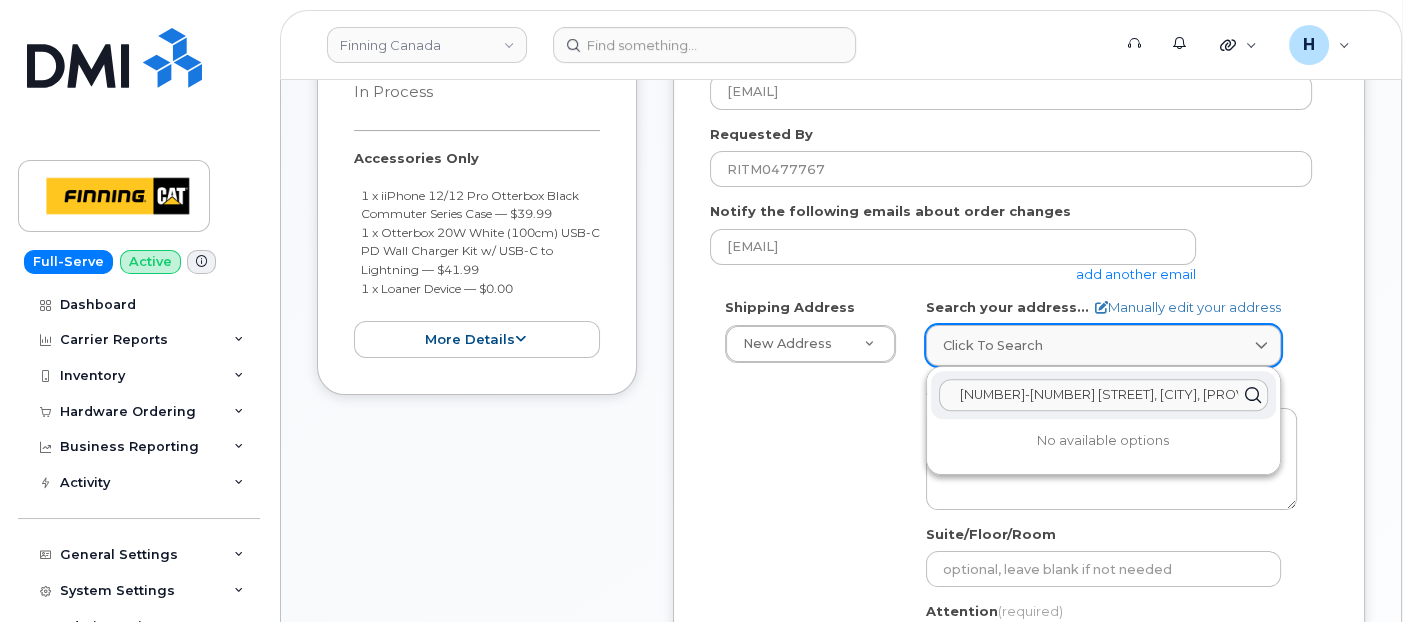 scroll, scrollTop: 0, scrollLeft: 60, axis: horizontal 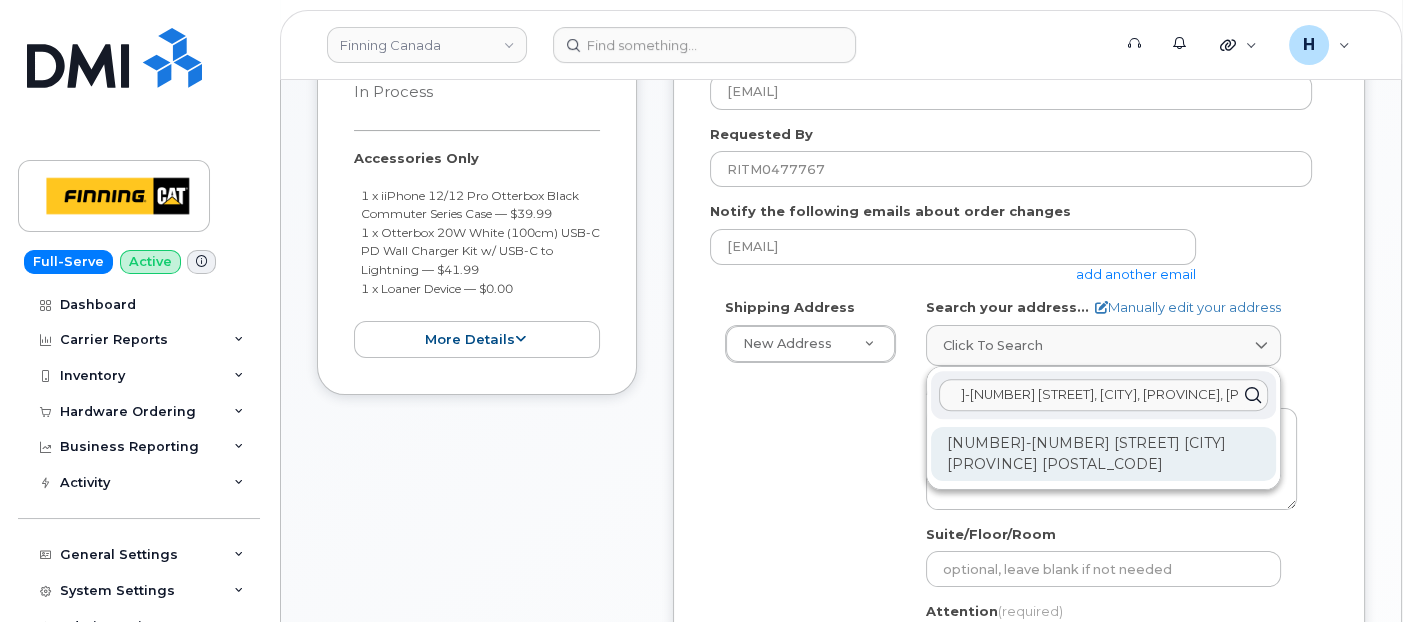 type on "[NUMBER]-[NUMBER] [STREET], [CITY], [PROVINCE], [POSTAL_CODE]" 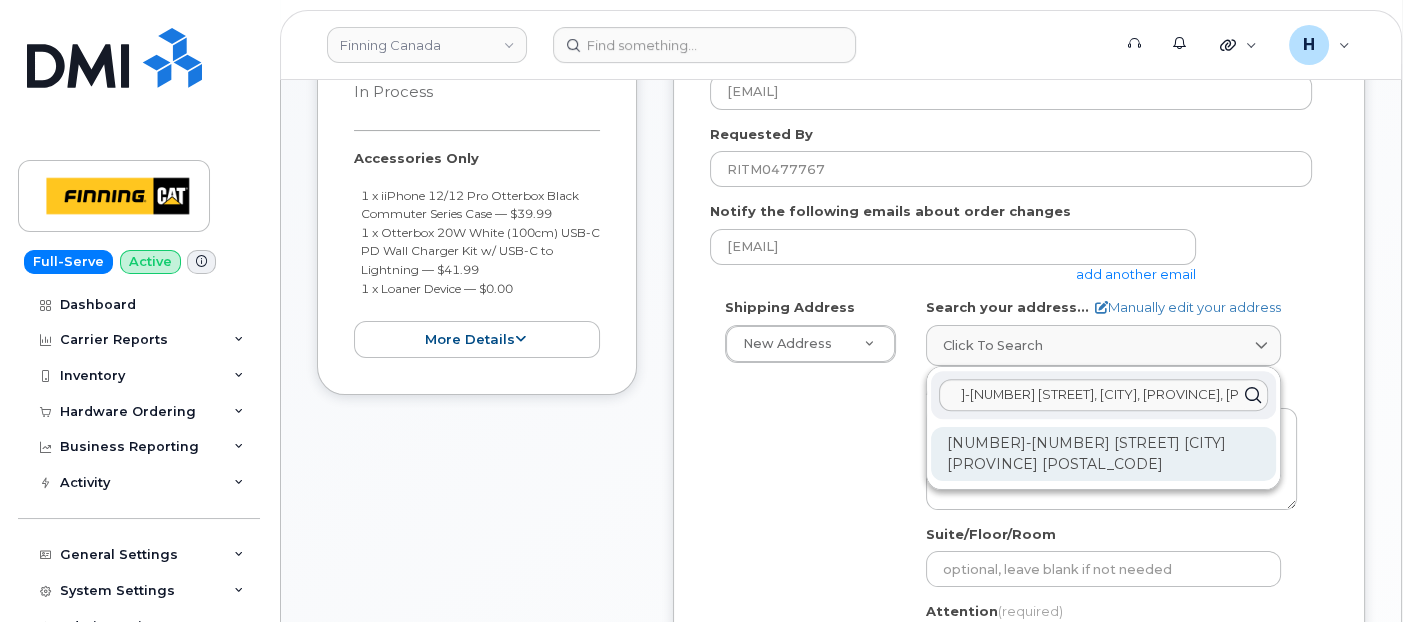 click on "[NUMBER]-[NUMBER] [STREET] [CITY] [PROVINCE] [POSTAL_CODE]" 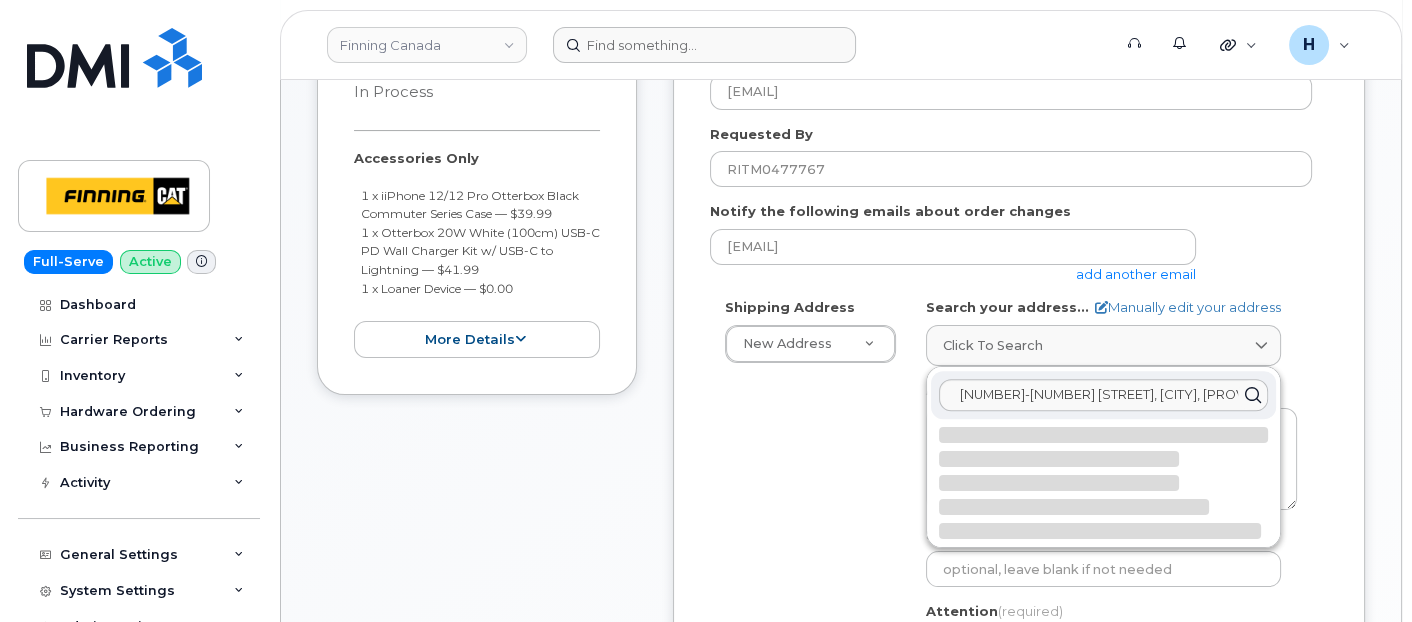 select 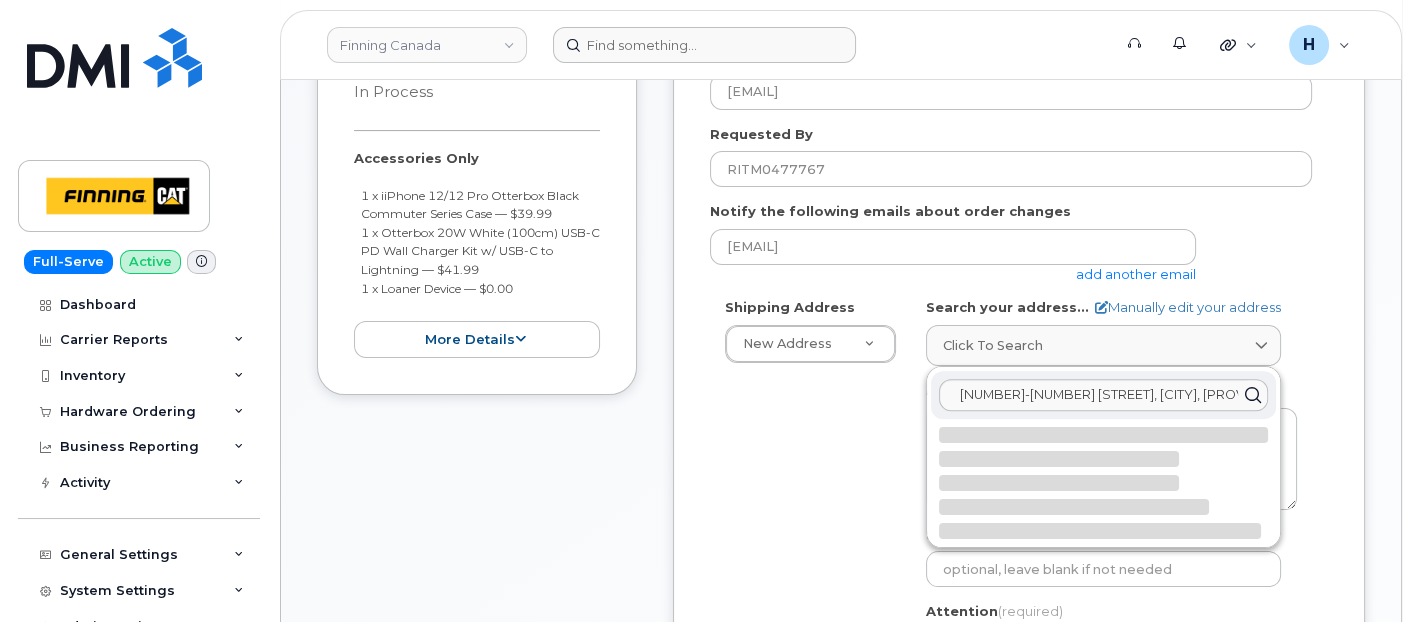 type on "[NUMBER]-[NUMBER] [STREET]
[CITY] [PROVINCE] [POSTAL_CODE]
[COUNTRY]" 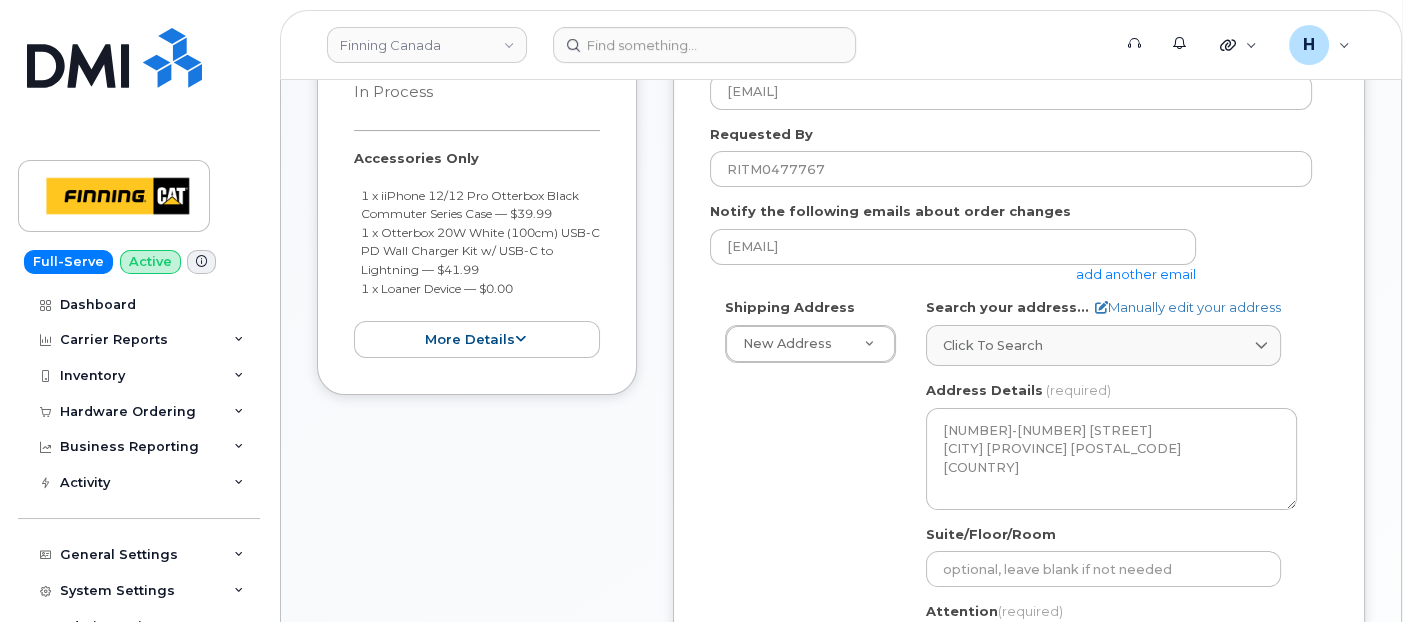 scroll, scrollTop: 666, scrollLeft: 0, axis: vertical 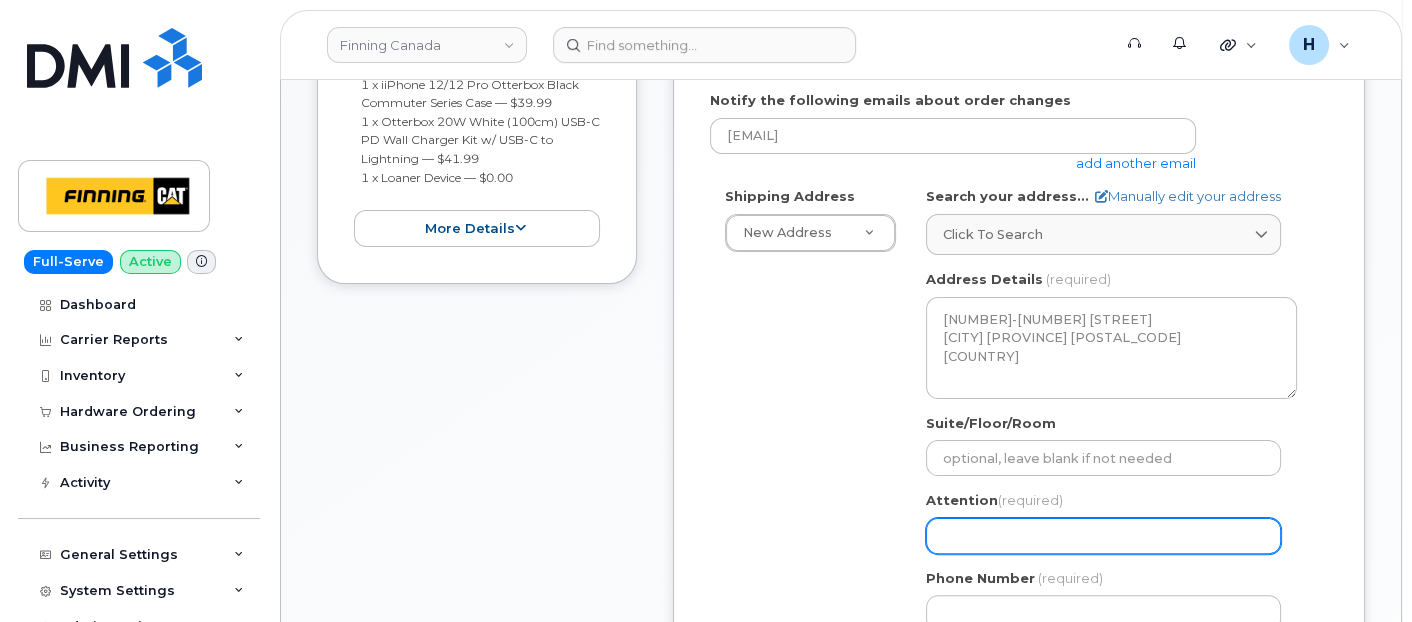 click on "Attention
(required)" at bounding box center (1103, 536) 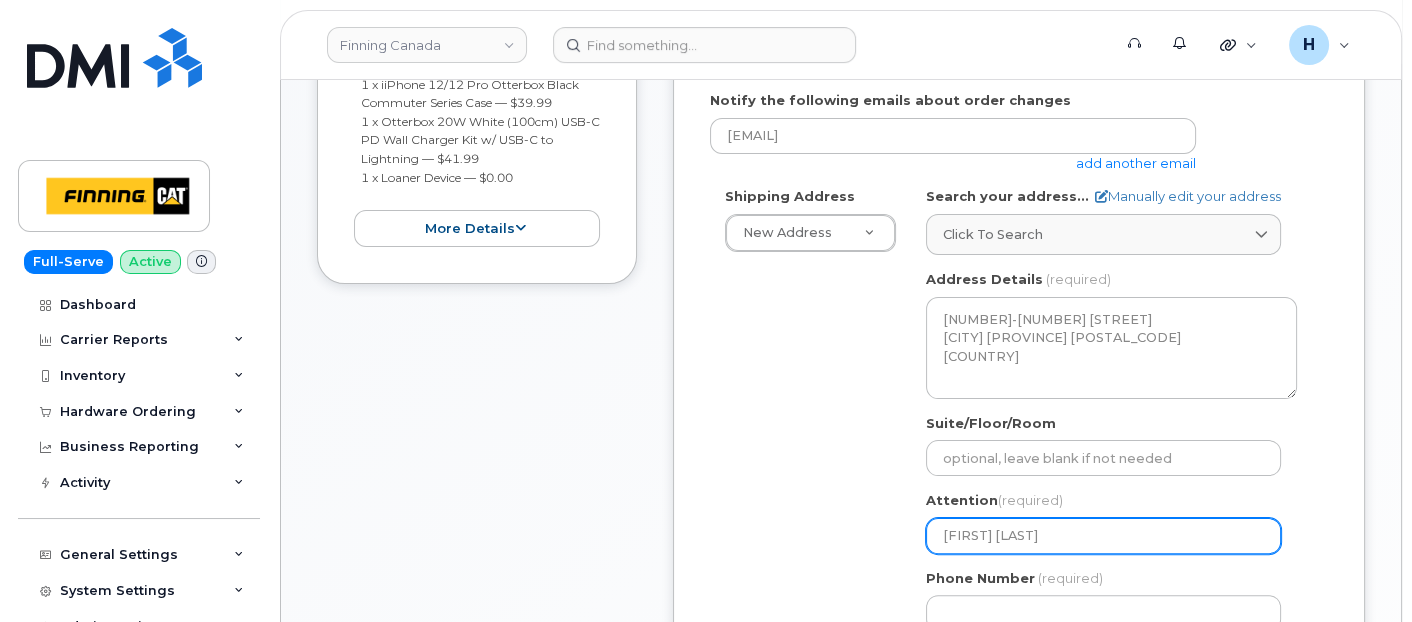 type on "[FIRST] [LAST]" 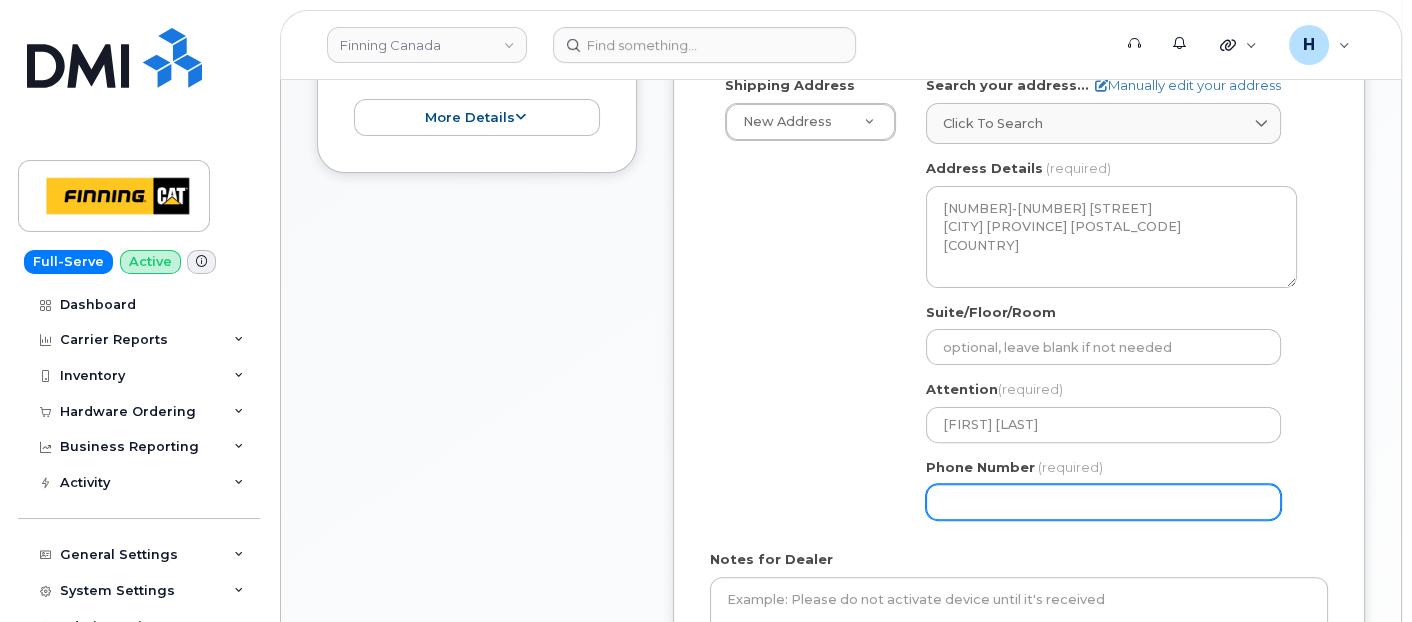 drag, startPoint x: 1040, startPoint y: 494, endPoint x: 788, endPoint y: 447, distance: 256.34546 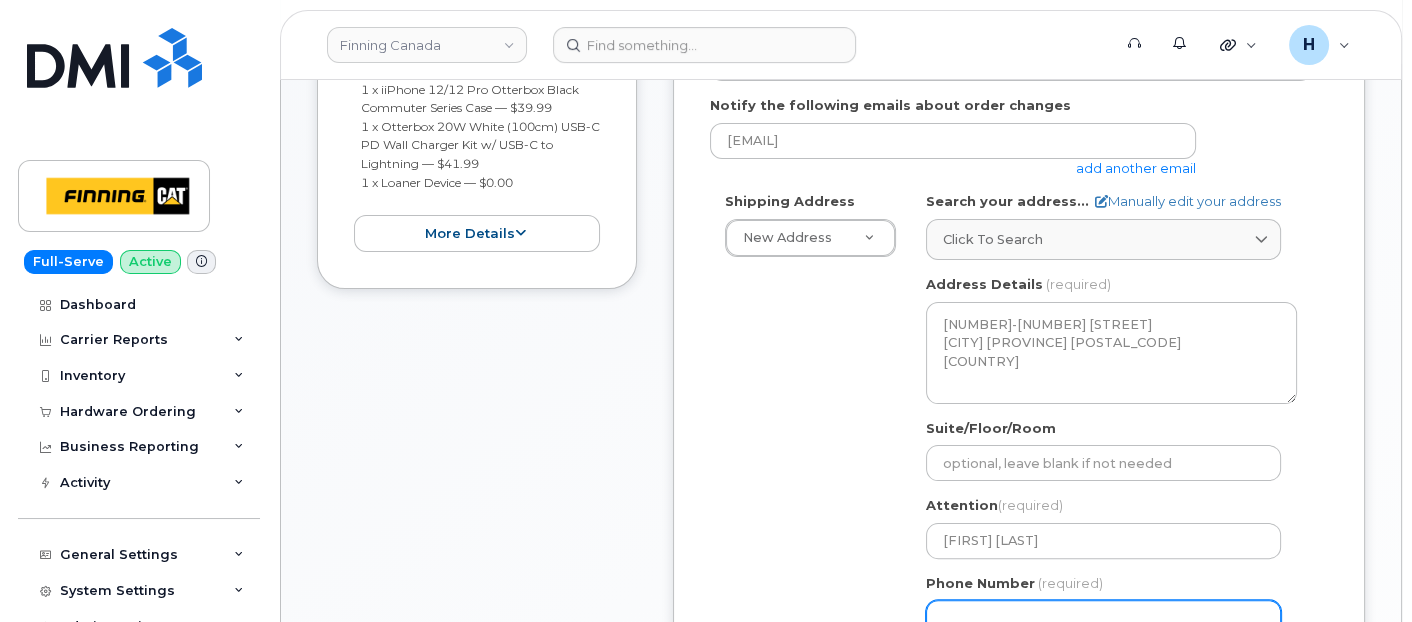 scroll, scrollTop: 555, scrollLeft: 0, axis: vertical 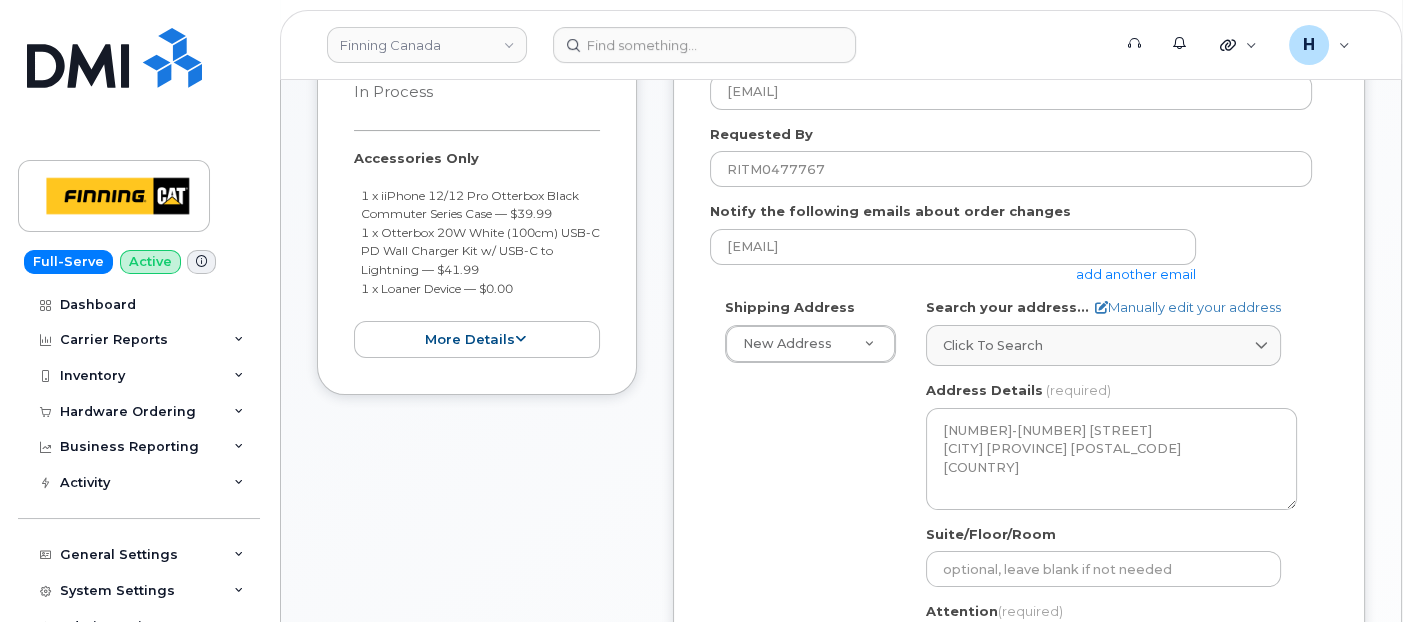 drag, startPoint x: 540, startPoint y: 287, endPoint x: 301, endPoint y: 162, distance: 269.71466 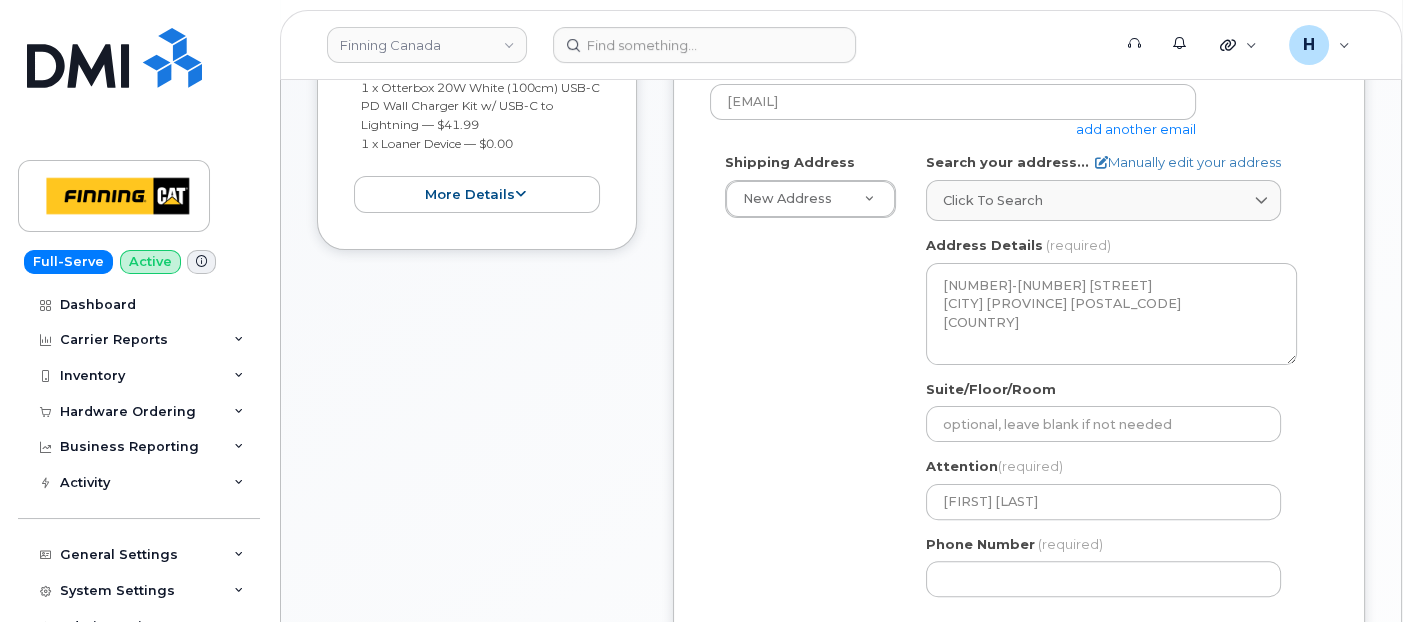 scroll, scrollTop: 1000, scrollLeft: 0, axis: vertical 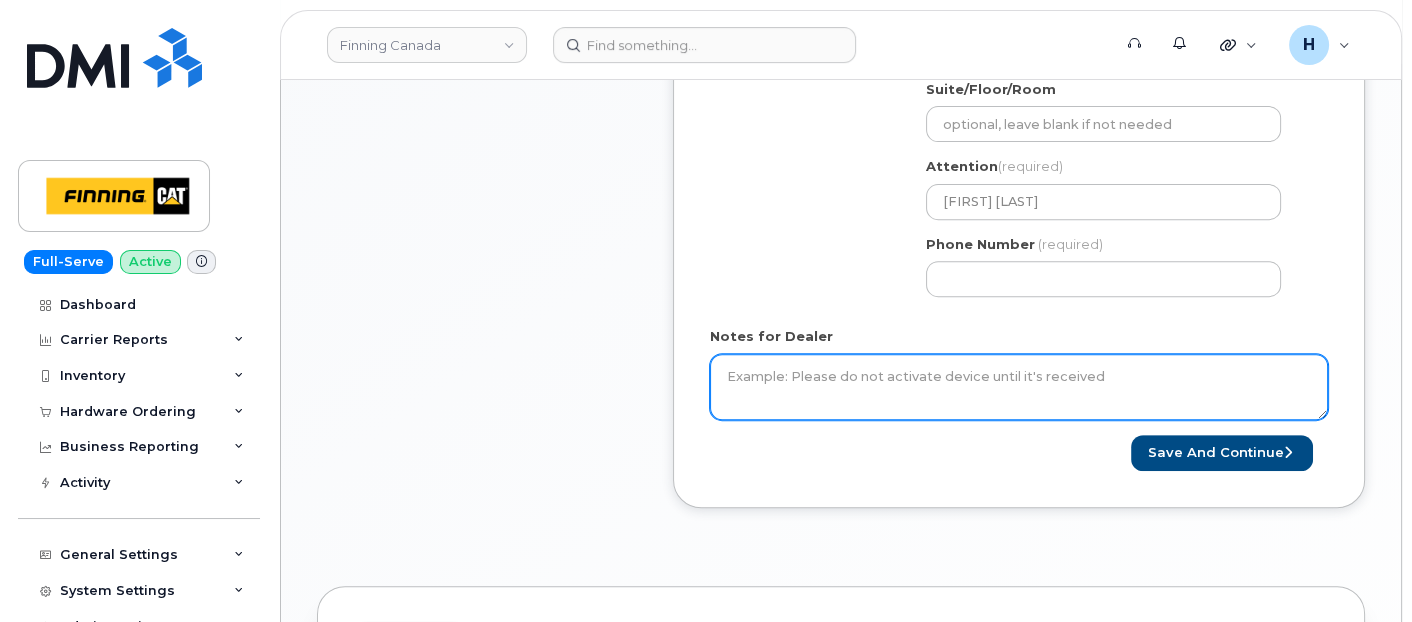 click on "Notes for Dealer" at bounding box center [1019, 387] 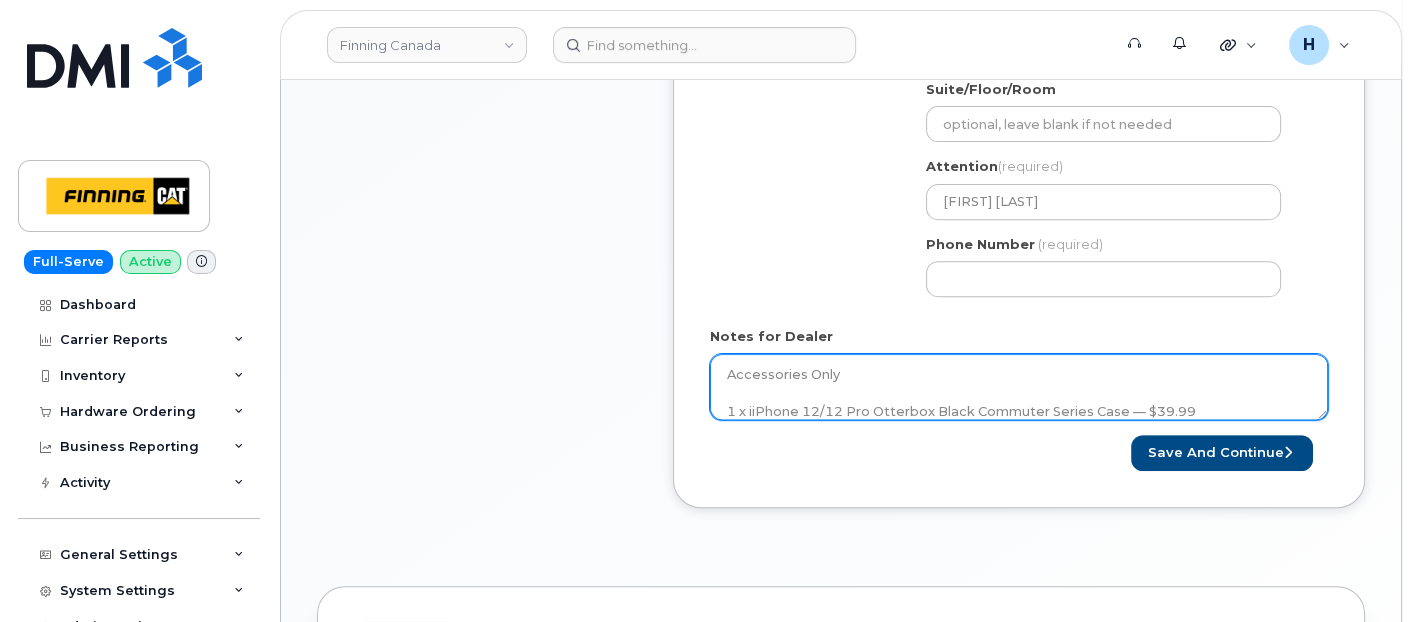 scroll, scrollTop: 0, scrollLeft: 0, axis: both 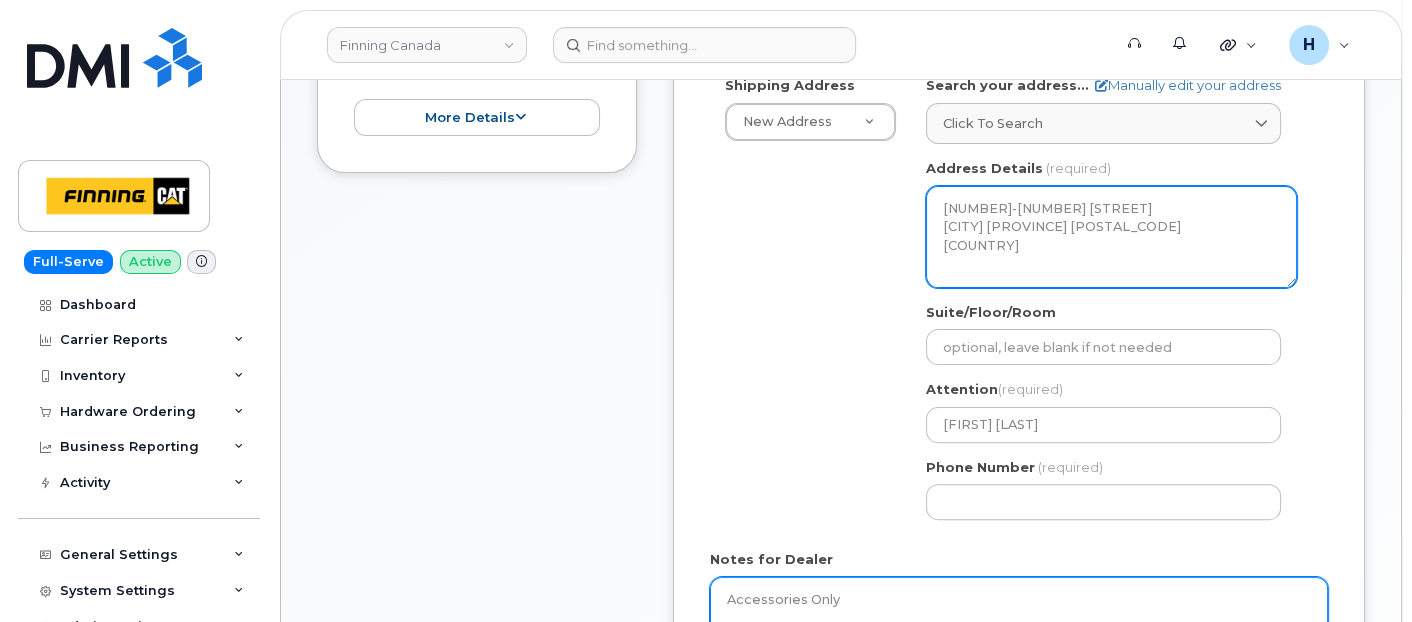 type on "Accessories Only
1 x iiPhone 12/12 Pro Otterbox Black Commuter Series Case — $39.99
1 x Otterbox 20W White (100cm) USB-C PD Wall Charger Kit w/ USB-C to Lightning — $41.99
1 x Loaner Device — $0.00
***Assign Existing Line***
Purolator AWB:" 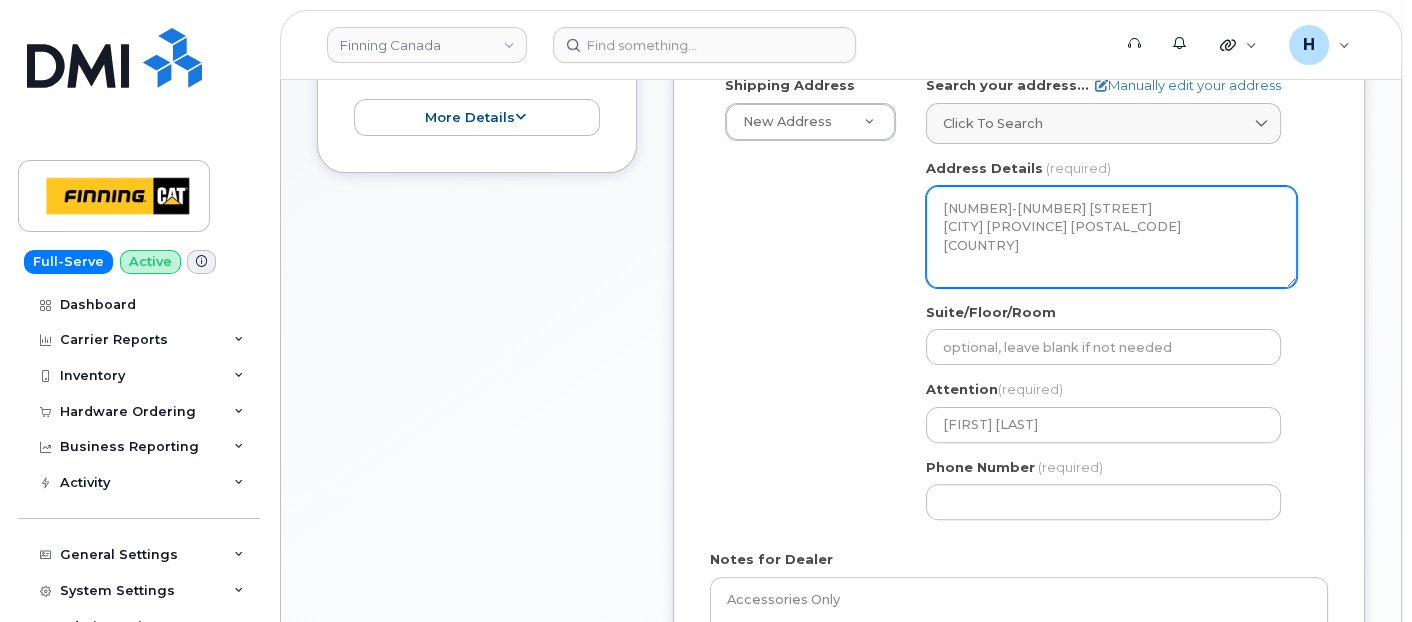 drag, startPoint x: 966, startPoint y: 202, endPoint x: 999, endPoint y: 202, distance: 33 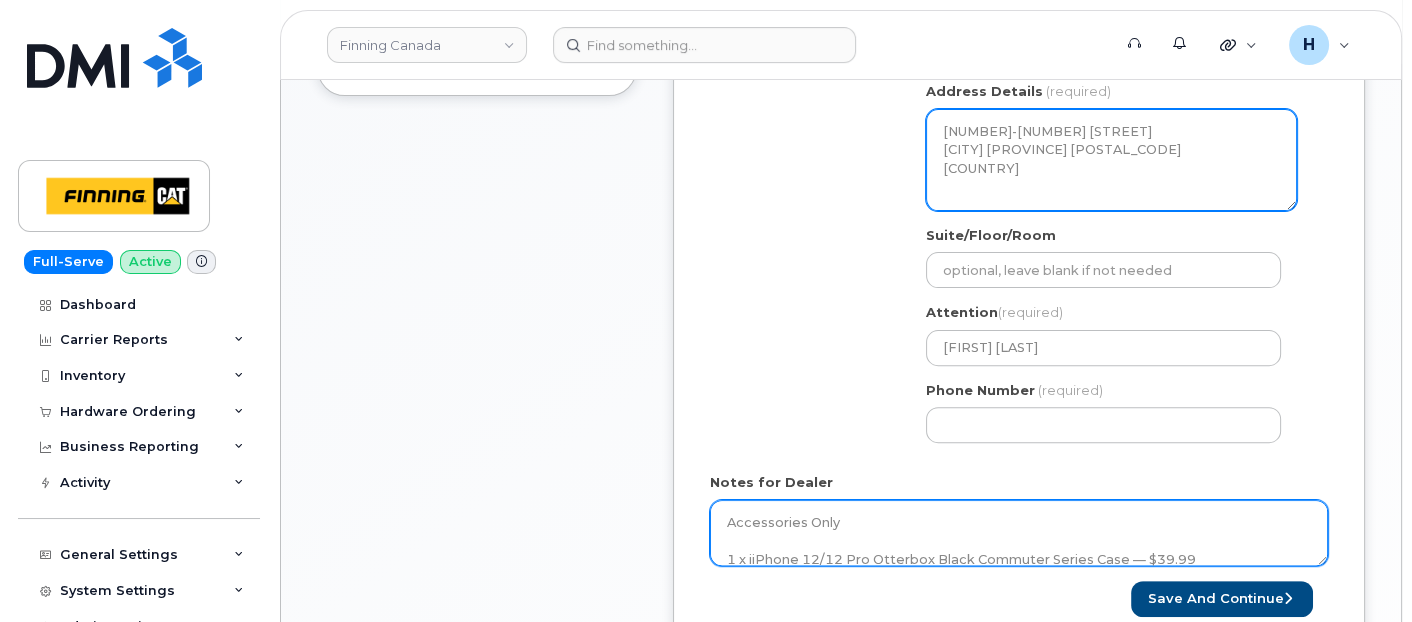 scroll, scrollTop: 888, scrollLeft: 0, axis: vertical 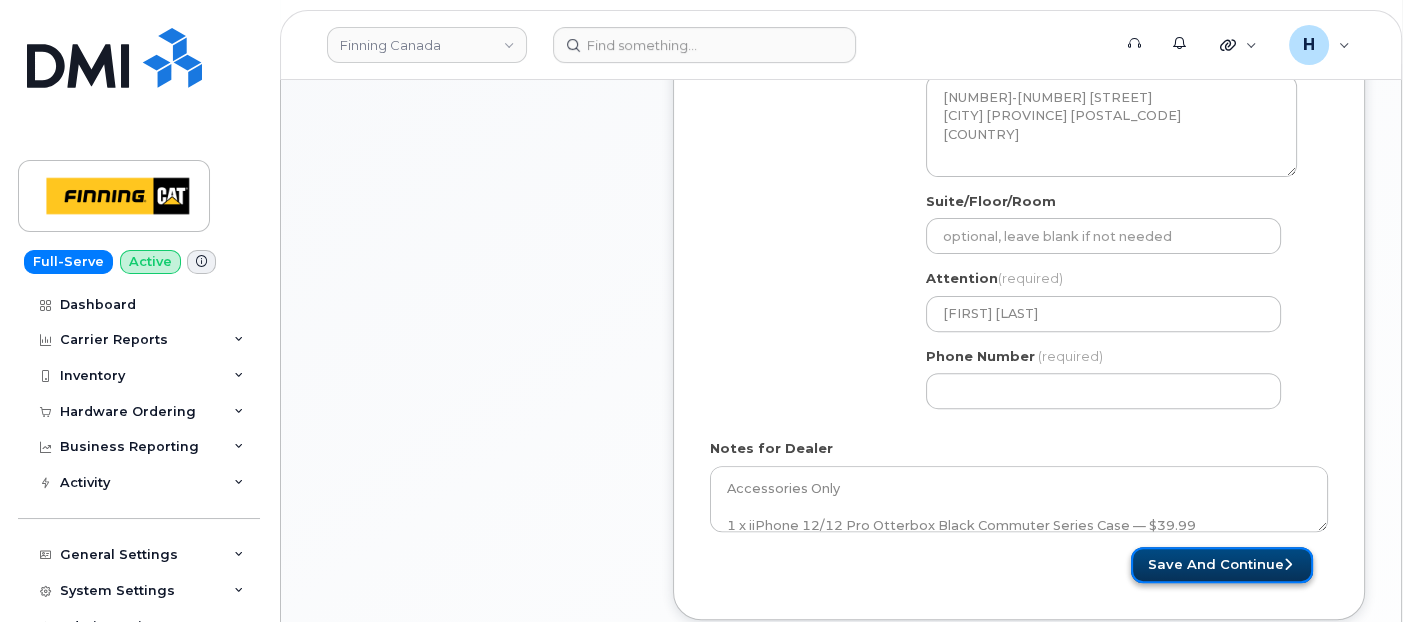 click on "Save and Continue" at bounding box center [1222, 565] 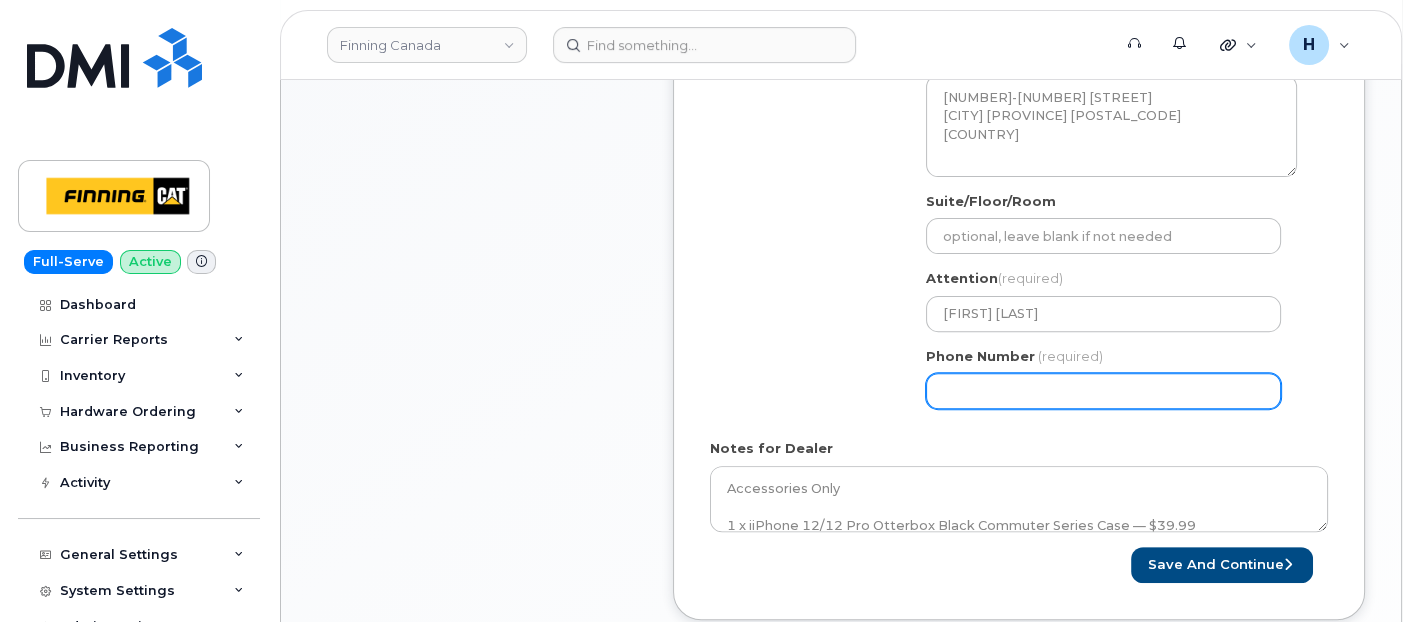 click on "Phone Number" at bounding box center (1103, 391) 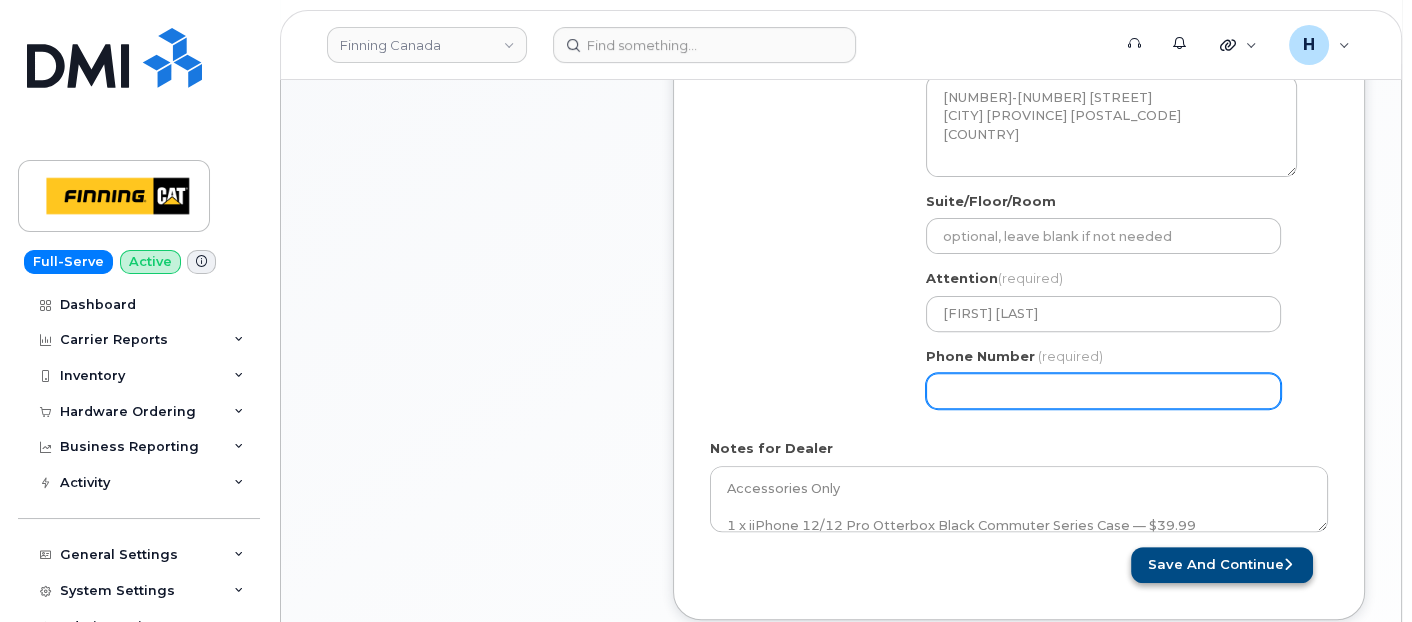 type on "2365129291" 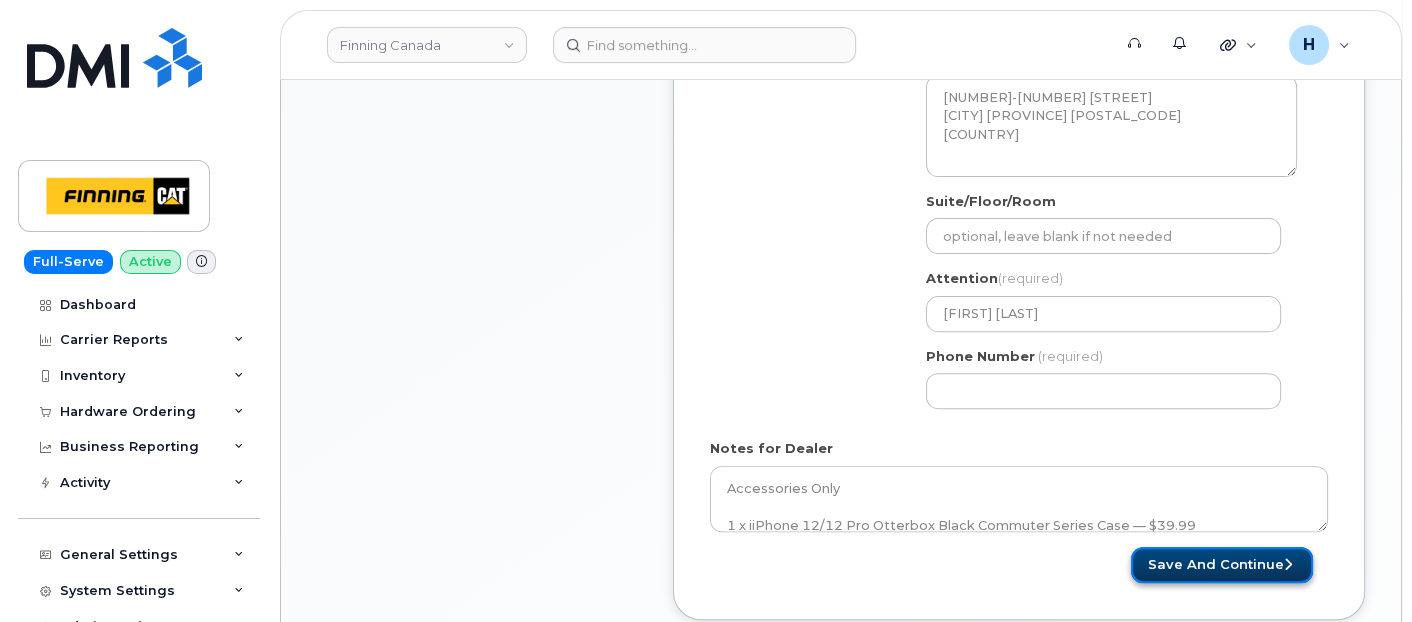 click on "Save and Continue" at bounding box center (1222, 565) 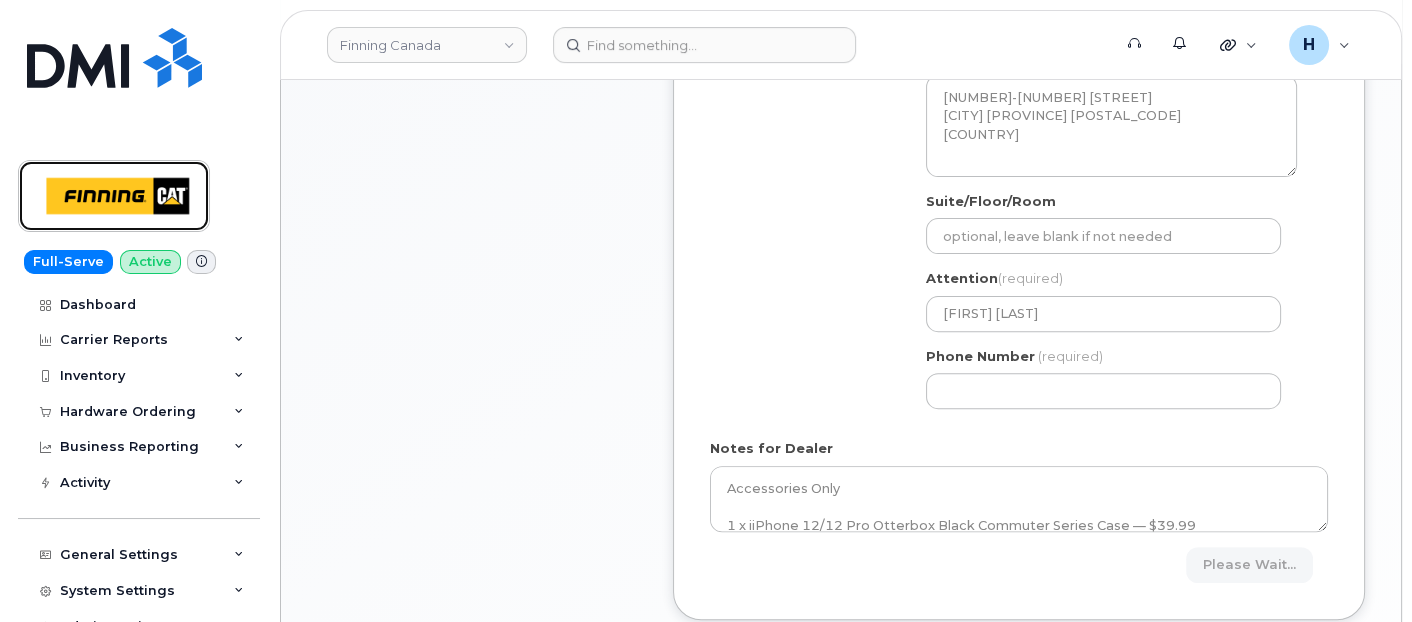 drag, startPoint x: 457, startPoint y: 28, endPoint x: 57, endPoint y: 202, distance: 436.20636 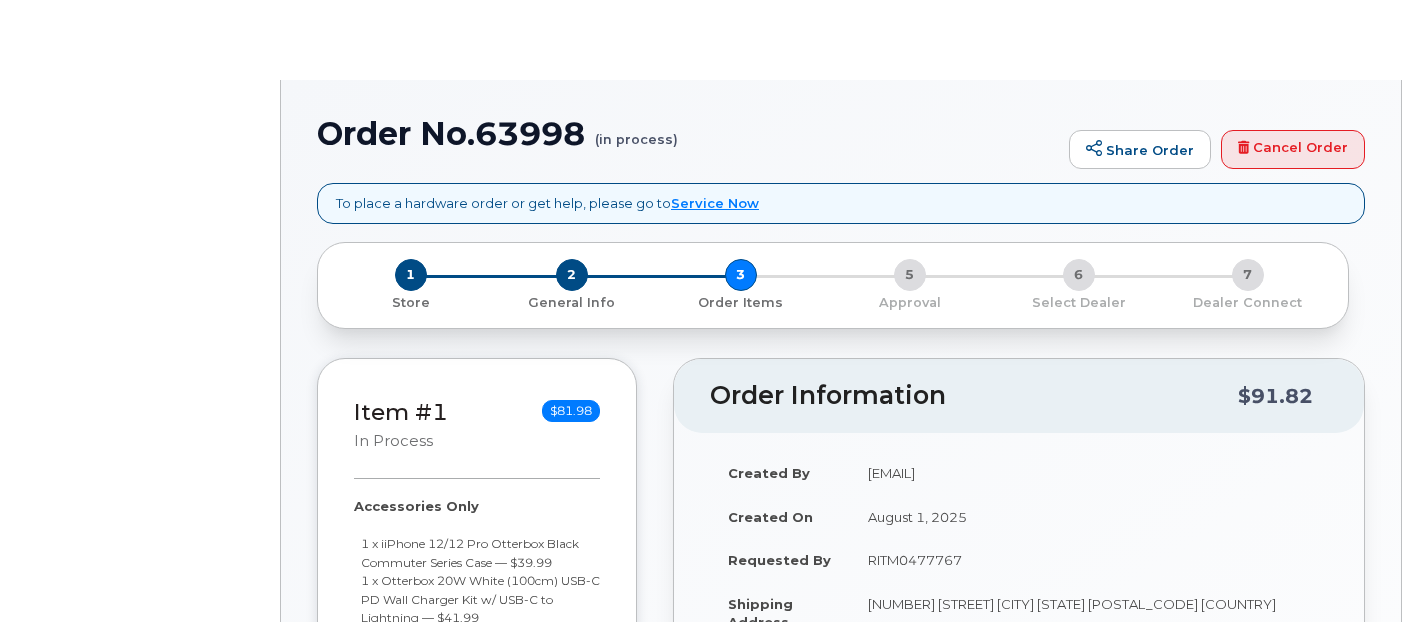 scroll, scrollTop: 0, scrollLeft: 0, axis: both 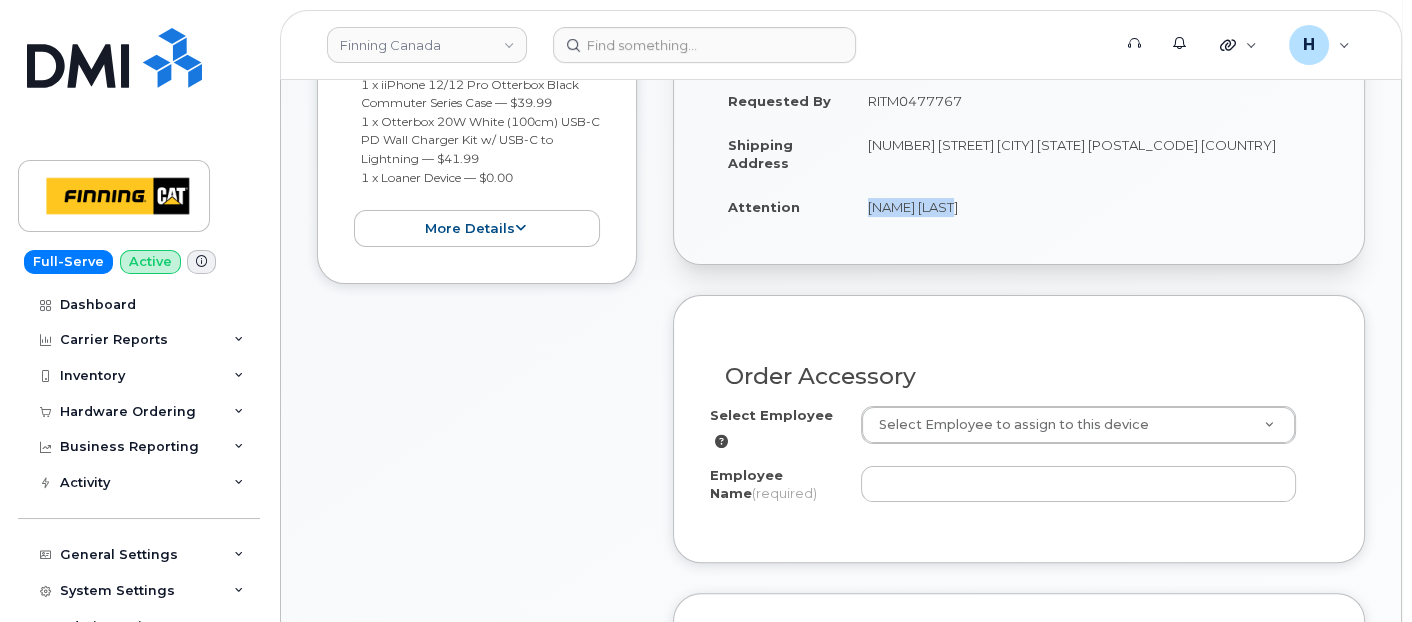 drag, startPoint x: 847, startPoint y: 210, endPoint x: 986, endPoint y: 218, distance: 139.23003 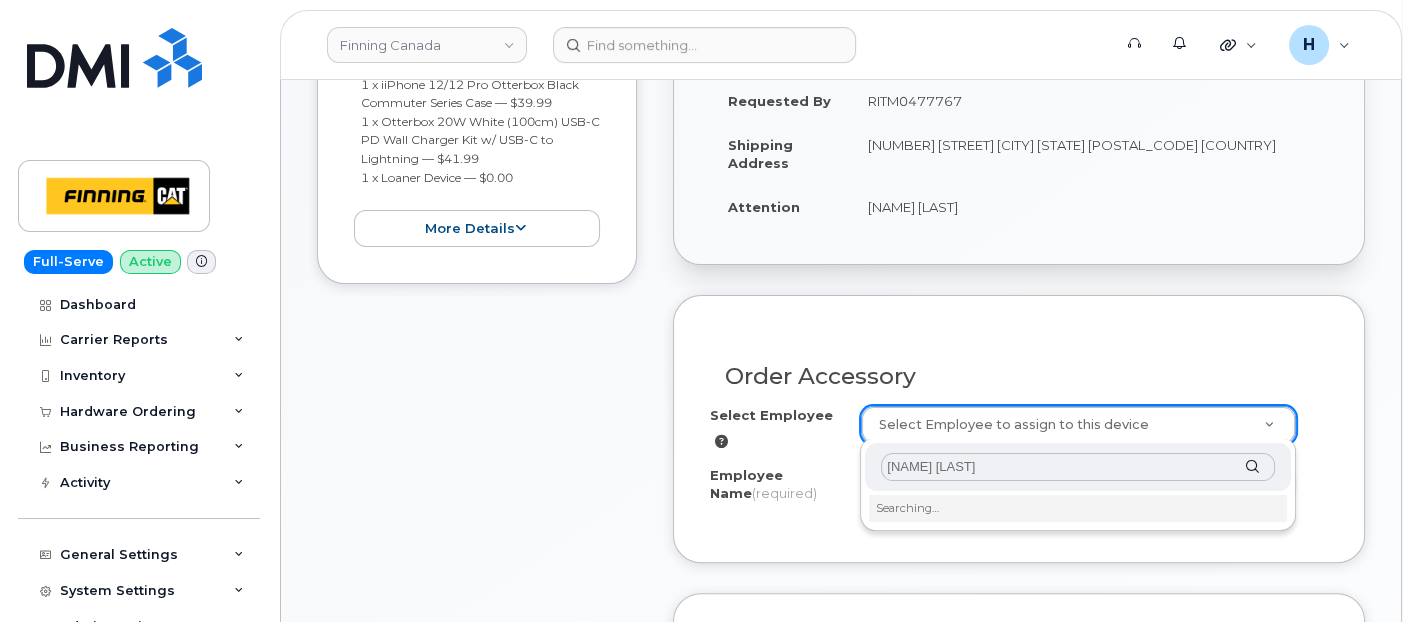 click on "[FIRST] [LAST]" at bounding box center (1078, 467) 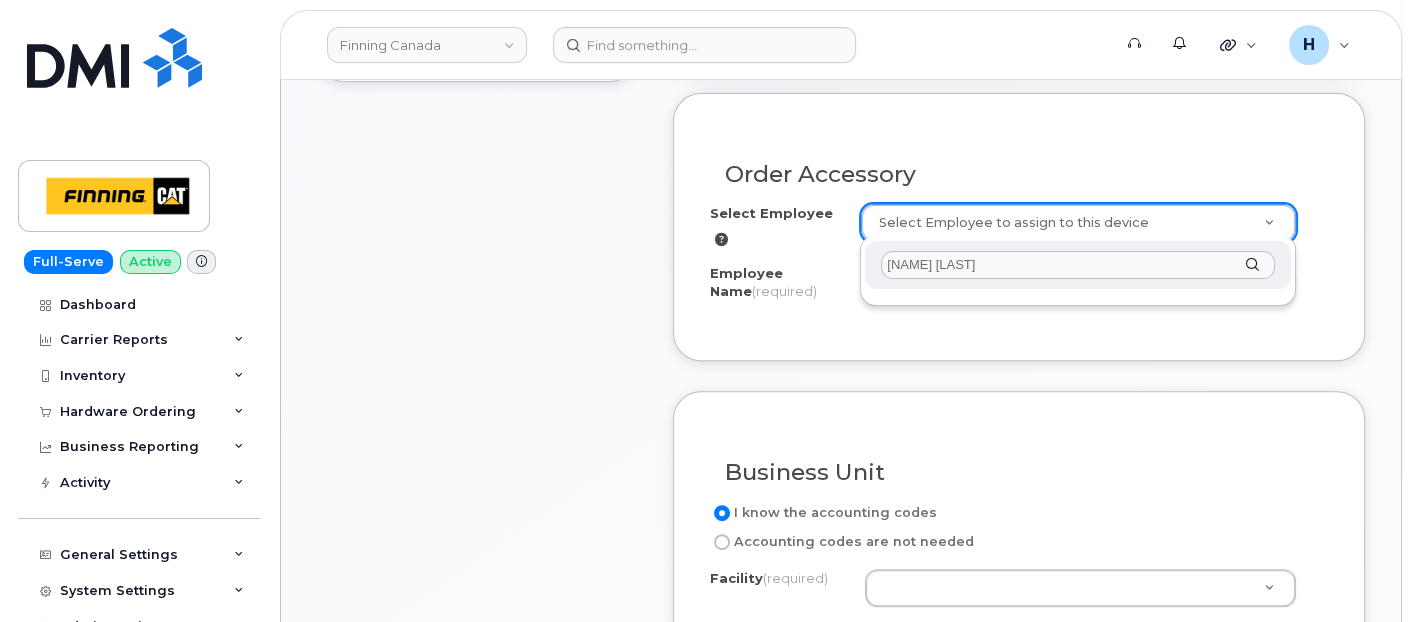scroll, scrollTop: 1000, scrollLeft: 0, axis: vertical 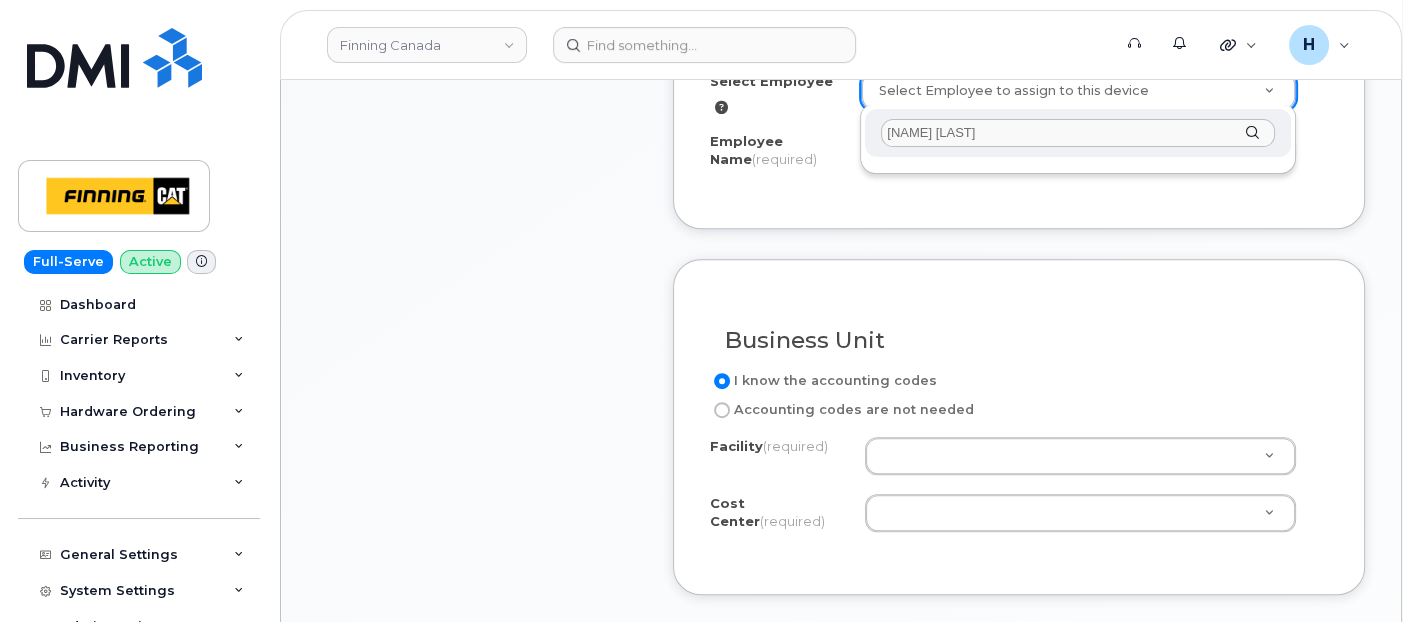 click on "[FIRST] [LAST]" at bounding box center (1078, 133) 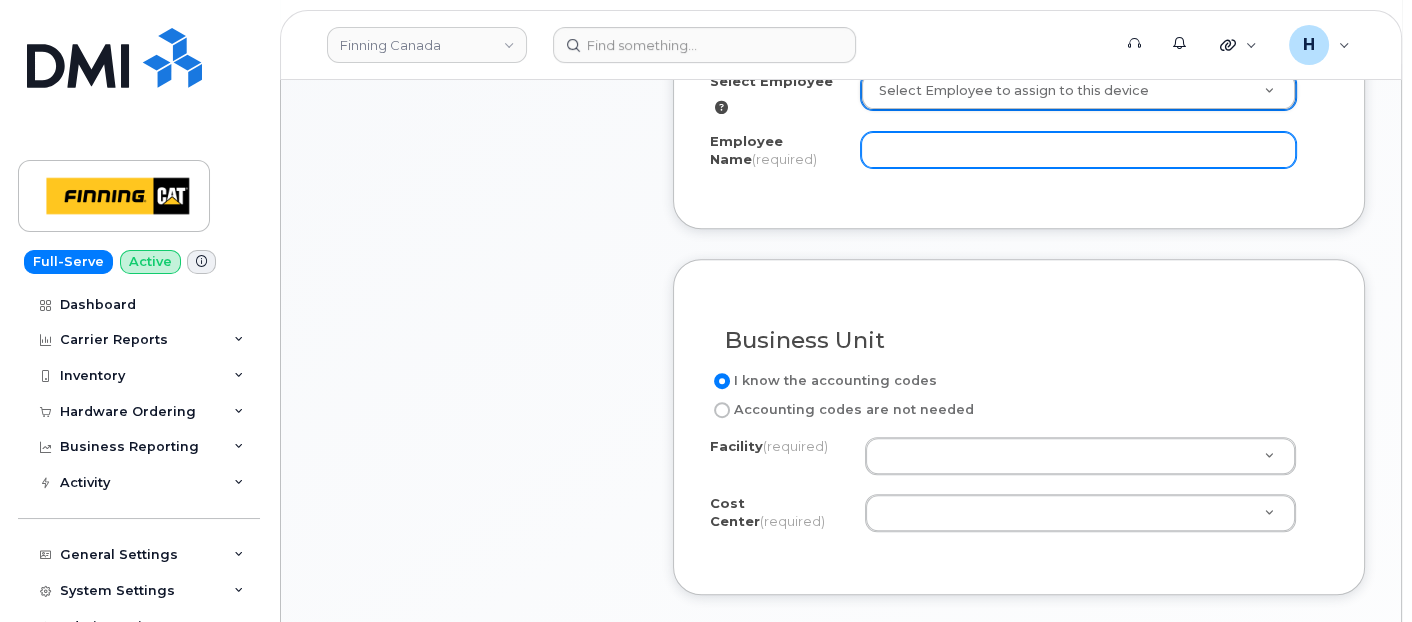 drag, startPoint x: 806, startPoint y: 162, endPoint x: 911, endPoint y: 147, distance: 106.06602 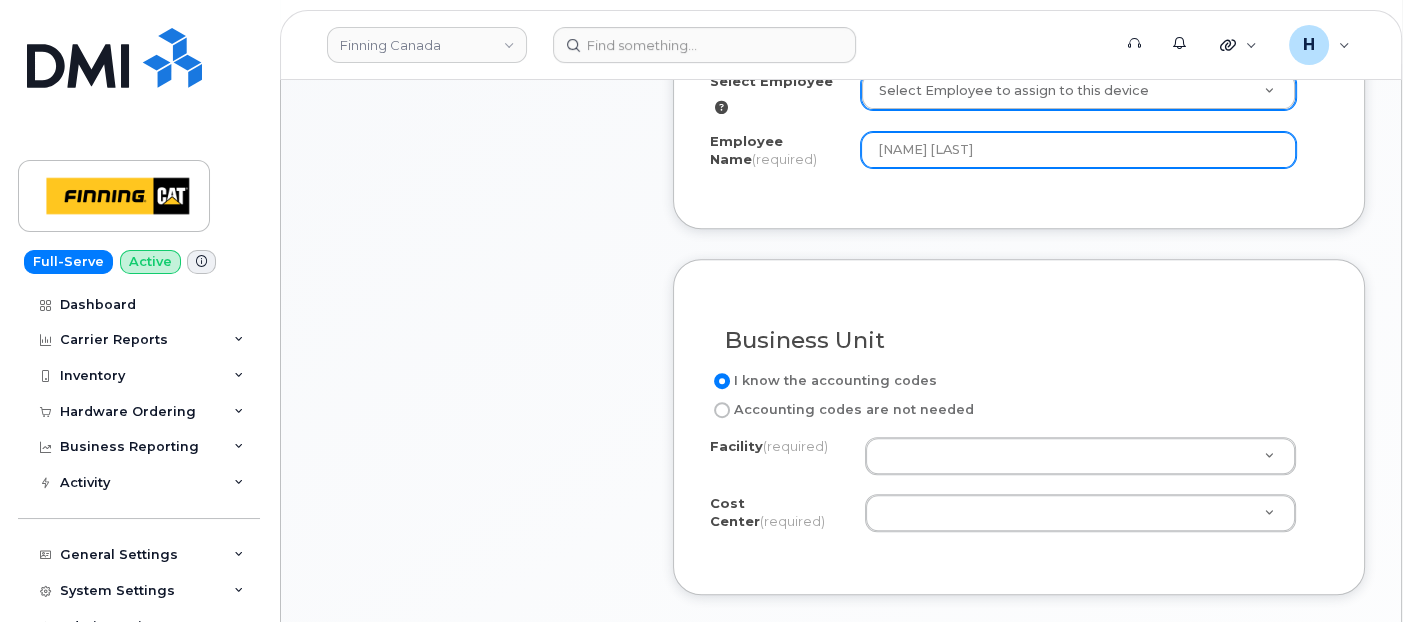 click on "[FIRST] [LAST]" at bounding box center [1079, 150] 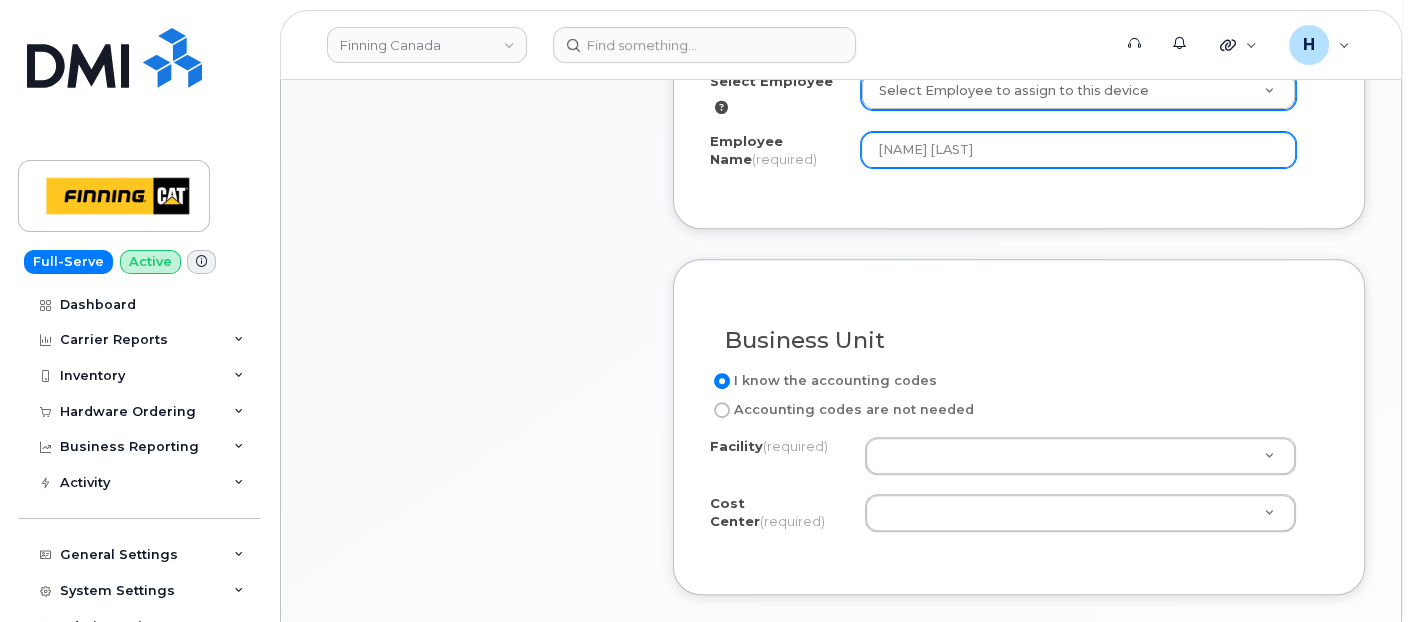 type on "[FIRST] [LAST]" 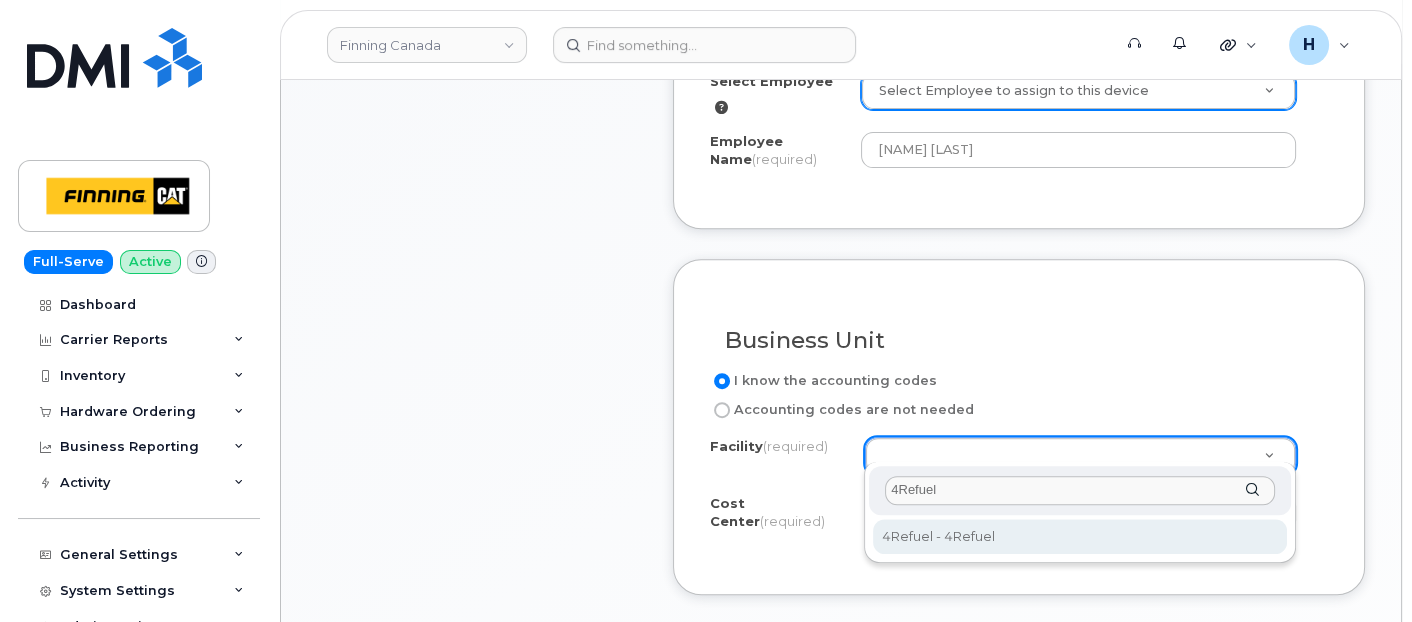 type on "4Refuel" 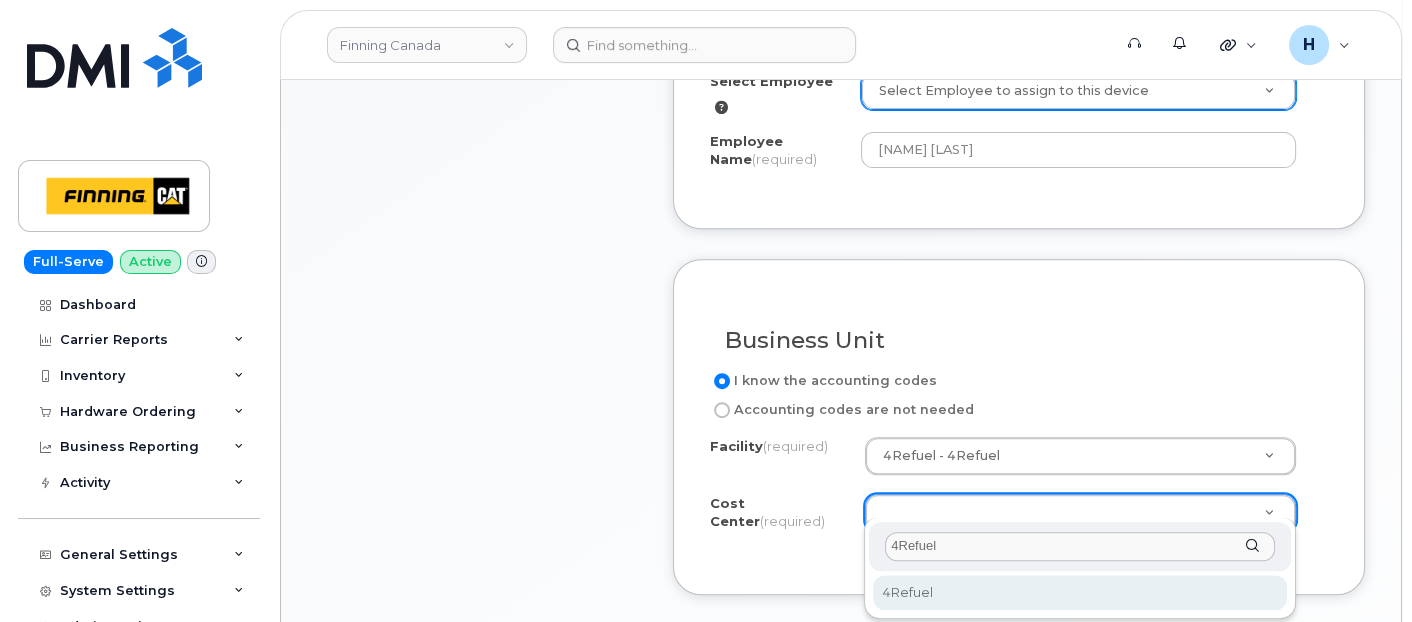 type on "4Refuel" 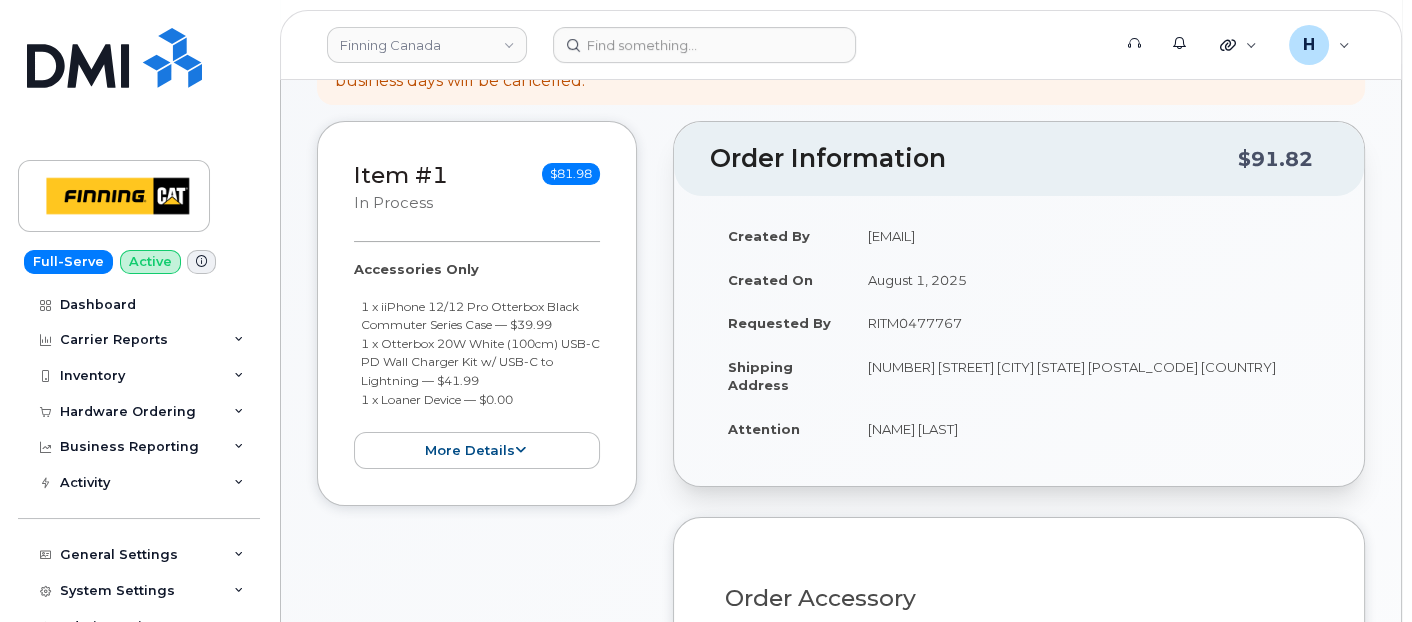 scroll, scrollTop: 0, scrollLeft: 0, axis: both 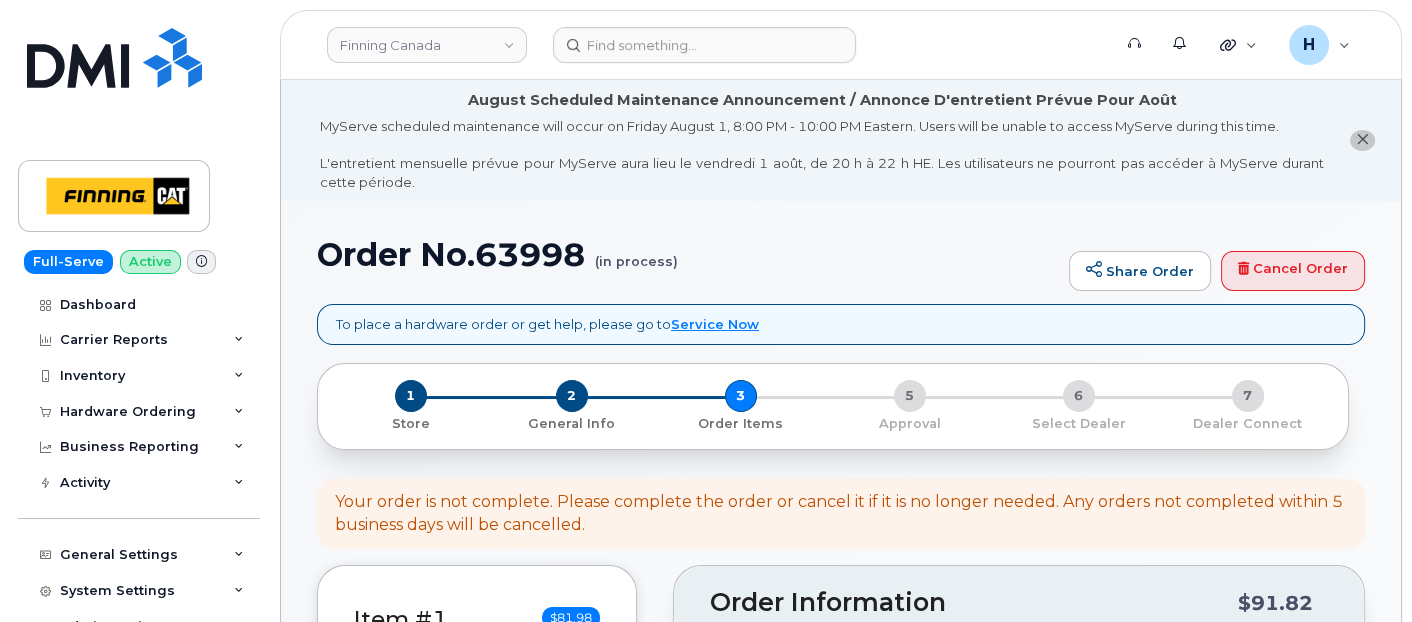click on "Order No.63998
(in process)" at bounding box center (688, 254) 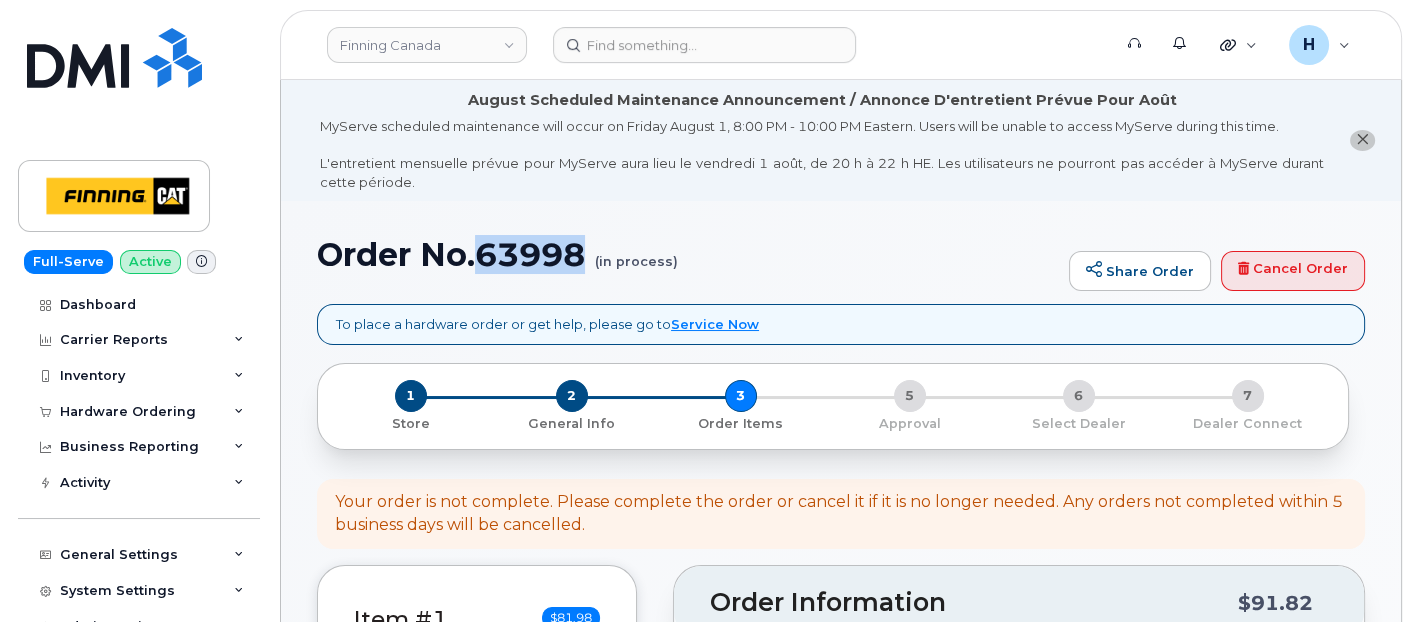 click on "Order No.63998
(in process)" at bounding box center (688, 254) 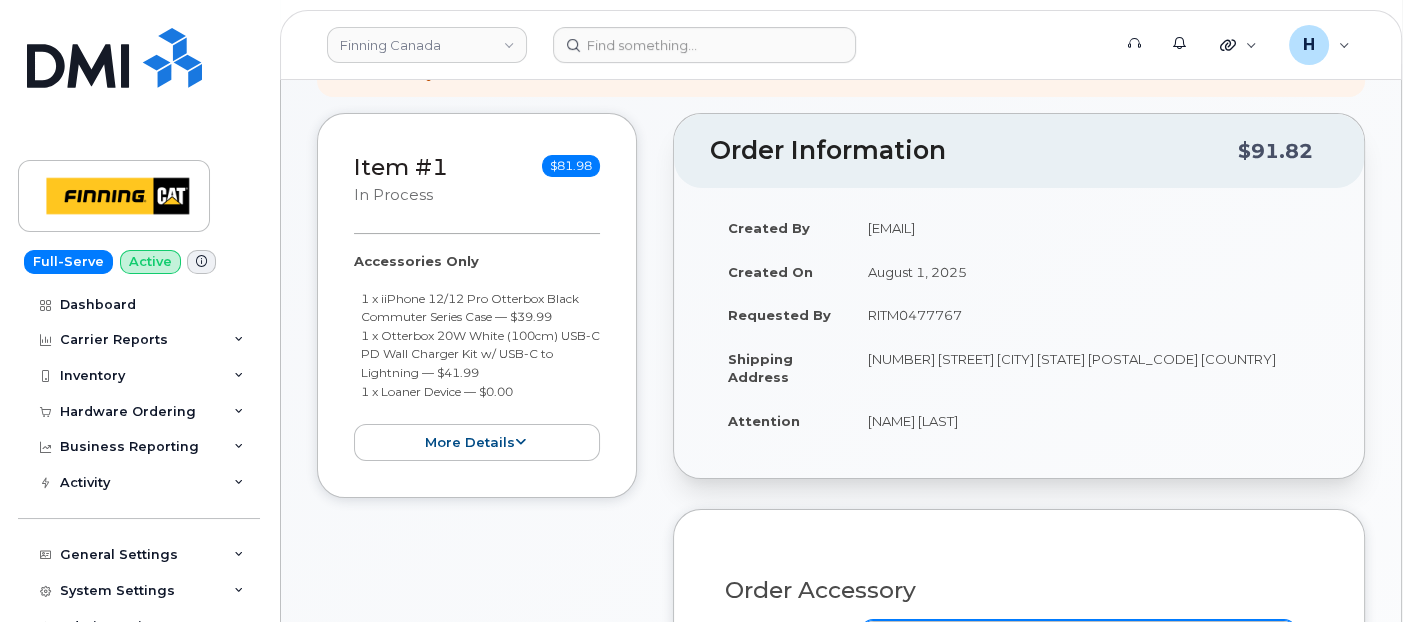 scroll, scrollTop: 555, scrollLeft: 0, axis: vertical 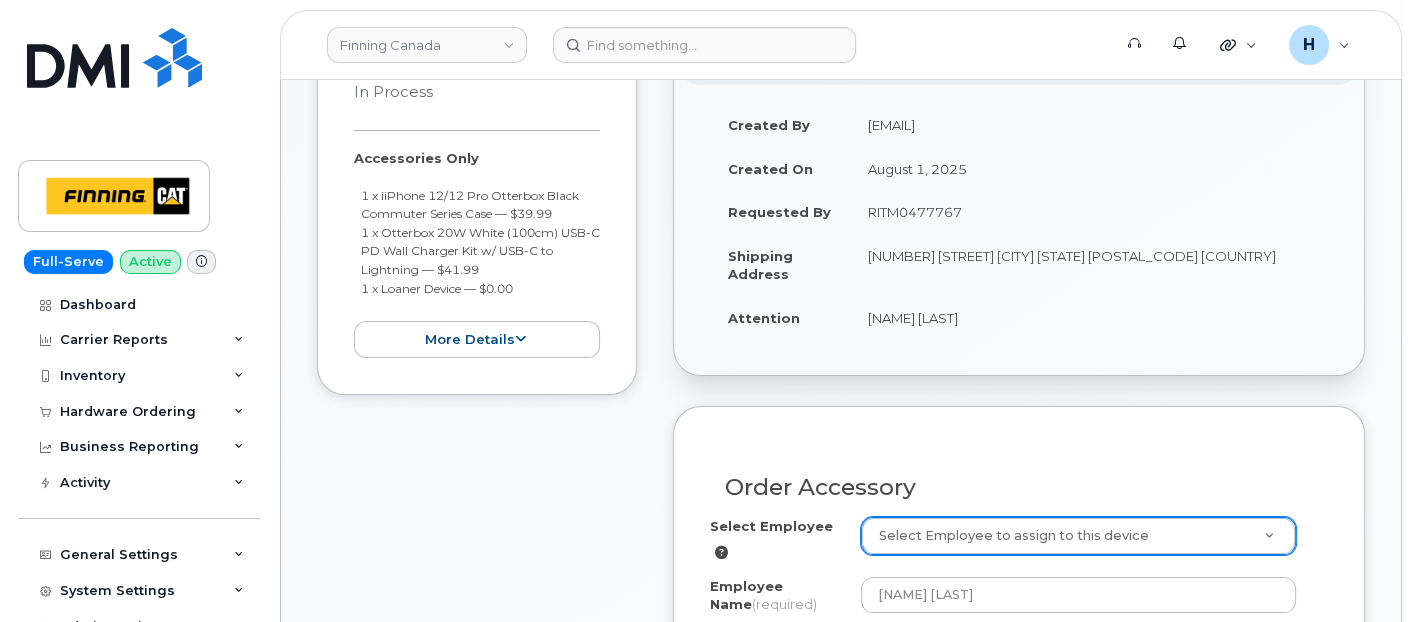 click on "[FIRST] [LAST]" at bounding box center [1089, 318] 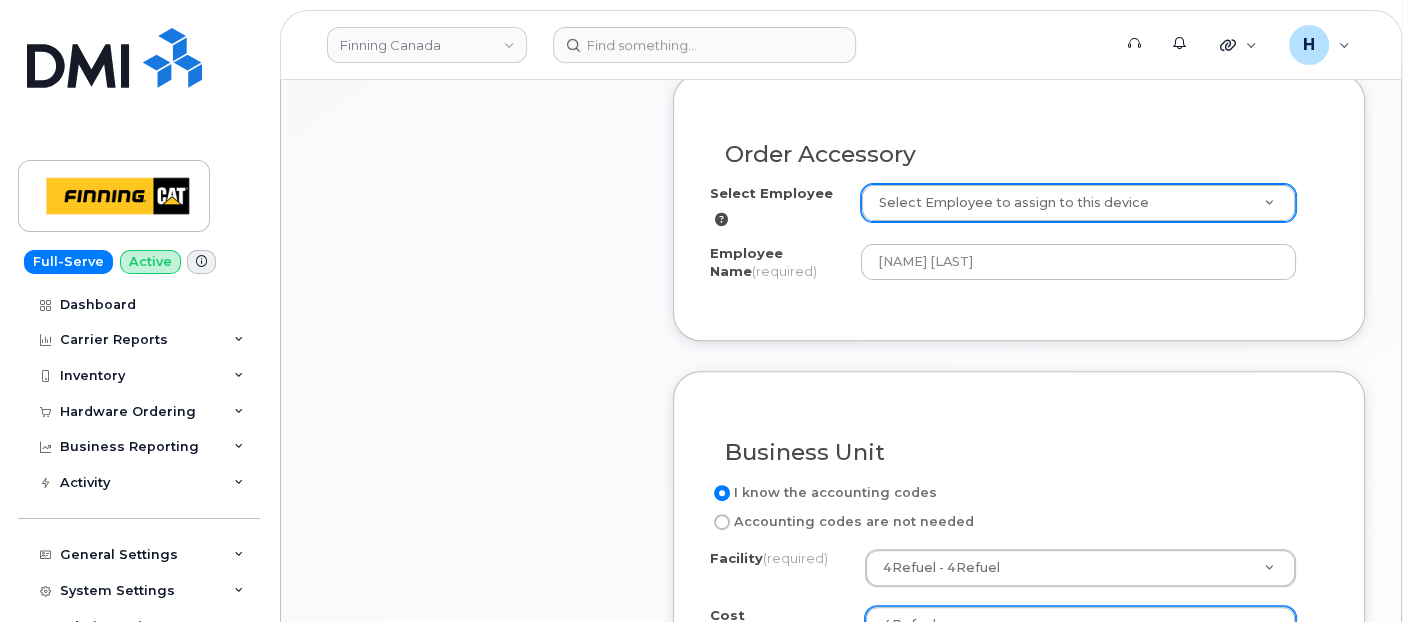 scroll, scrollTop: 1222, scrollLeft: 0, axis: vertical 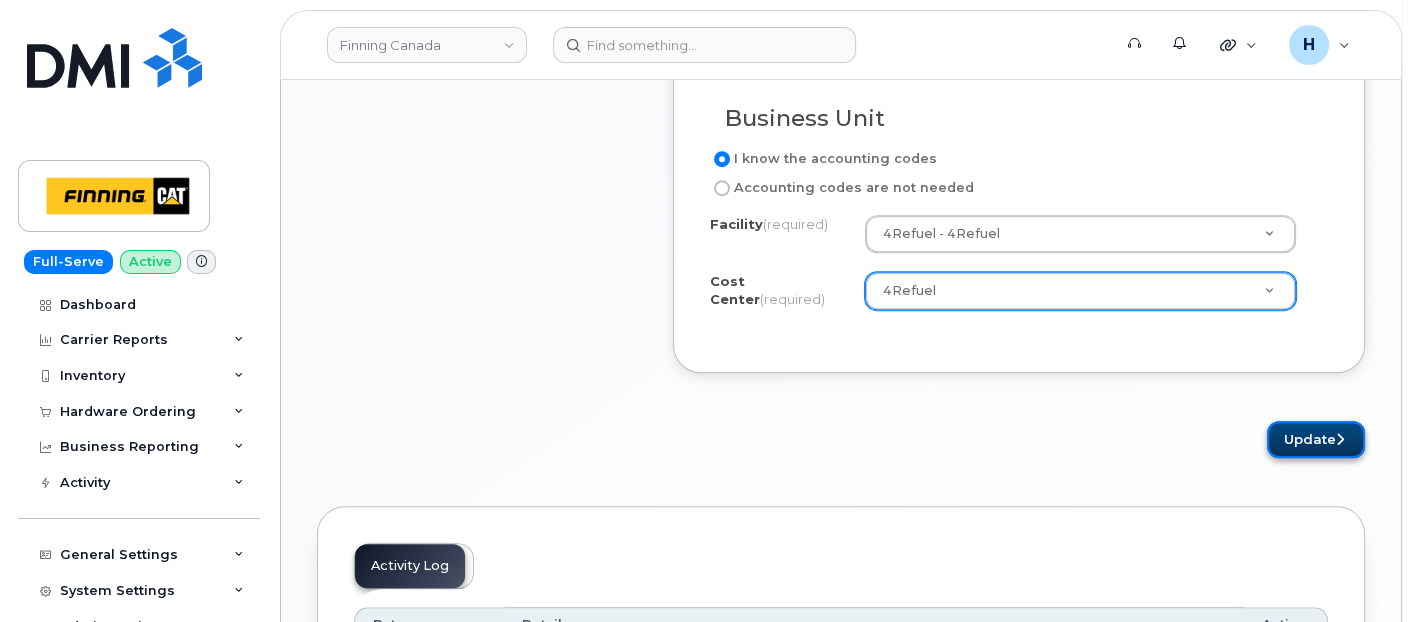 click on "Update" at bounding box center (1316, 439) 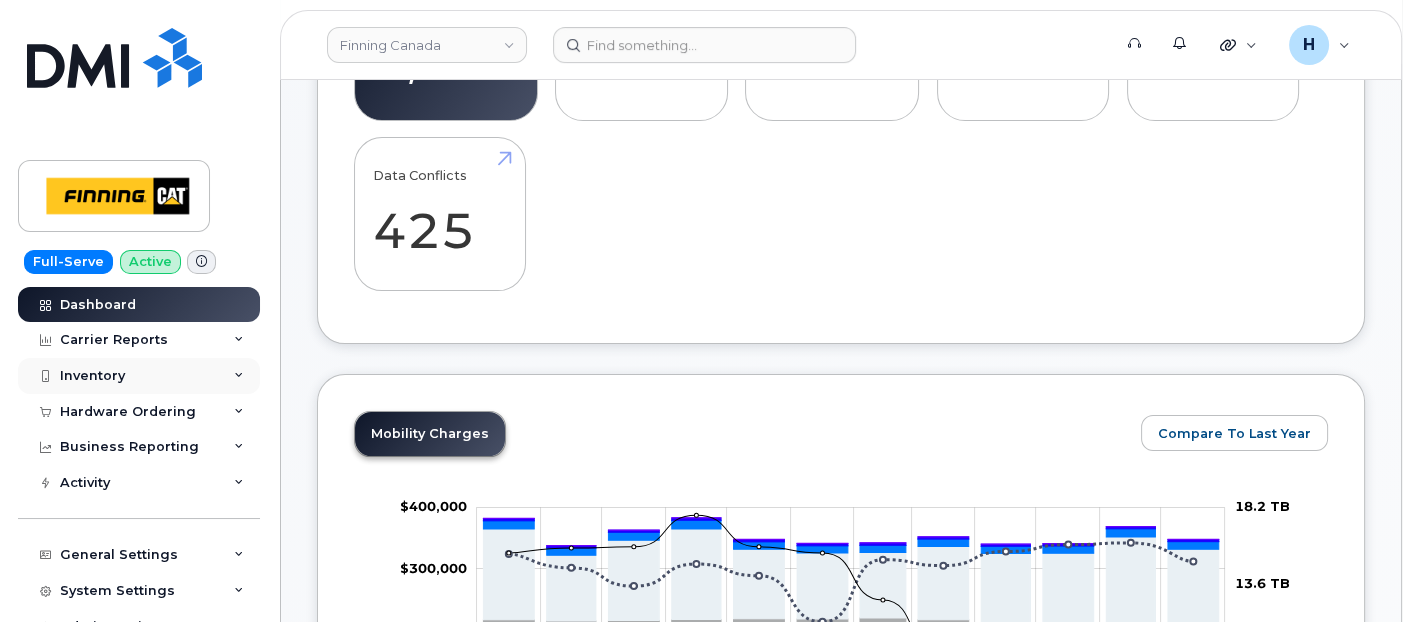 scroll, scrollTop: 666, scrollLeft: 0, axis: vertical 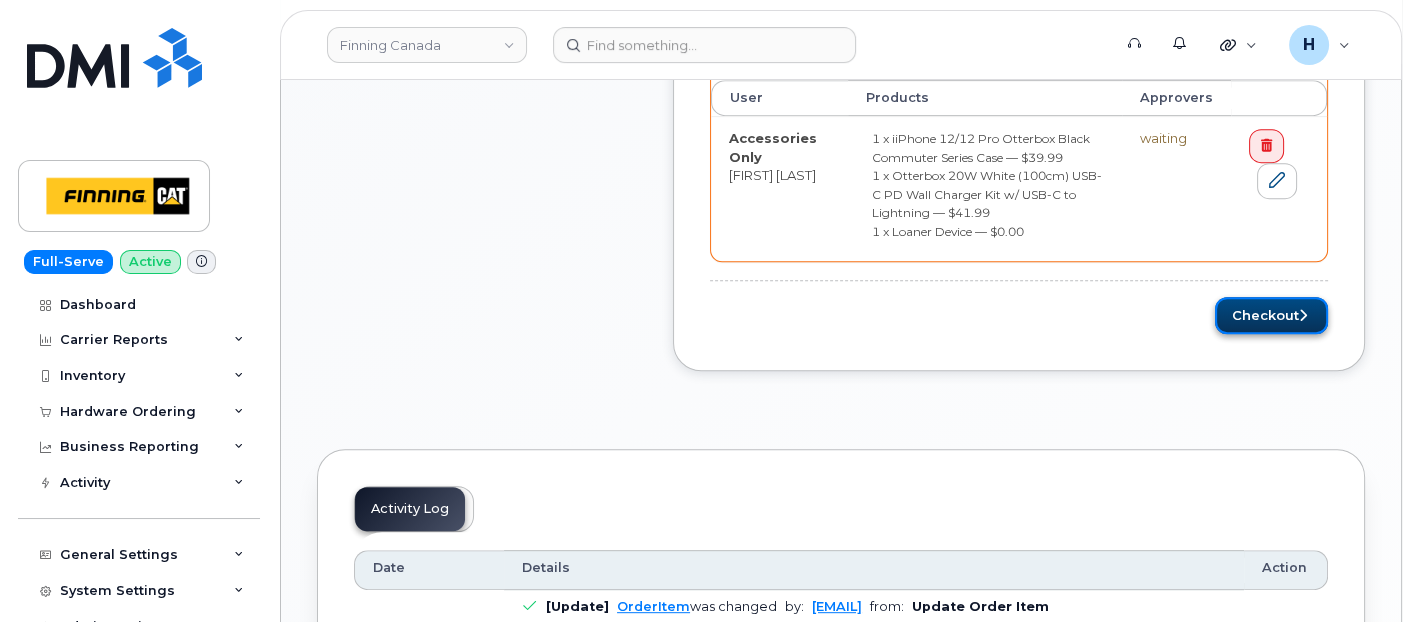 click on "Checkout" at bounding box center (1271, 315) 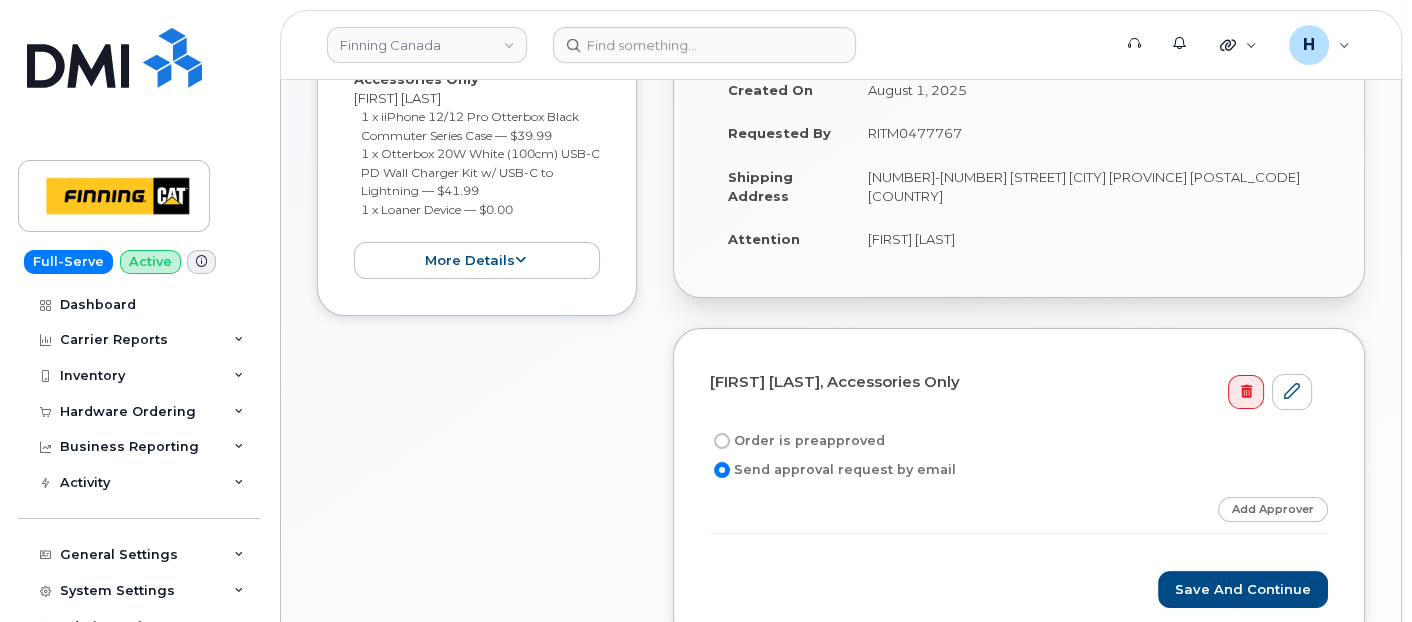scroll, scrollTop: 677, scrollLeft: 0, axis: vertical 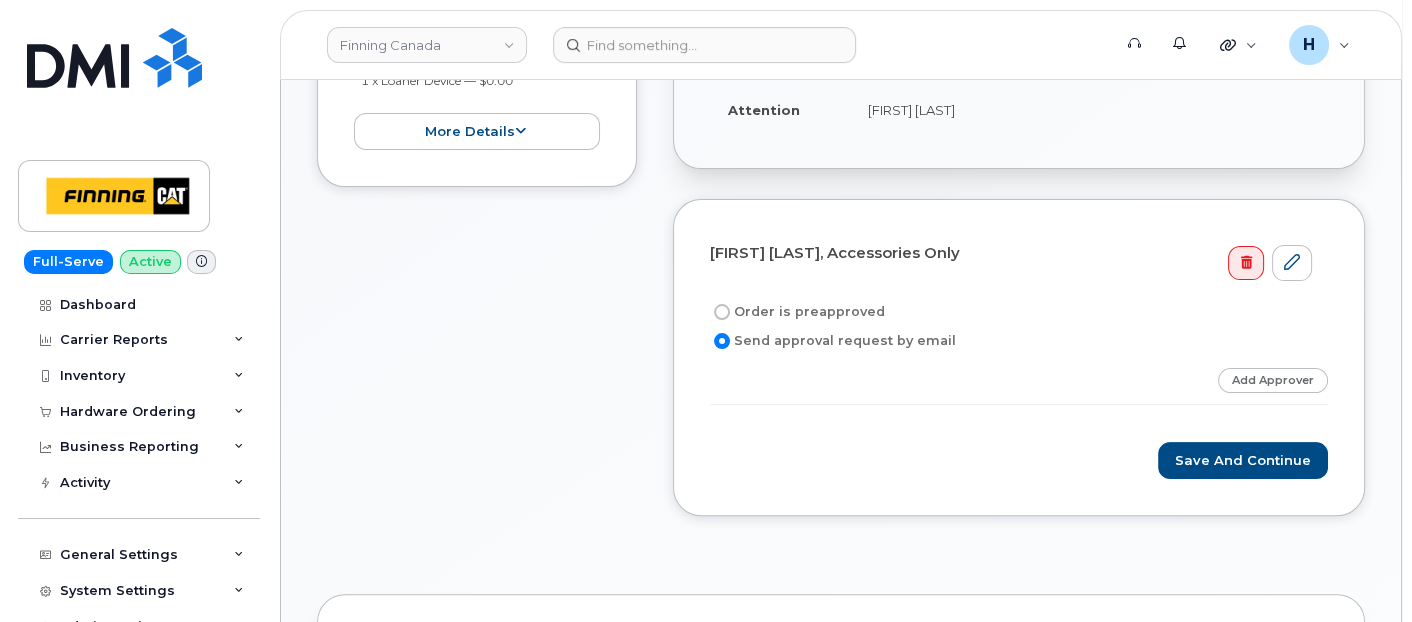 click on "Order is preapproved" at bounding box center (797, 312) 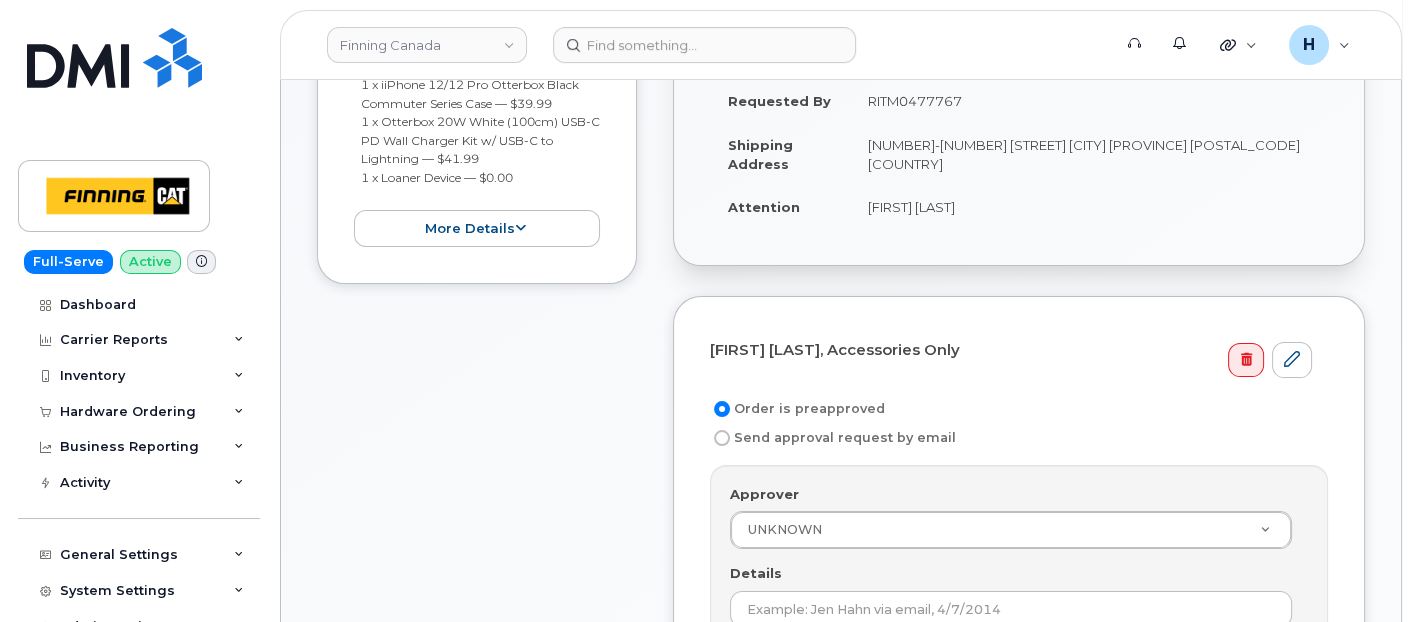 scroll, scrollTop: 454, scrollLeft: 0, axis: vertical 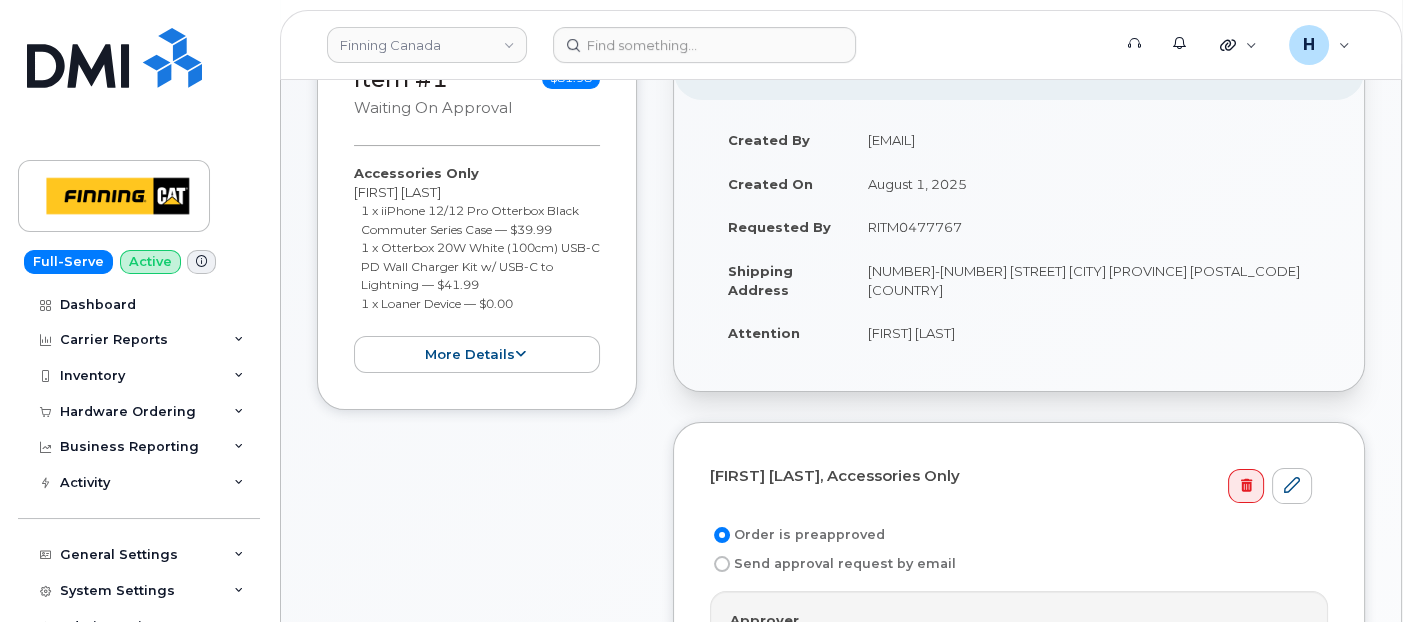 drag, startPoint x: 860, startPoint y: 228, endPoint x: 994, endPoint y: 218, distance: 134.37262 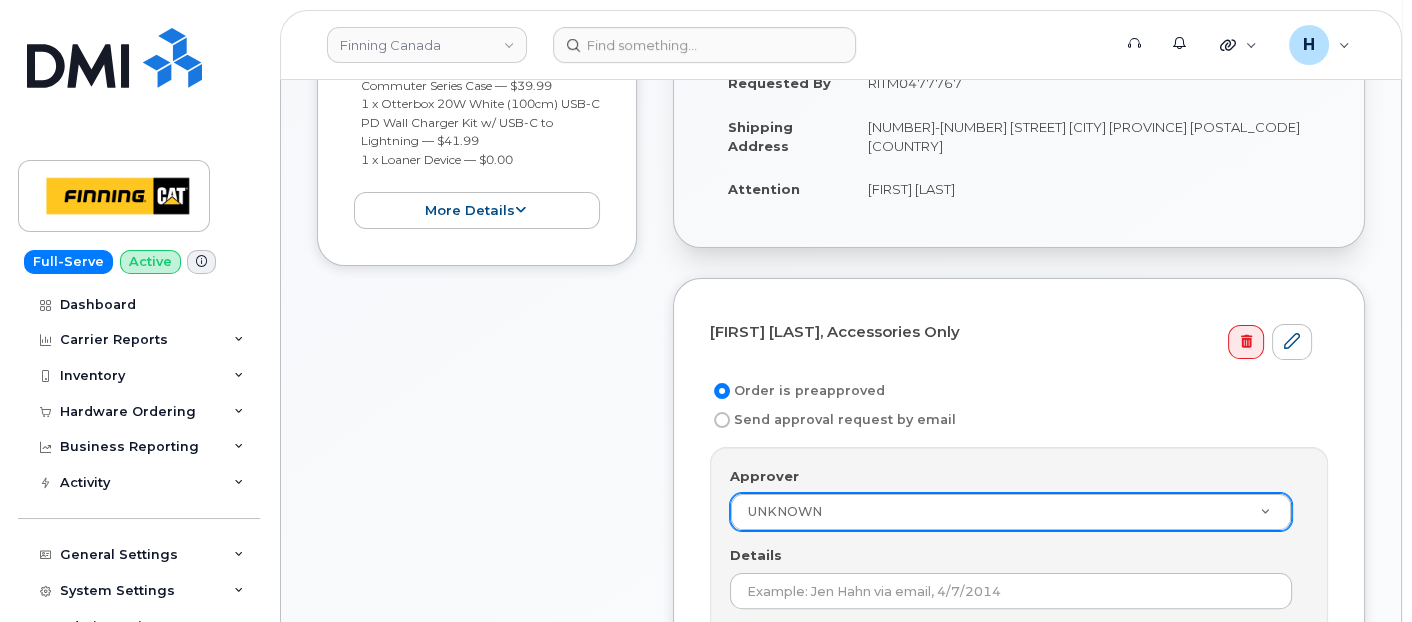 scroll, scrollTop: 677, scrollLeft: 0, axis: vertical 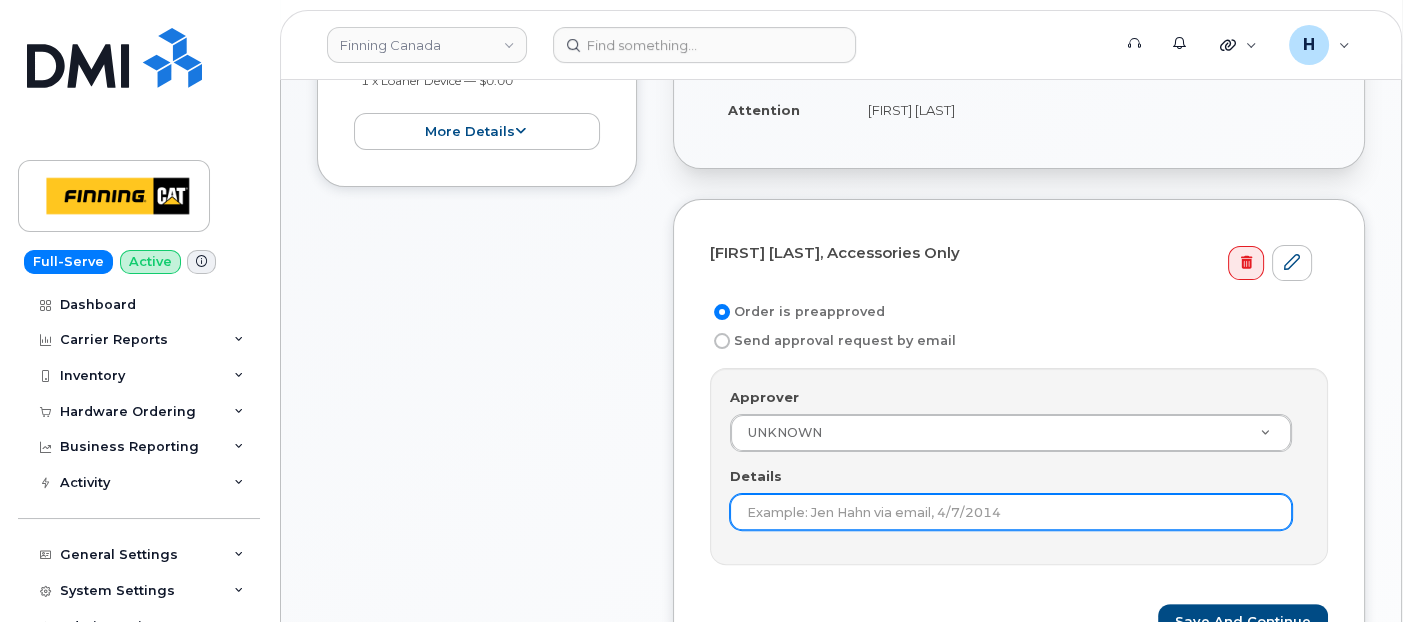click on "Details" at bounding box center (1011, 512) 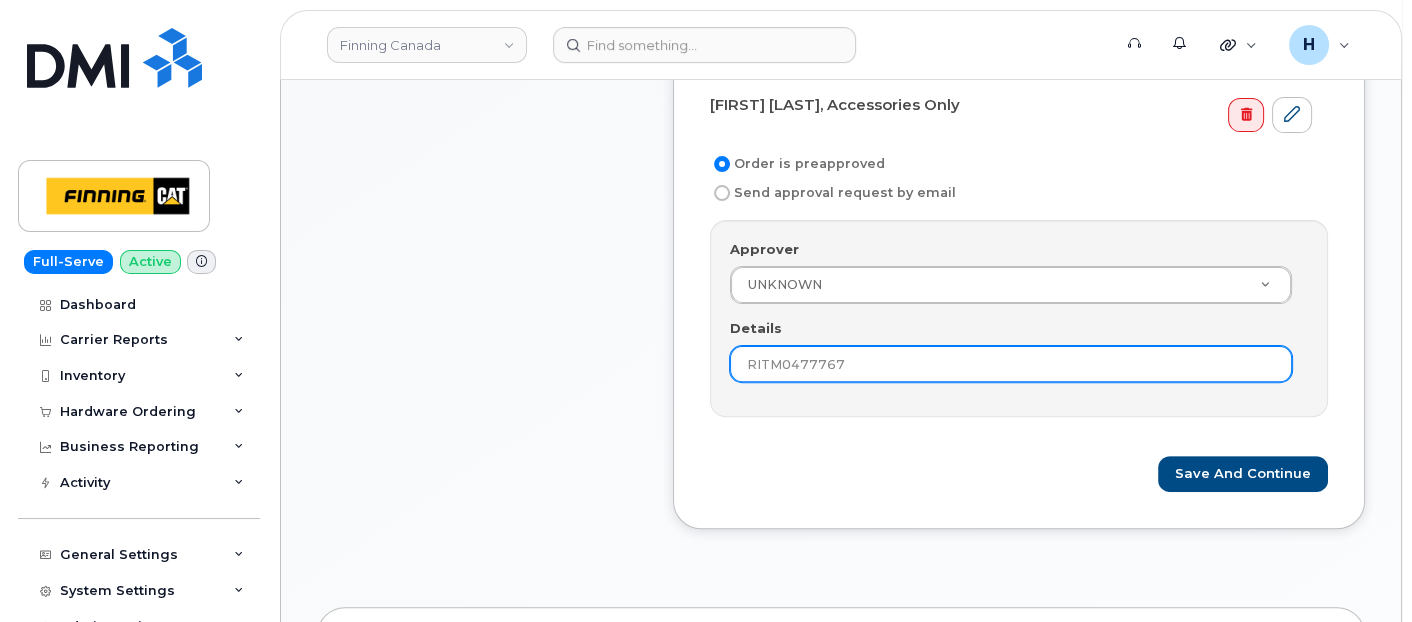 scroll, scrollTop: 899, scrollLeft: 0, axis: vertical 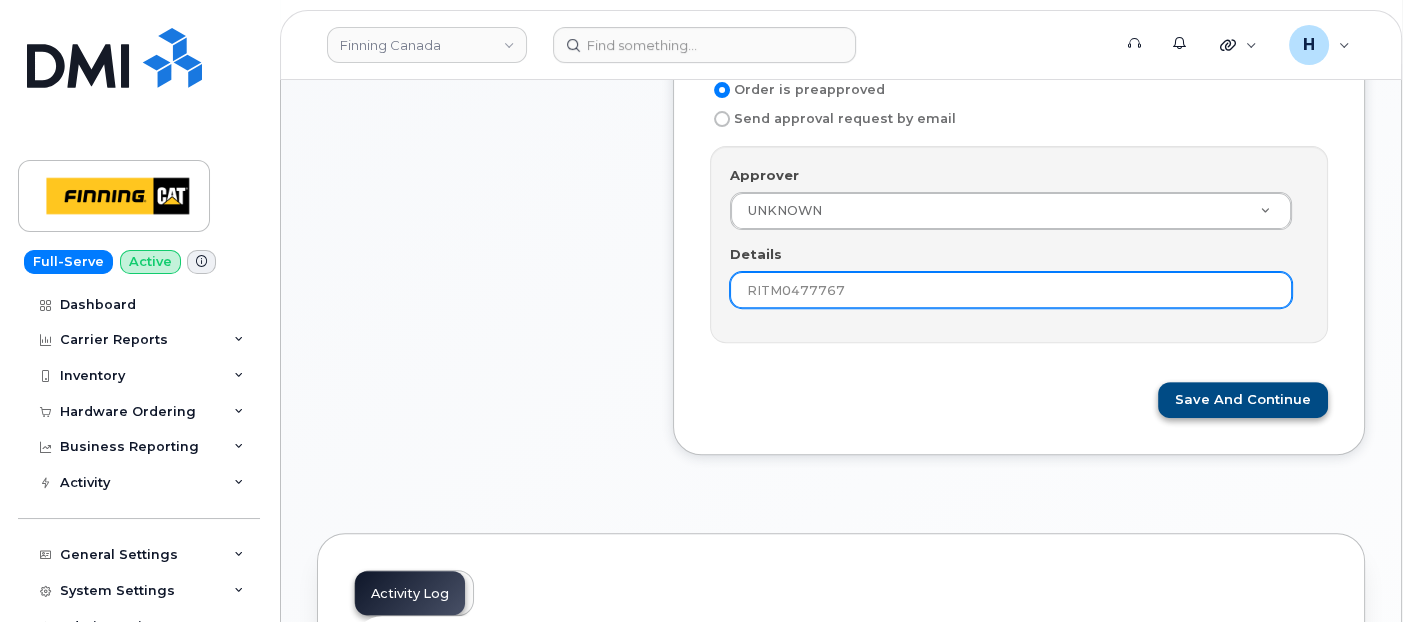type on "RITM0477767" 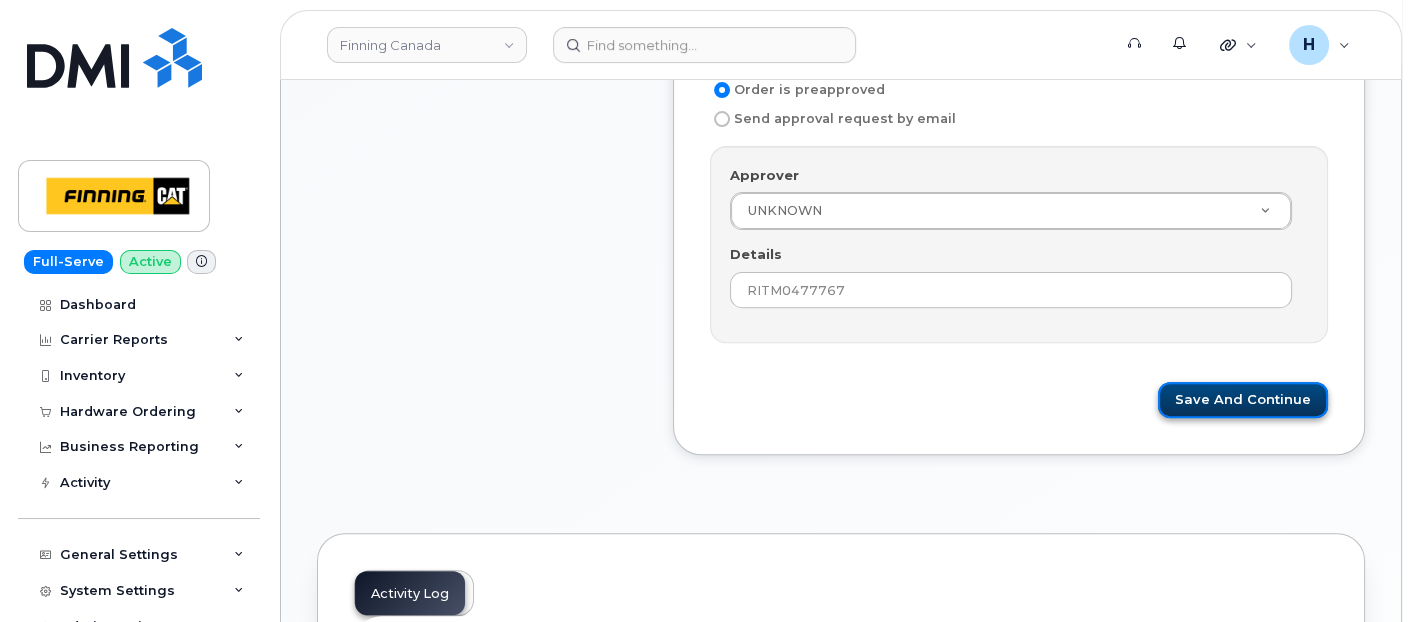 click on "Save and Continue" at bounding box center [1243, 400] 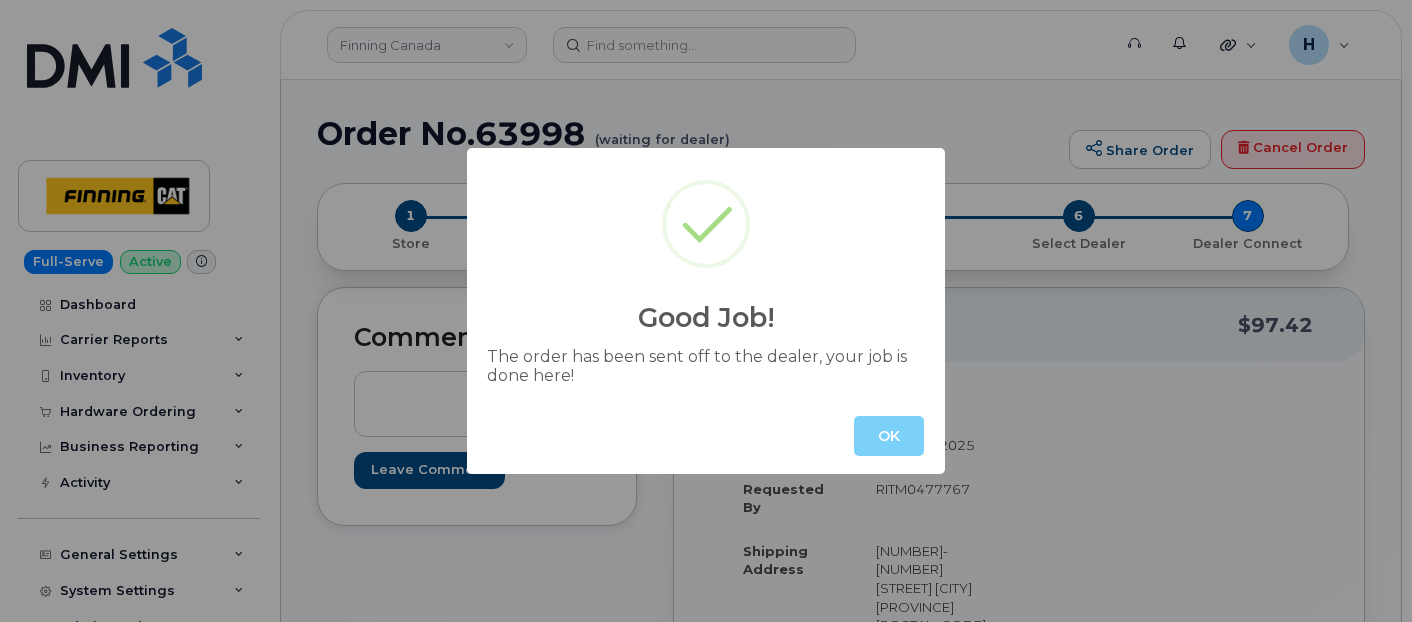scroll, scrollTop: 0, scrollLeft: 0, axis: both 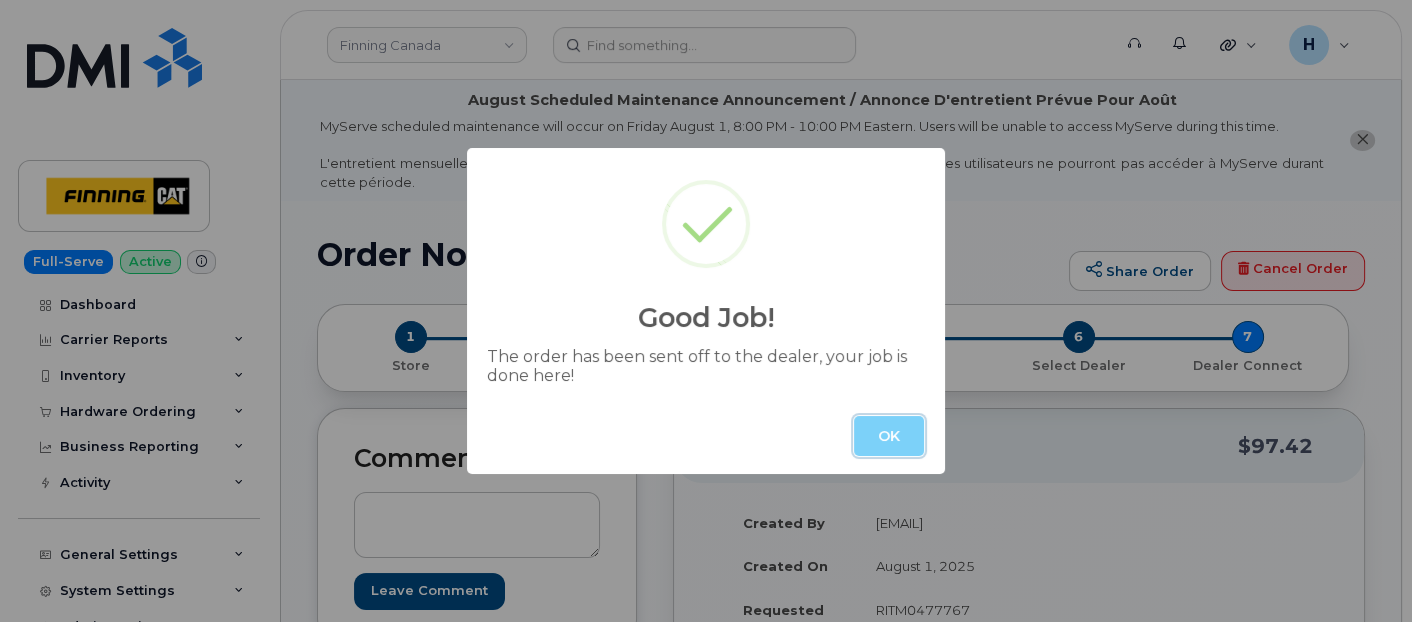 click on "OK" at bounding box center (889, 436) 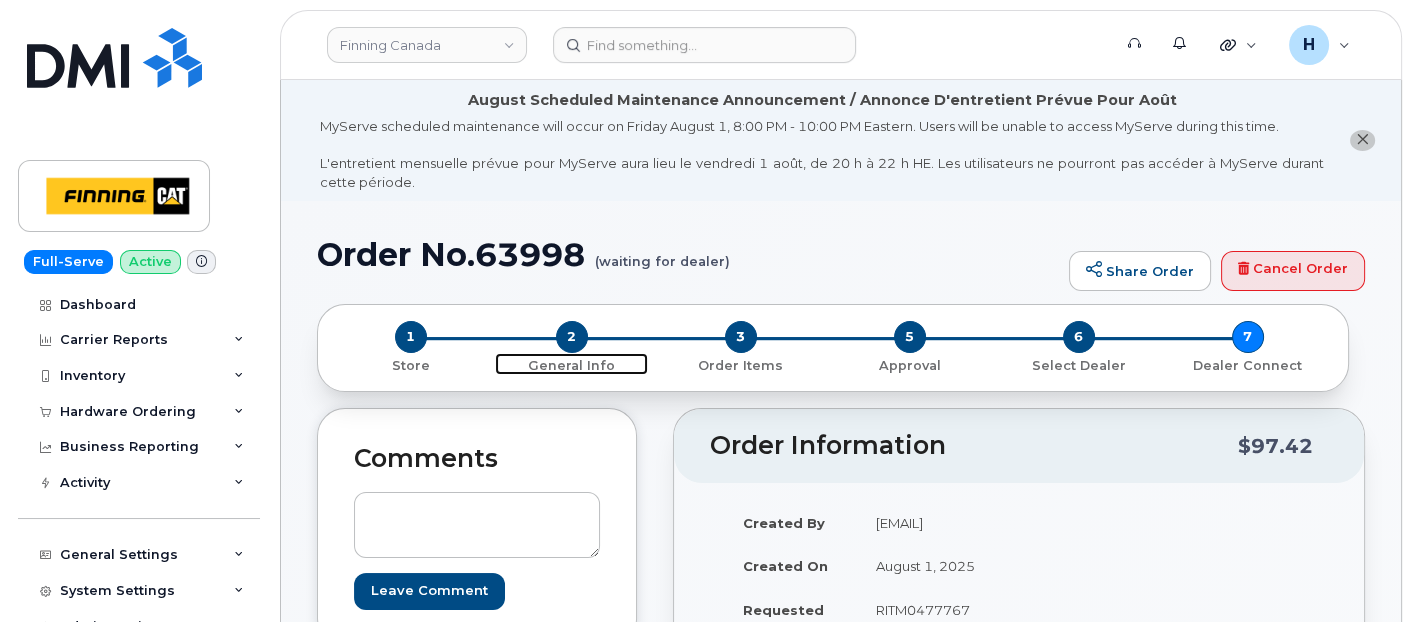 click on "2" at bounding box center (572, 337) 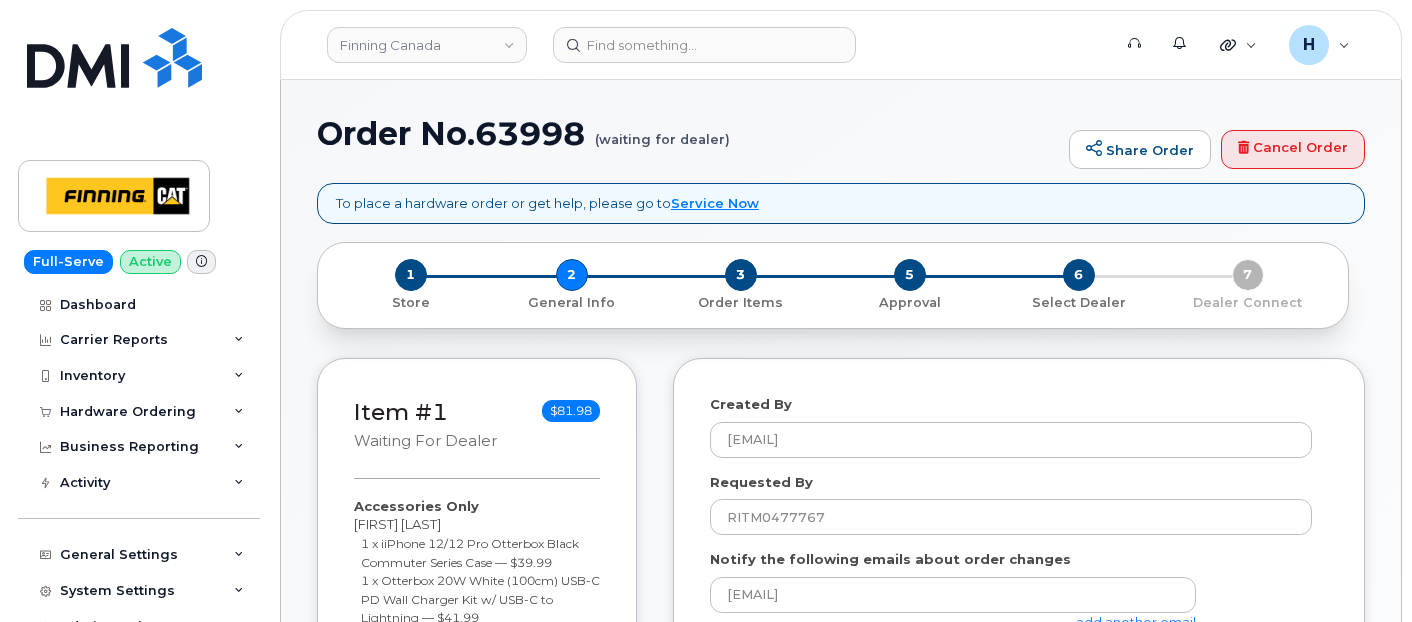 select 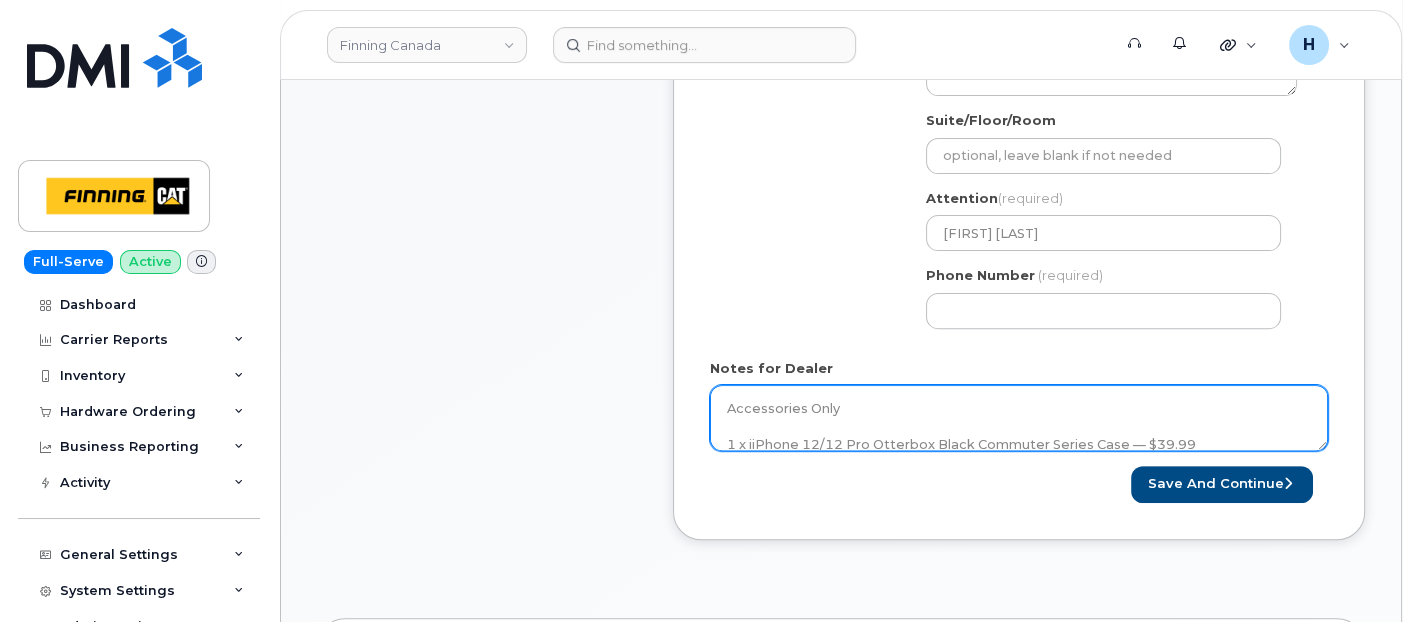 scroll, scrollTop: 1000, scrollLeft: 0, axis: vertical 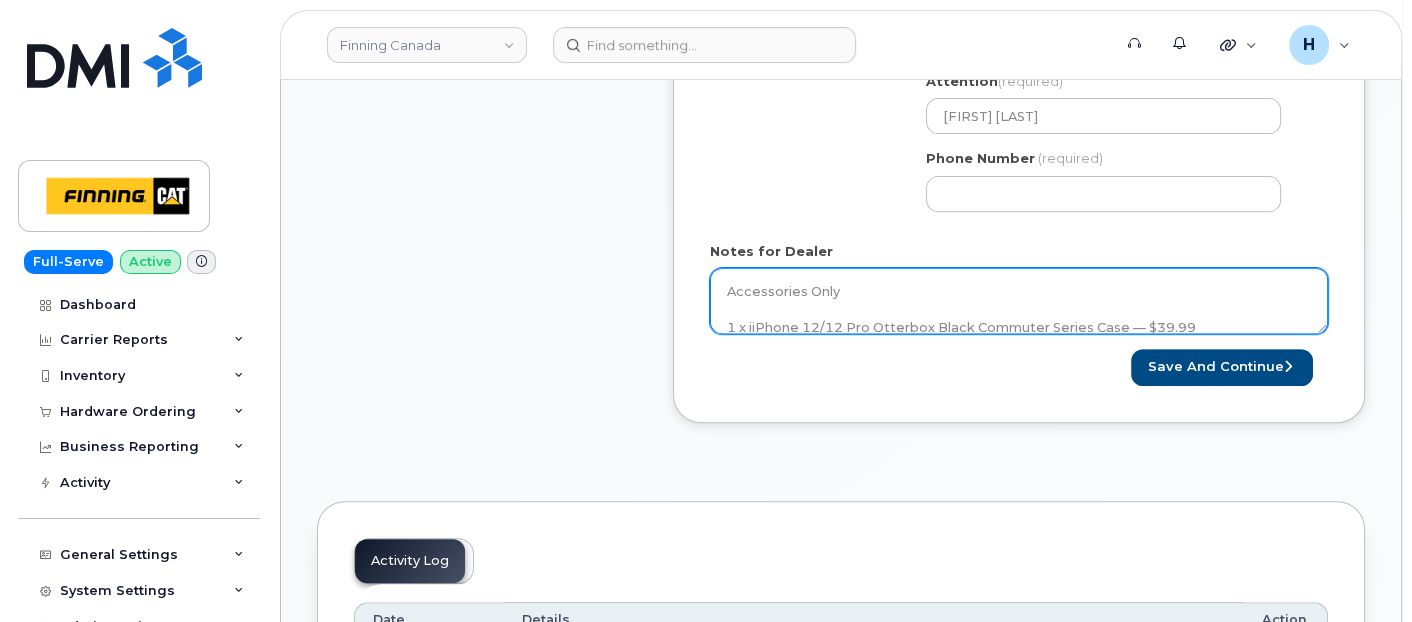 click on "Accessories Only
1 x iiPhone 12/12 Pro Otterbox Black Commuter Series Case — $39.99
1 x Otterbox 20W White (100cm) USB-C PD Wall Charger Kit w/ USB-C to Lightning — $41.99
1 x Loaner Device — $0.00
***Assign Existing Line***
Purolator AWB:" at bounding box center (1019, 301) 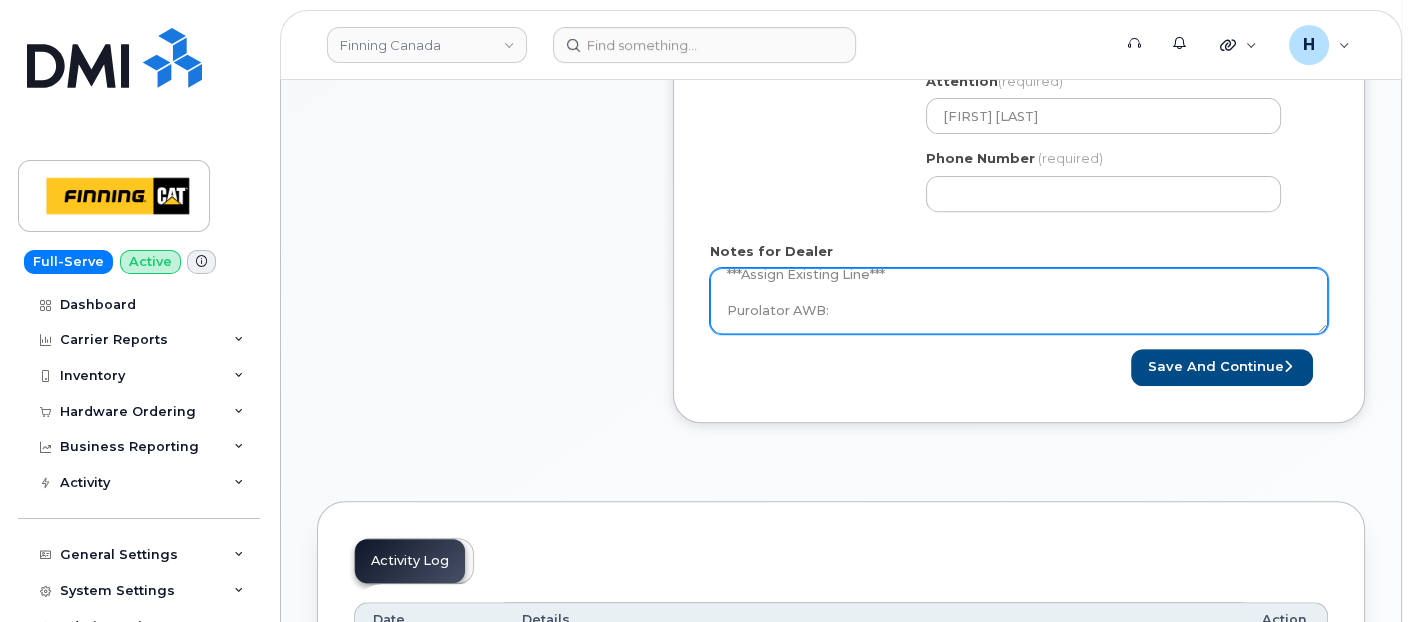 click on "Accessories Only
1 x iiPhone 12/12 Pro Otterbox Black Commuter Series Case — $39.99
1 x Otterbox 20W White (100cm) USB-C PD Wall Charger Kit w/ USB-C to Lightning — $41.99
1 x Loaner Device — $0.00
***Assign Existing Line***
Purolator AWB:" at bounding box center (1019, 301) 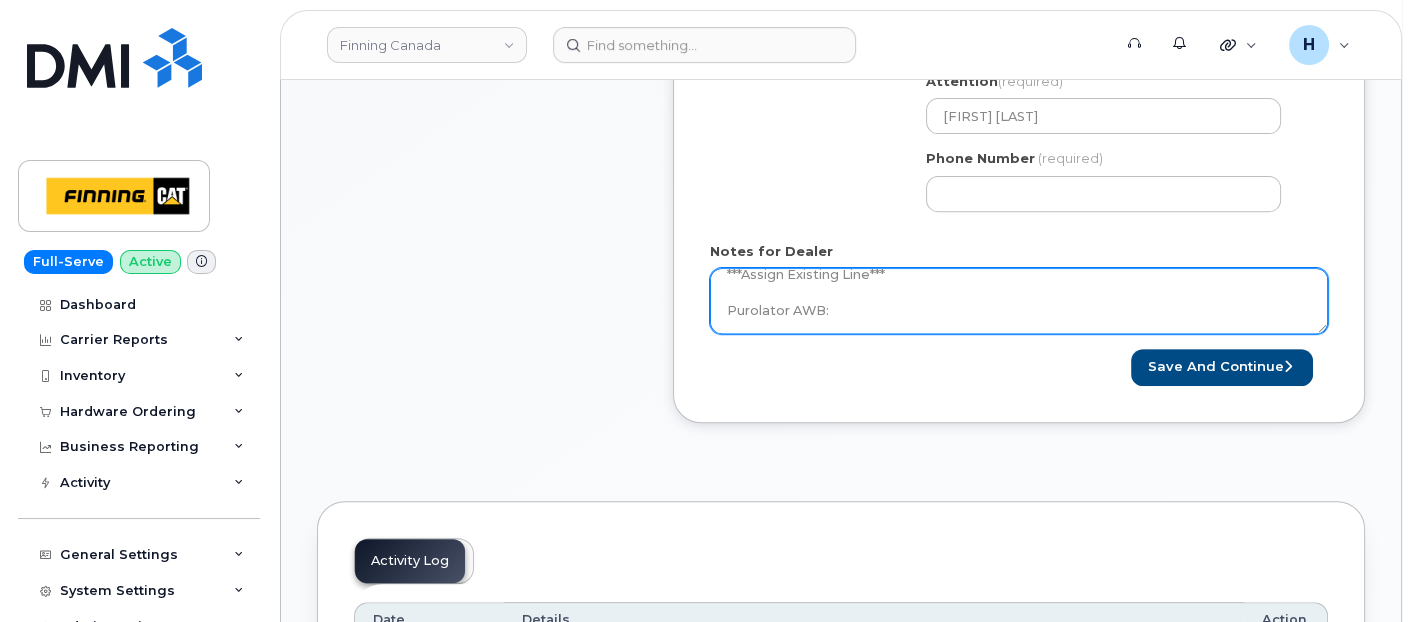 paste on "335611089715" 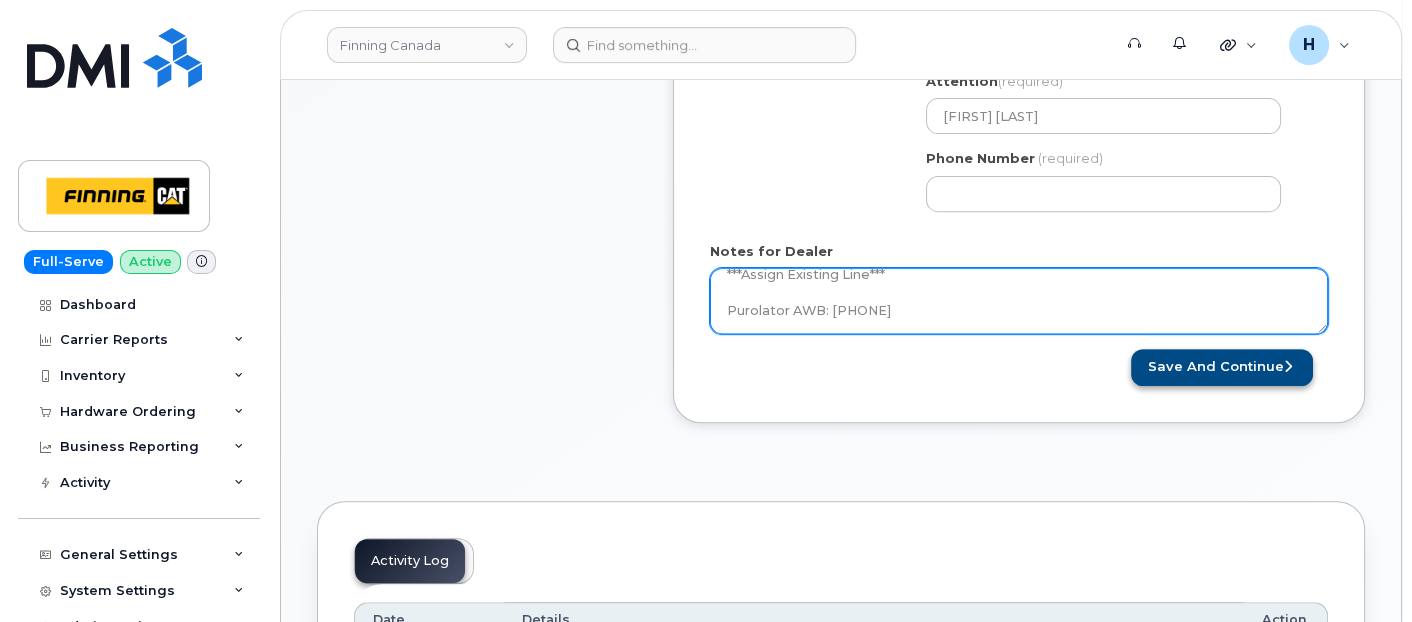 type on "Accessories Only
1 x iiPhone 12/12 Pro Otterbox Black Commuter Series Case — $39.99
1 x Otterbox 20W White (100cm) USB-C PD Wall Charger Kit w/ USB-C to Lightning — $41.99
1 x Loaner Device — $0.00
***Assign Existing Line***
Purolator AWB: 335611089715" 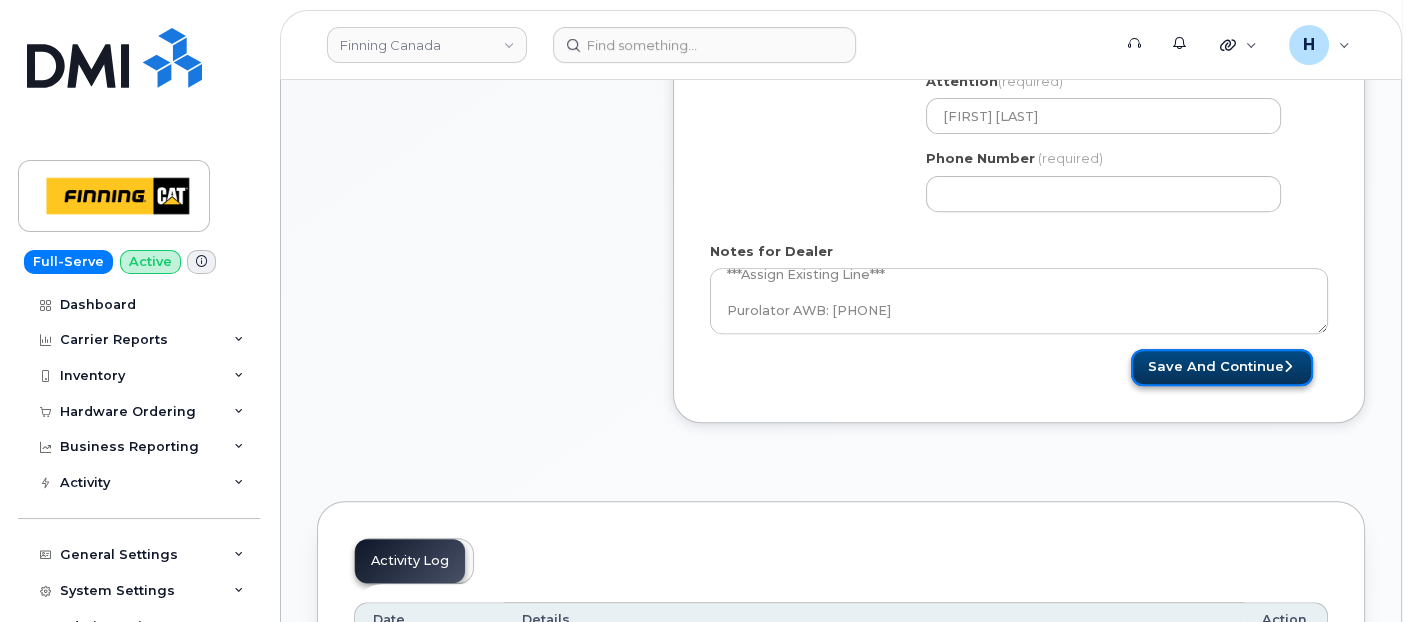 click on "Save and Continue" at bounding box center [1222, 367] 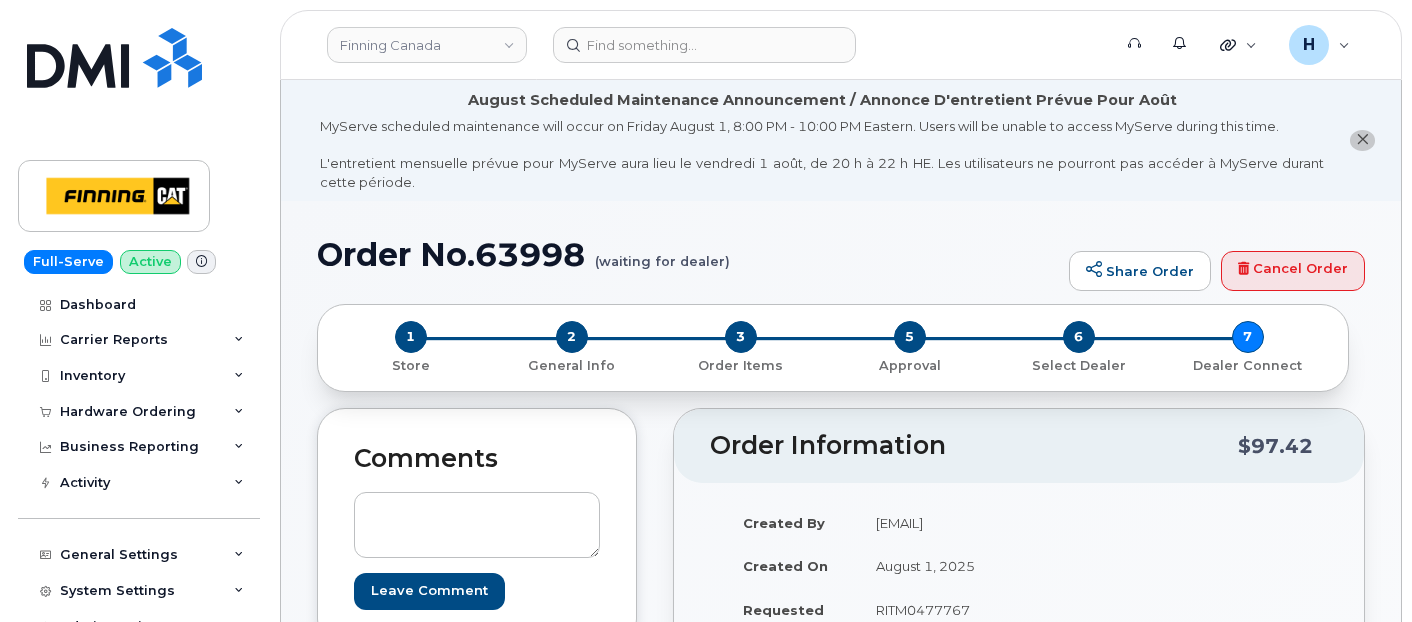 scroll, scrollTop: 0, scrollLeft: 0, axis: both 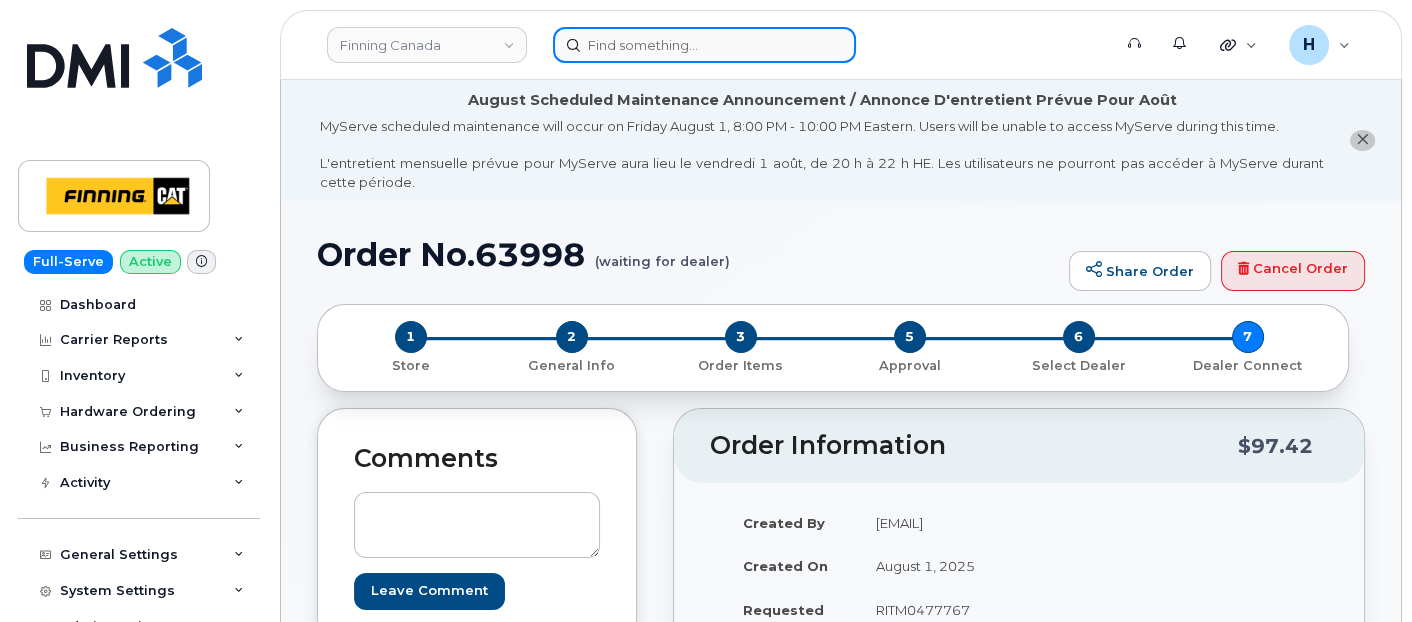 click at bounding box center (704, 45) 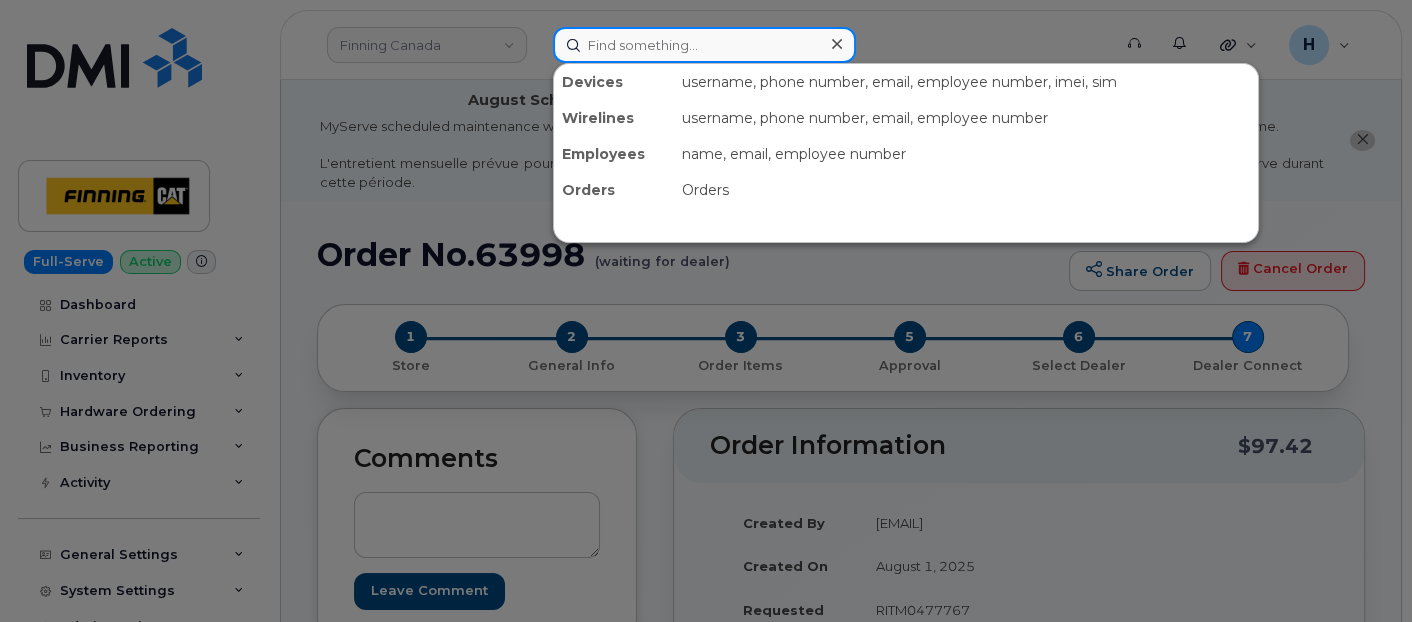 paste on "[PHONE]" 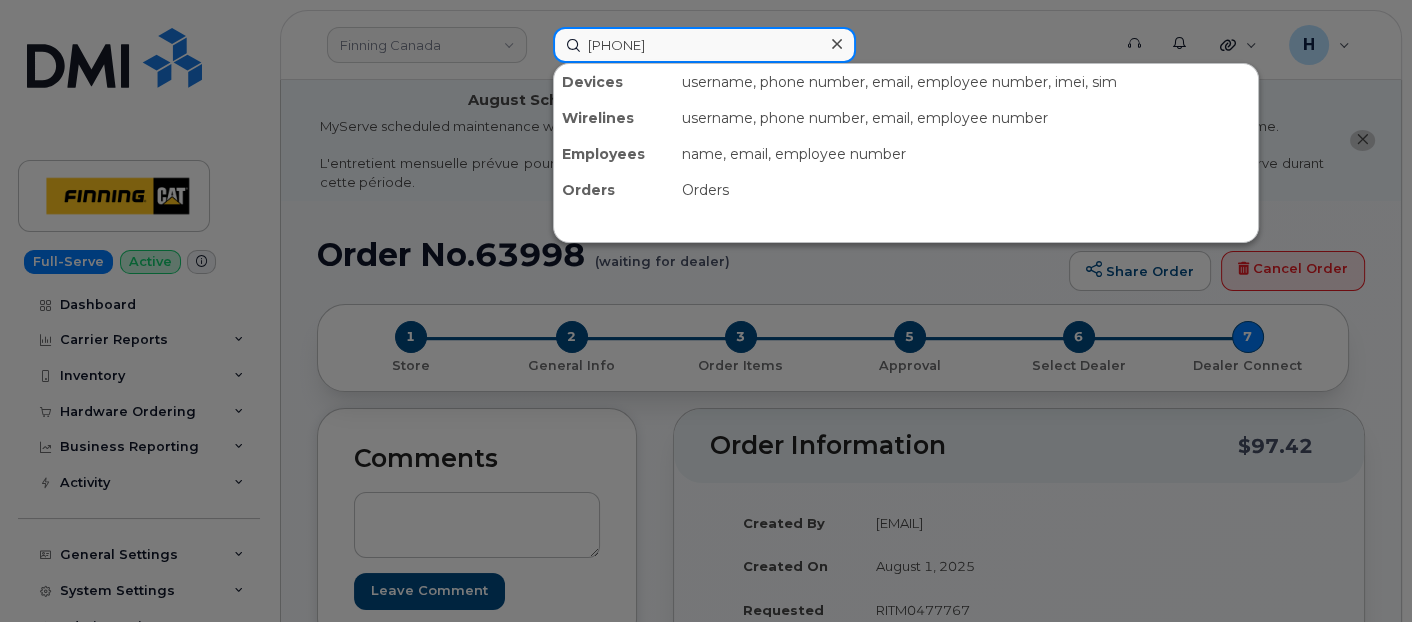 type on "[PHONE]" 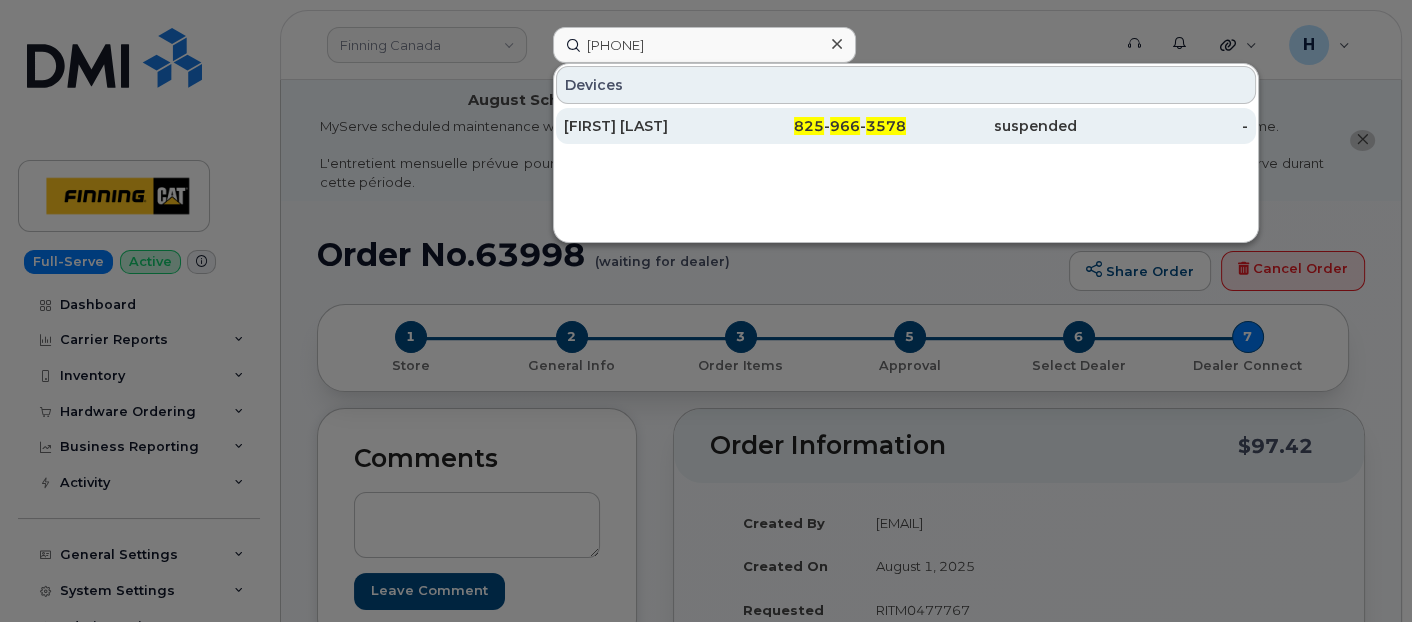click on "[FIRST] [LAST]" at bounding box center [649, 126] 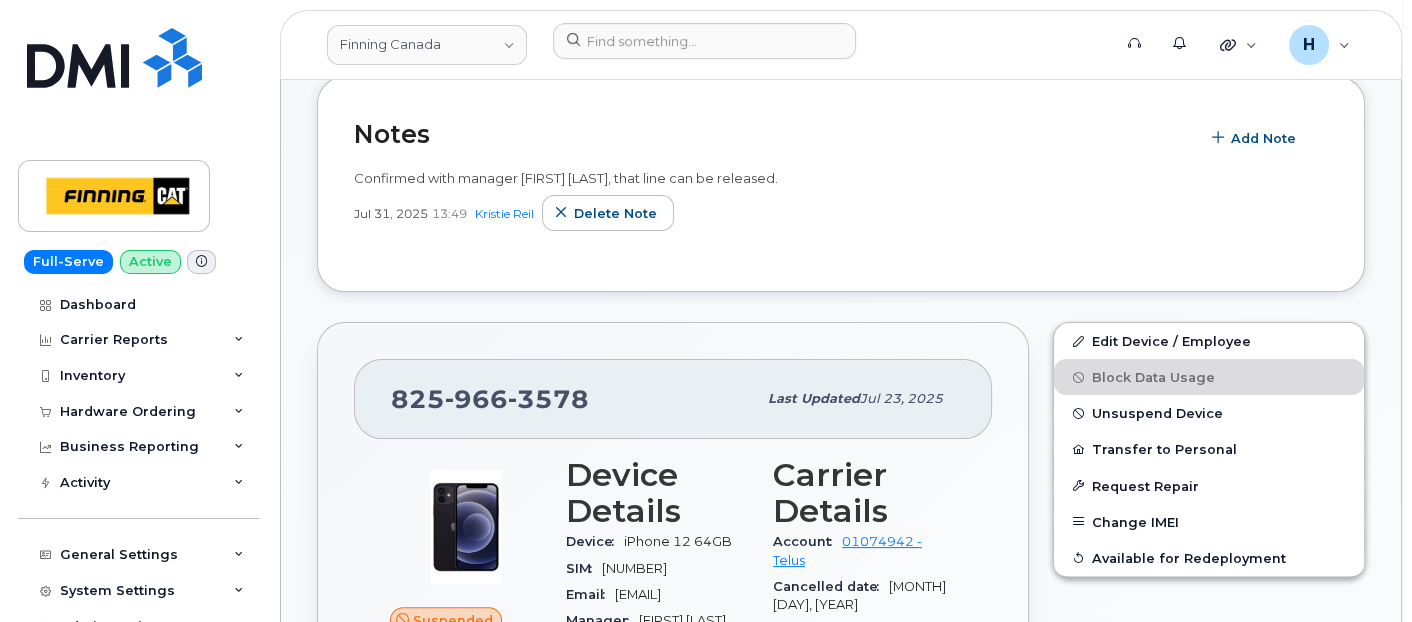 scroll, scrollTop: 666, scrollLeft: 0, axis: vertical 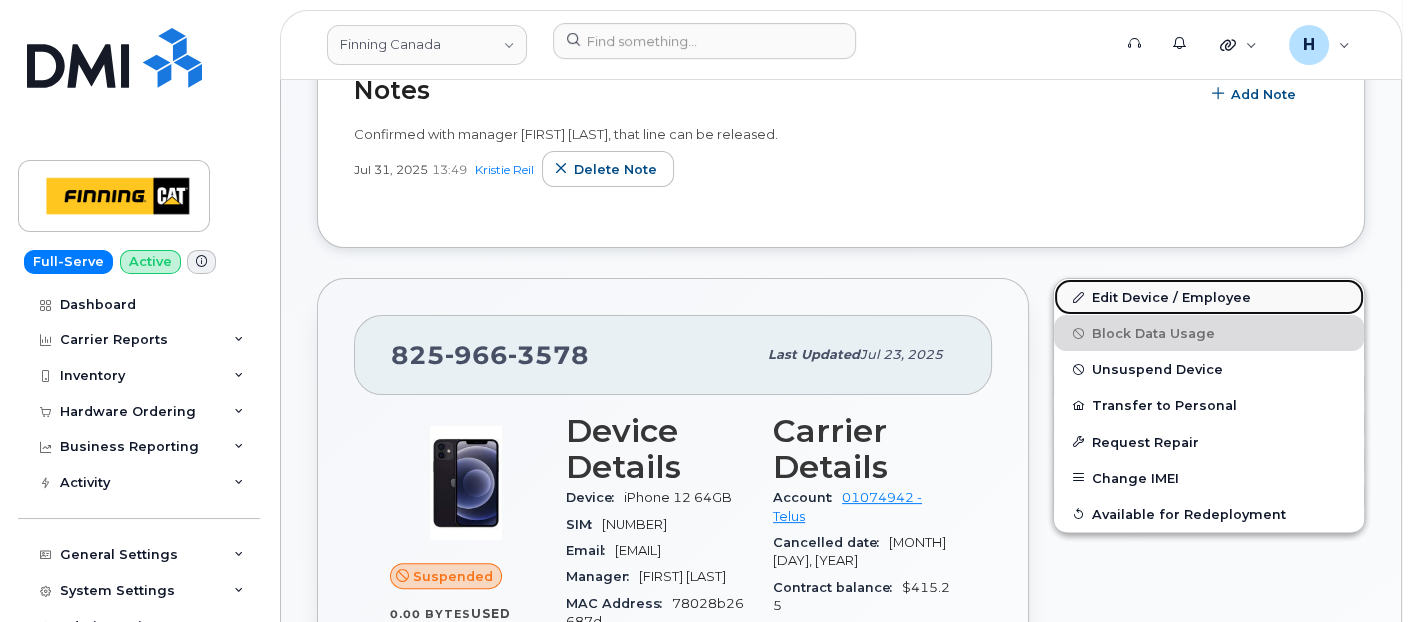 click on "Edit Device / Employee" at bounding box center (1209, 297) 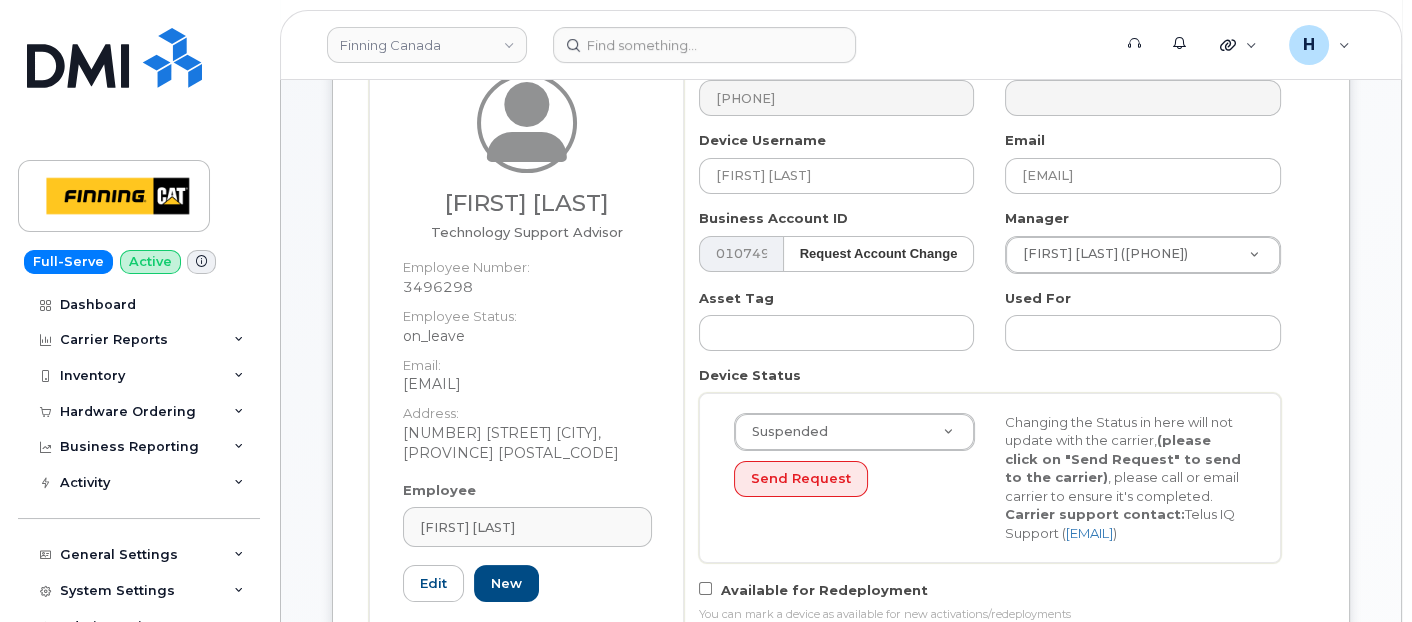 scroll, scrollTop: 555, scrollLeft: 0, axis: vertical 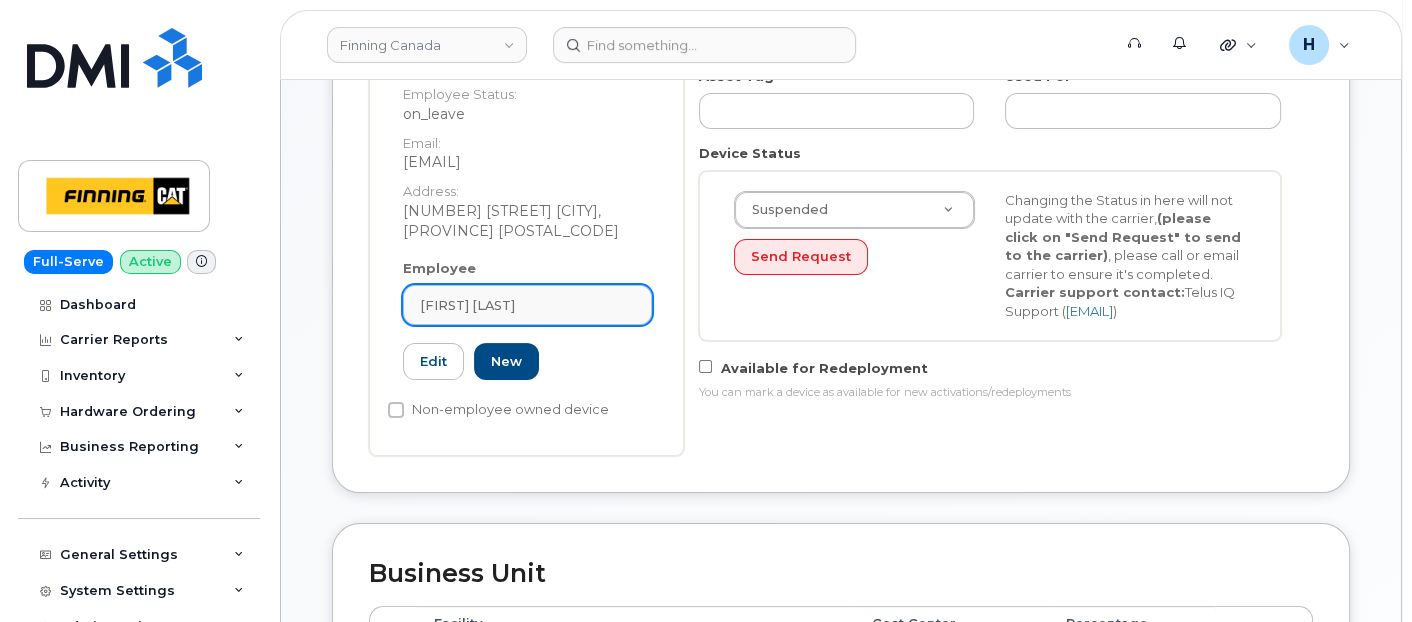 click on "Dallas Barratt" at bounding box center [527, 305] 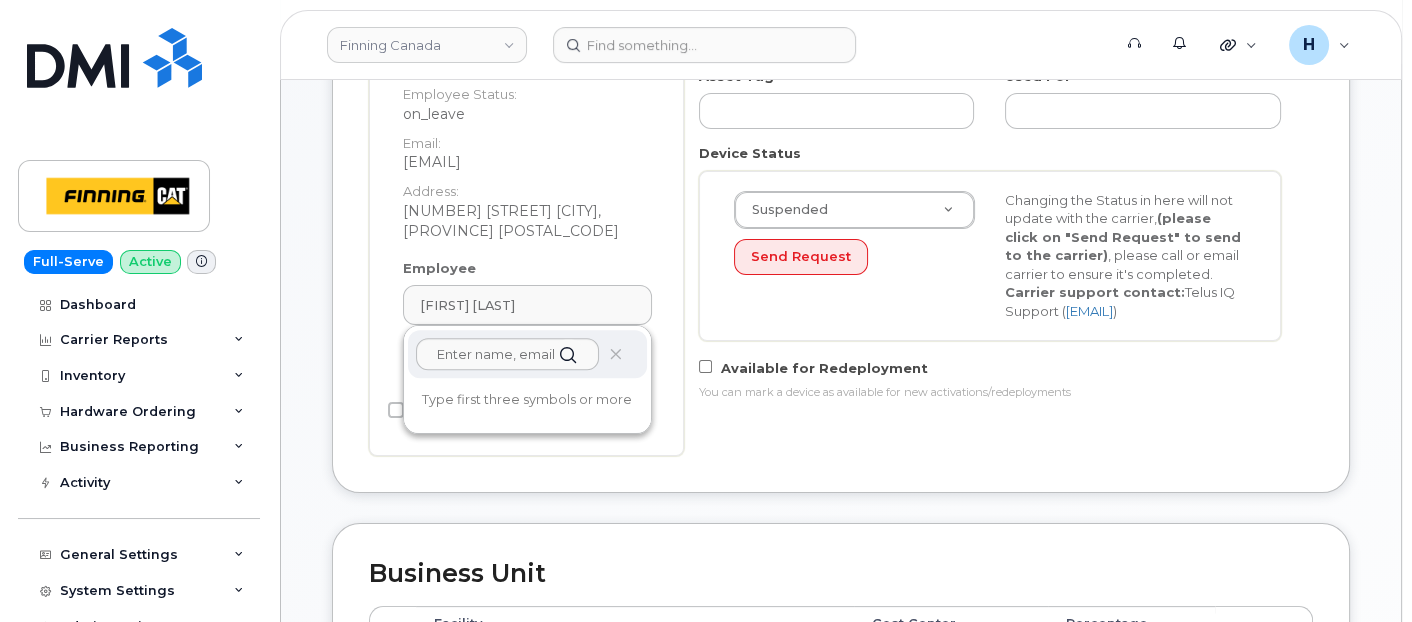 drag, startPoint x: 610, startPoint y: 354, endPoint x: 792, endPoint y: 63, distance: 343.22733 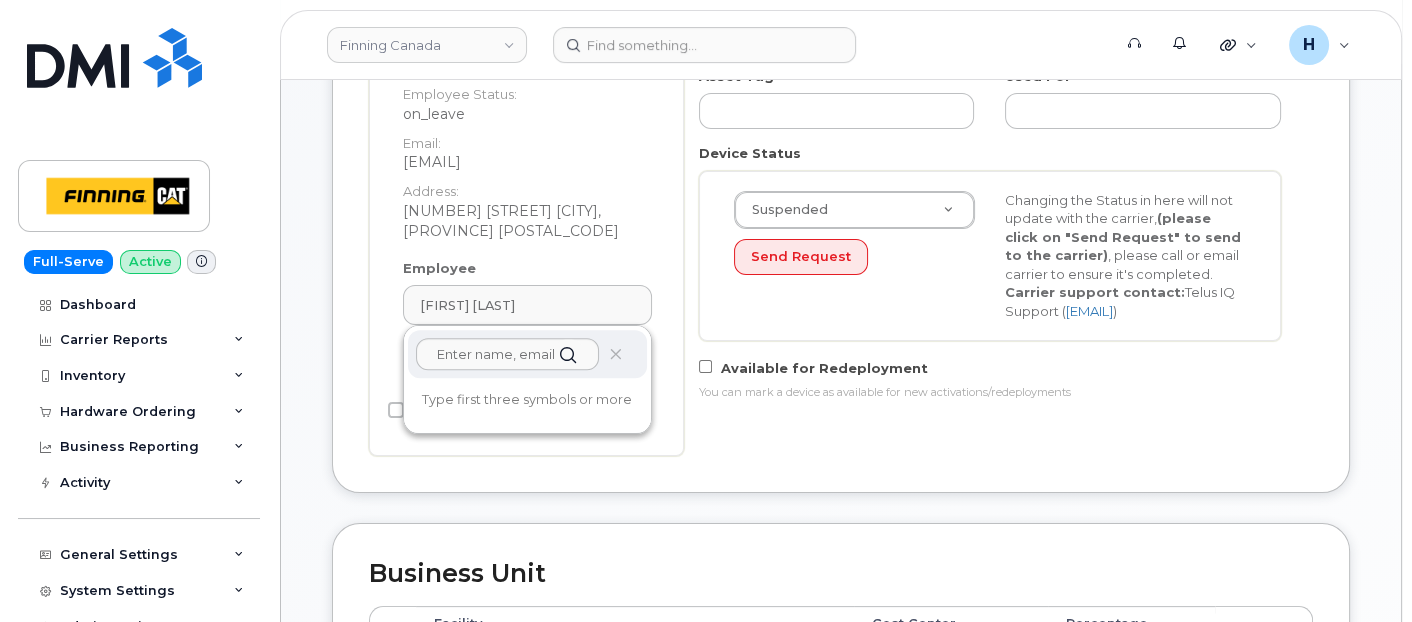 click at bounding box center [615, 354] 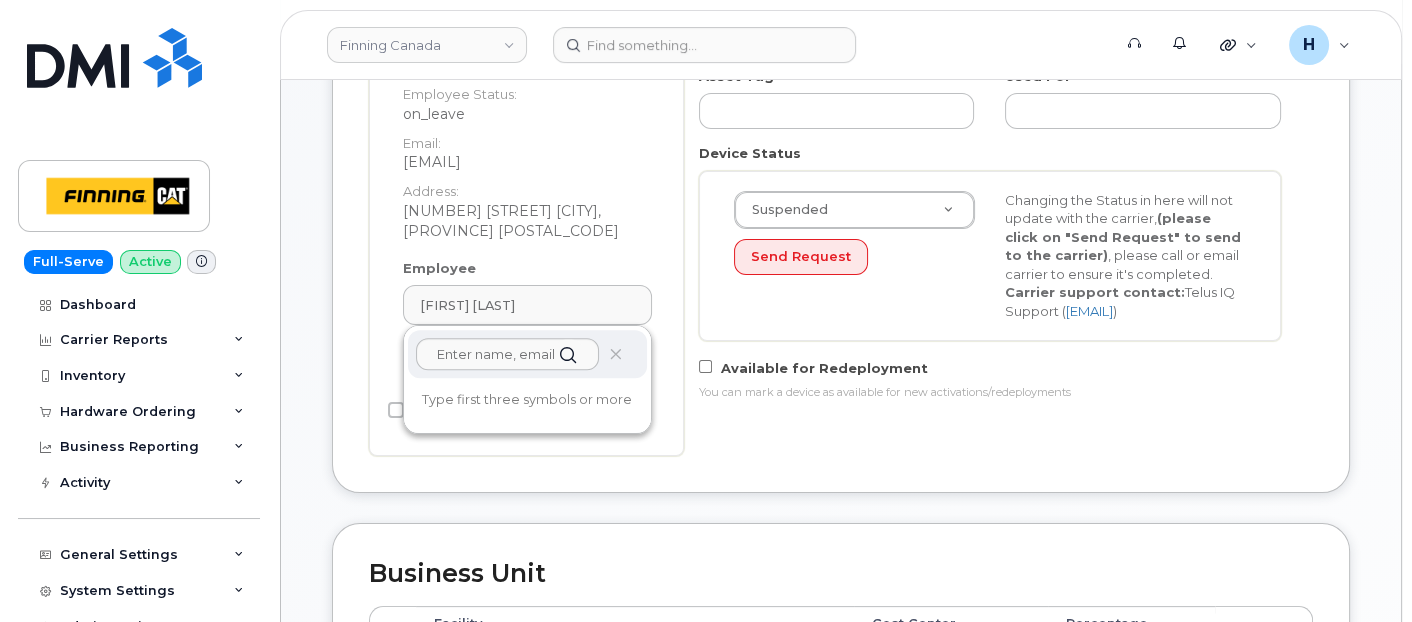 type 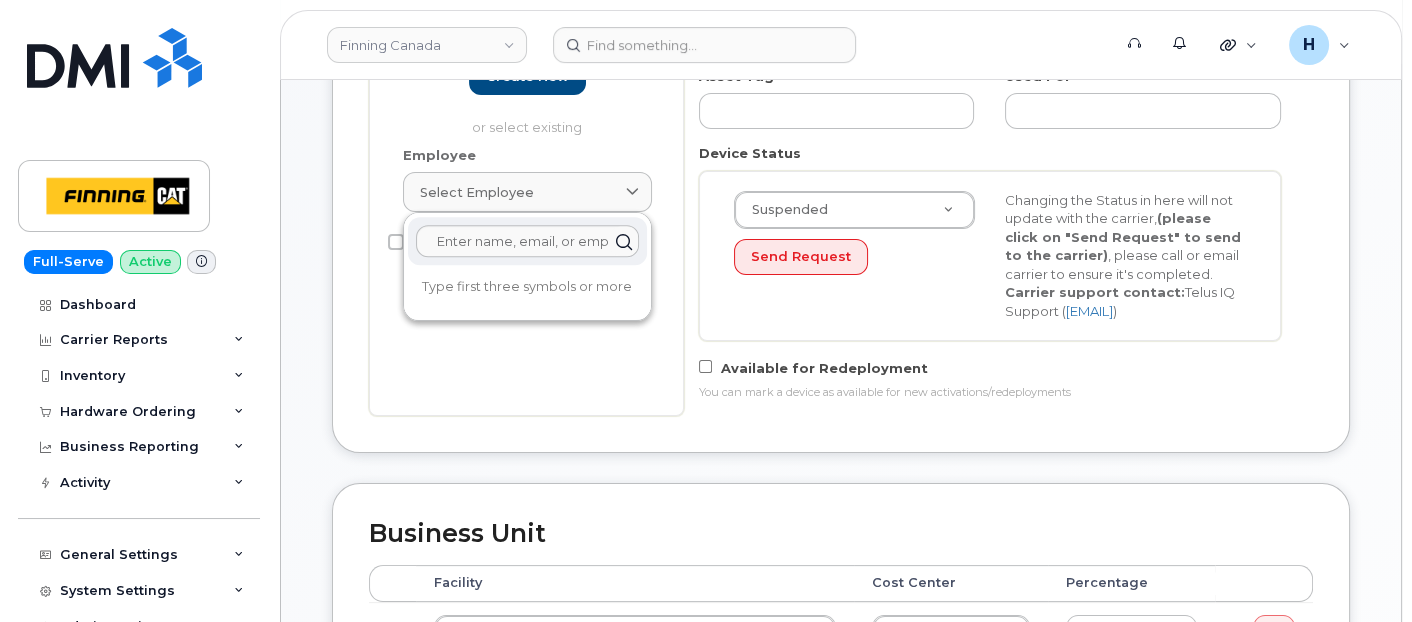 scroll, scrollTop: 441, scrollLeft: 0, axis: vertical 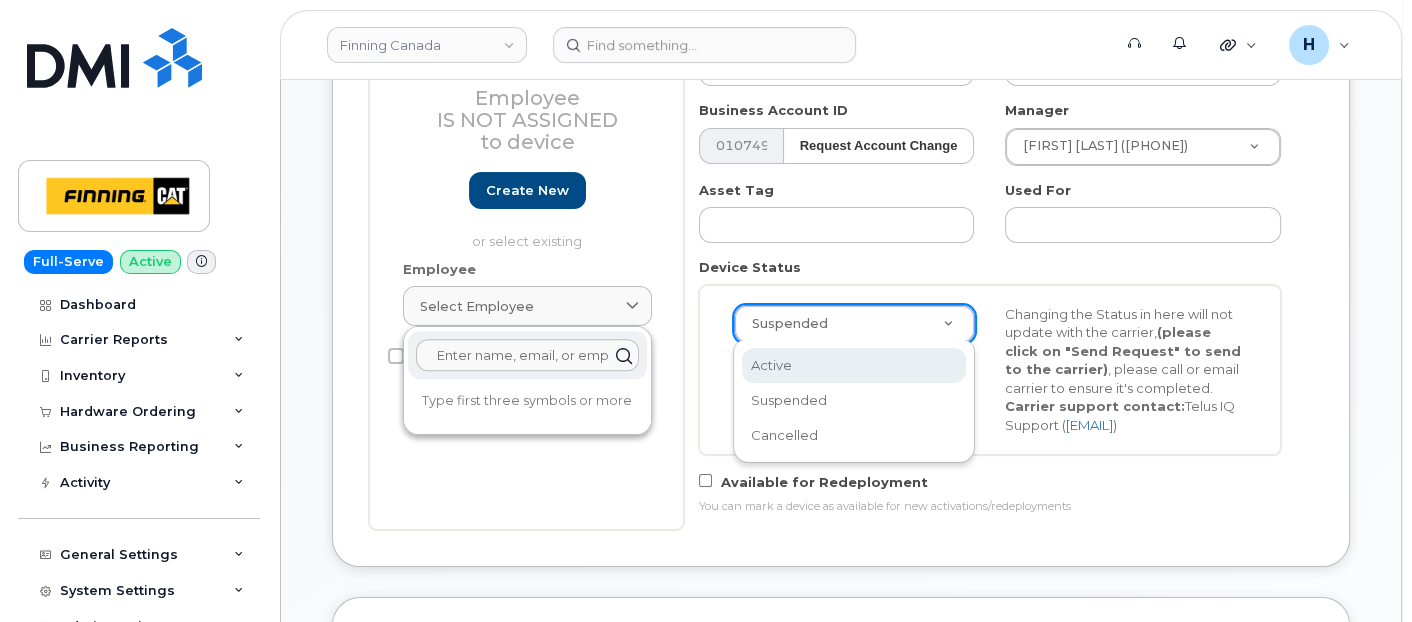 select on "active" 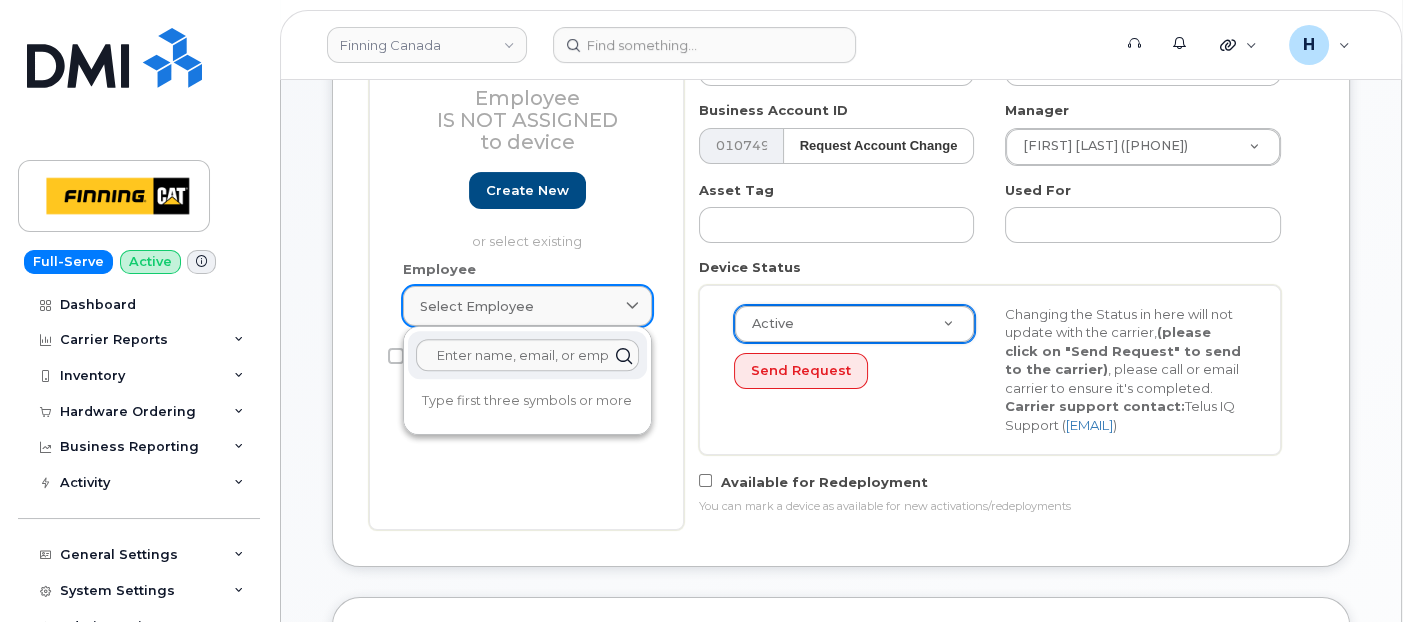 click on "Select employee" 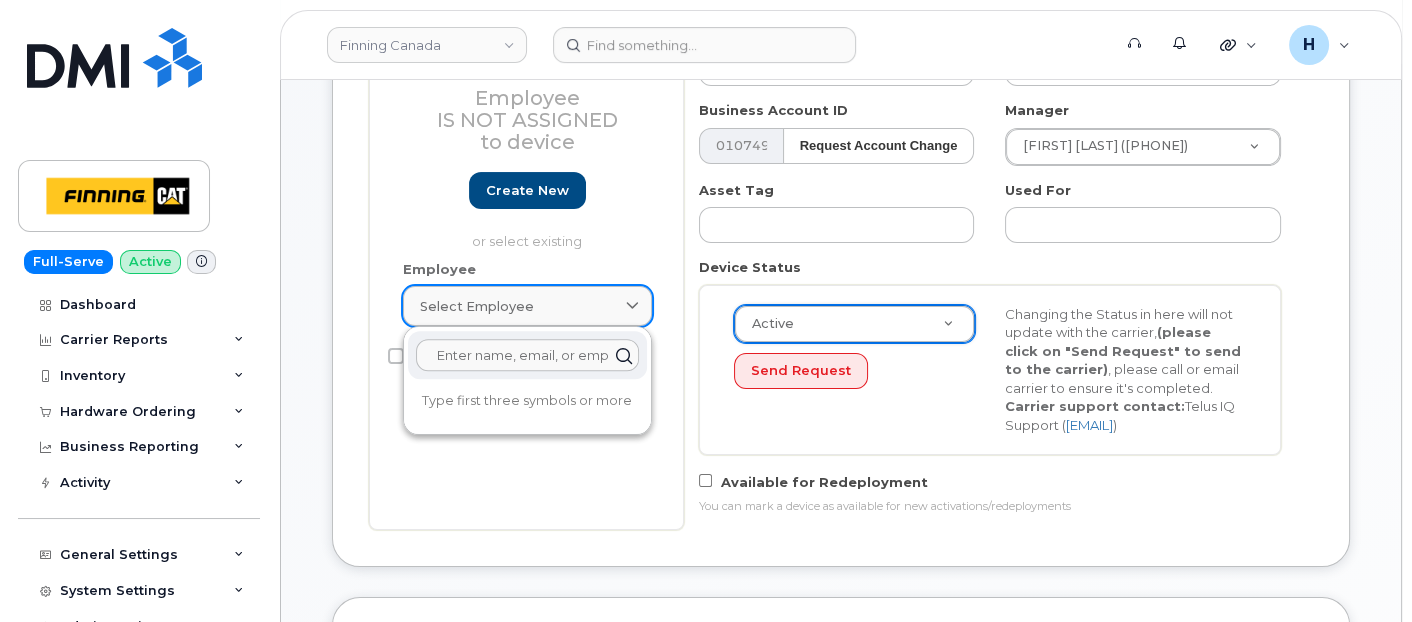 paste on "[FIRST] [LAST]" 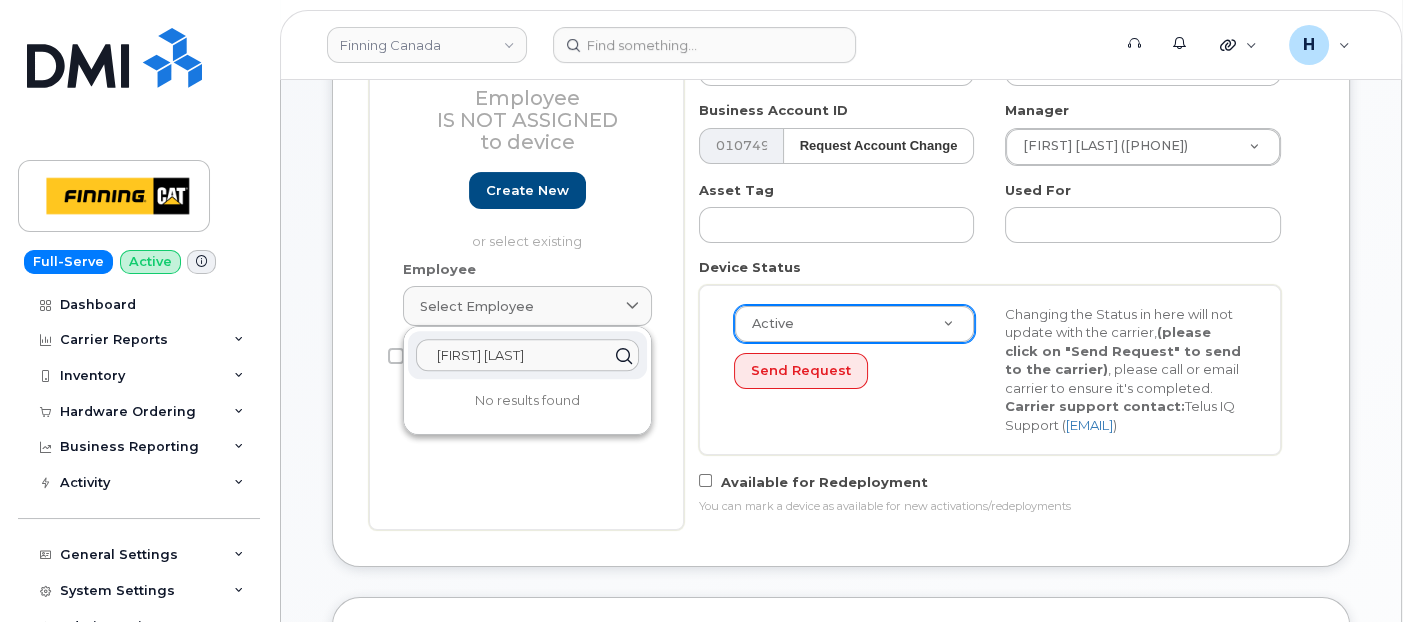 type on "[FIRST] [LAST]" 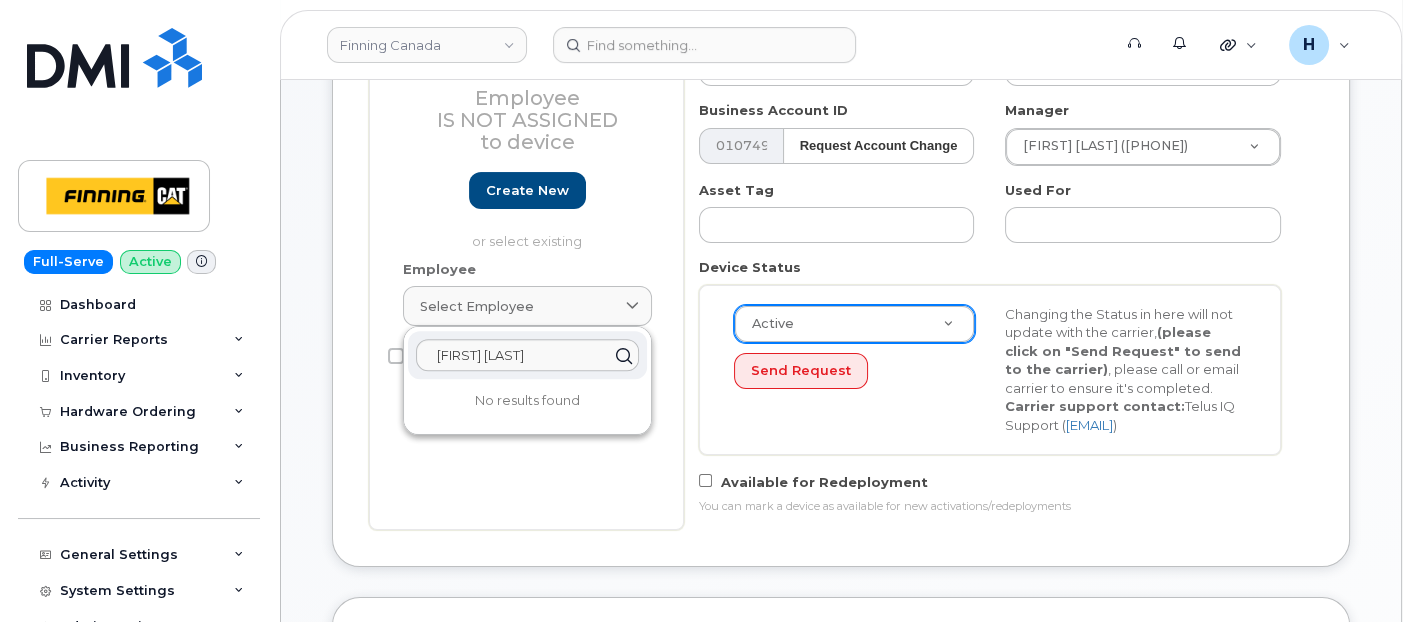 click on "Parul Khara No results found" at bounding box center (527, 380) 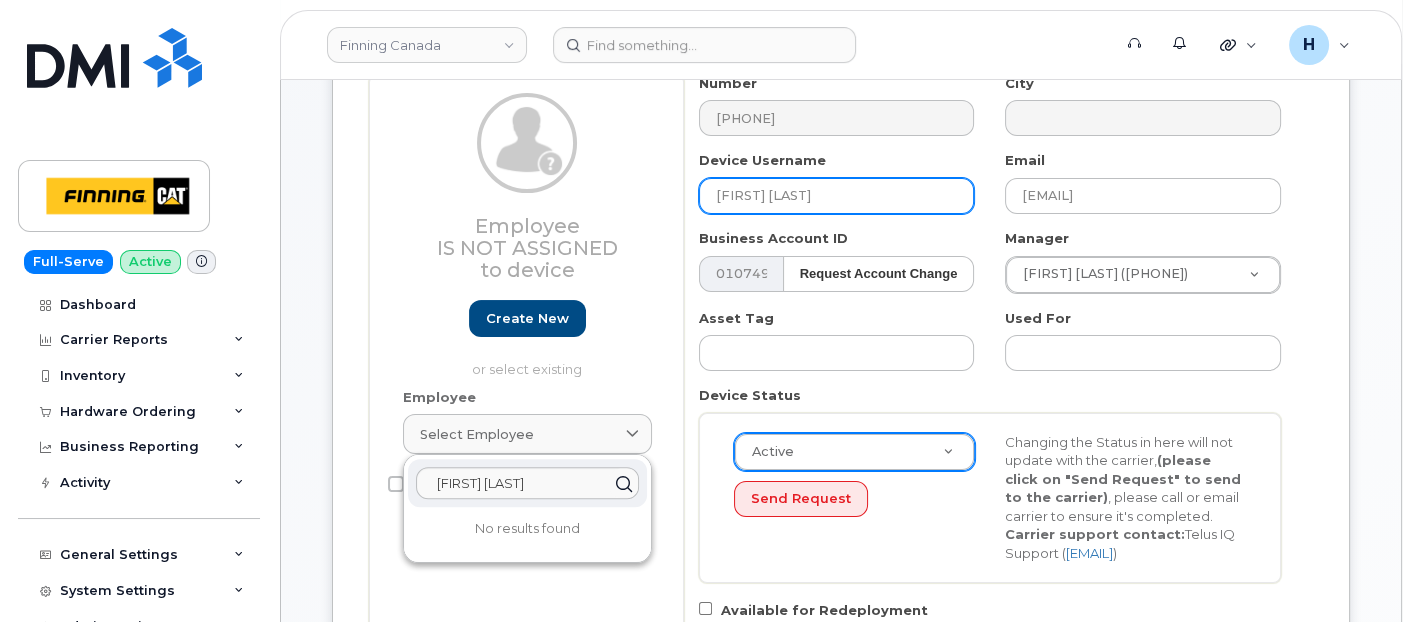 scroll, scrollTop: 219, scrollLeft: 0, axis: vertical 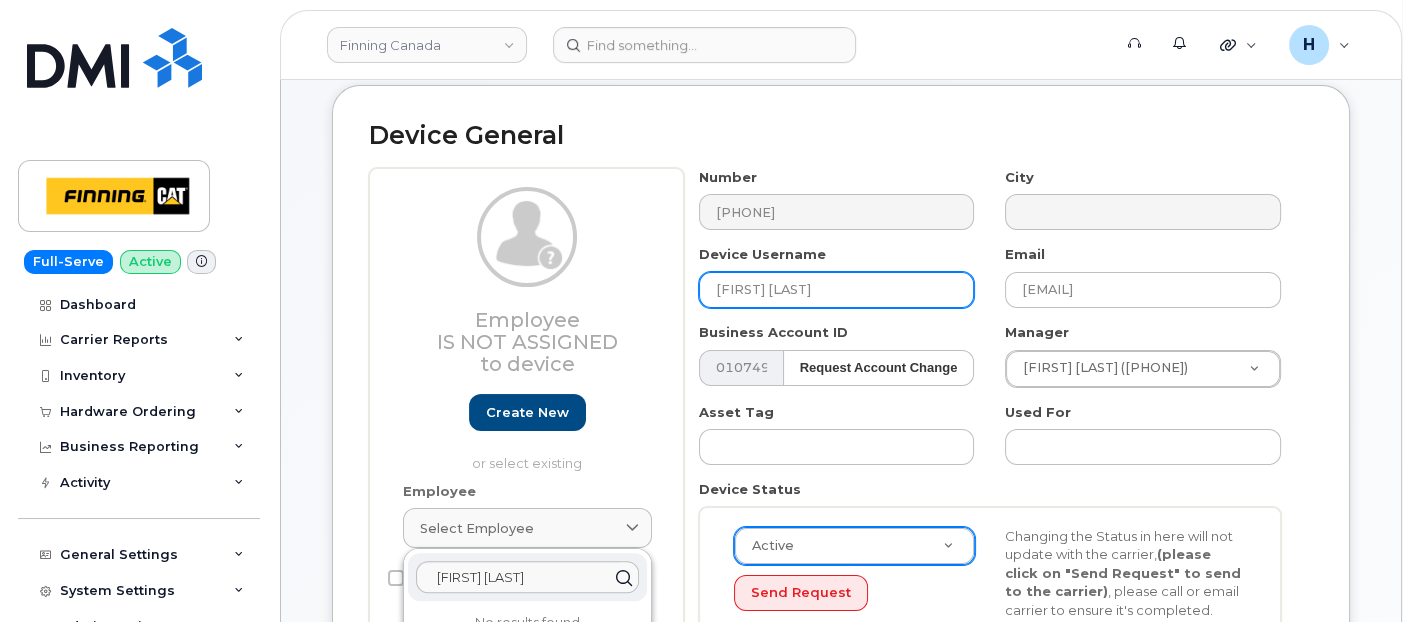 drag, startPoint x: 840, startPoint y: 288, endPoint x: 700, endPoint y: 281, distance: 140.1749 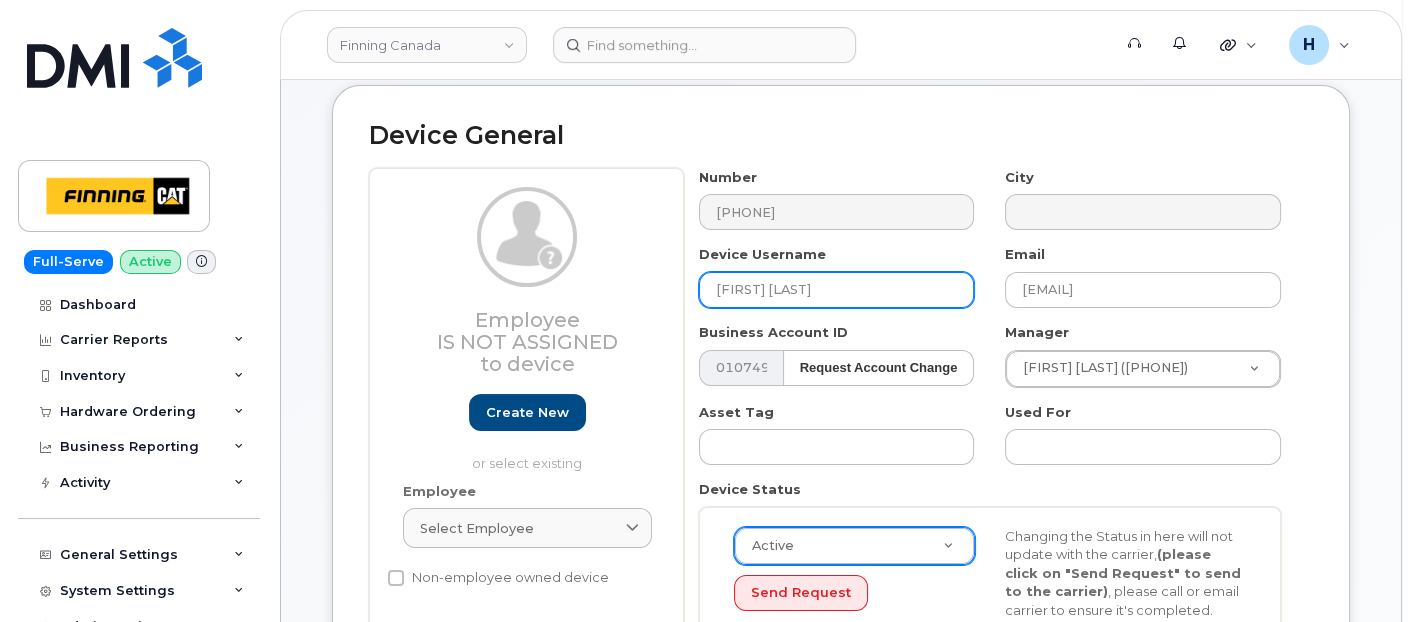 paste on "[FIRST] [LAST]" 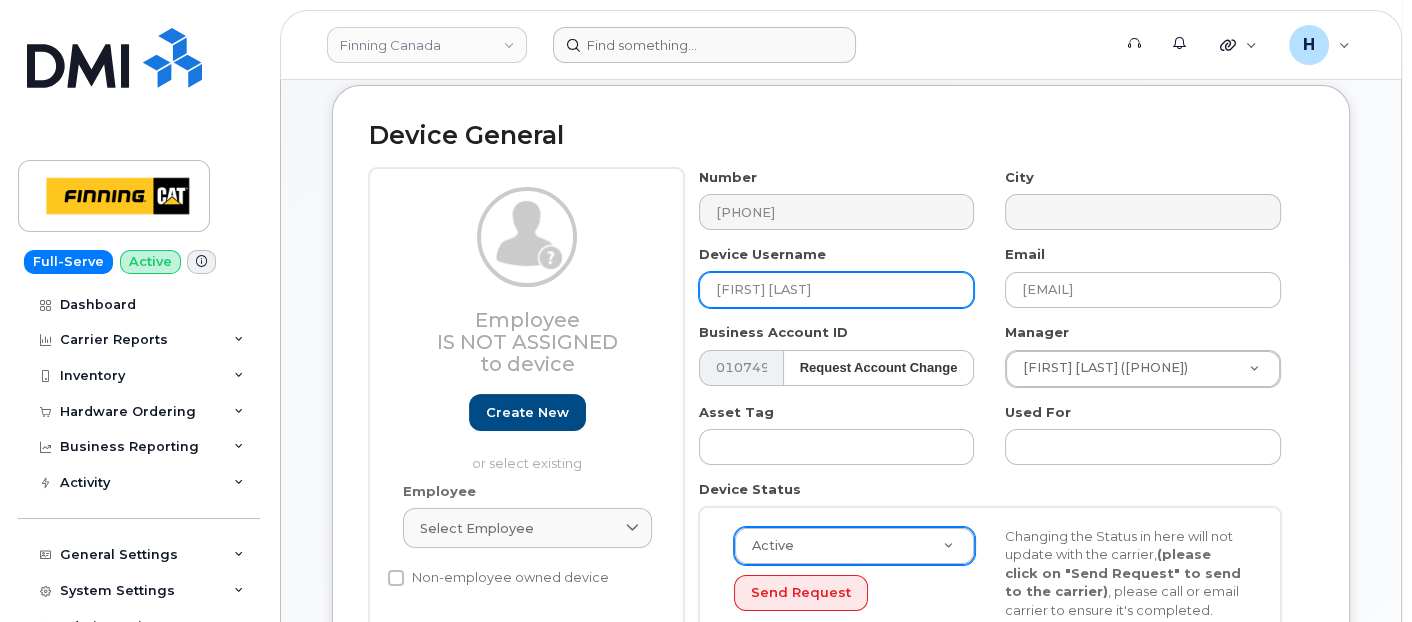type on "[FIRST] [LAST]" 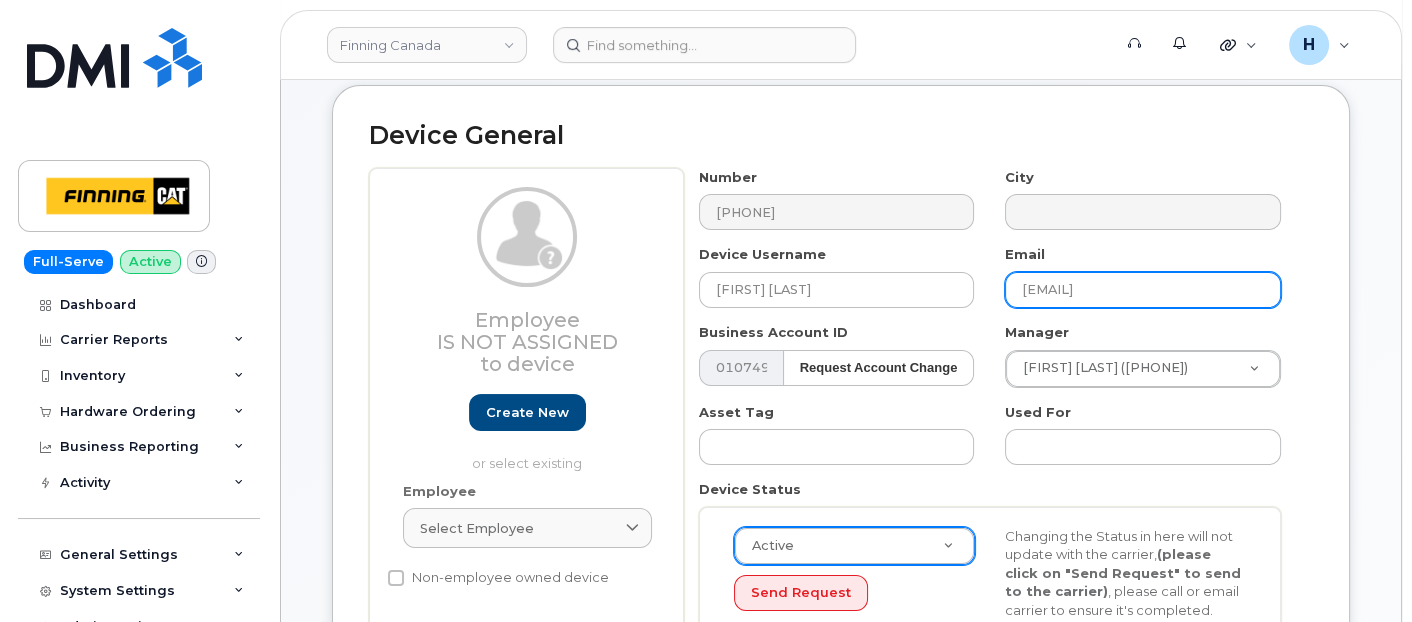 click on "Dallas.Barratt@finning.com" at bounding box center [1143, 290] 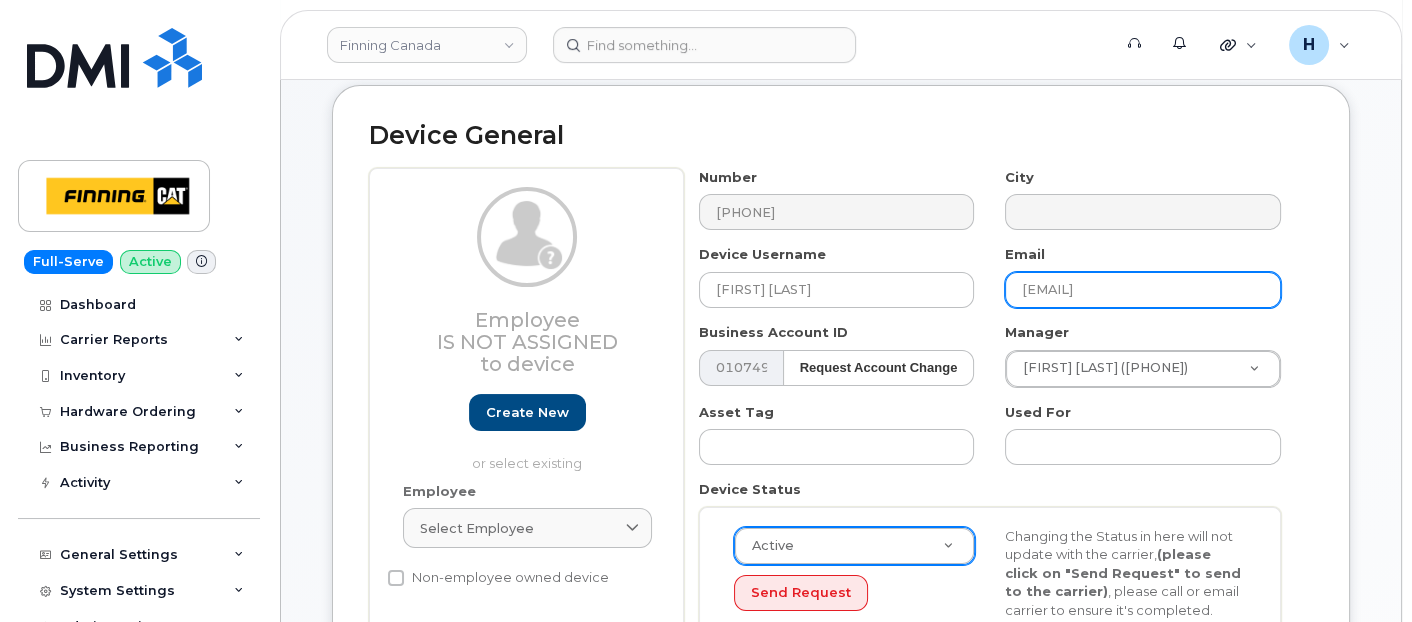type on "parul.khara@4refuel.com" 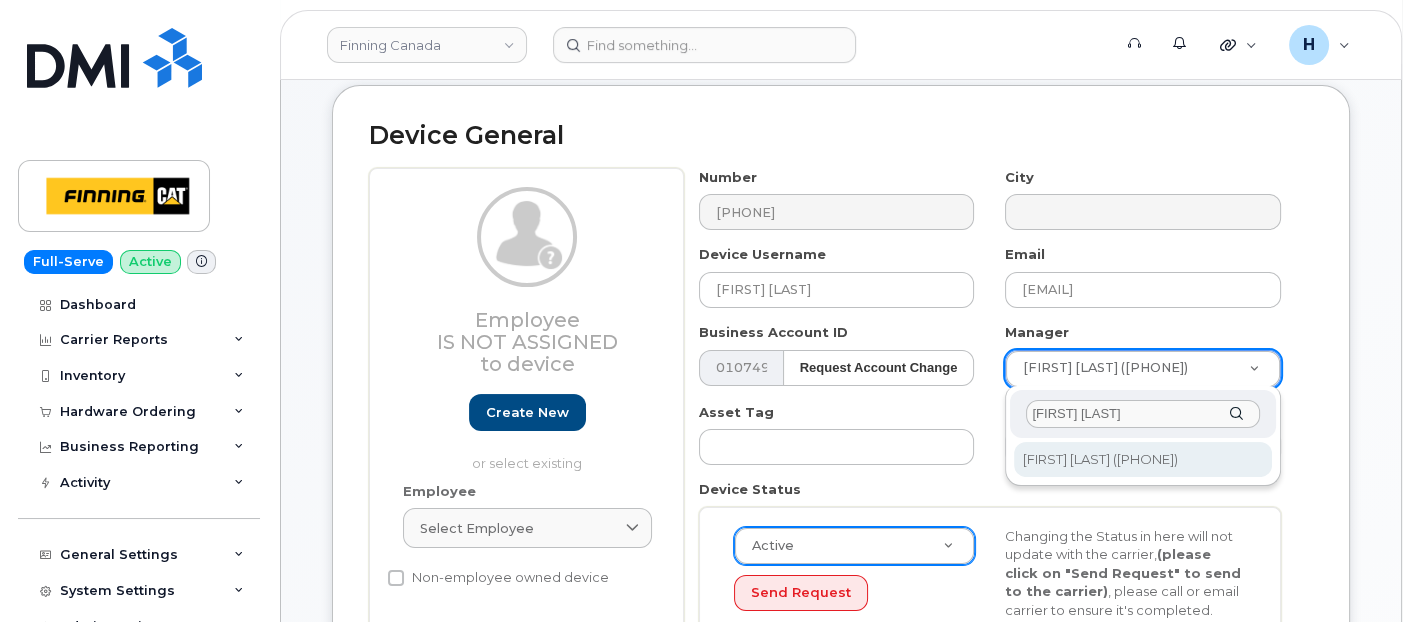 type on "Bhag Barmi" 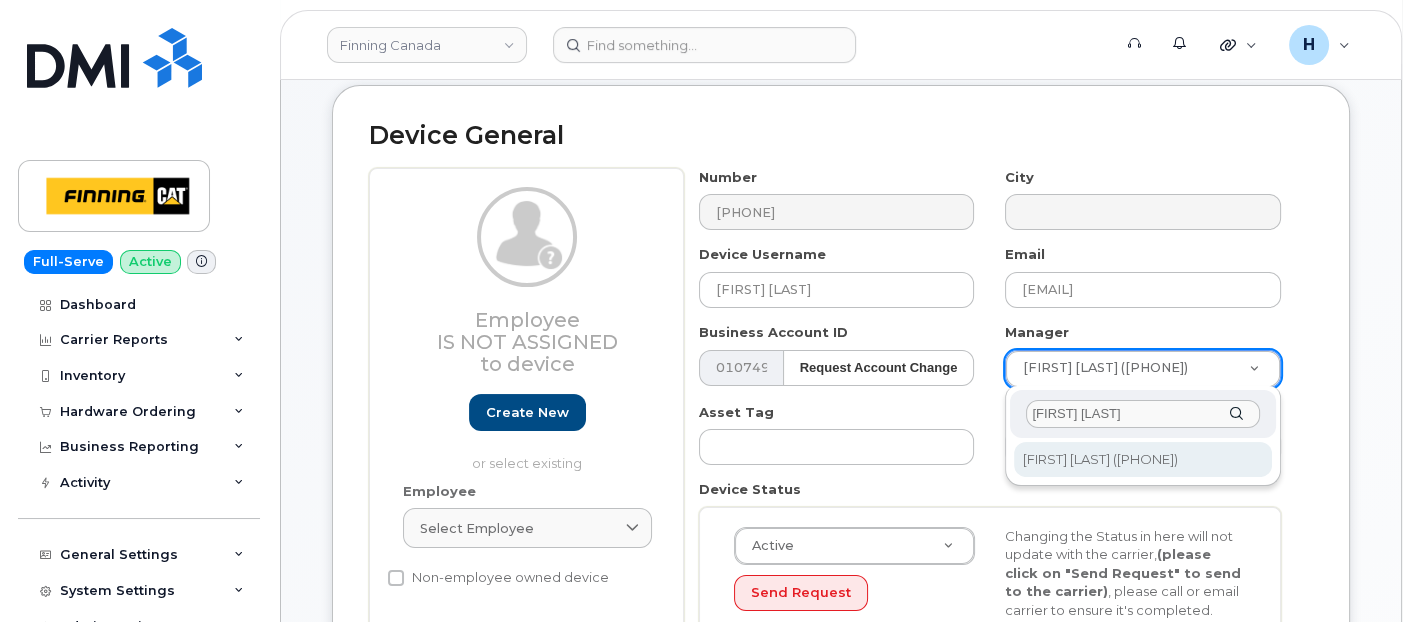 type on "439267" 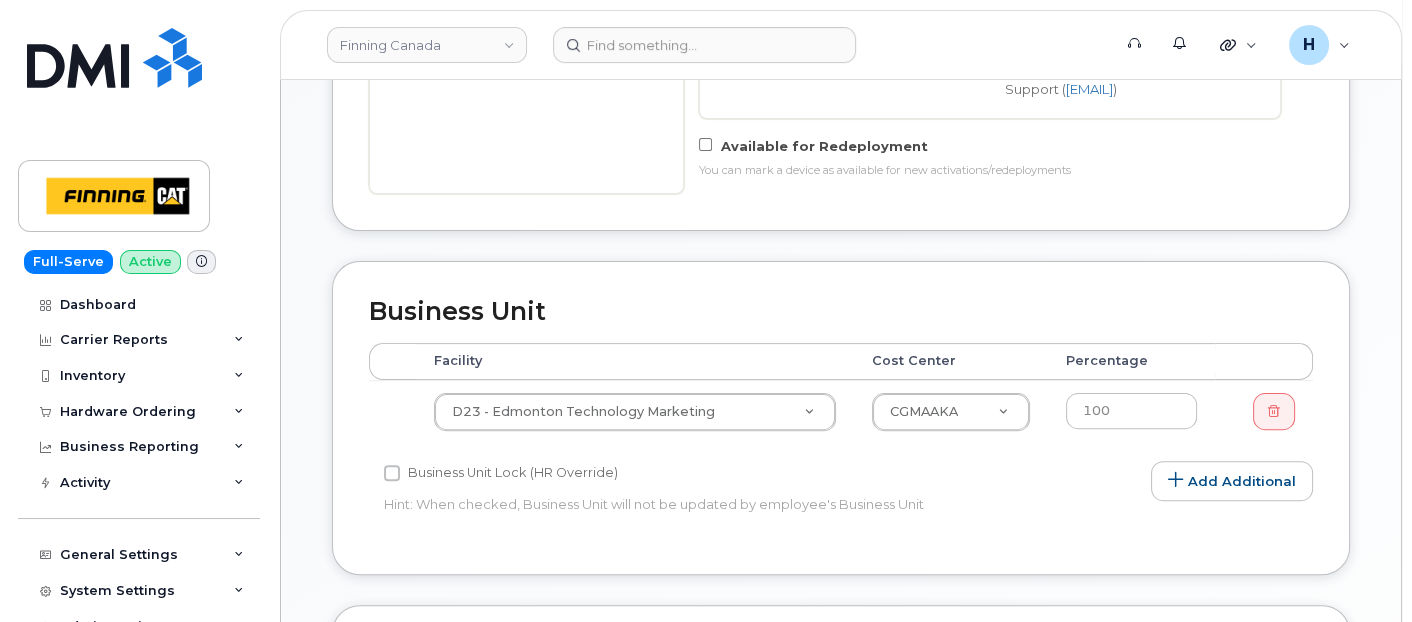 scroll, scrollTop: 885, scrollLeft: 0, axis: vertical 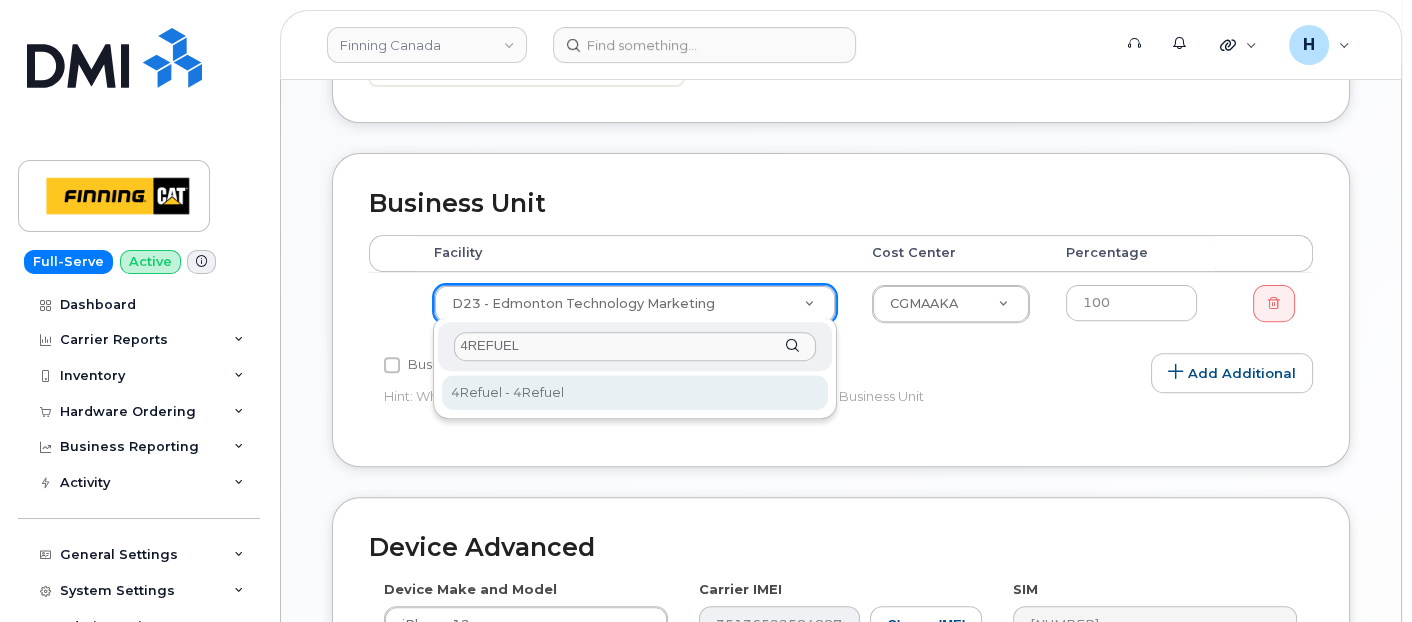 type on "4REFUEL" 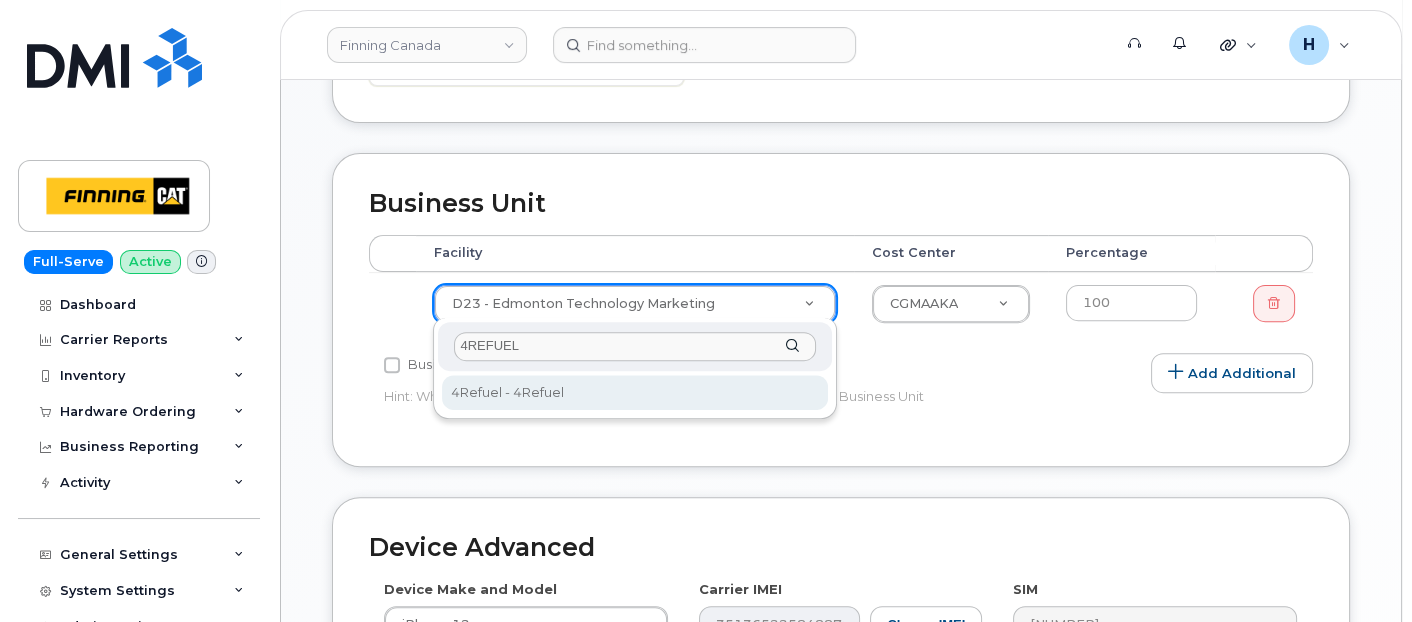 type on "2158003" 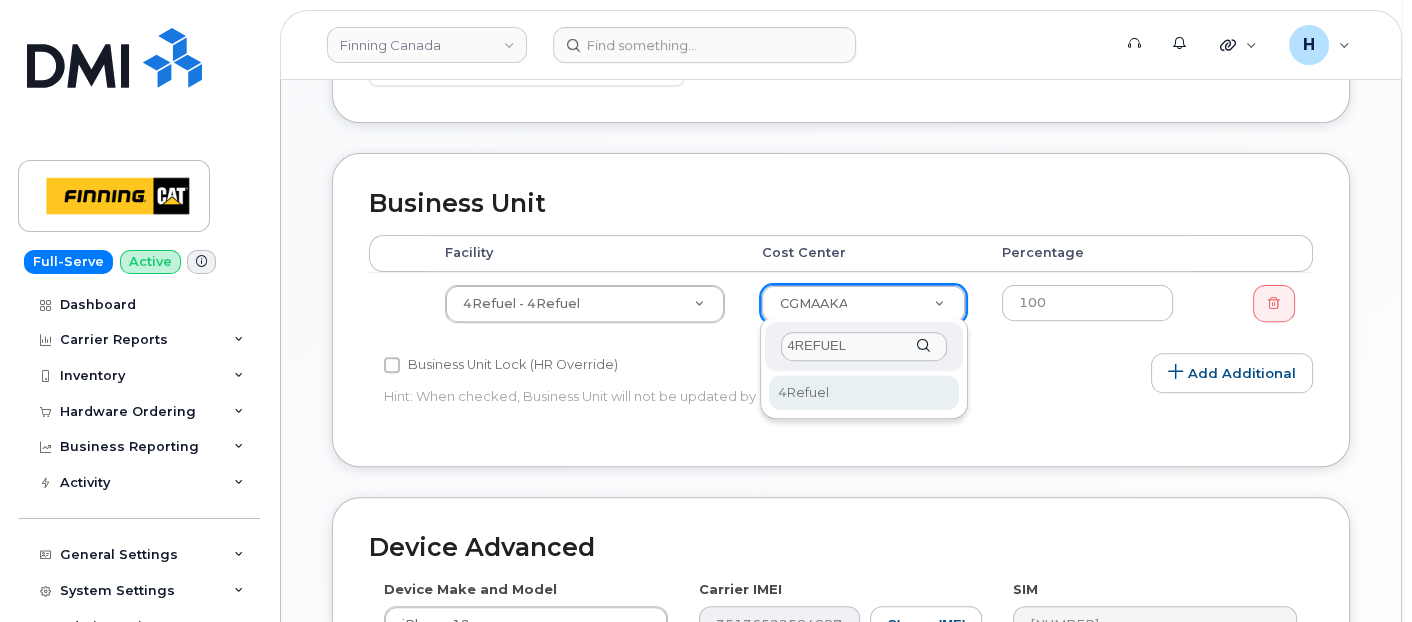 type on "4REFUEL" 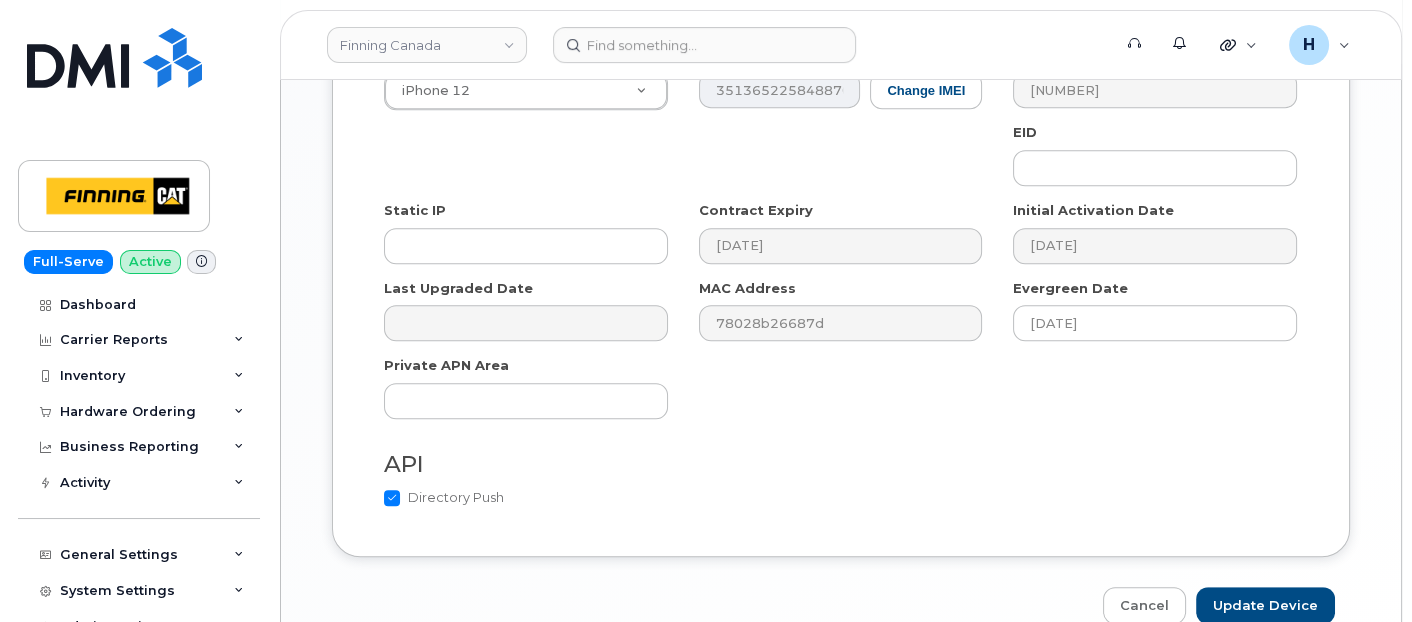 scroll, scrollTop: 1181, scrollLeft: 0, axis: vertical 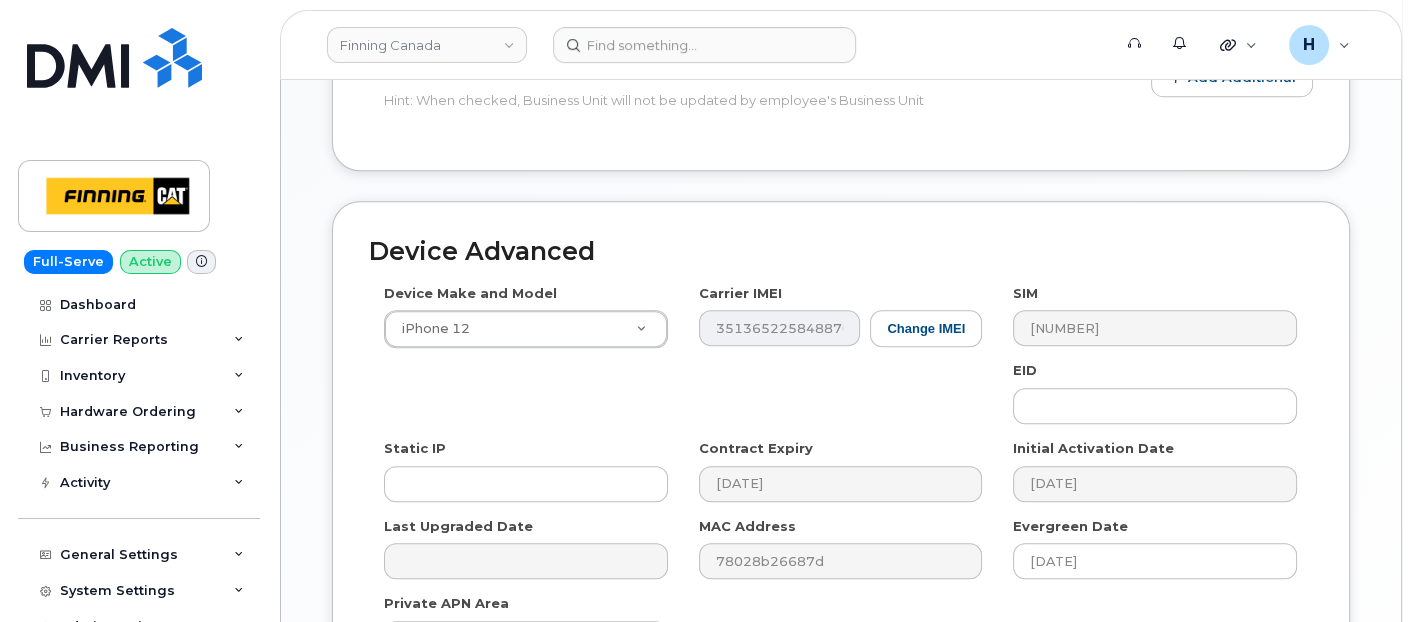 click on "SIM
8912230102199440920" at bounding box center (1155, 315) 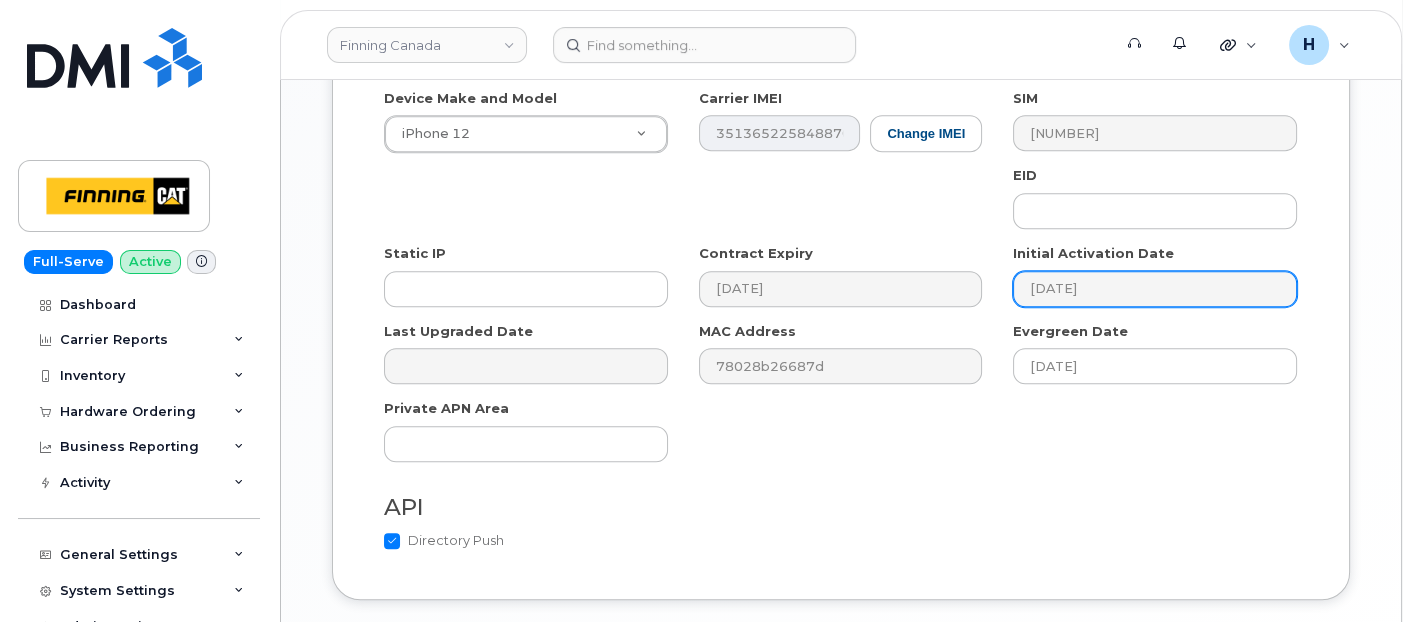 scroll, scrollTop: 1514, scrollLeft: 0, axis: vertical 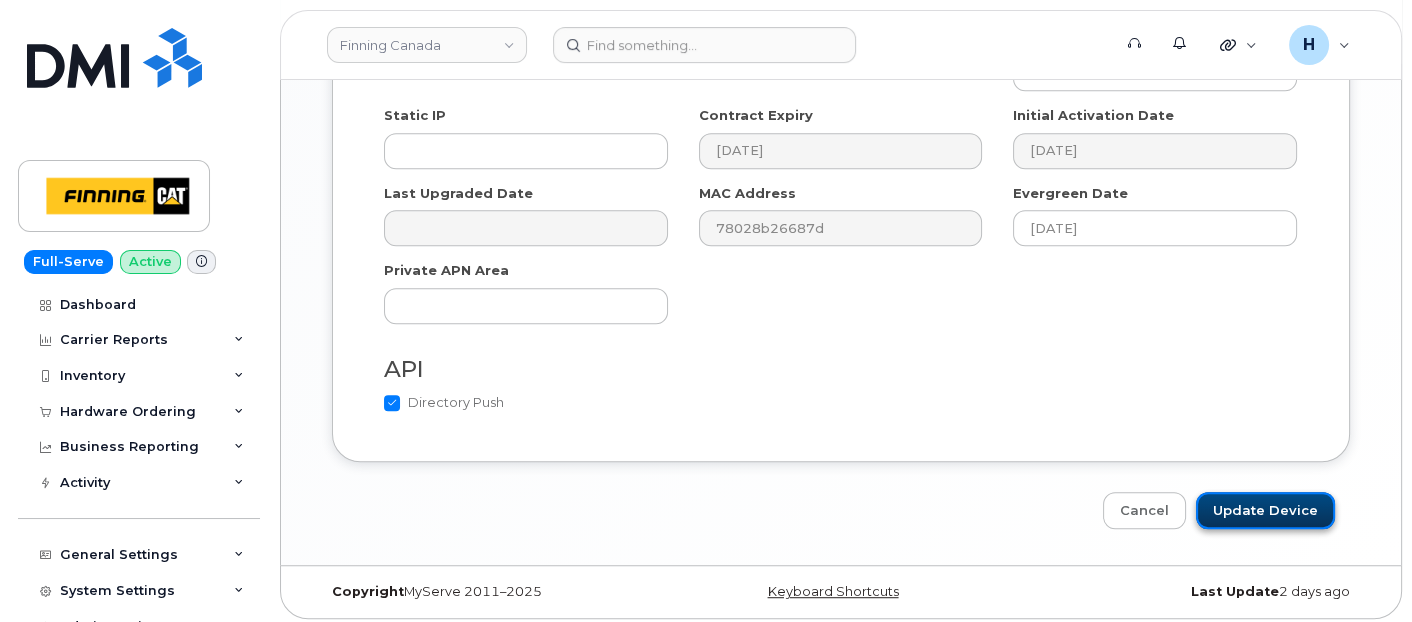 click on "Update Device" at bounding box center (1265, 510) 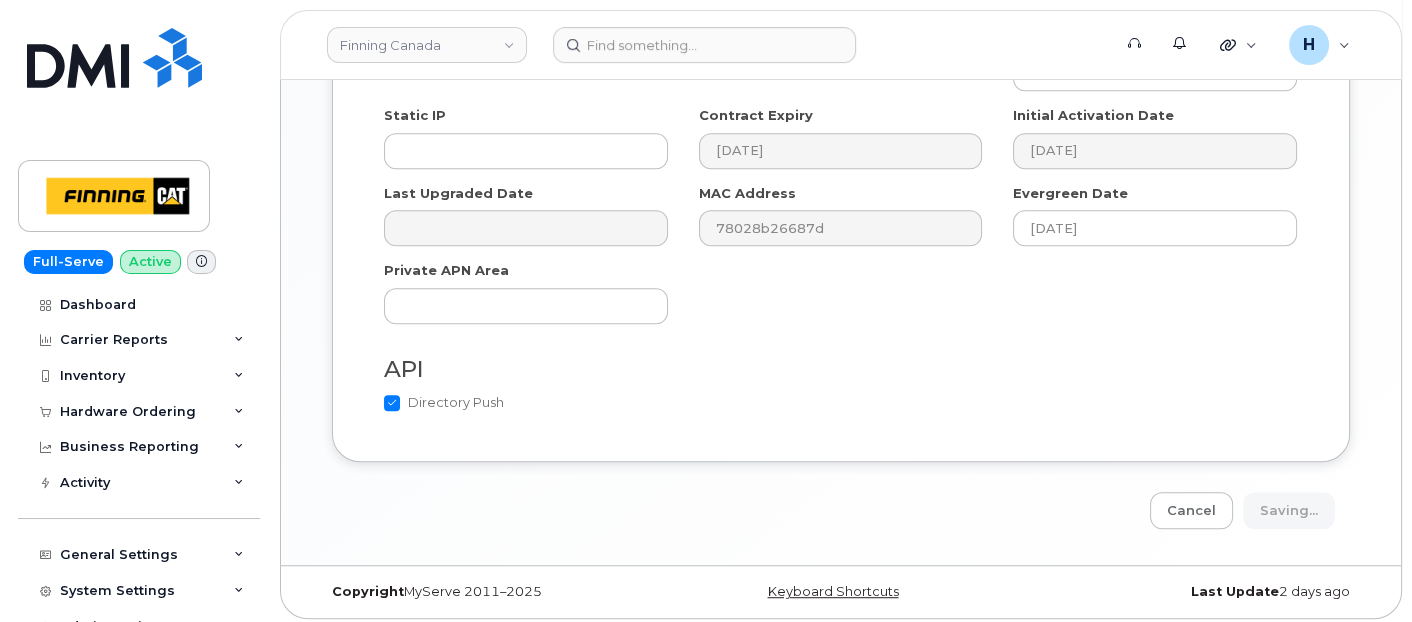 type on "Saving..." 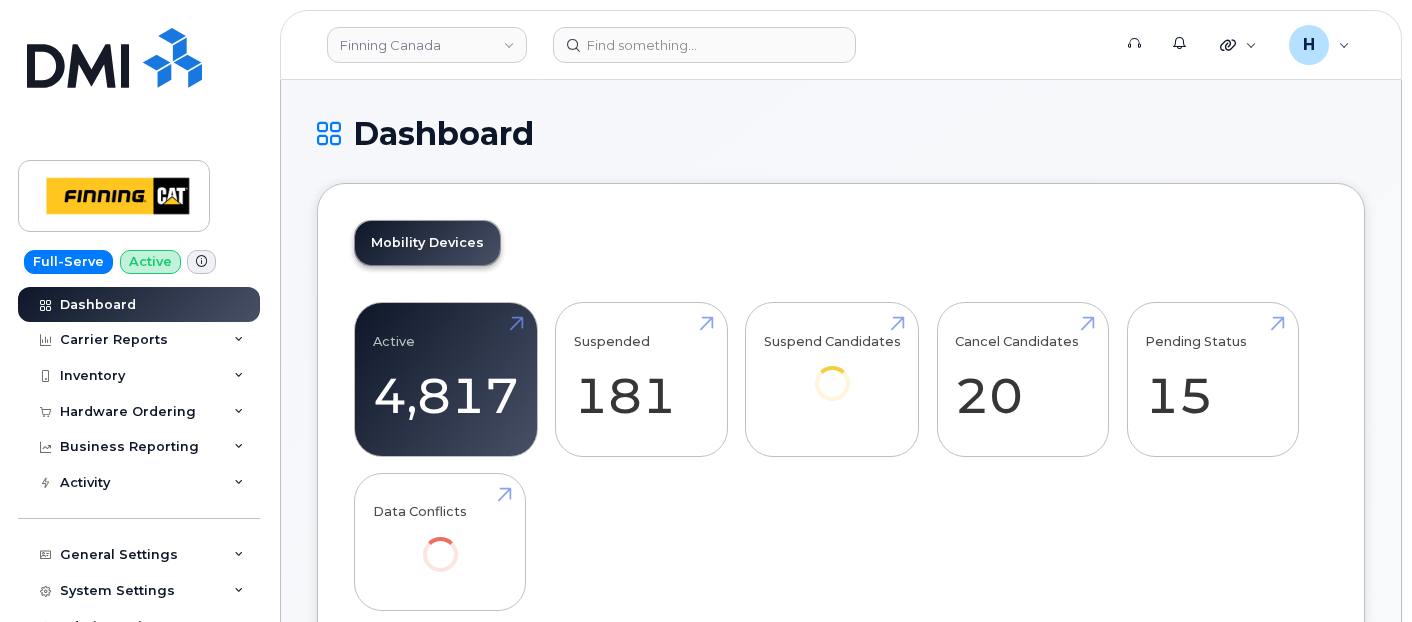 scroll, scrollTop: 0, scrollLeft: 0, axis: both 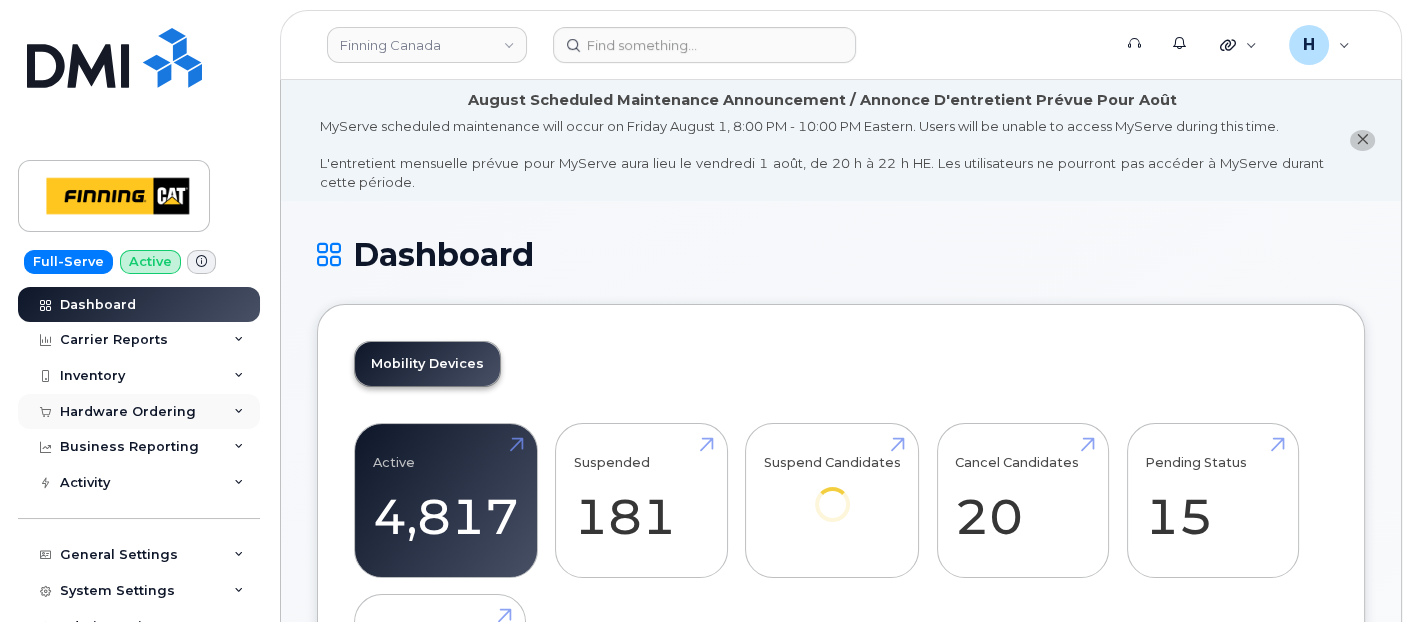 click on "Hardware Ordering" at bounding box center (128, 412) 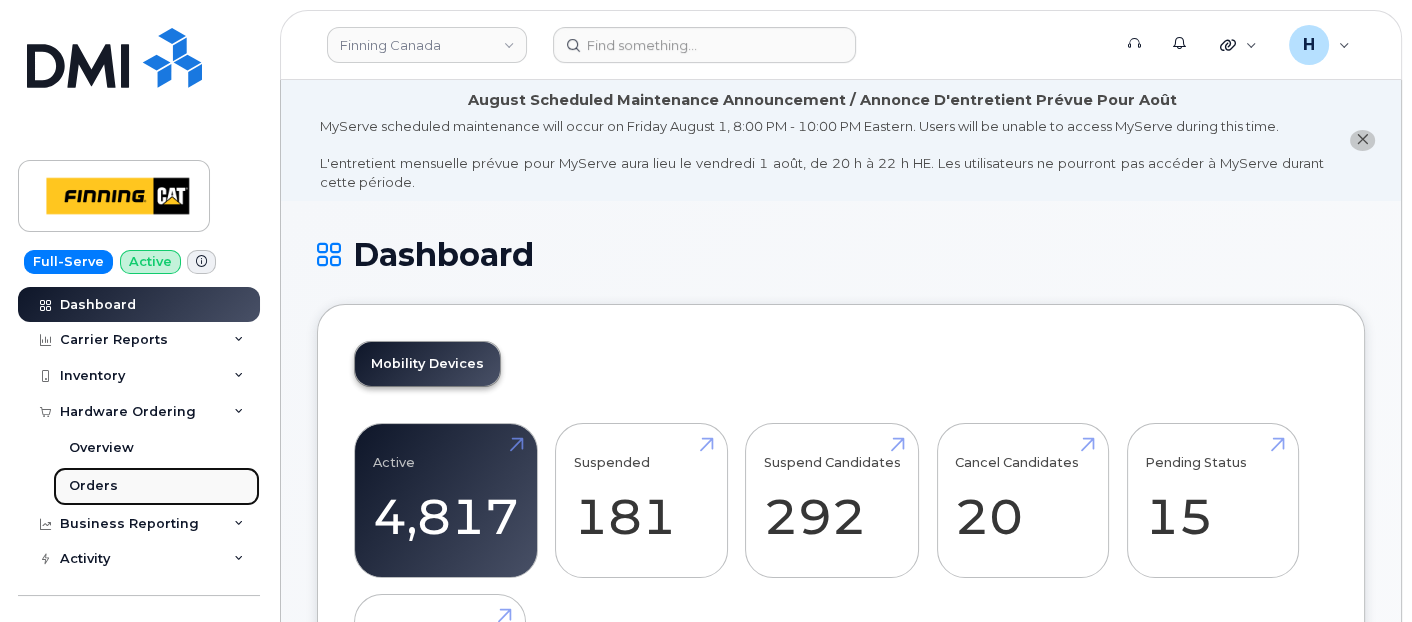 click on "Orders" at bounding box center (156, 486) 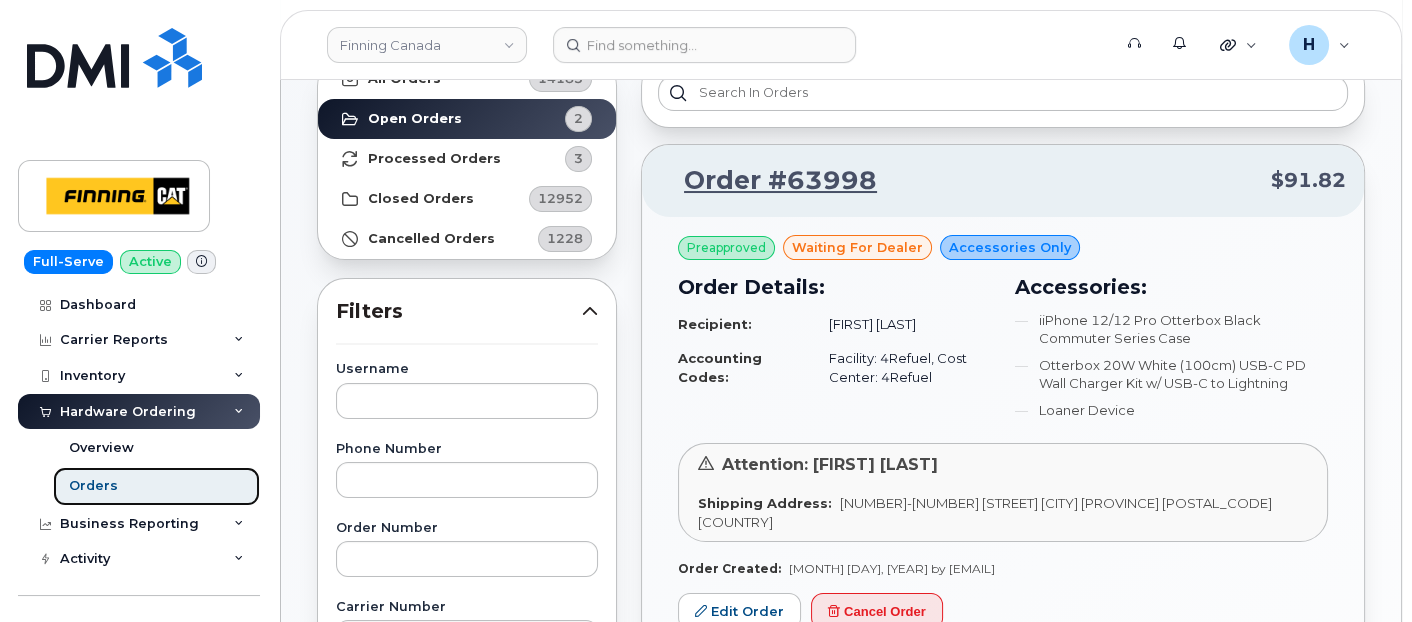 scroll, scrollTop: 222, scrollLeft: 0, axis: vertical 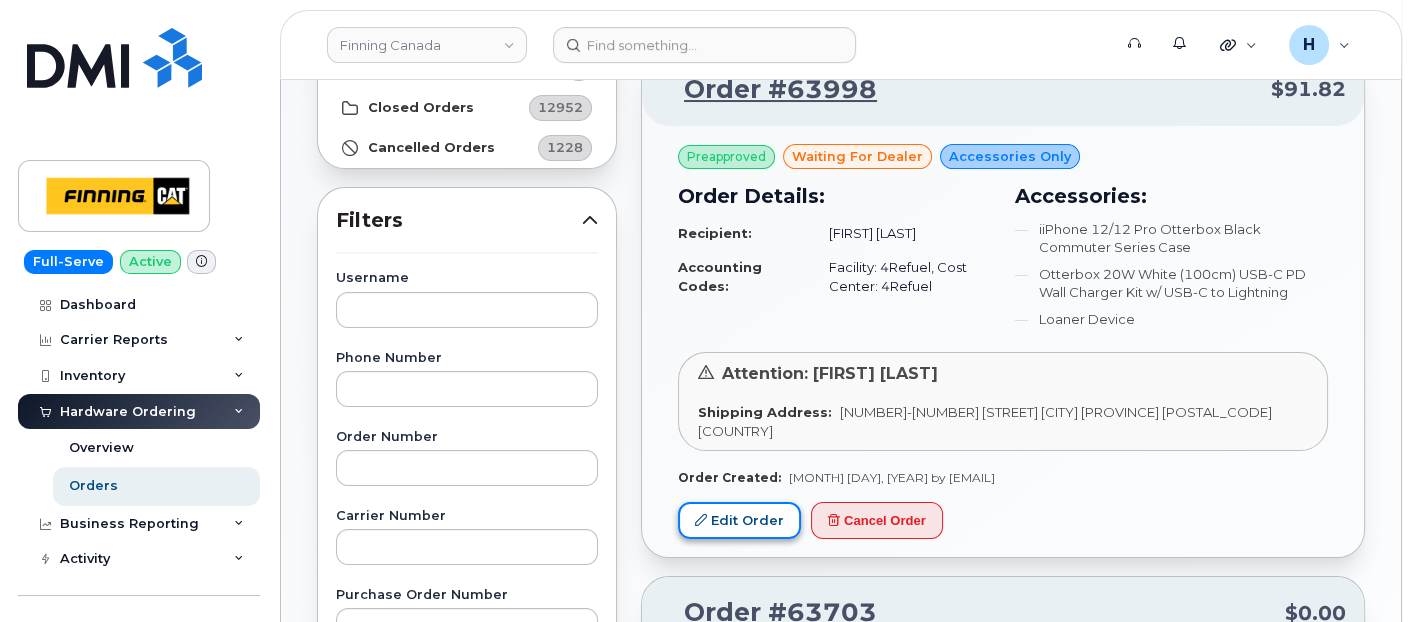 click on "Edit Order" at bounding box center [739, 520] 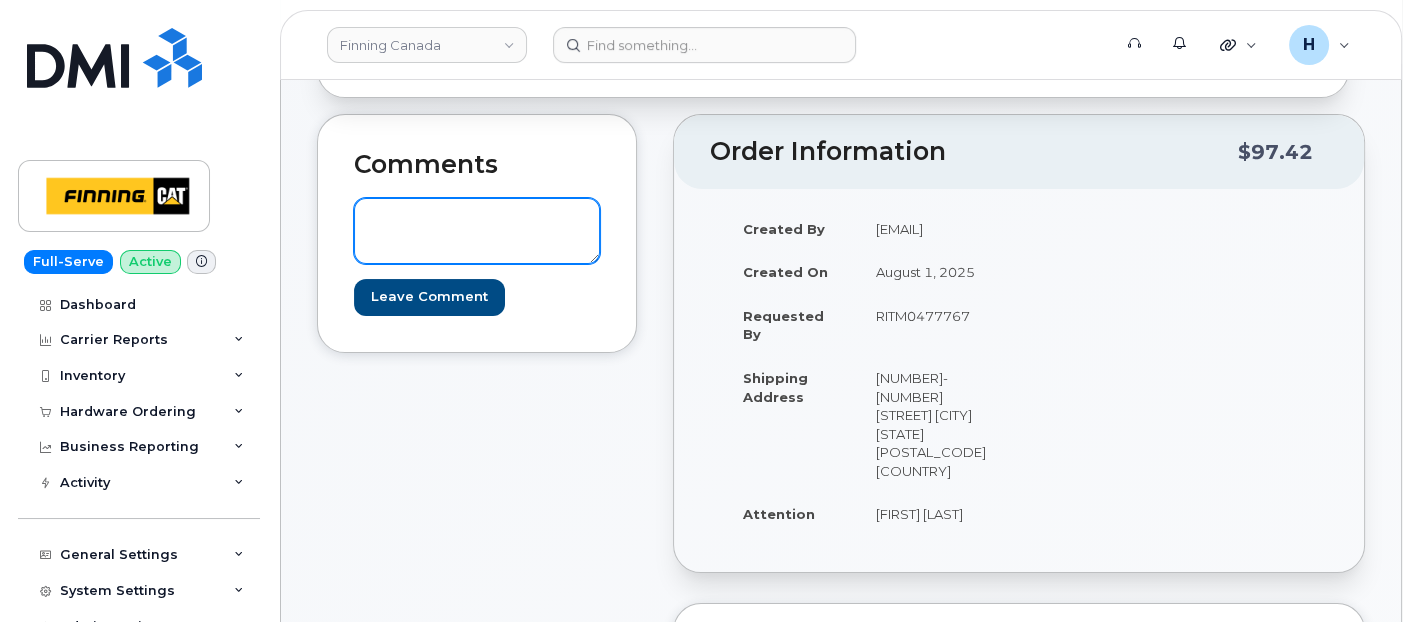 scroll, scrollTop: 111, scrollLeft: 0, axis: vertical 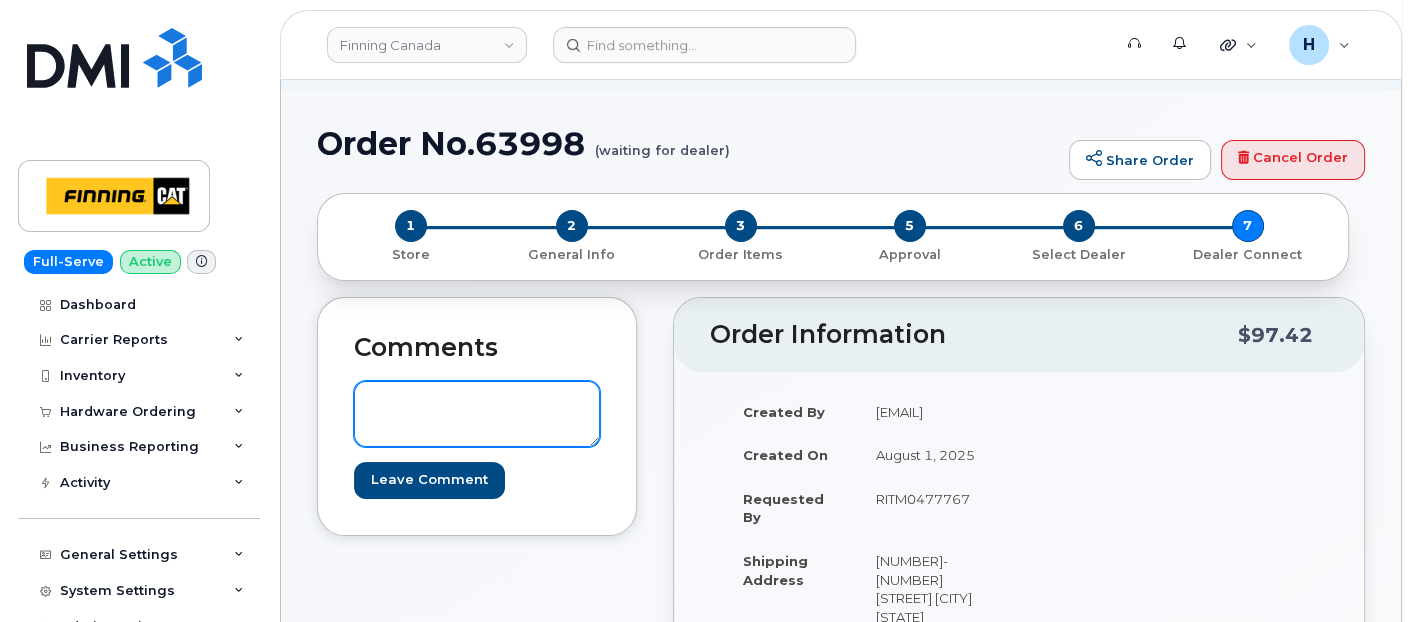 click at bounding box center [477, 414] 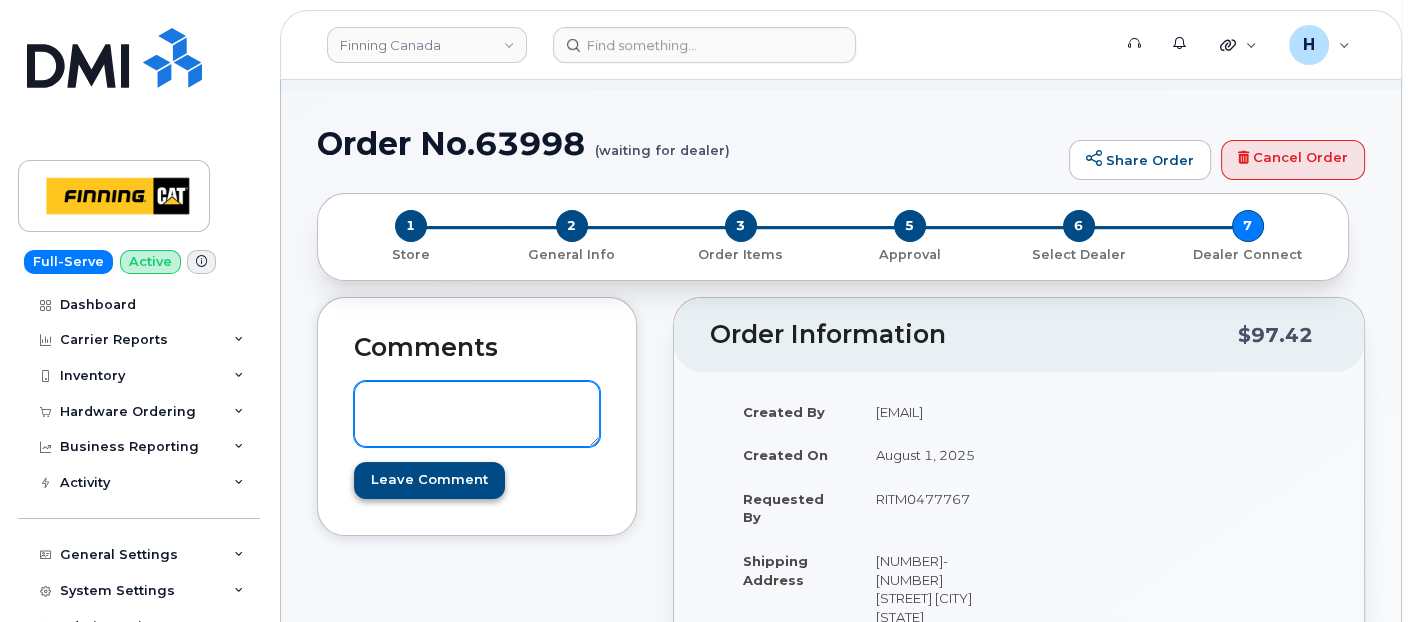 paste on "Existing Line: [PHONE]
New Line: [PHONE]
SIM: [NUMBER]---- Active inside Device" 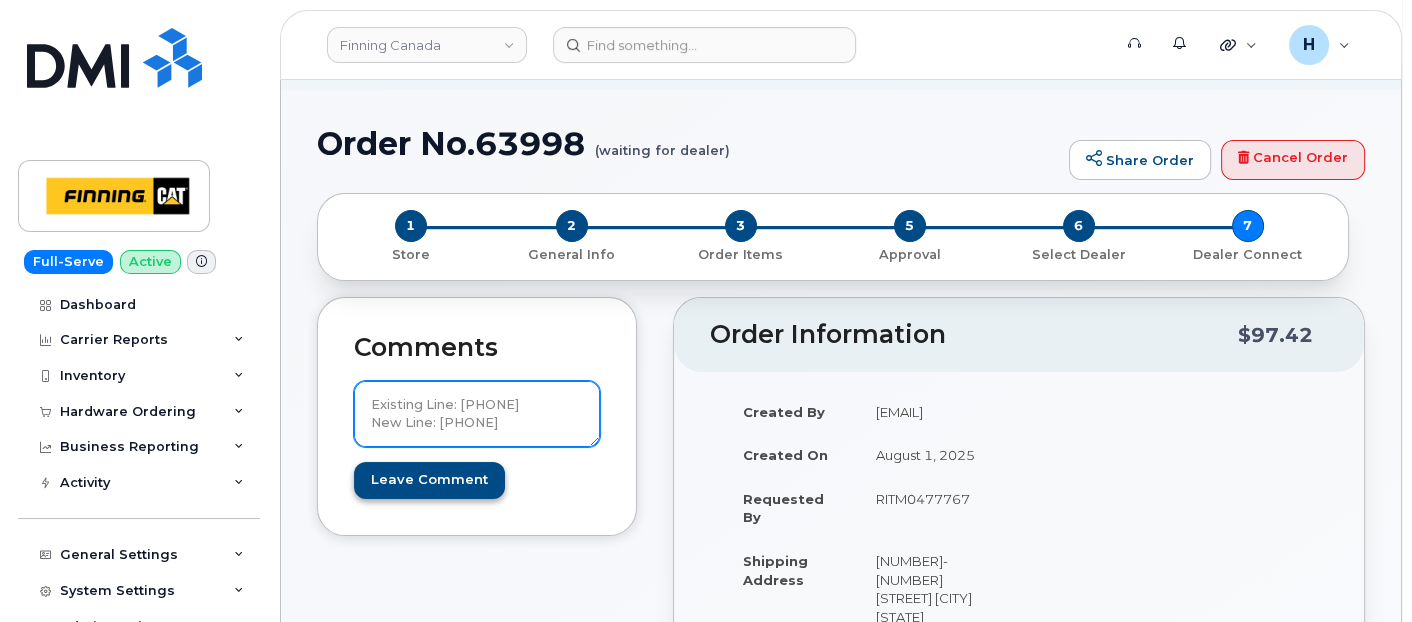 scroll, scrollTop: 40, scrollLeft: 0, axis: vertical 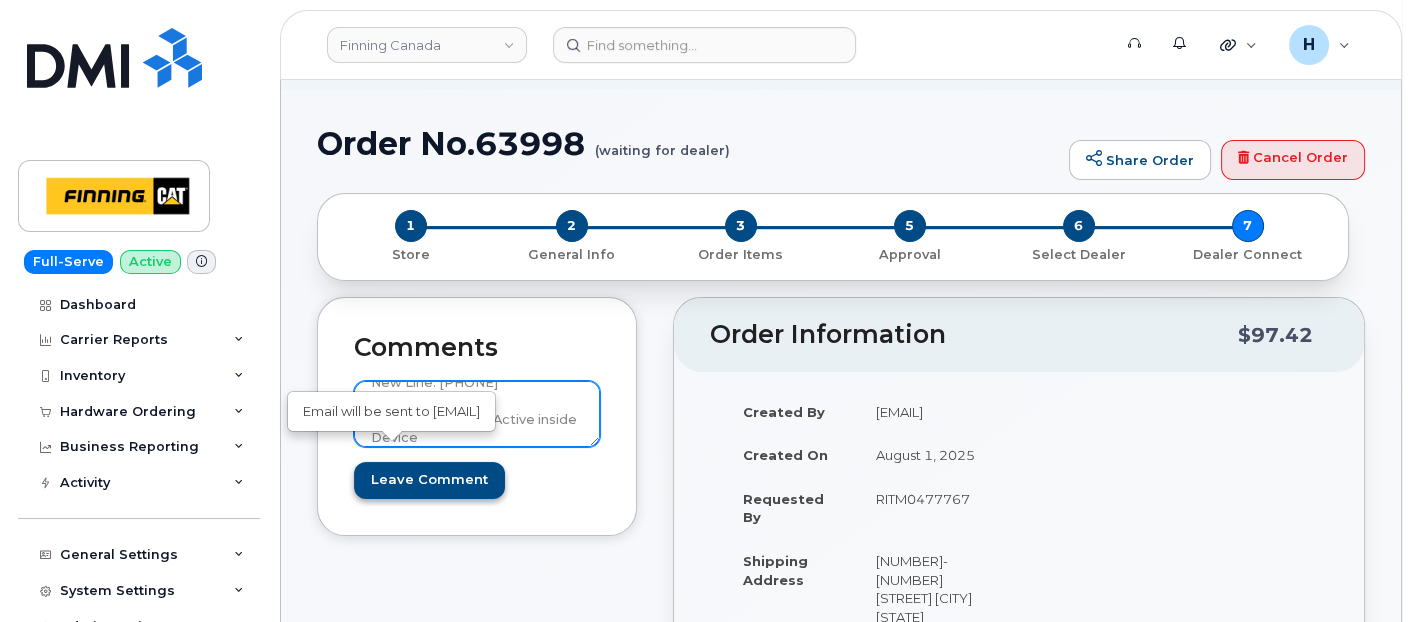 type on "Existing Line: [PHONE]
New Line: [PHONE]
SIM: [NUMBER]---- Active inside Device" 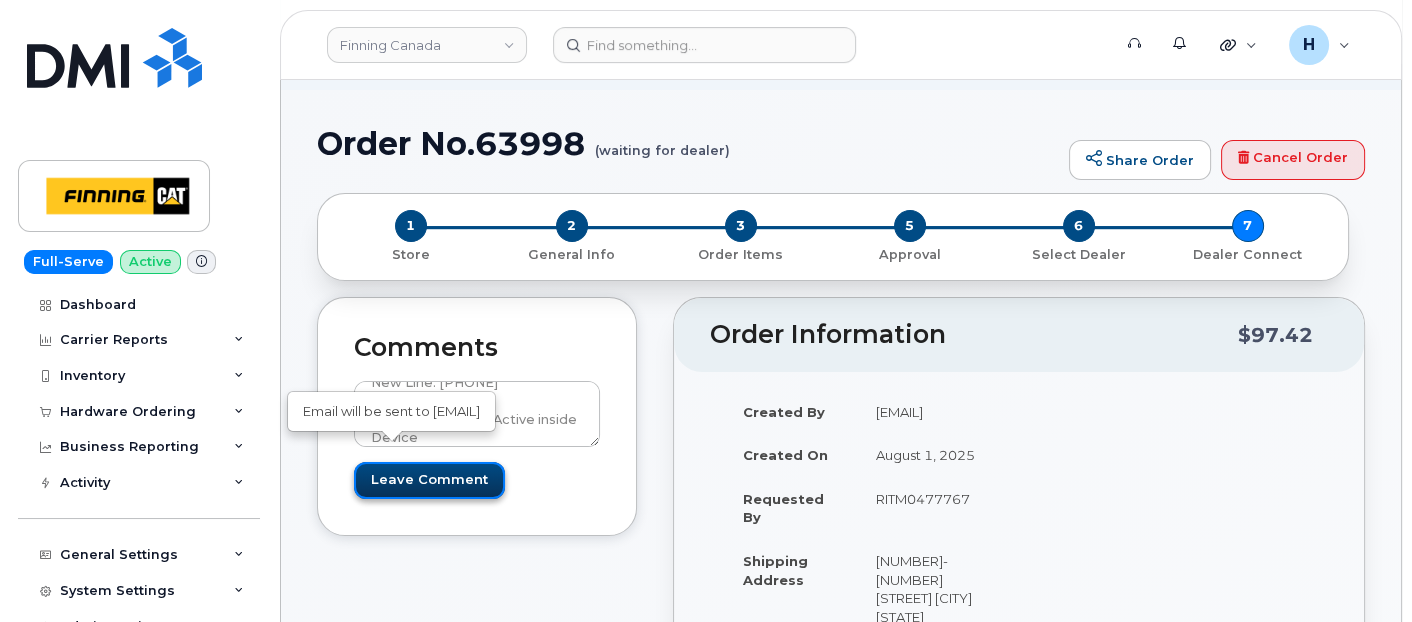 click on "Leave Comment" at bounding box center (429, 480) 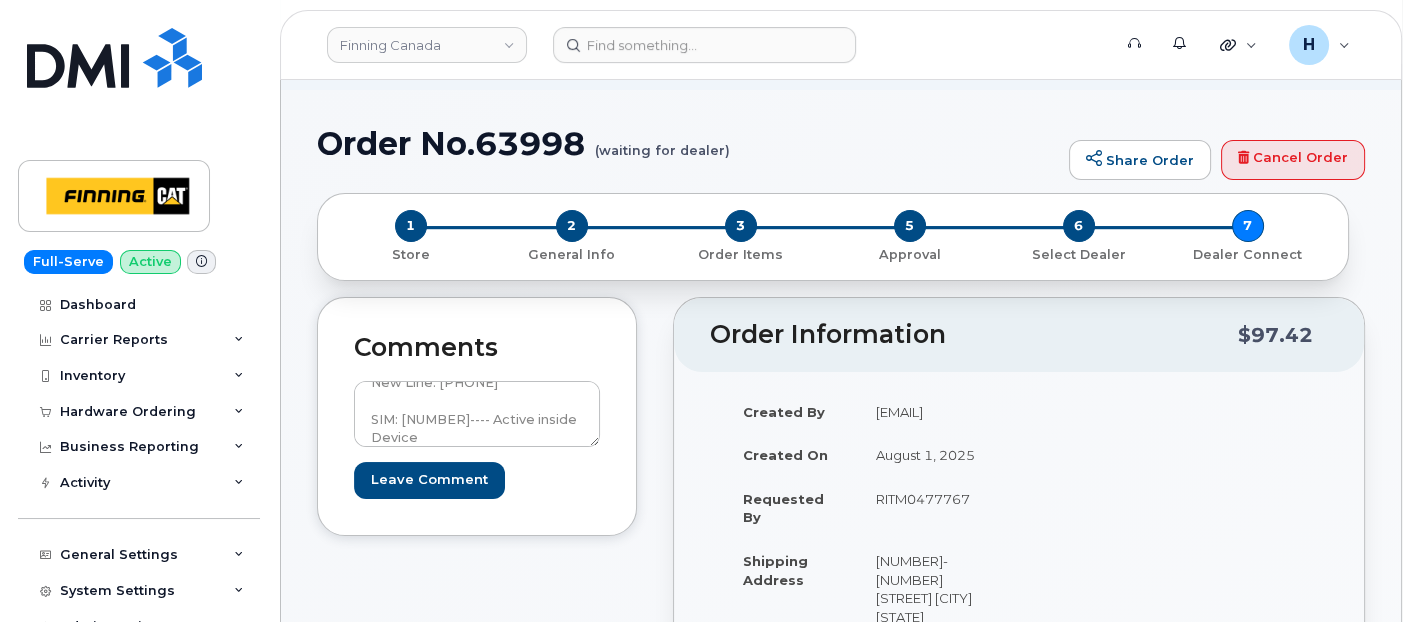 type on "Create Event" 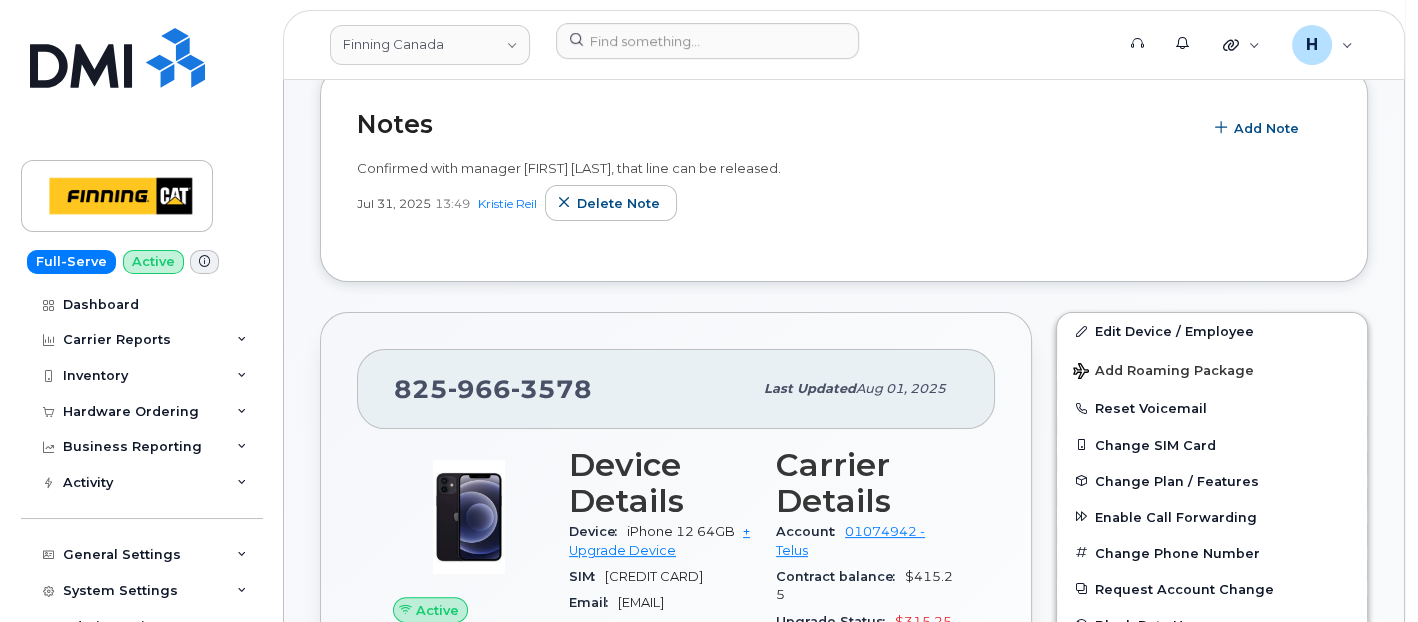 scroll, scrollTop: 666, scrollLeft: 0, axis: vertical 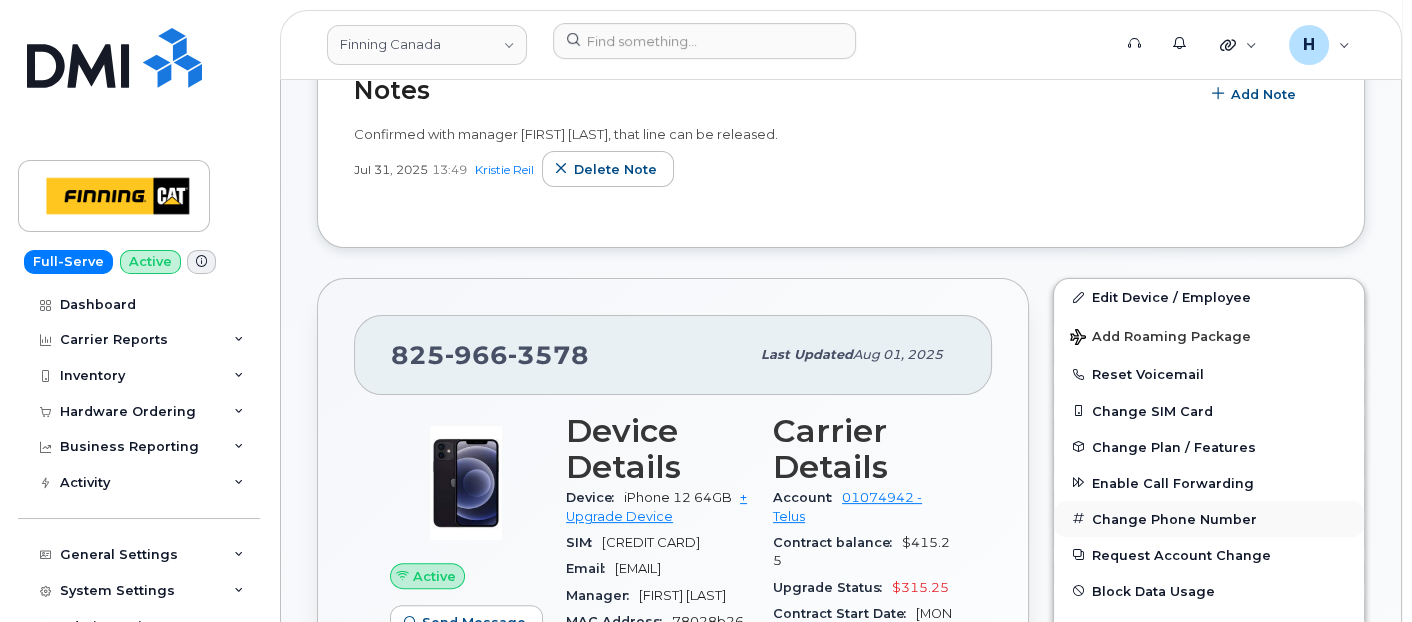 click on "Change Phone Number" at bounding box center (1209, 519) 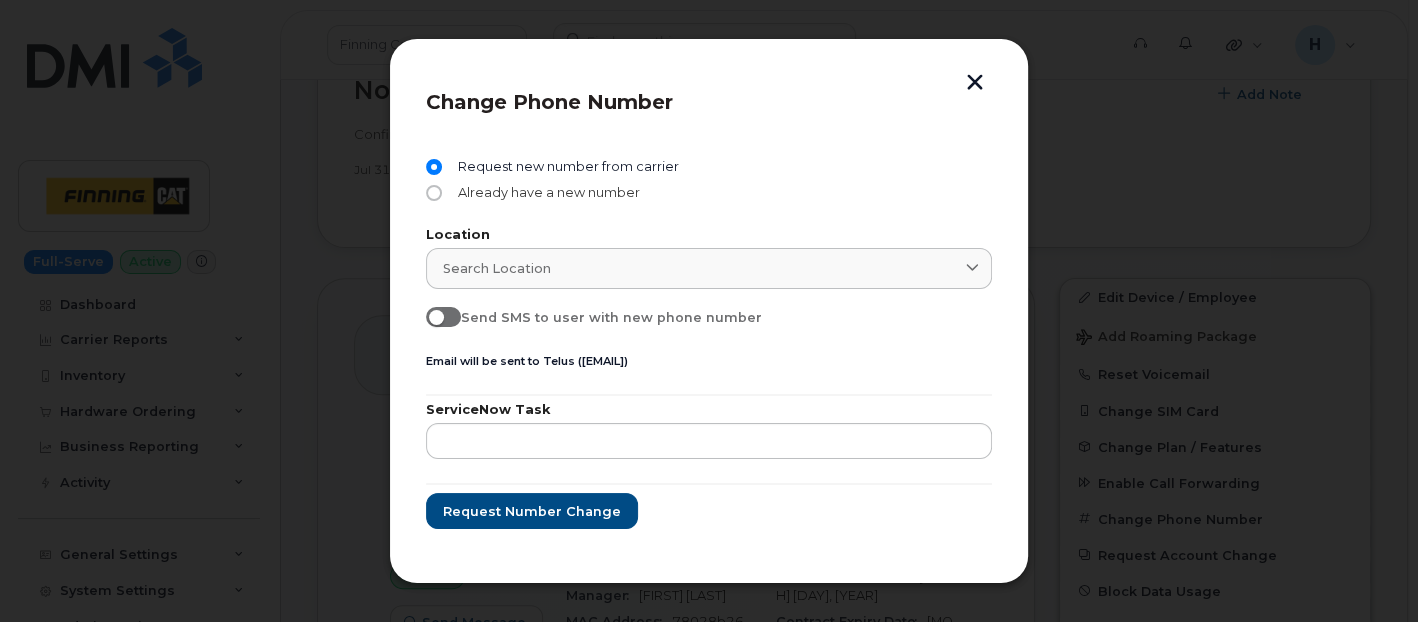click on "Already have a new number" at bounding box center (545, 193) 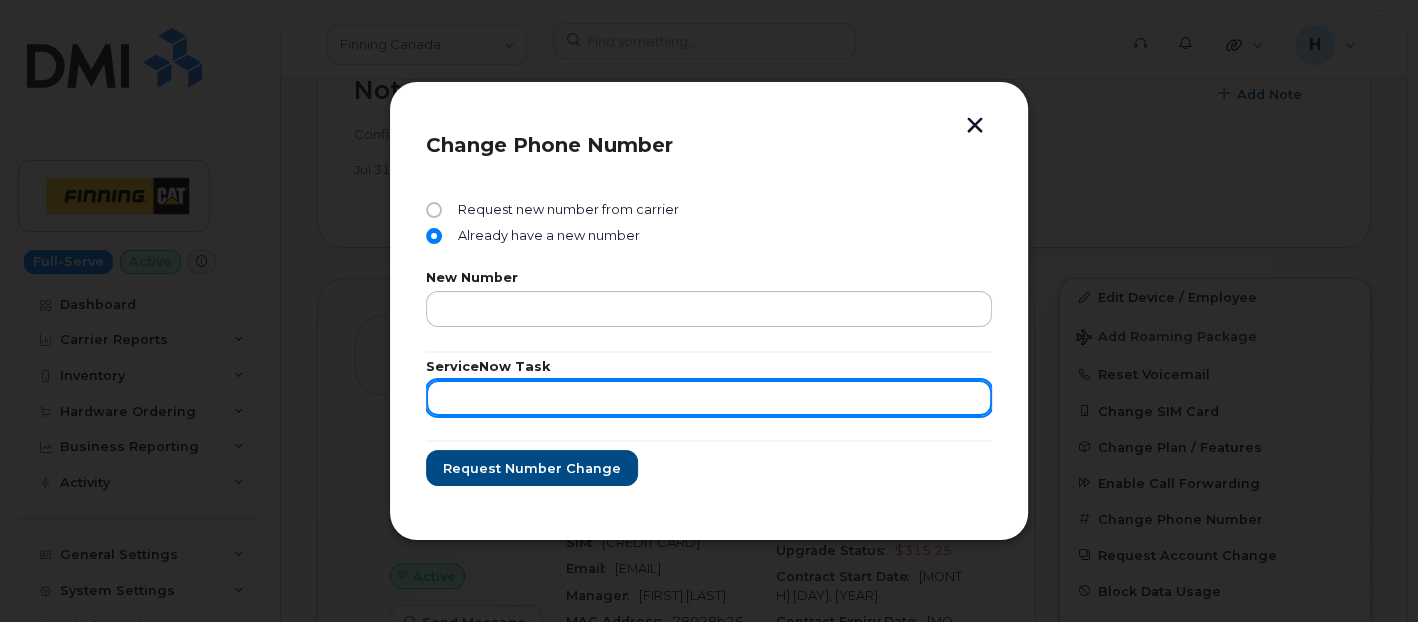 click at bounding box center [709, 398] 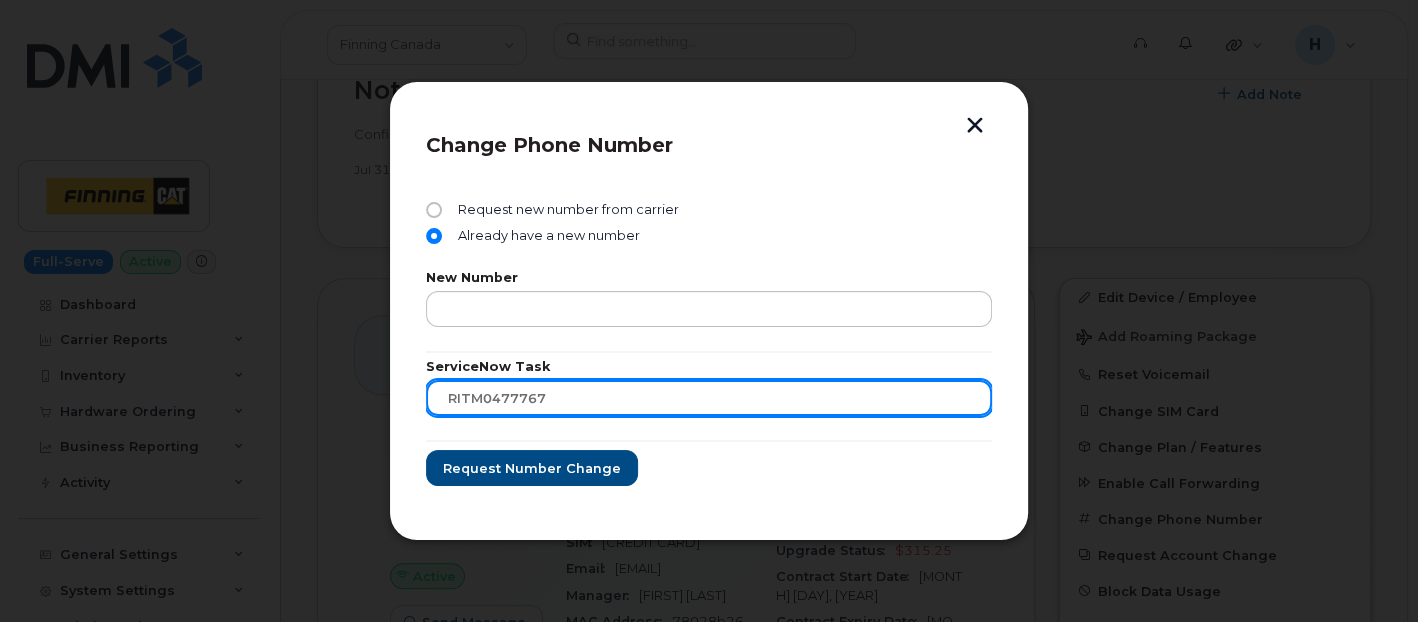 type on "RITM0477767" 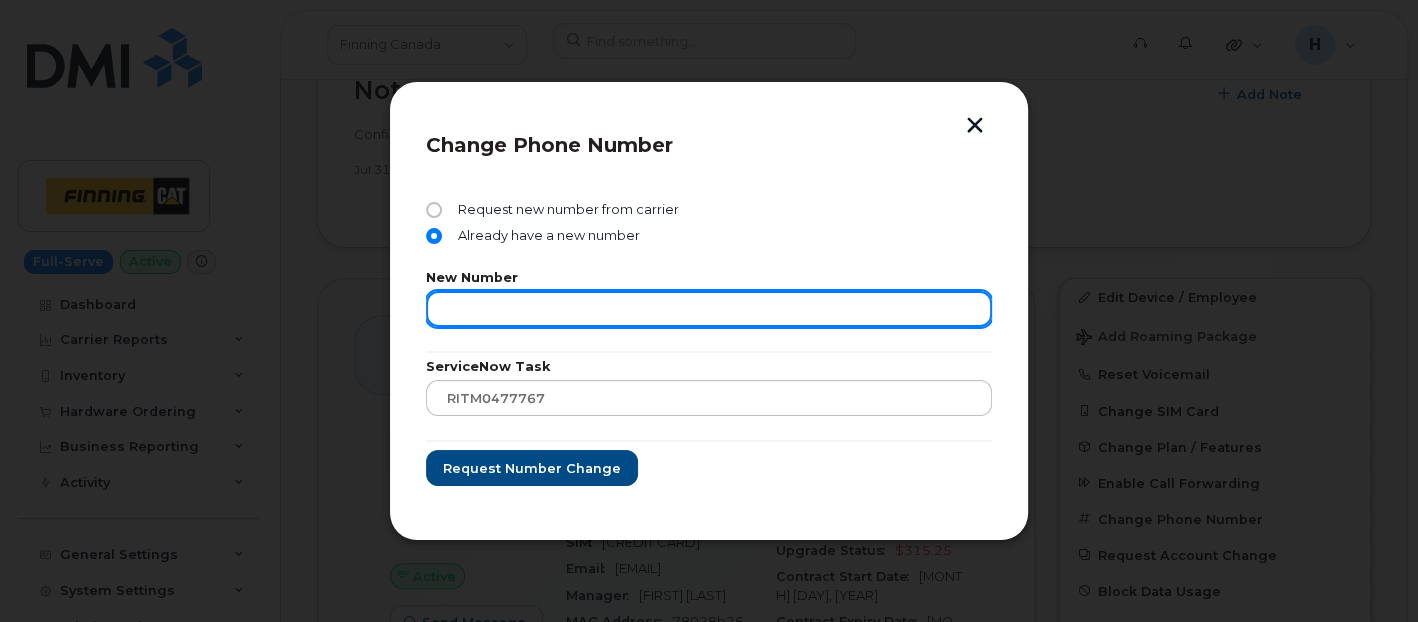 click at bounding box center (709, 309) 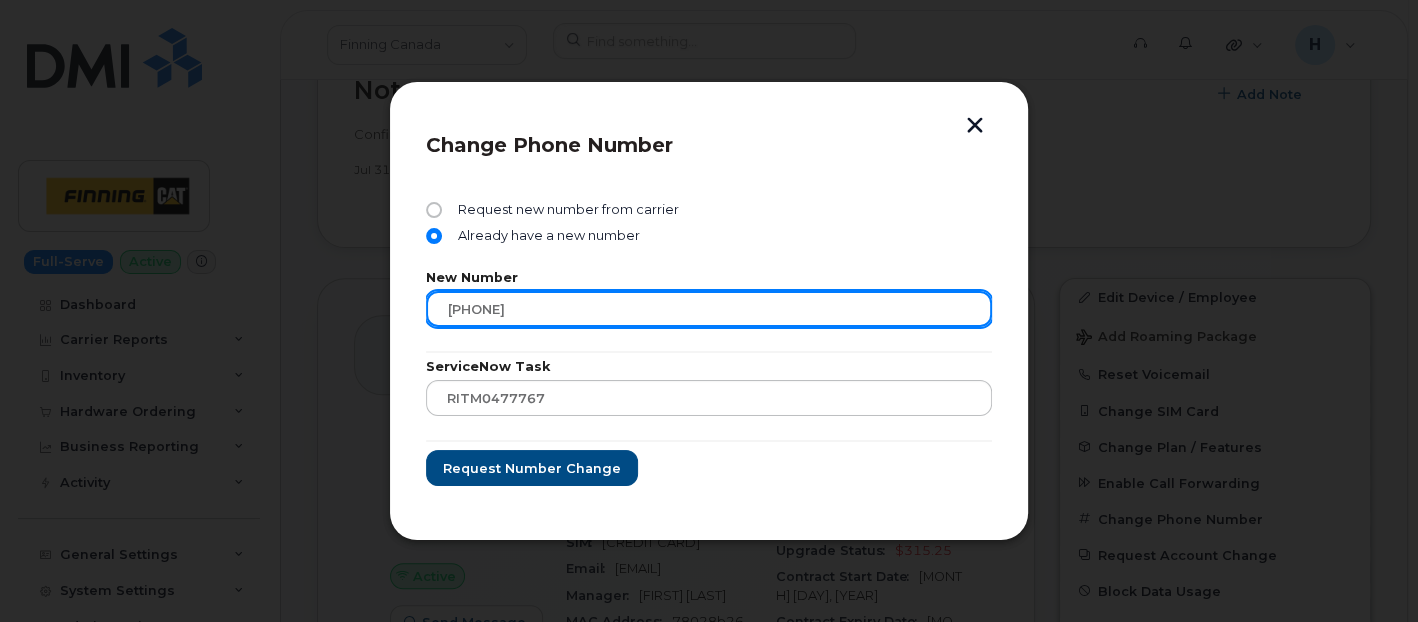 click on "(236) 987-2234" at bounding box center [709, 309] 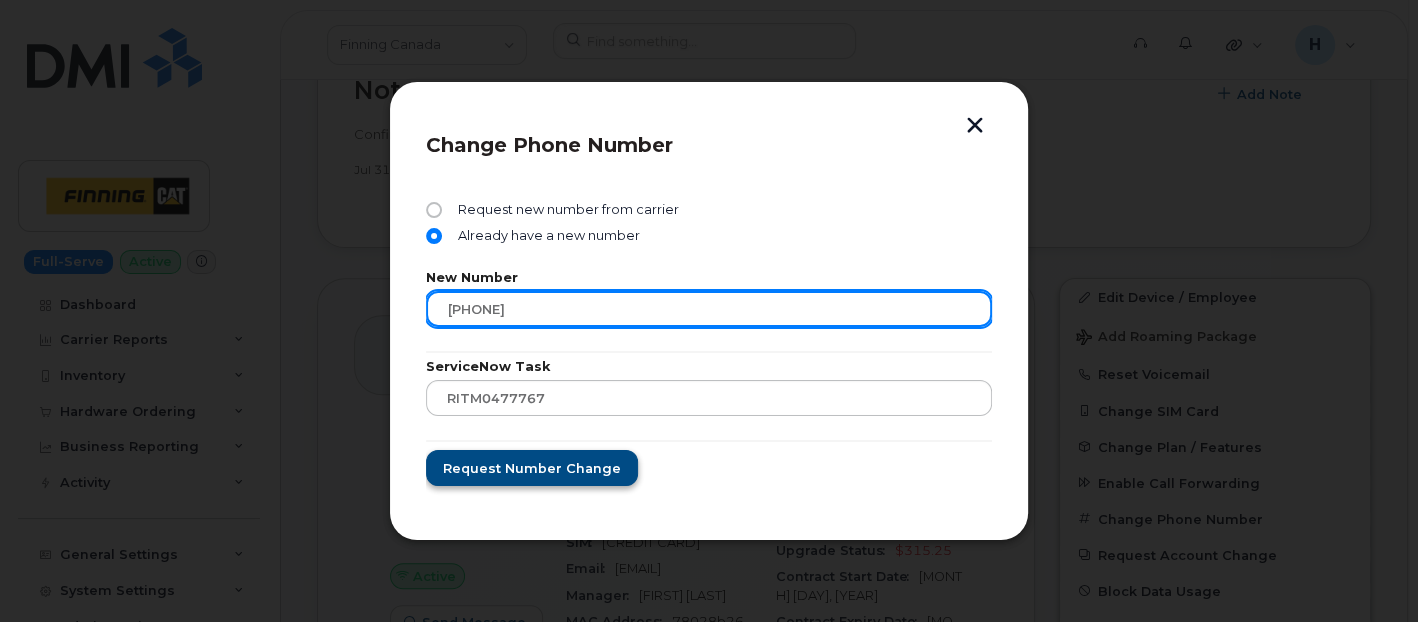 type on "2369872234" 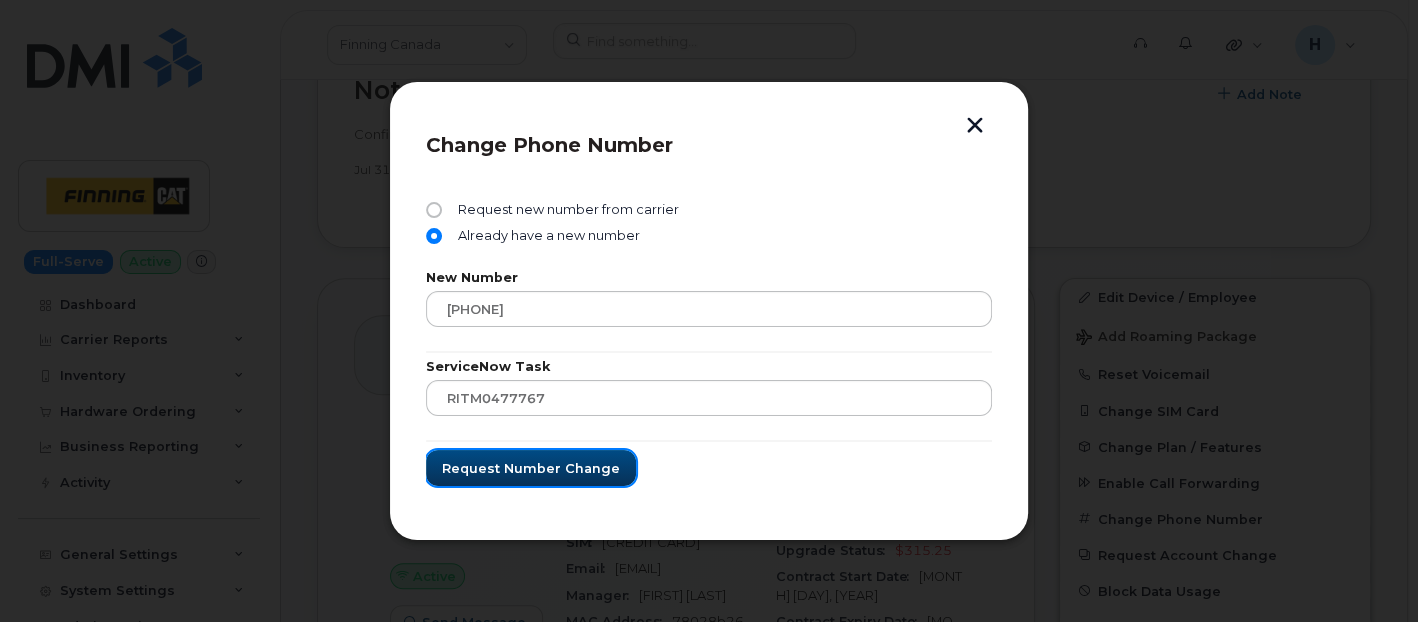 click on "Request number change" at bounding box center (531, 468) 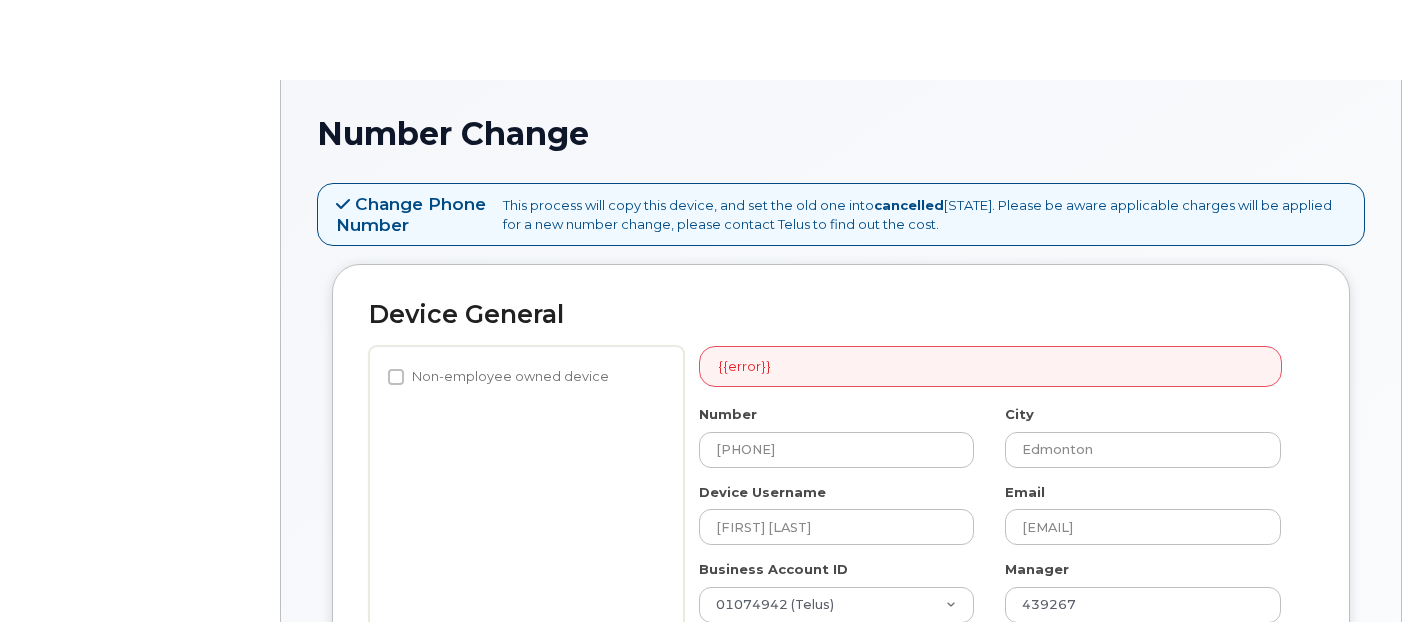 type 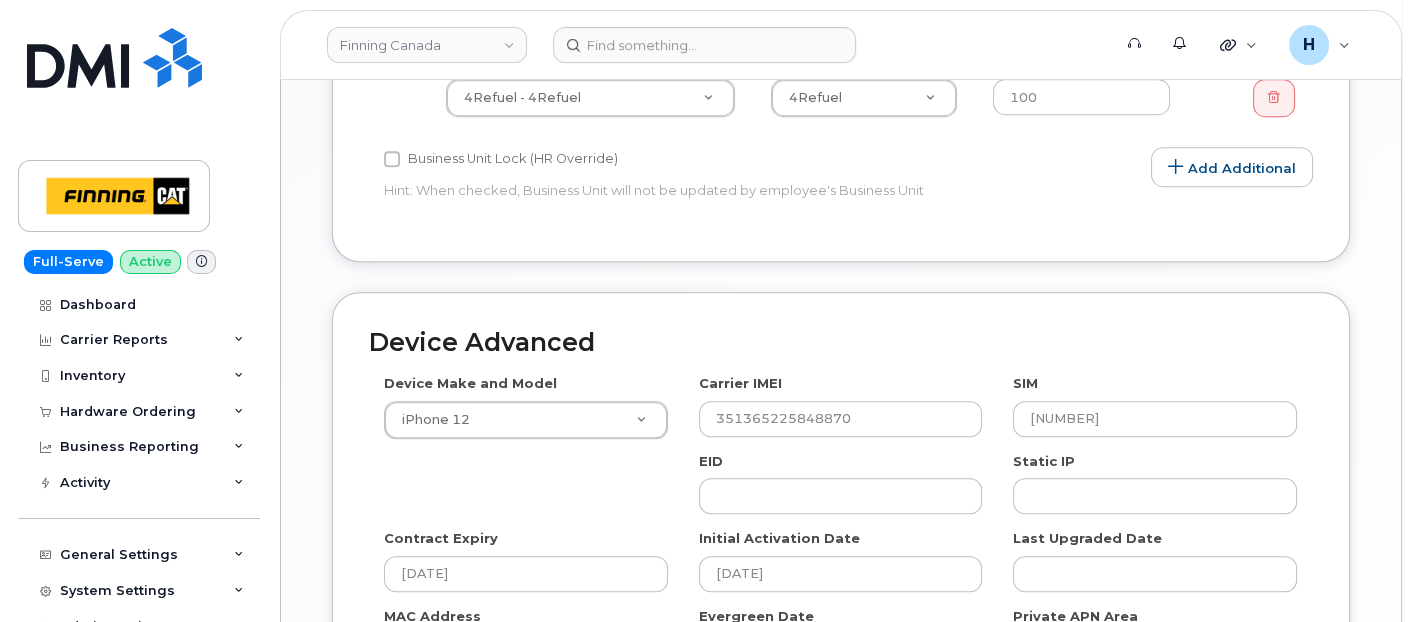 scroll, scrollTop: 1457, scrollLeft: 0, axis: vertical 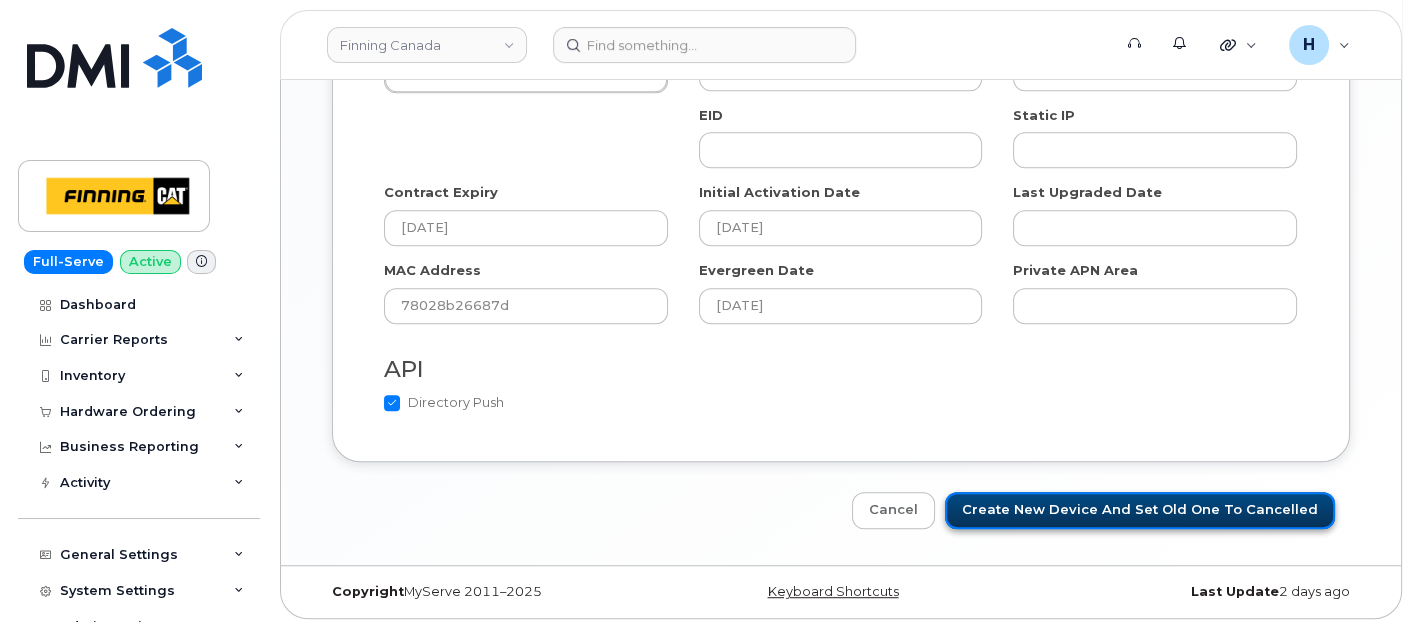 click on "Create New Device and set old one to Cancelled" at bounding box center [1140, 510] 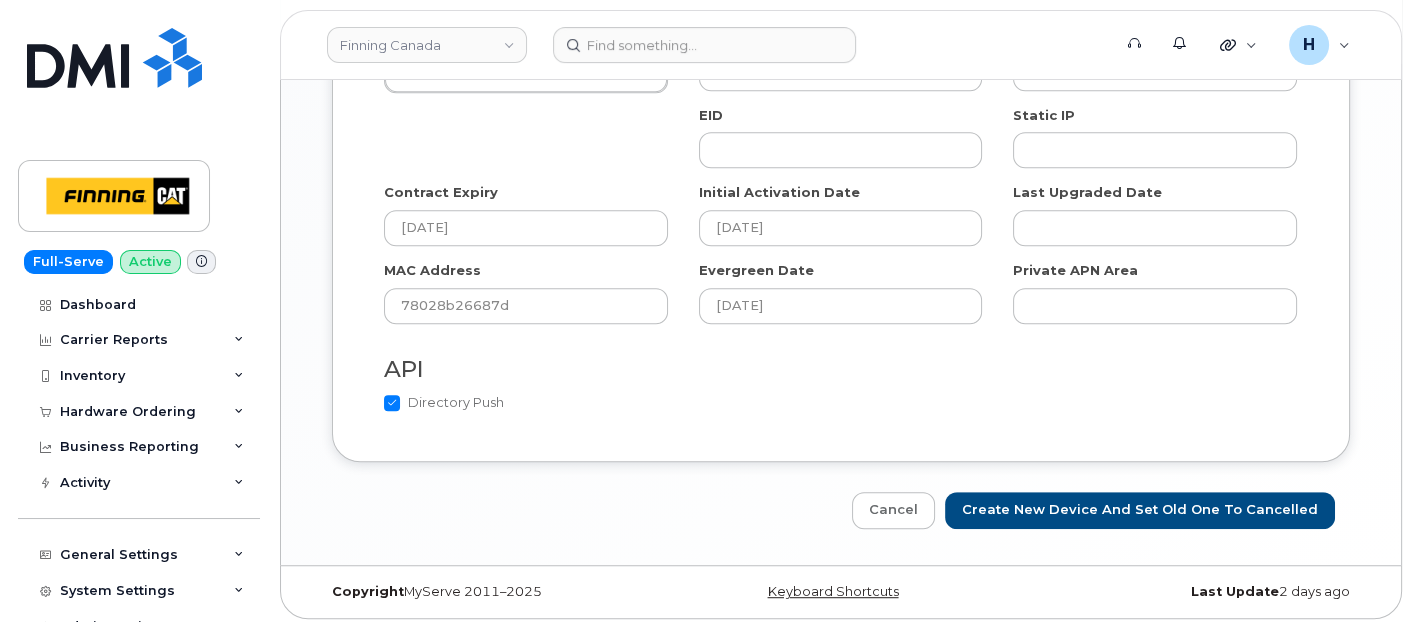 type on "Saving..." 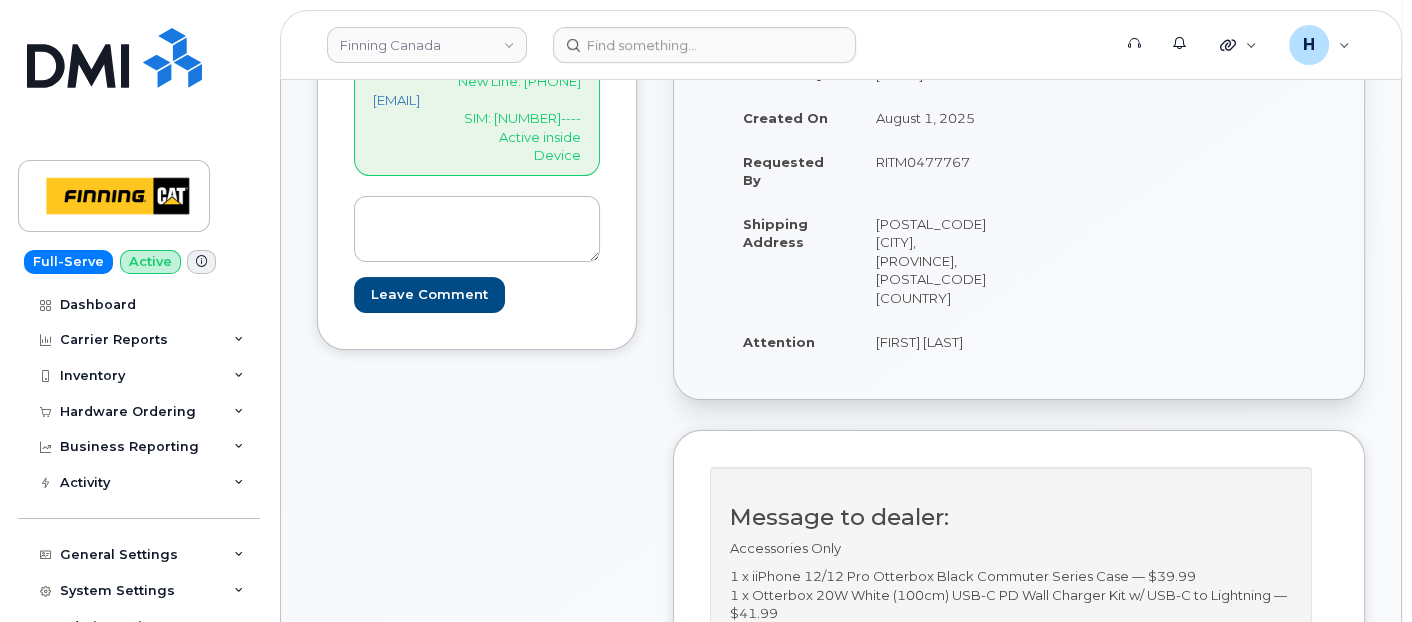 scroll, scrollTop: 555, scrollLeft: 0, axis: vertical 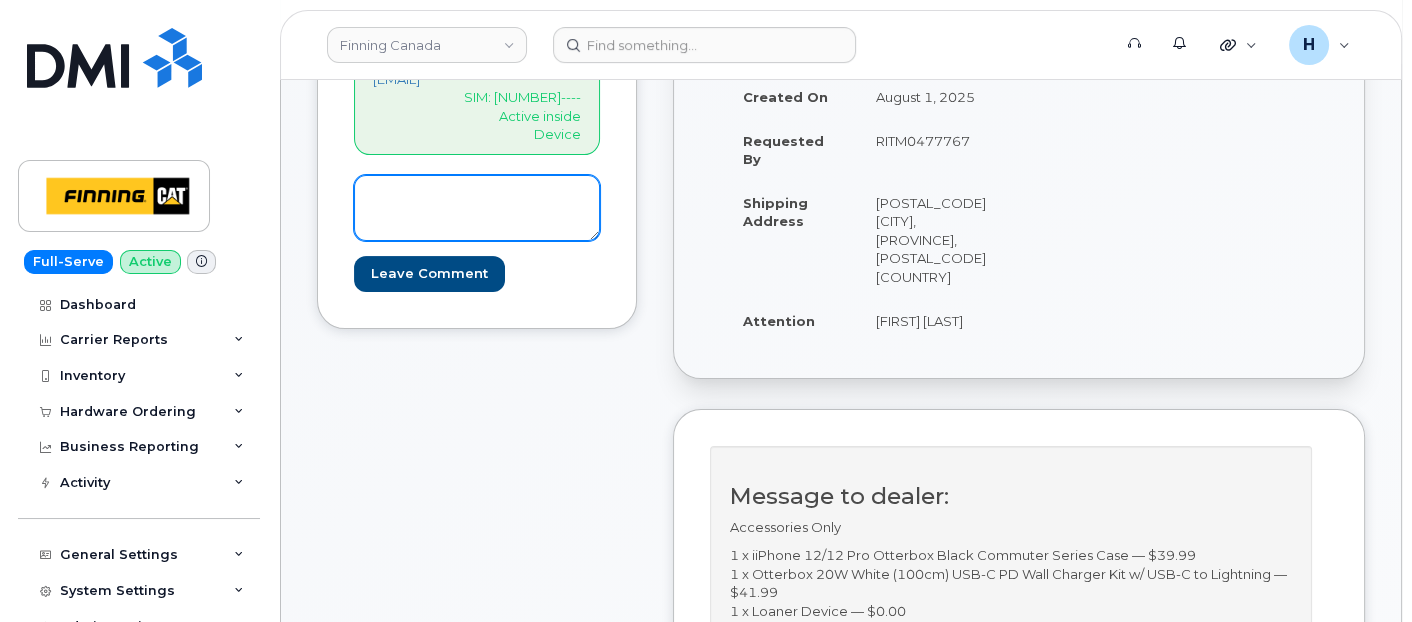 click at bounding box center [477, 208] 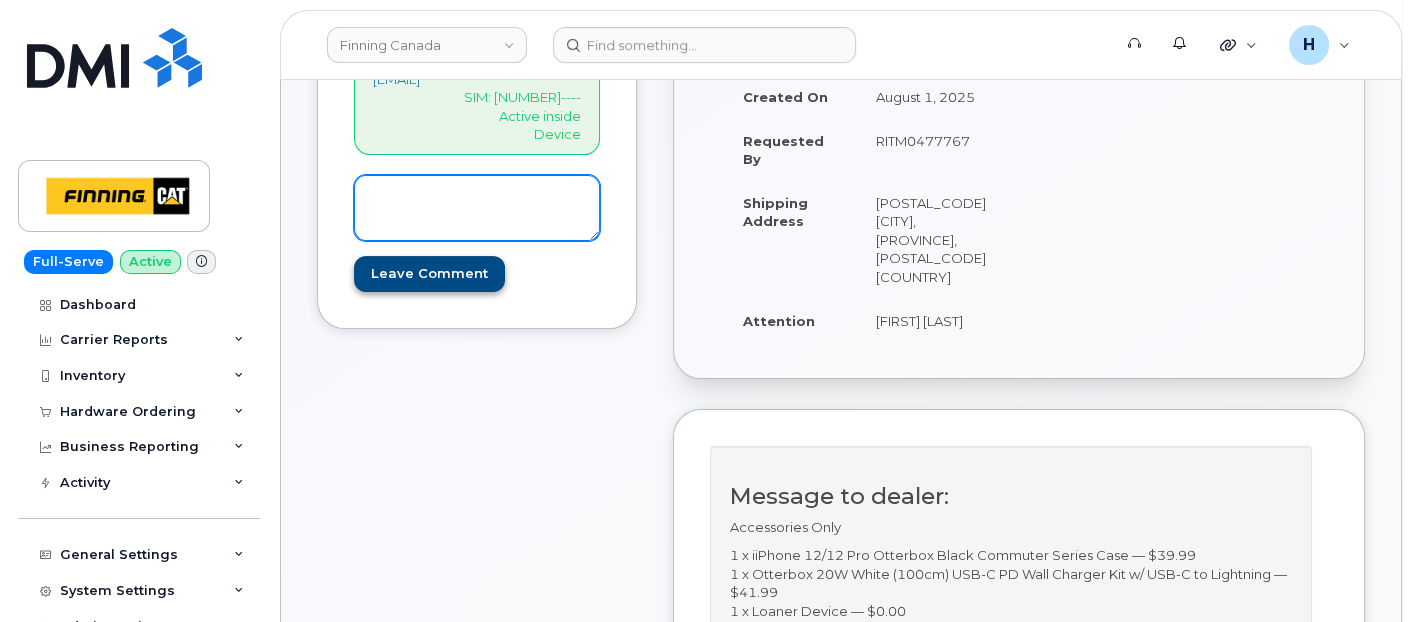 paste on "S/N: [SERIAL_NUMBER] [PRODUCT_NAME]
IMEI: [NUMBER]" 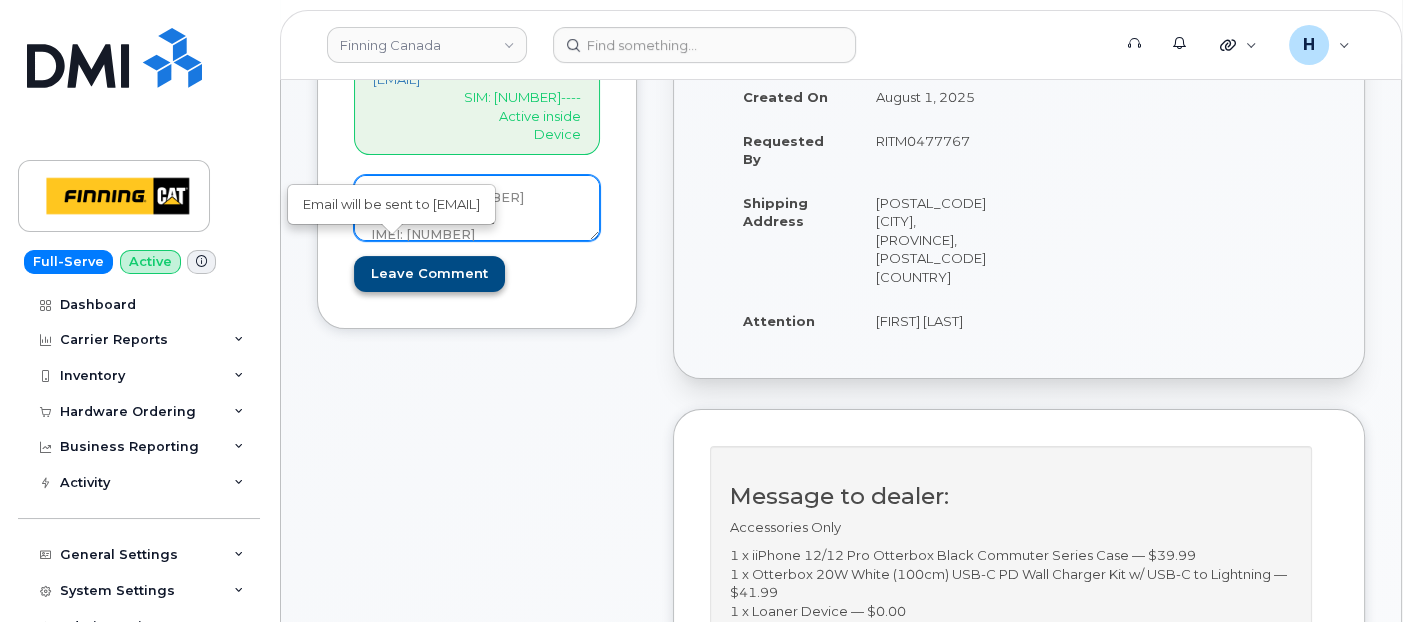 type on "S/N: [SERIAL_NUMBER] [PRODUCT_NAME]
IMEI: [NUMBER]" 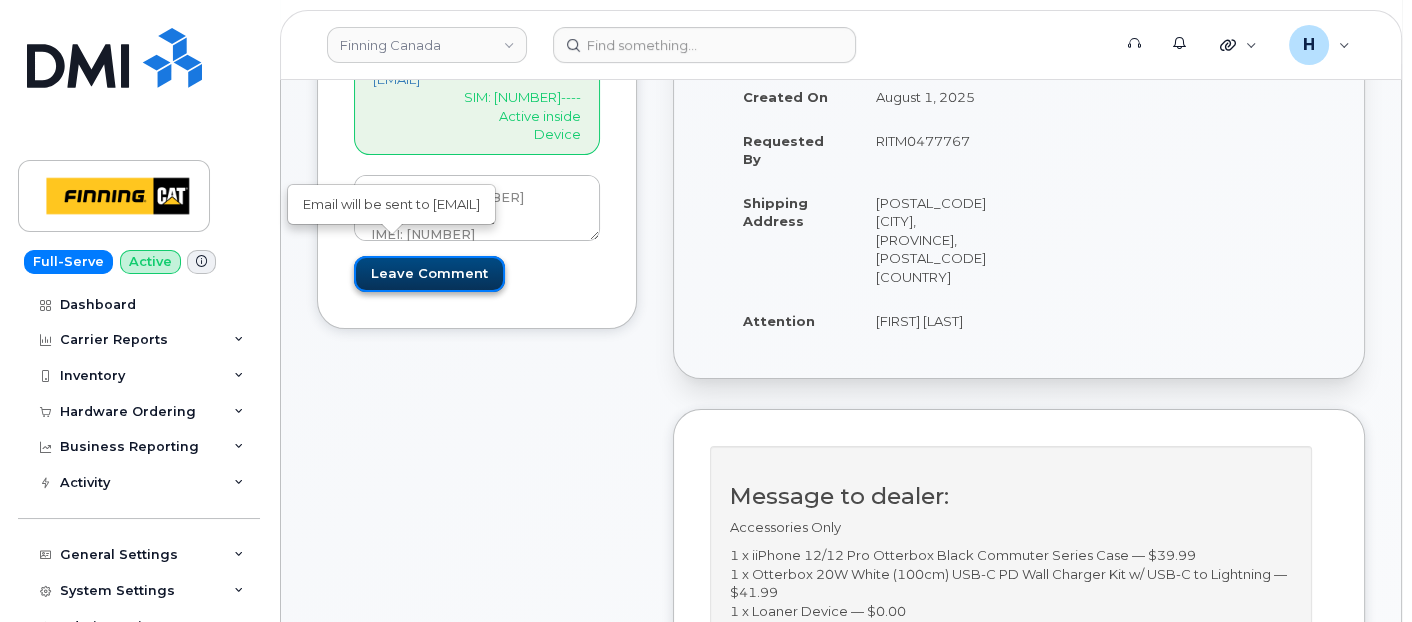 click on "Leave Comment" at bounding box center [429, 274] 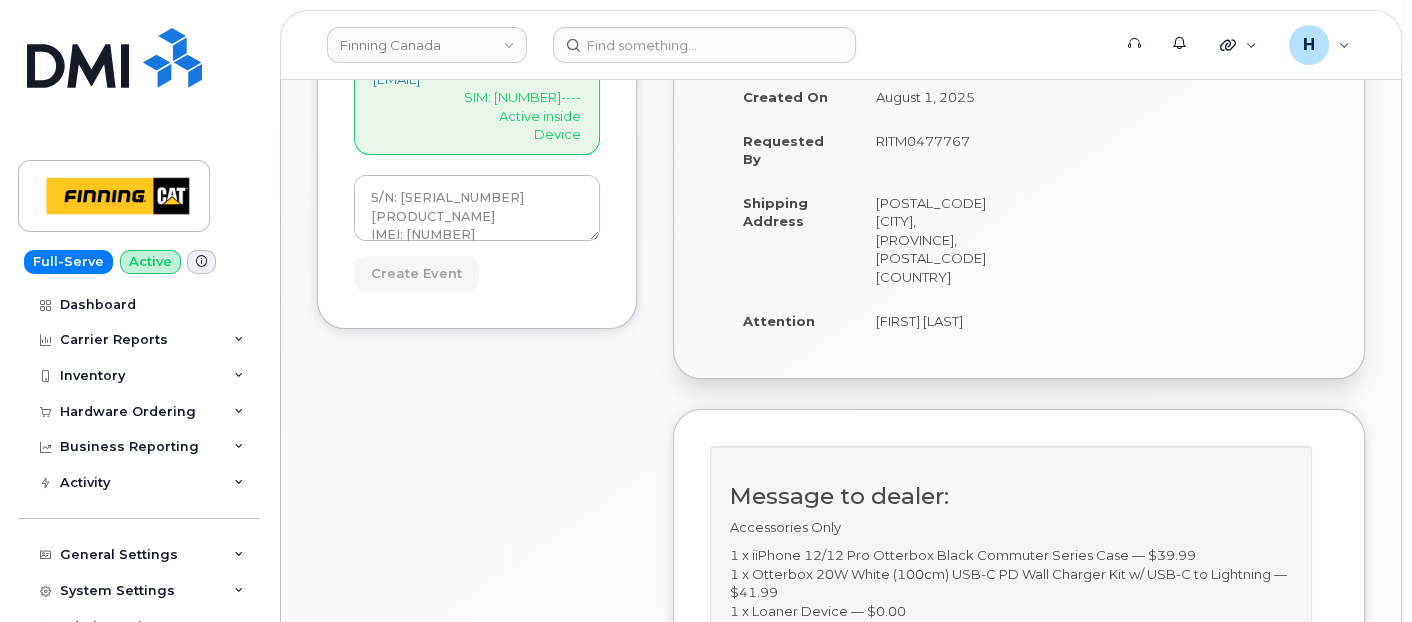 type on "Create Event" 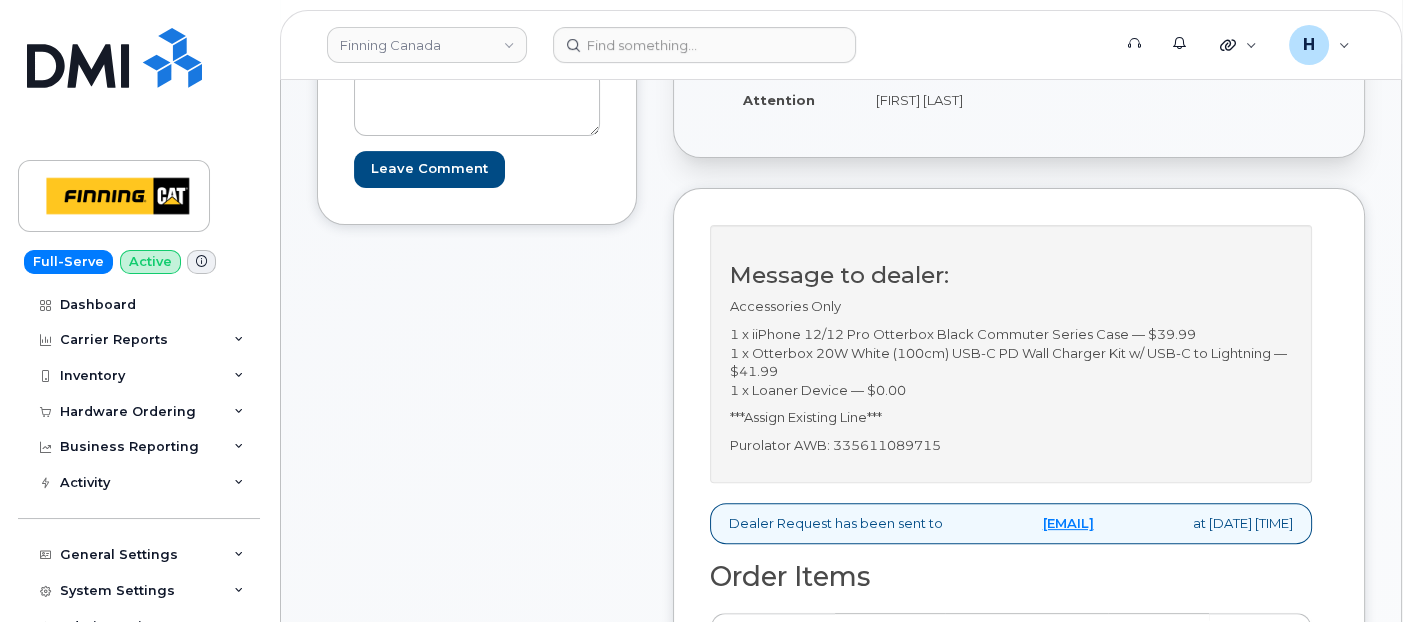 scroll, scrollTop: 777, scrollLeft: 0, axis: vertical 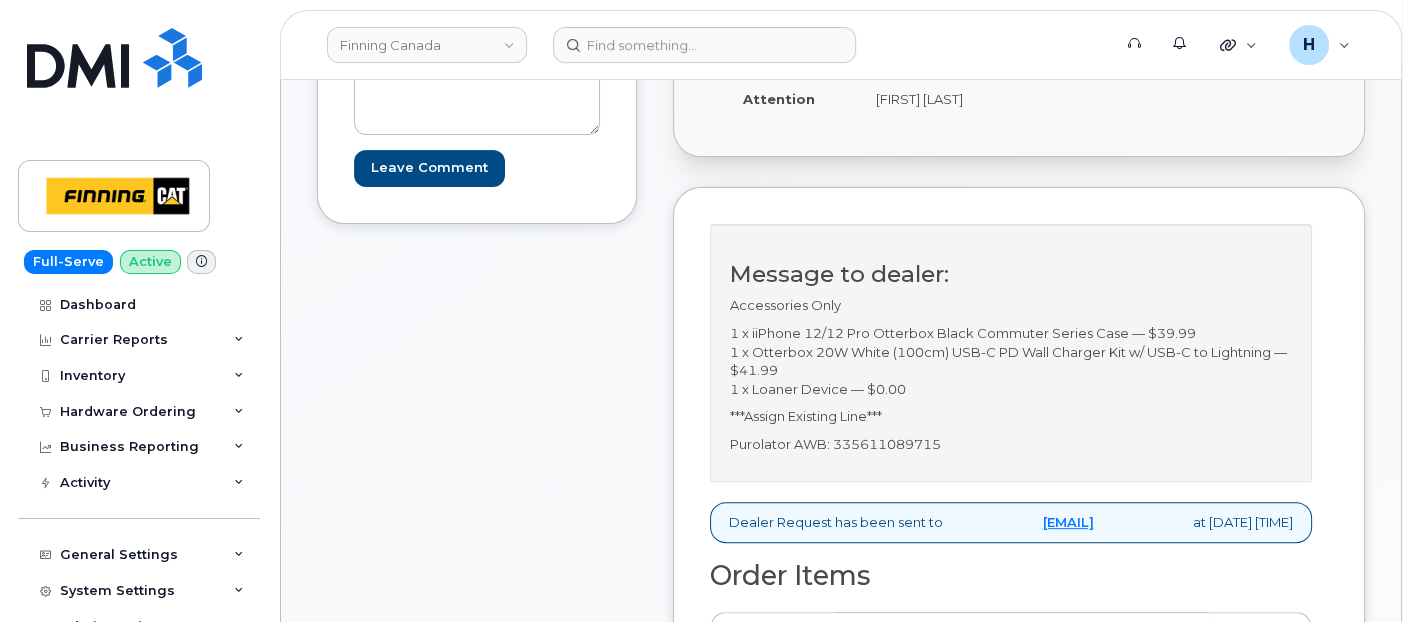 click on "Purolator AWB: 335611089715" at bounding box center (1011, 444) 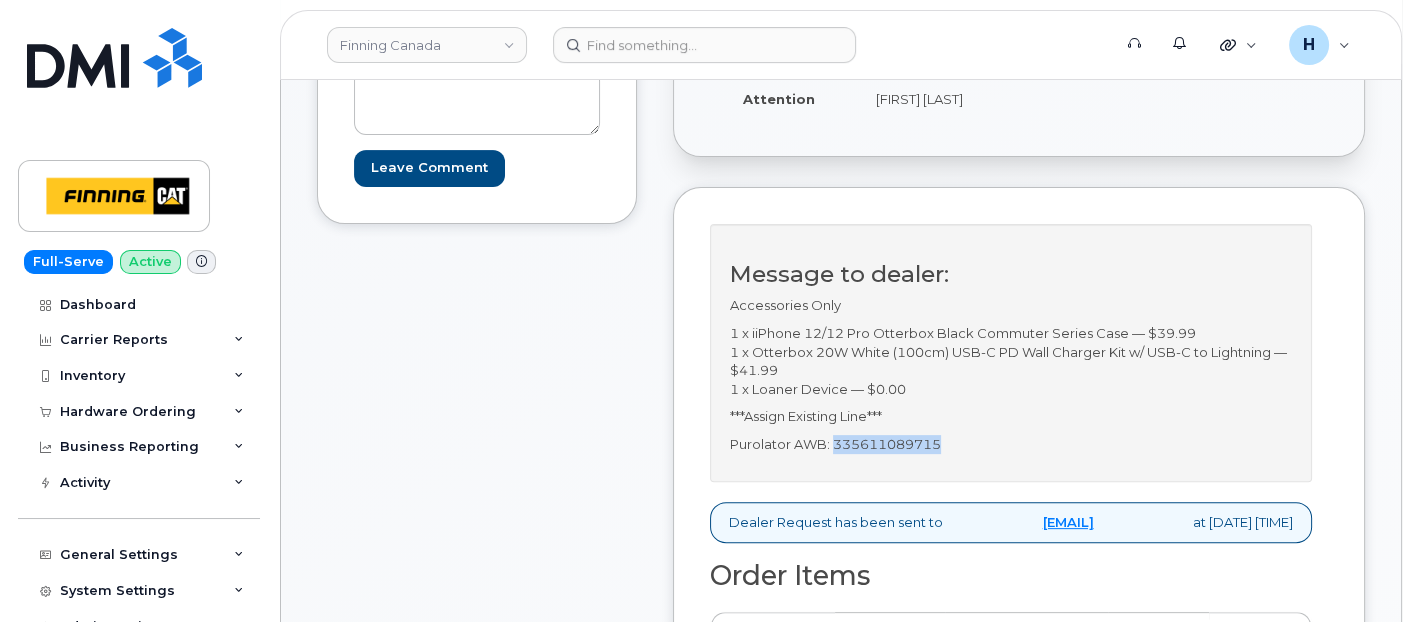 click on "Purolator AWB: 335611089715" at bounding box center [1011, 444] 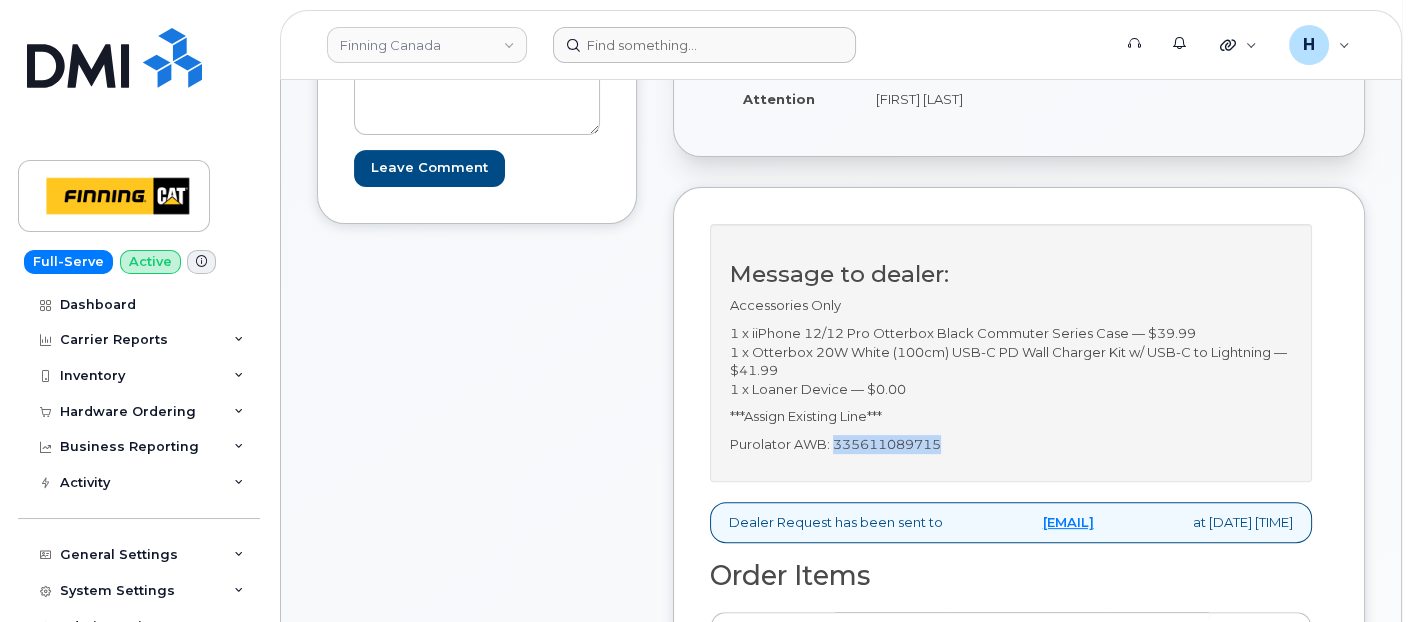copy on "[NUMBER]" 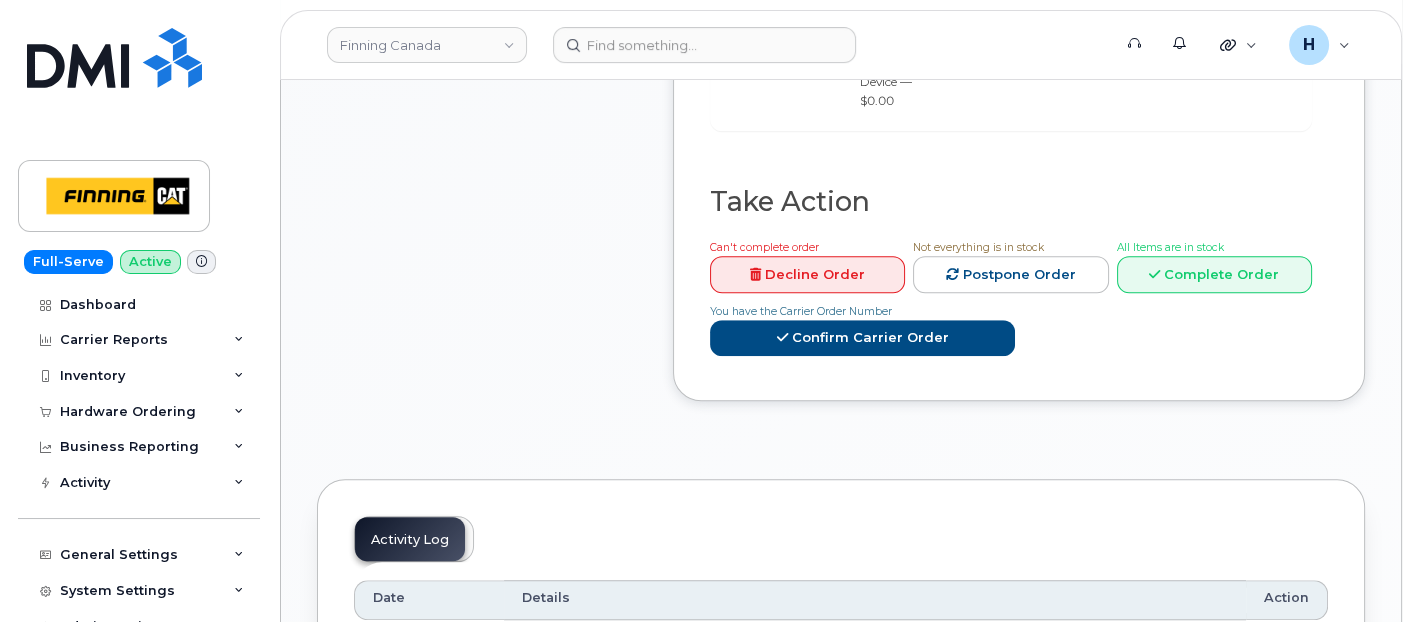 scroll, scrollTop: 1888, scrollLeft: 0, axis: vertical 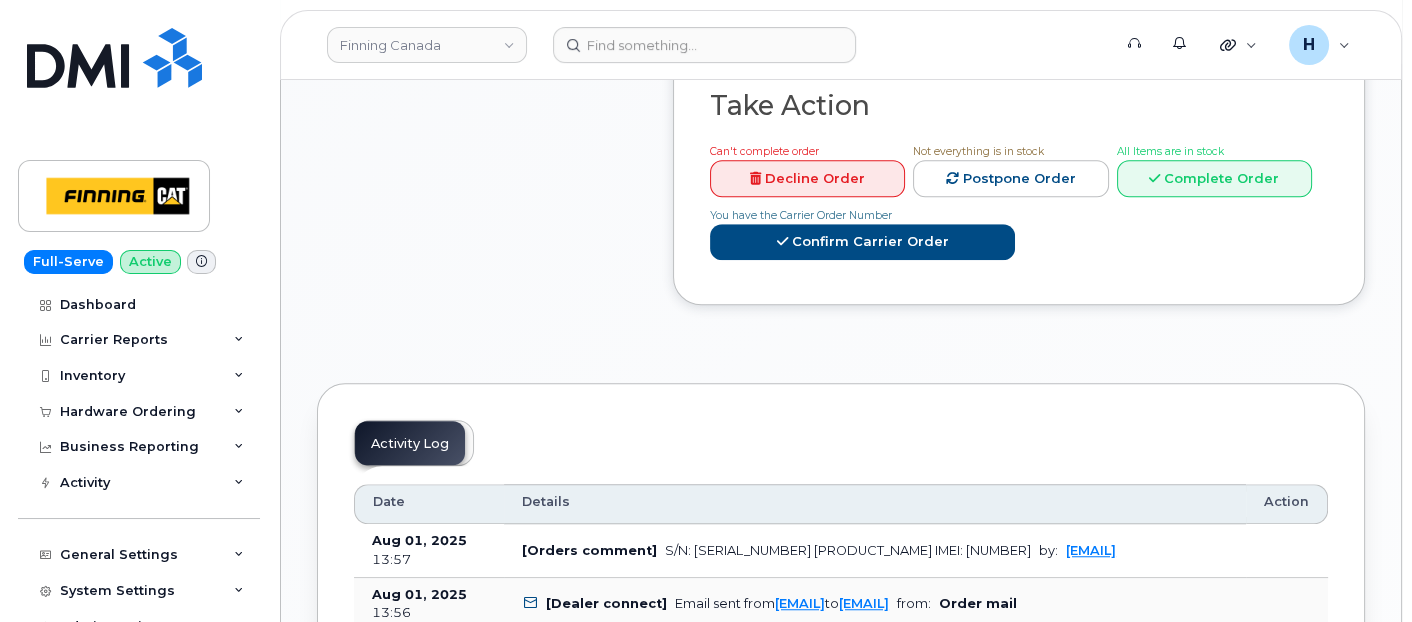 click on "All Items are in stock" at bounding box center (1170, 151) 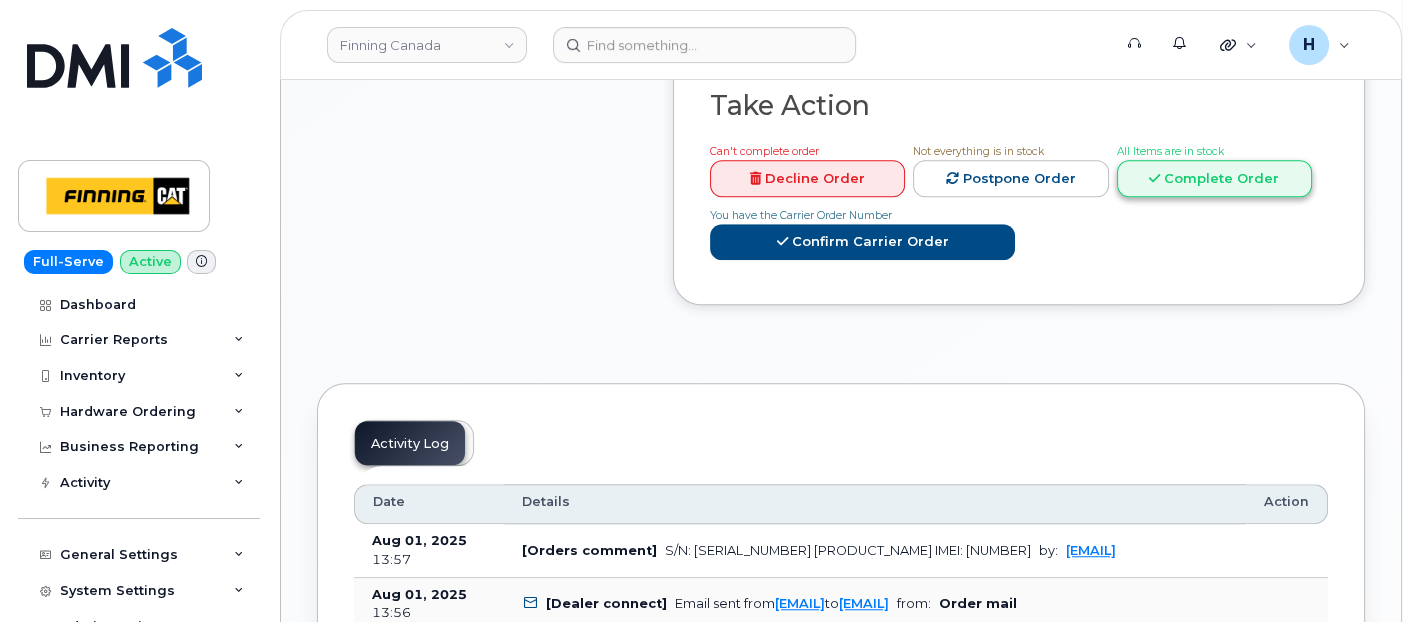 click on "Complete Order" at bounding box center [1214, 178] 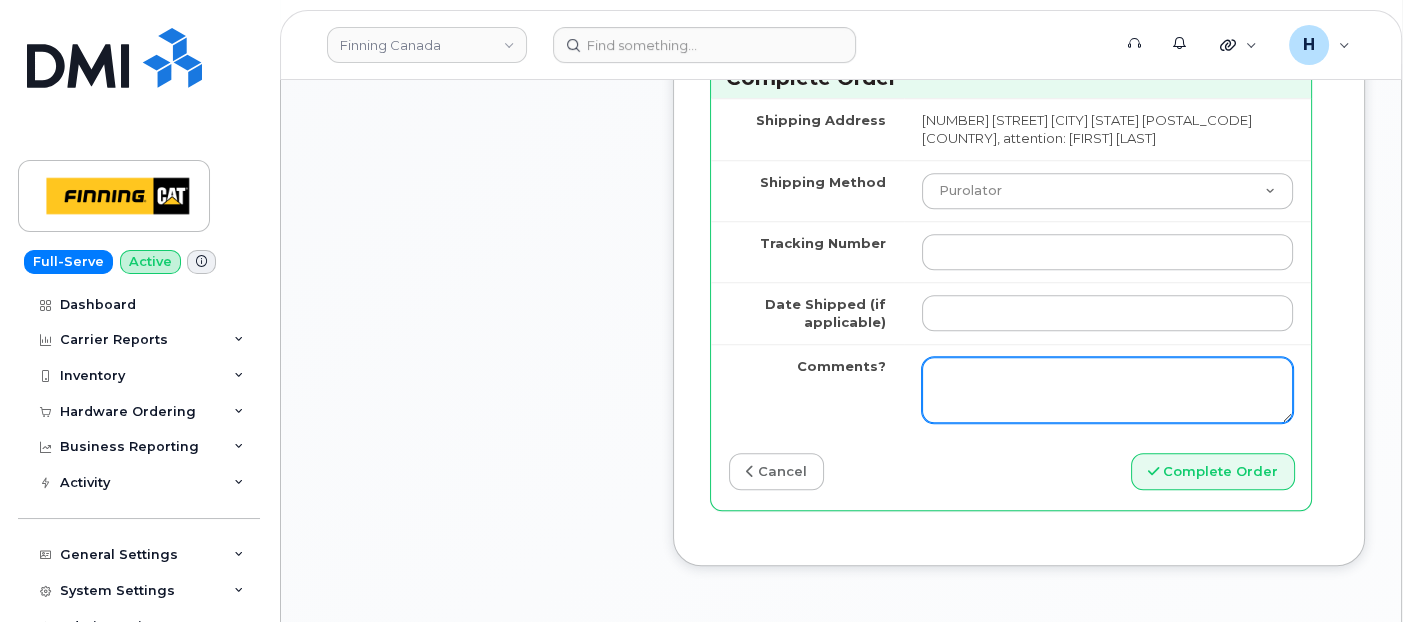 scroll, scrollTop: 2000, scrollLeft: 0, axis: vertical 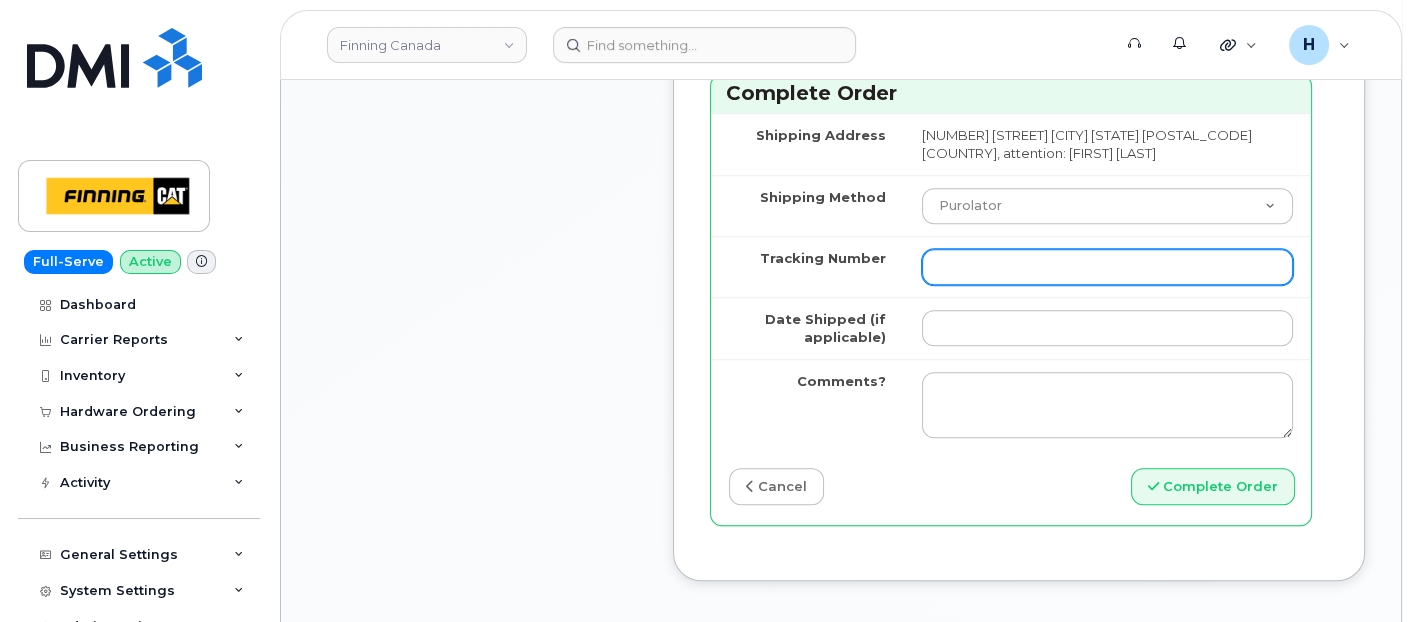 click on "Tracking Number" at bounding box center (1107, 267) 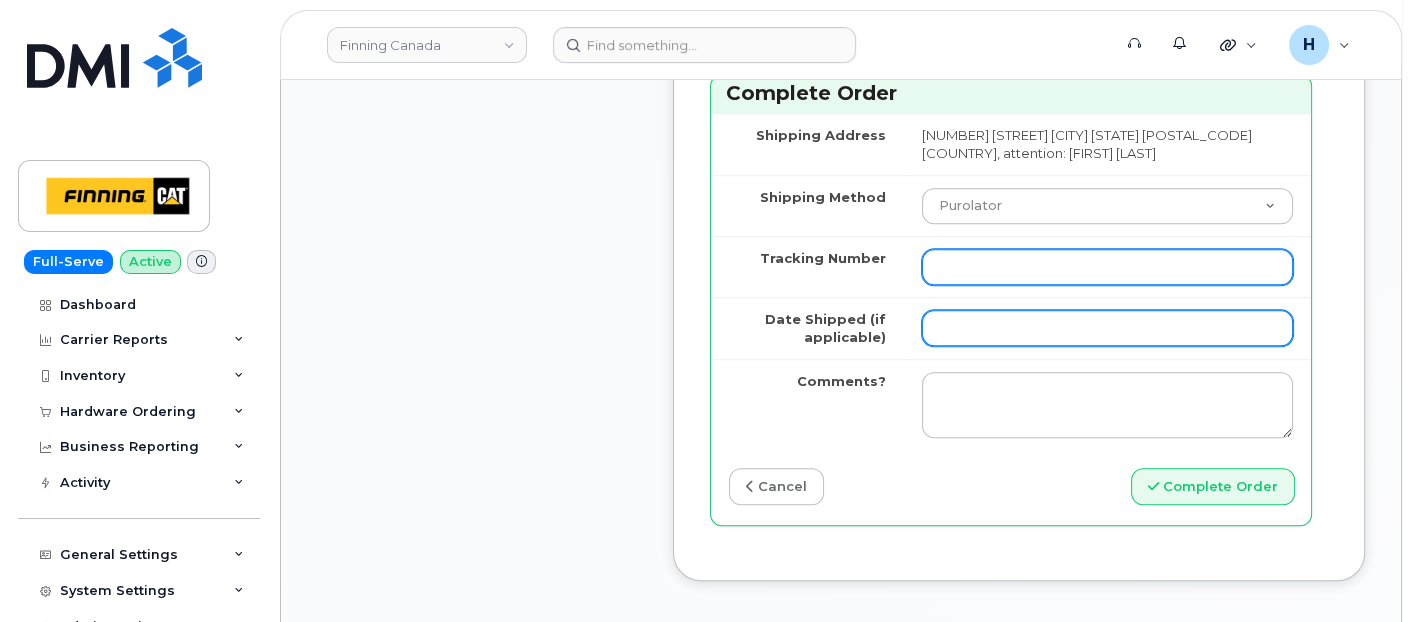 paste on "[NUMBER]" 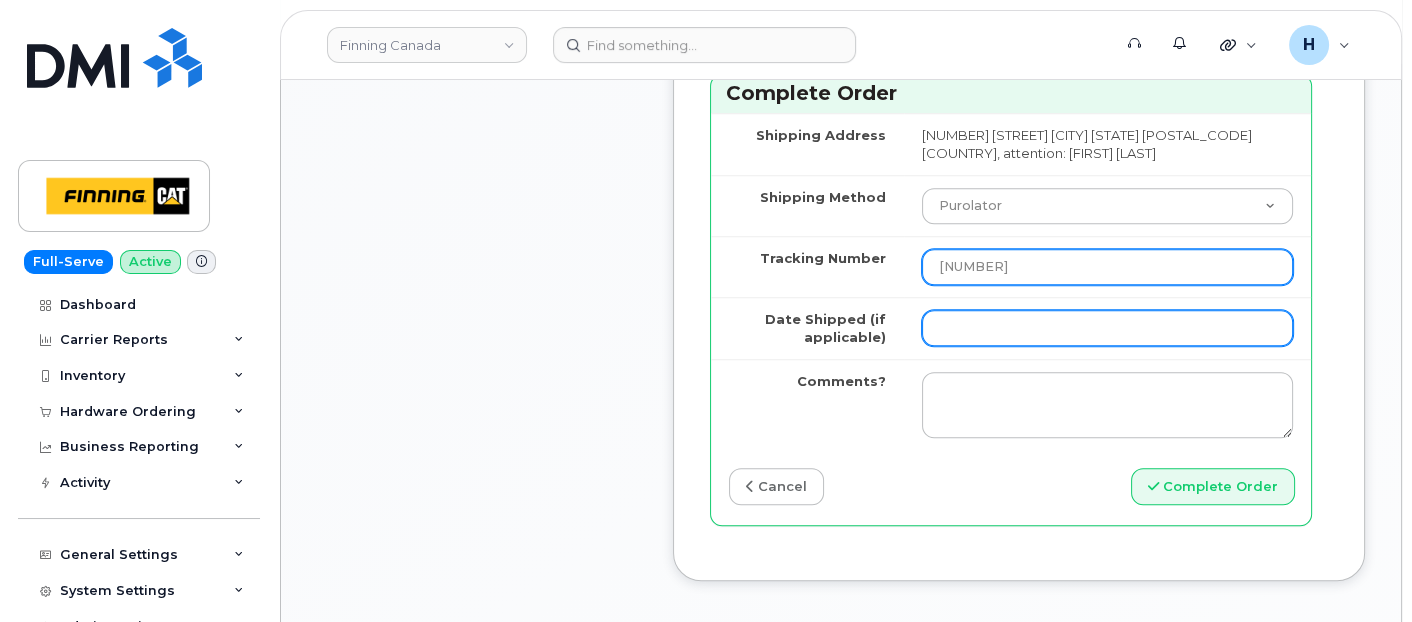 type on "[NUMBER]" 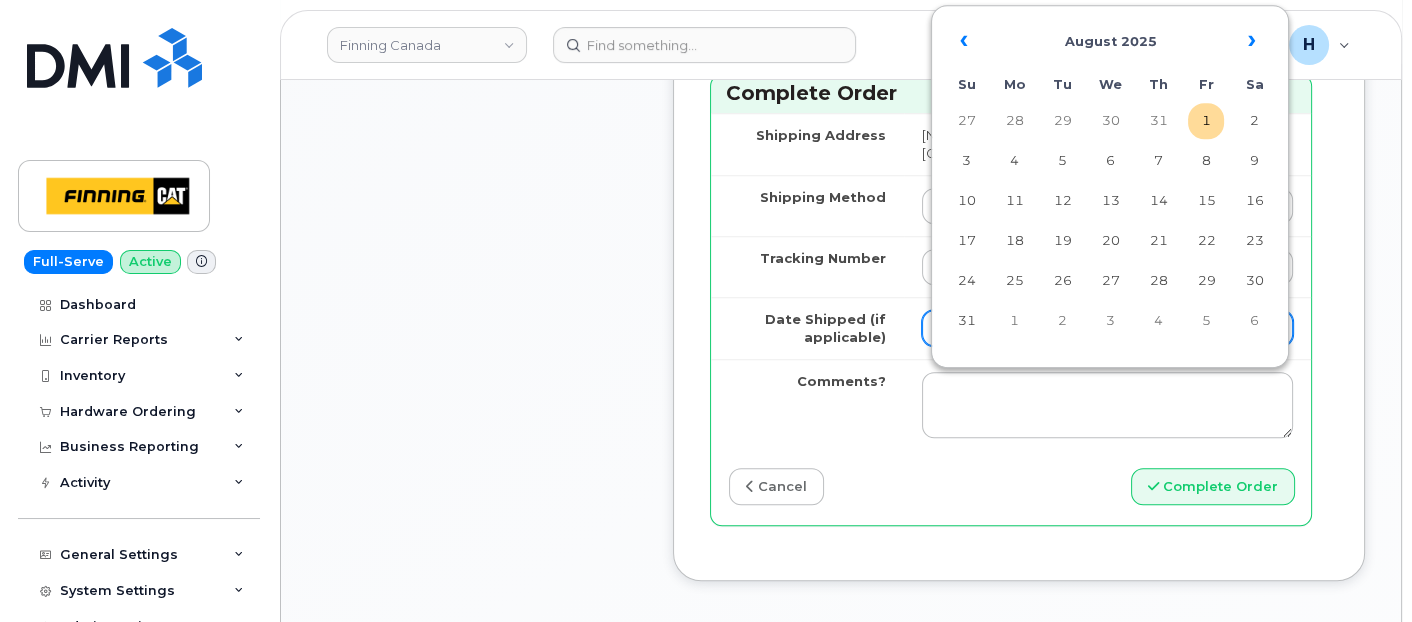 drag, startPoint x: 1071, startPoint y: 386, endPoint x: 1083, endPoint y: 400, distance: 18.439089 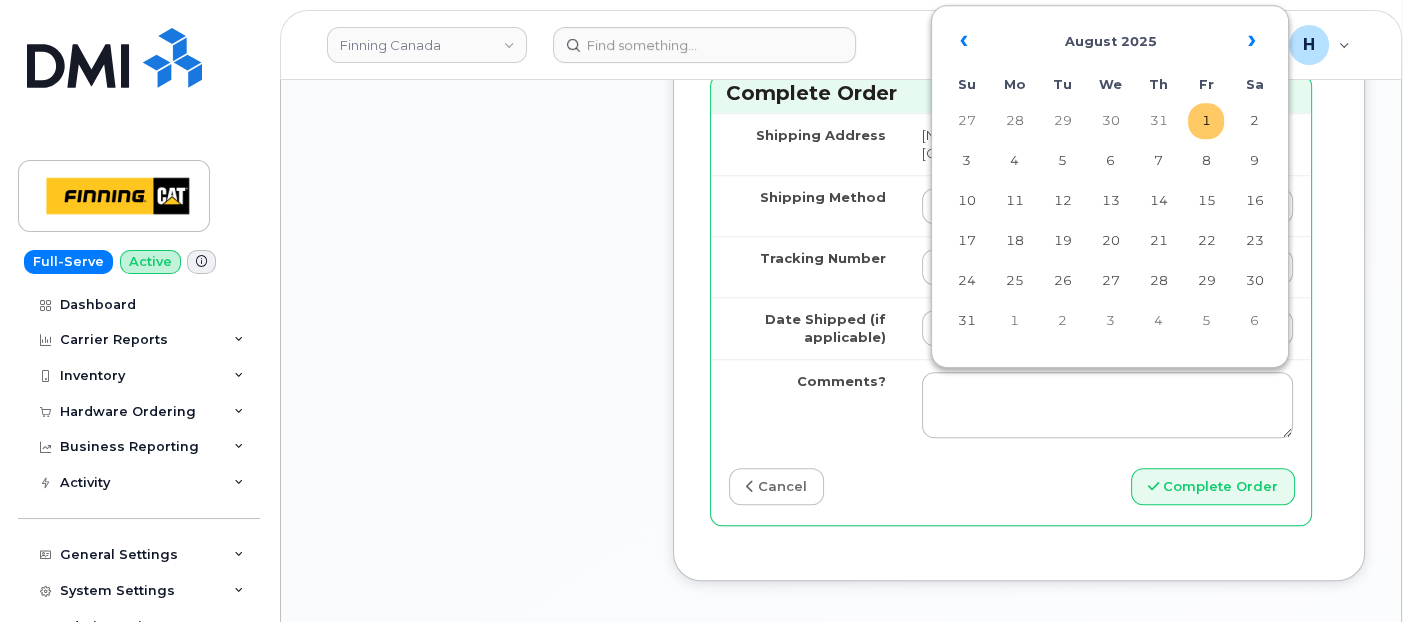 drag, startPoint x: 1200, startPoint y: 127, endPoint x: 880, endPoint y: 332, distance: 380.0329 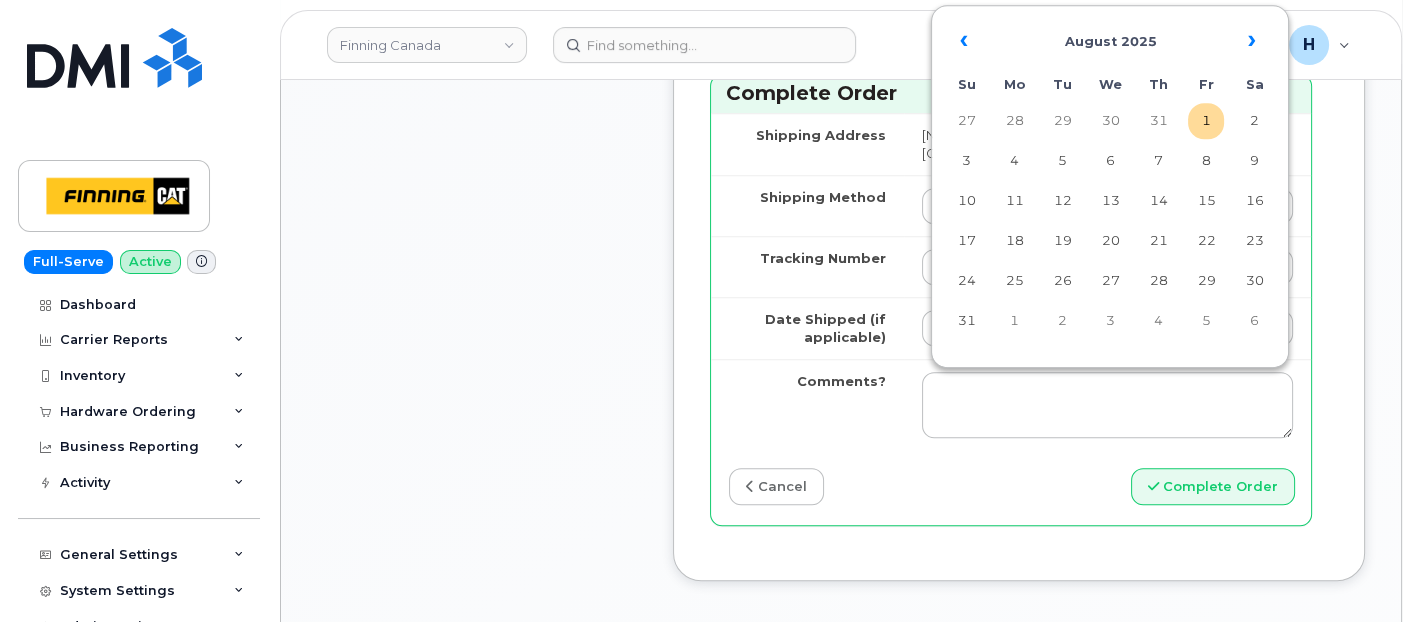 click on "1" at bounding box center (1206, 121) 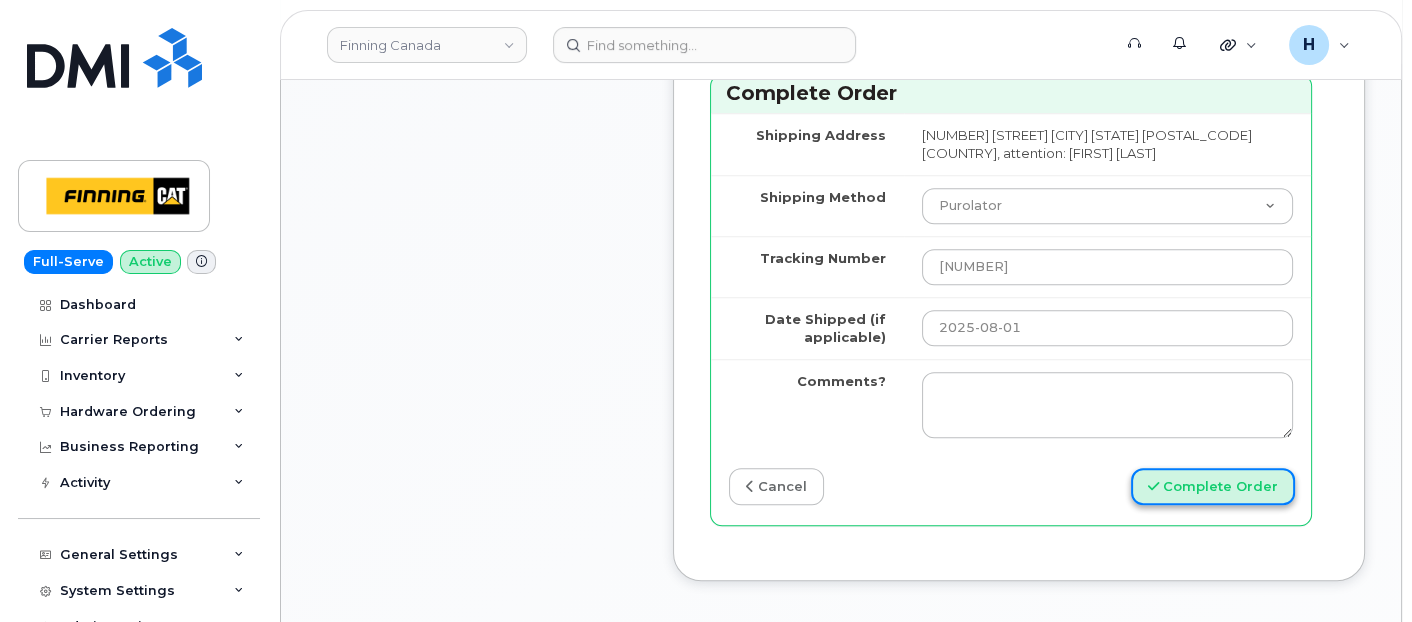 click on "Complete Order" at bounding box center (1213, 486) 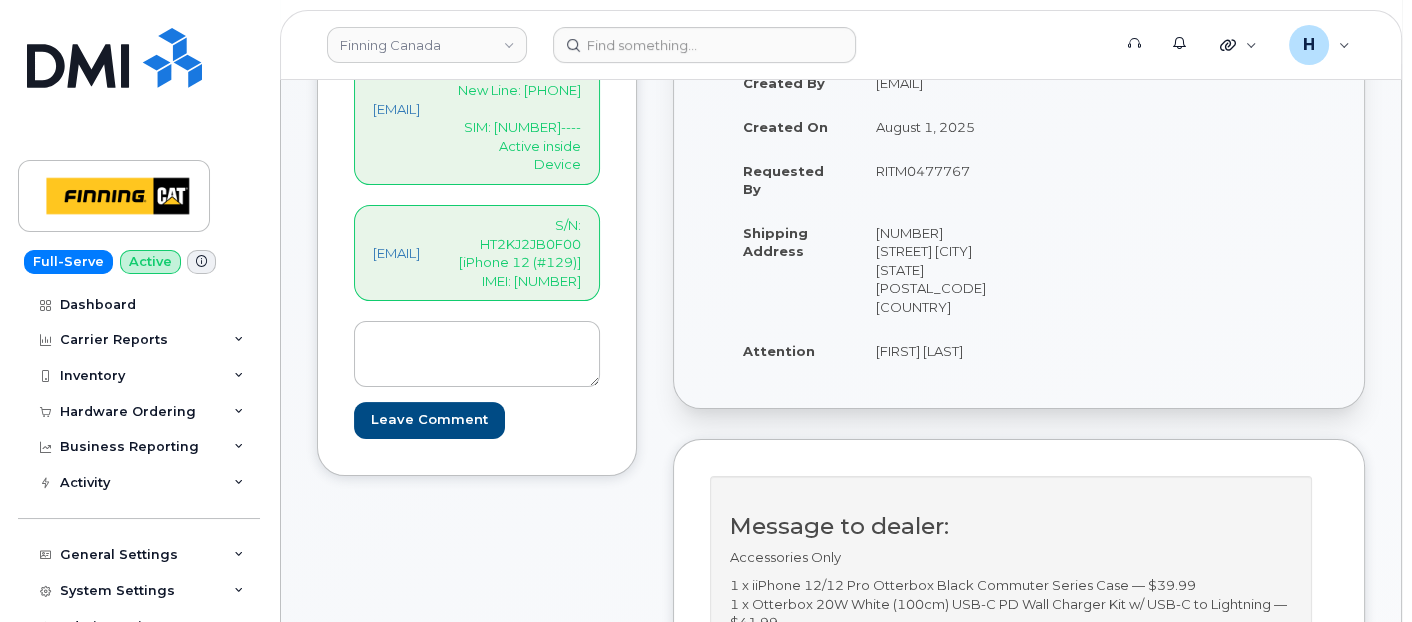 scroll, scrollTop: 333, scrollLeft: 0, axis: vertical 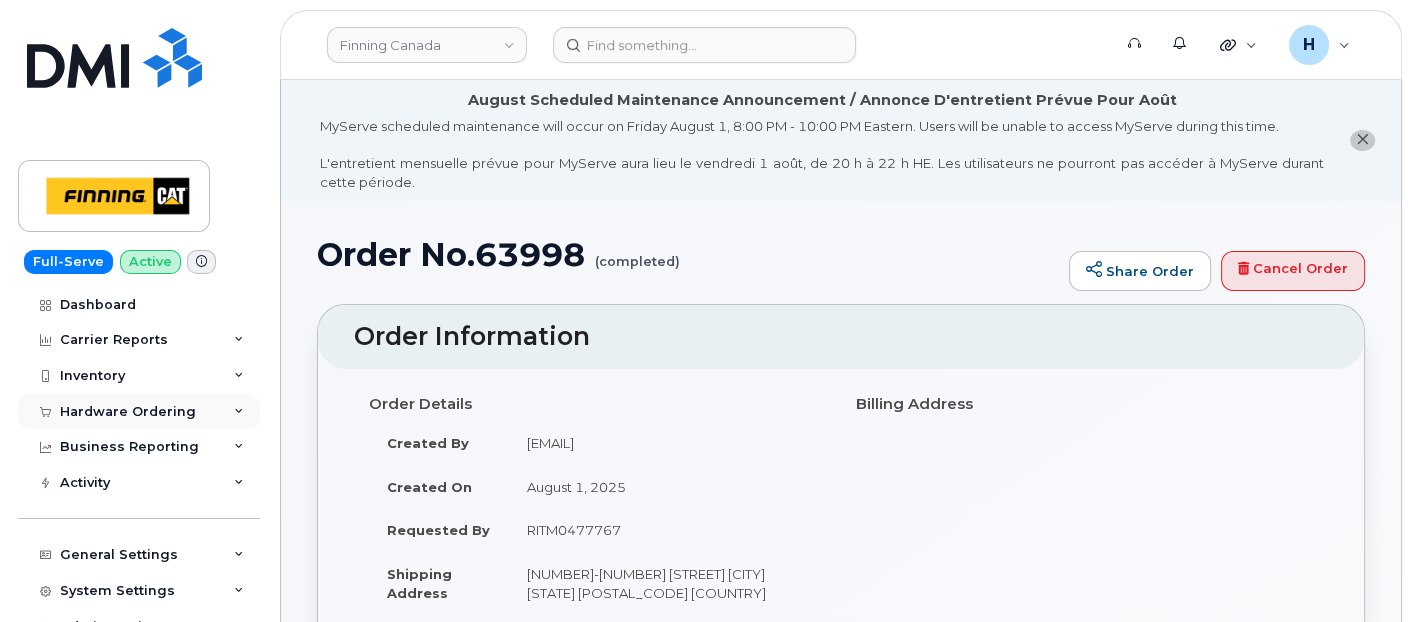click on "Hardware Ordering" at bounding box center (128, 412) 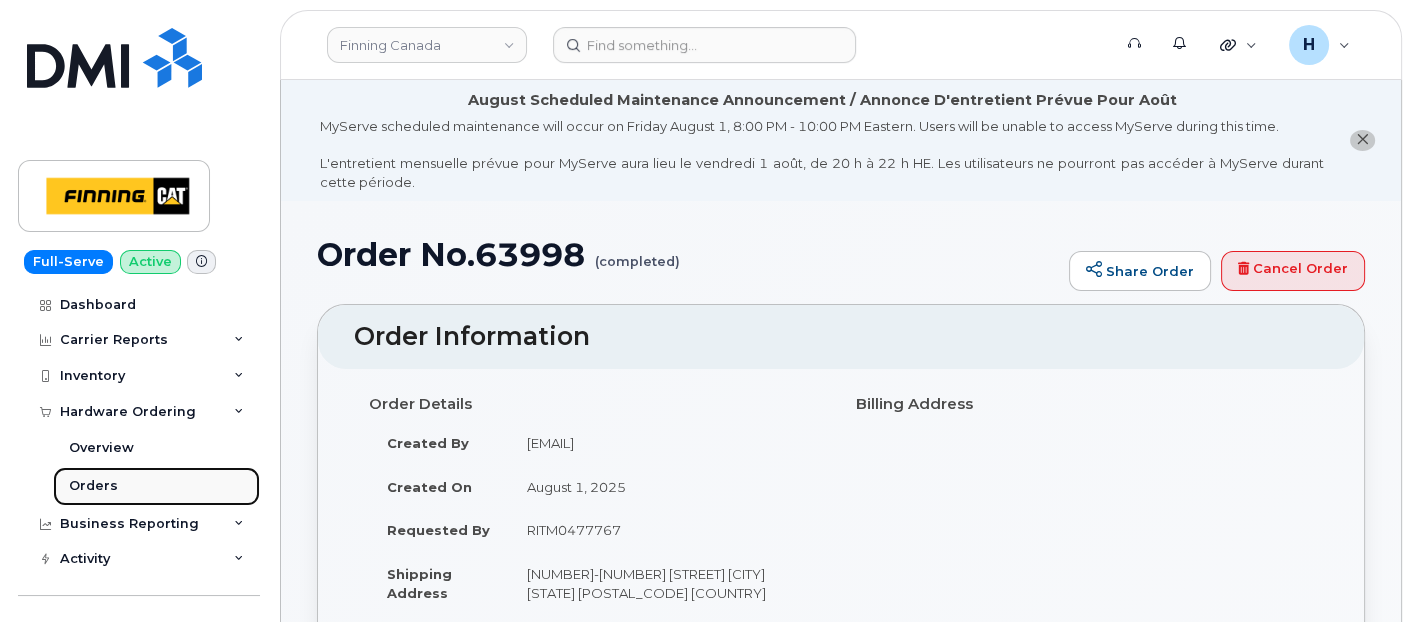 click on "Orders" at bounding box center (156, 486) 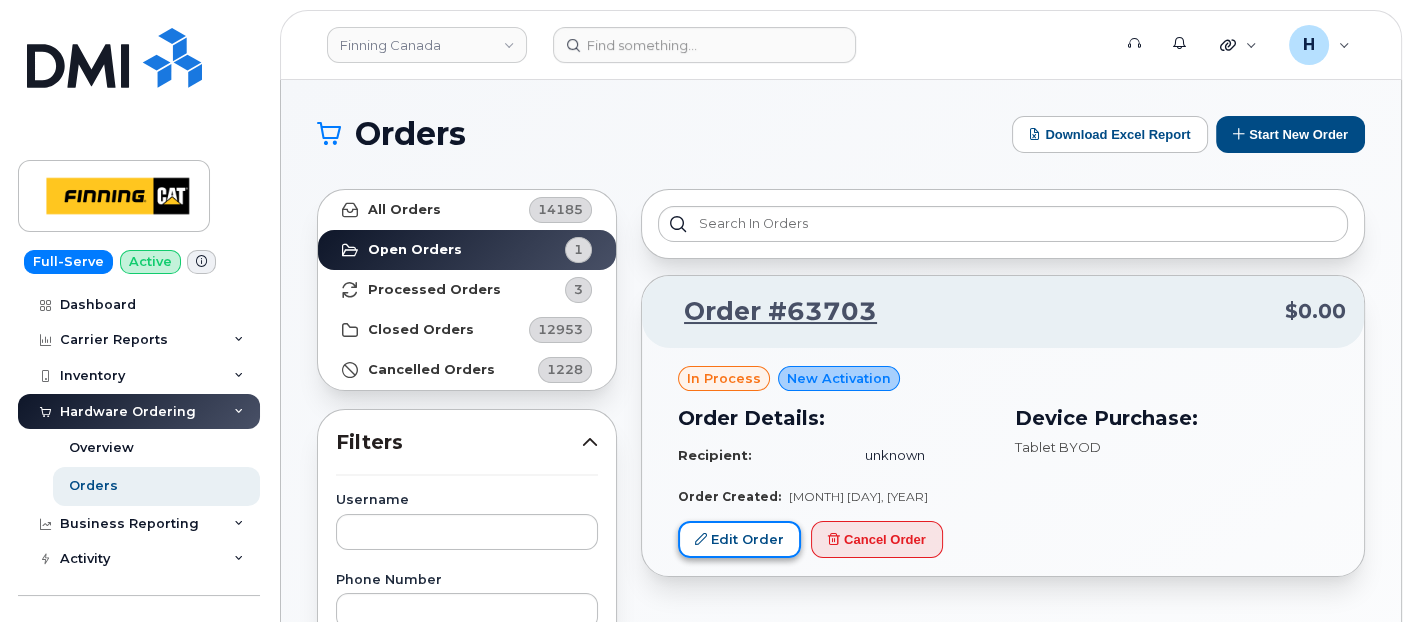 click on "Edit Order" at bounding box center (739, 539) 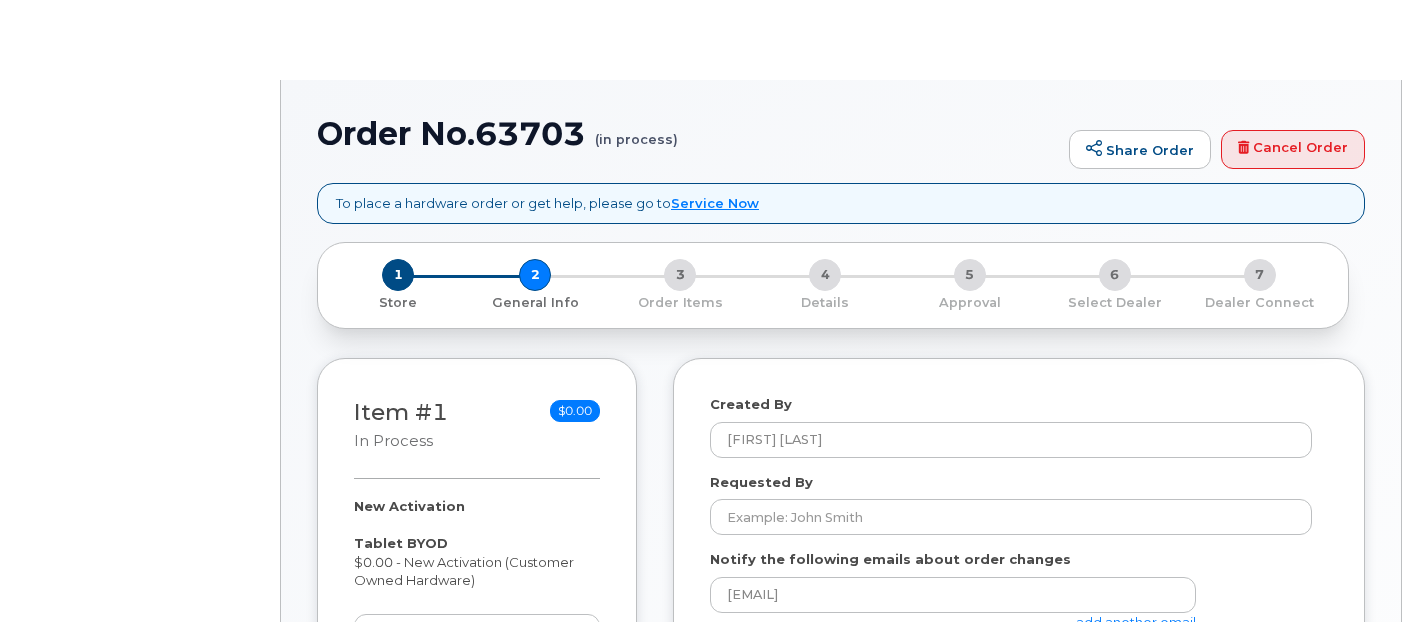 select 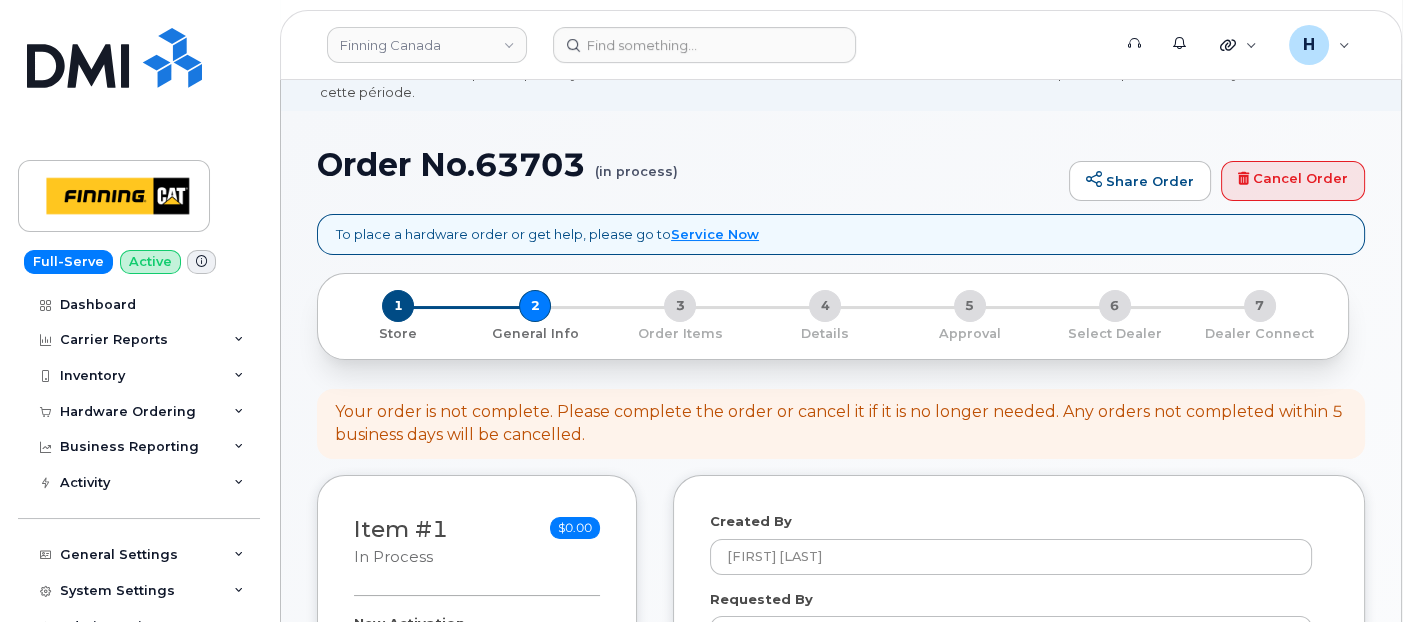 scroll, scrollTop: 222, scrollLeft: 0, axis: vertical 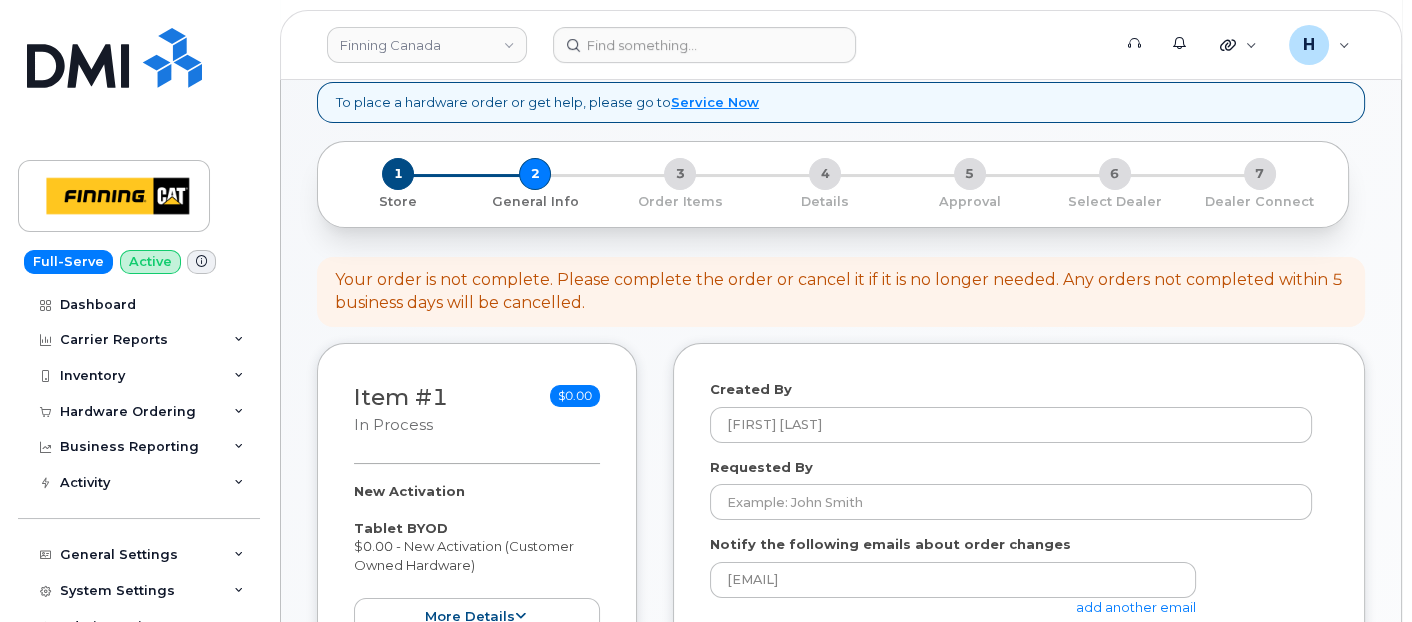 click on "Created By
[FIRST] [LAST]
Requested By
Notify the following emails about order changes
[EMAIL]
add another email
Shipping Address
New Address New Address [NUMBER] [STREET] [NUMBER] [STREET] [CITY], [STATE] [NUMBER] [STREET] [NUMBER] [STREET] [CITY] [CITY] [CITY] - Finning Canada [CITY] - Finning International [CITY] - Power Systems and General Line Construction [CITY] Power Systems - D37 [CITY] - TCRS [CITY] - TCRS Specialty Business [CITY] - Truck Shop [CITY] [CITY] Energy Park - D10/D11 [CITY] CNRL - D02 [CITY] [CITY] - Compact General Construction - D24 [CITY] Dist Centre and Field Service - D17 [CITY] - Drills and Shovels [CITY] - Finning Canada Head Office [CITY] - General Line Construction [CITY] - Head Office TCRS [CITY] Specialty Branch [CITY] - Heavy Equipment Rentals [CITY] - OEM" at bounding box center [1019, 814] 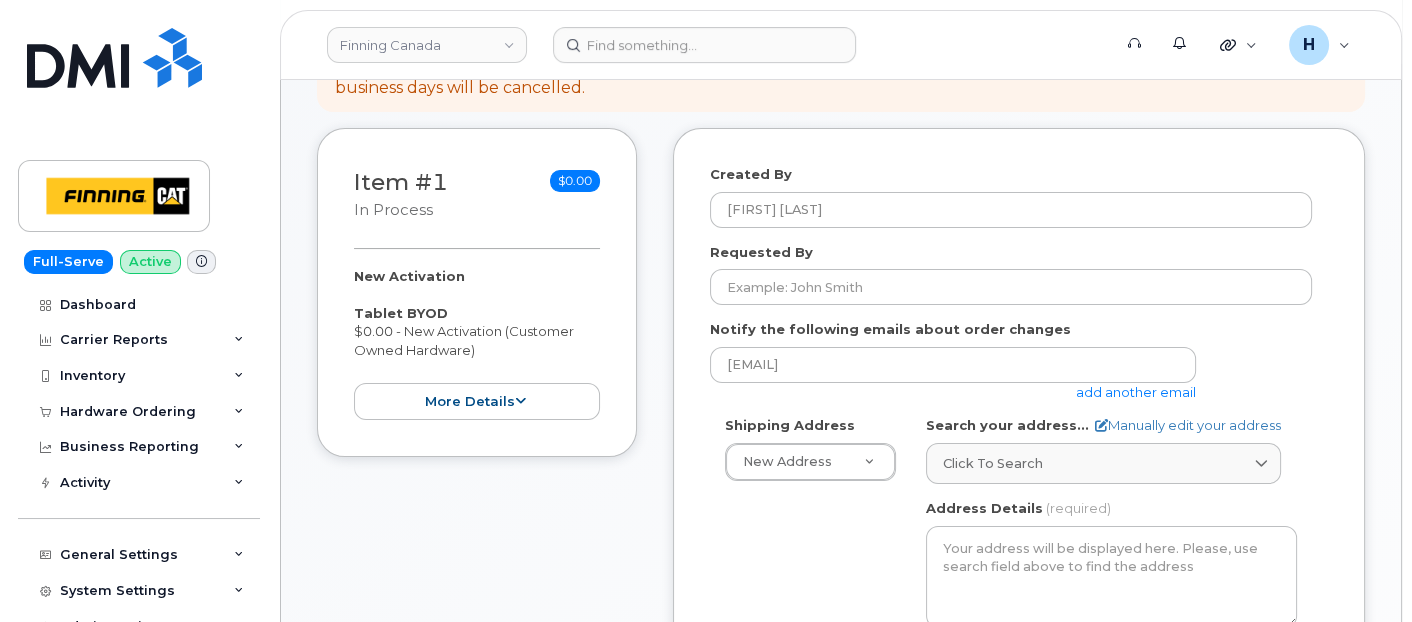 scroll, scrollTop: 555, scrollLeft: 0, axis: vertical 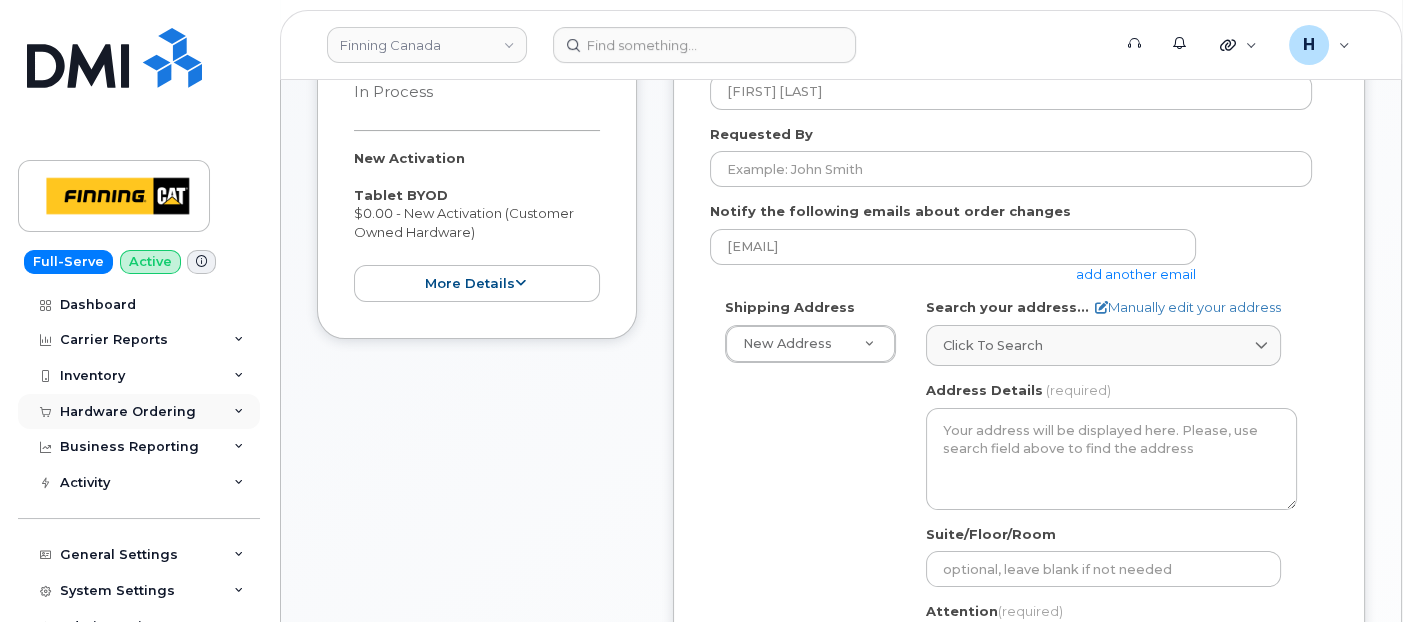 click on "Hardware Ordering" at bounding box center (139, 412) 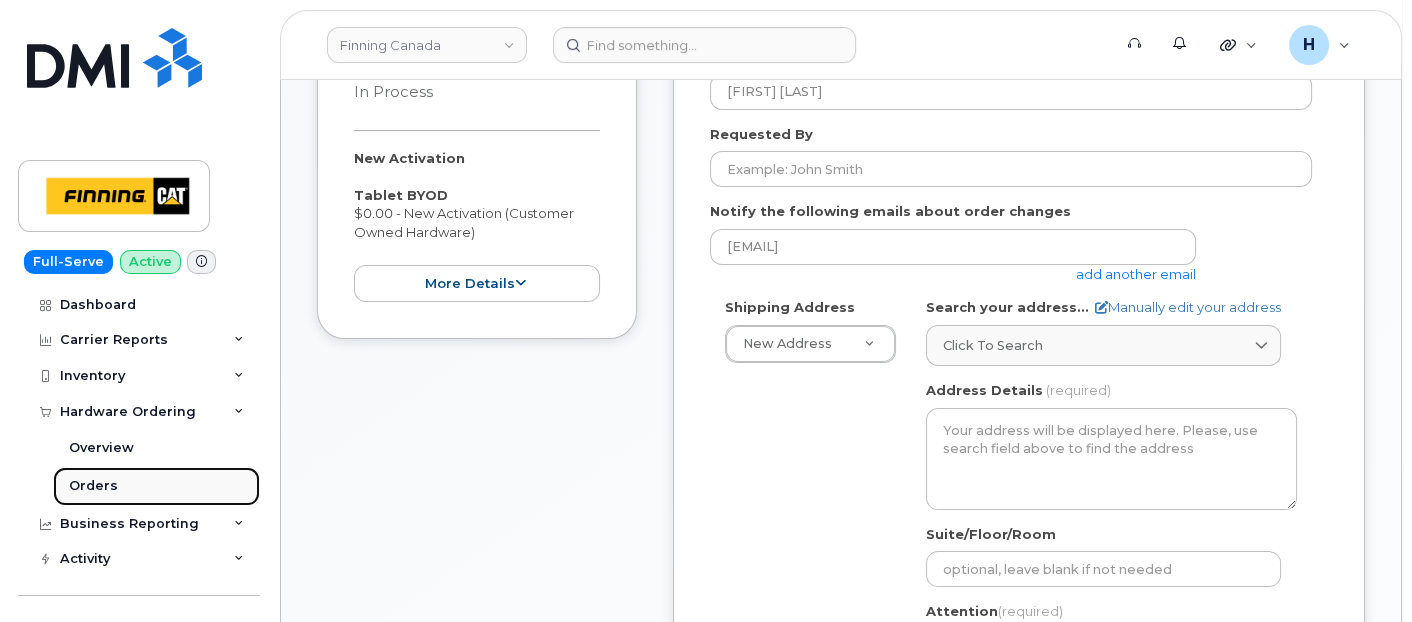 click on "Orders" at bounding box center [156, 486] 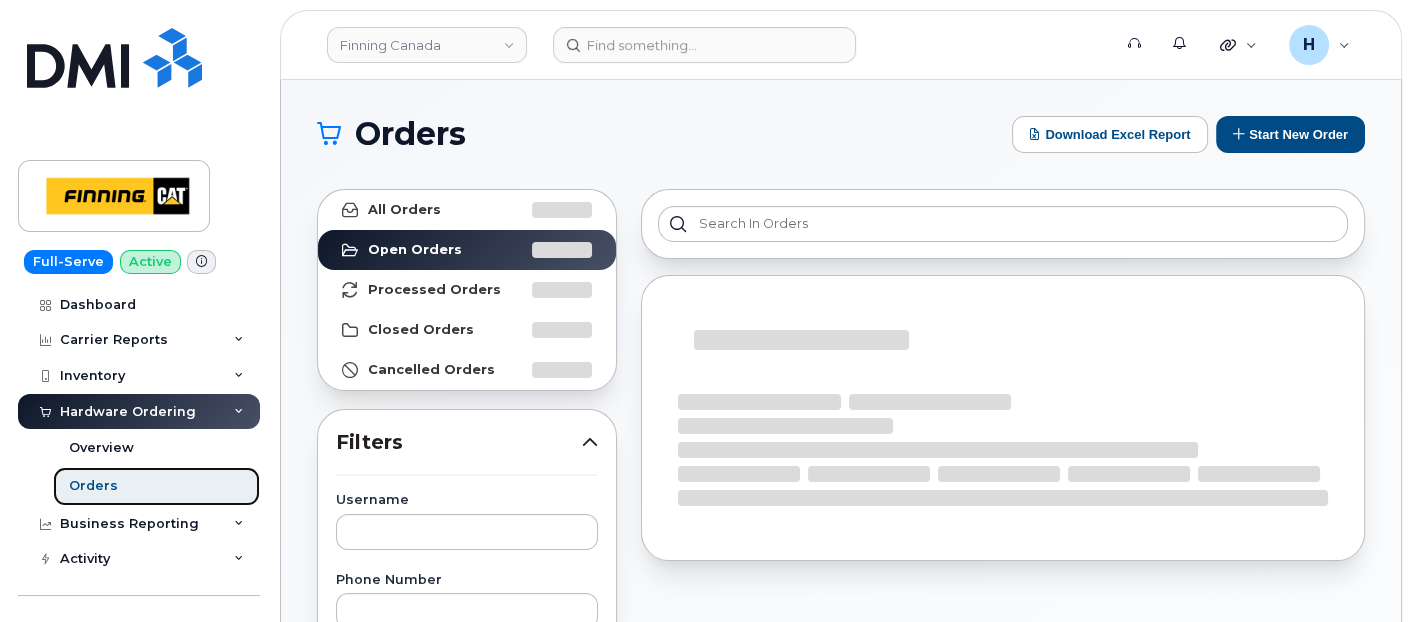 click on "Orders" at bounding box center (156, 486) 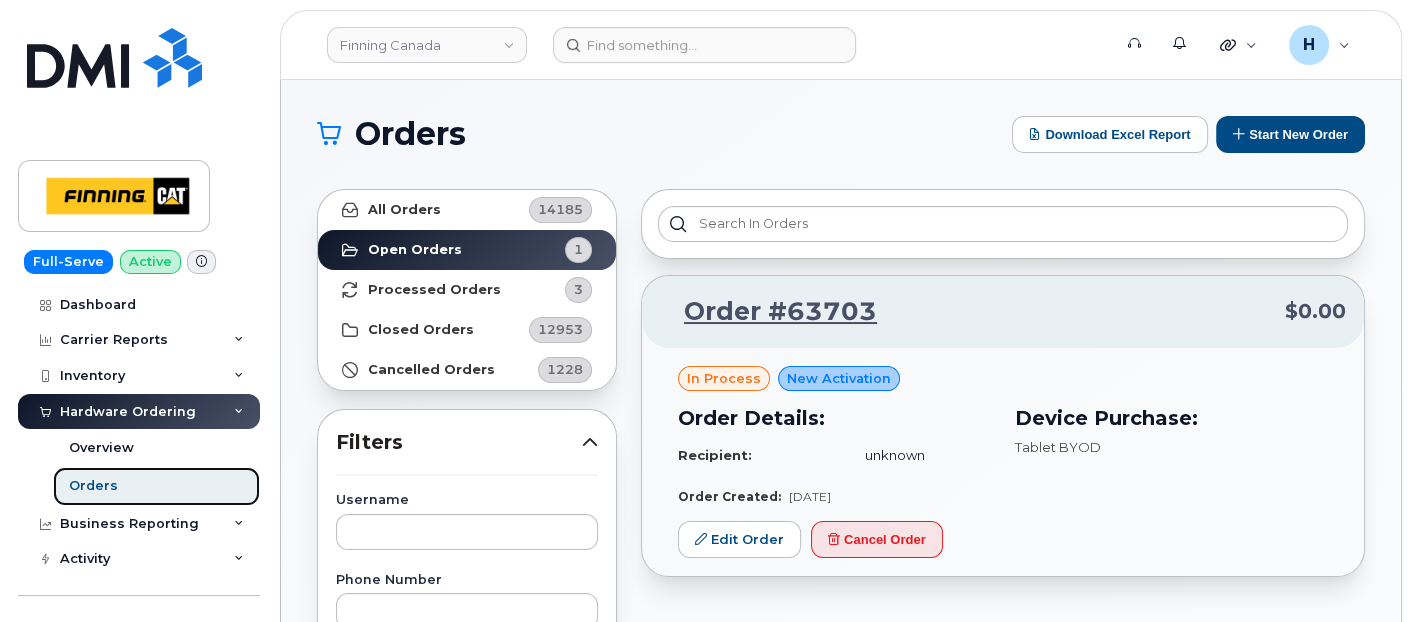 click on "Orders" at bounding box center (156, 486) 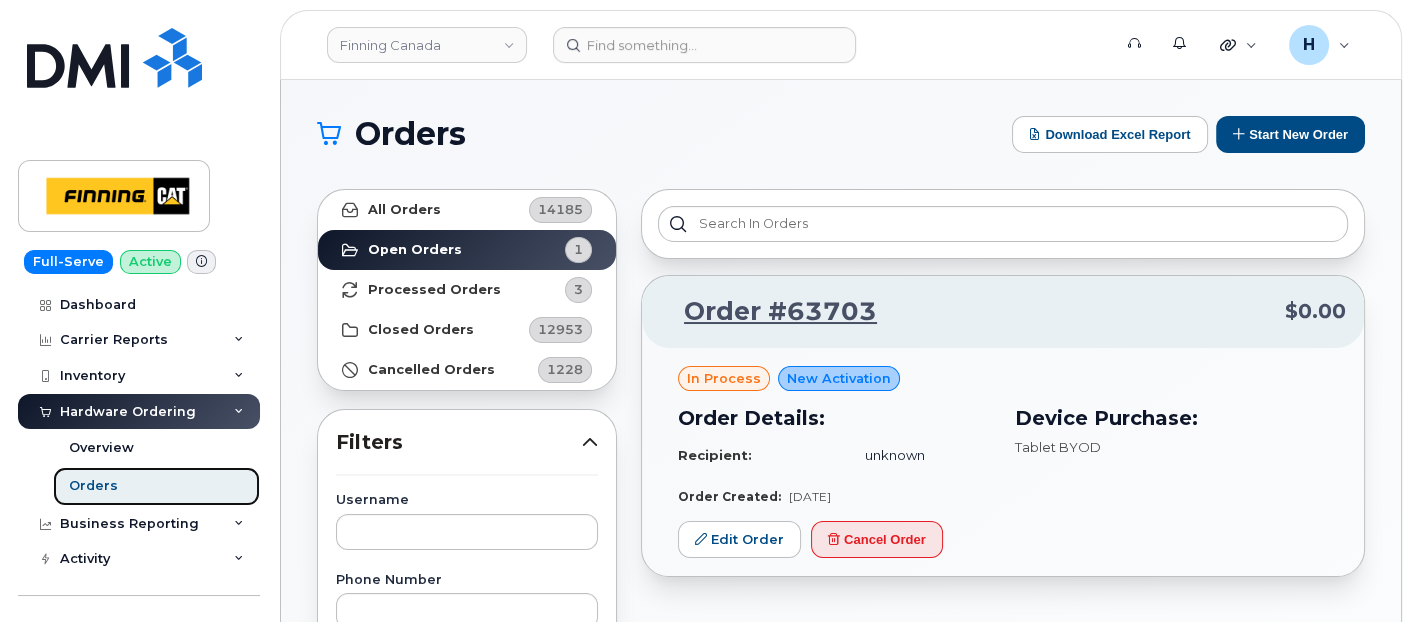 click on "Orders" at bounding box center [156, 486] 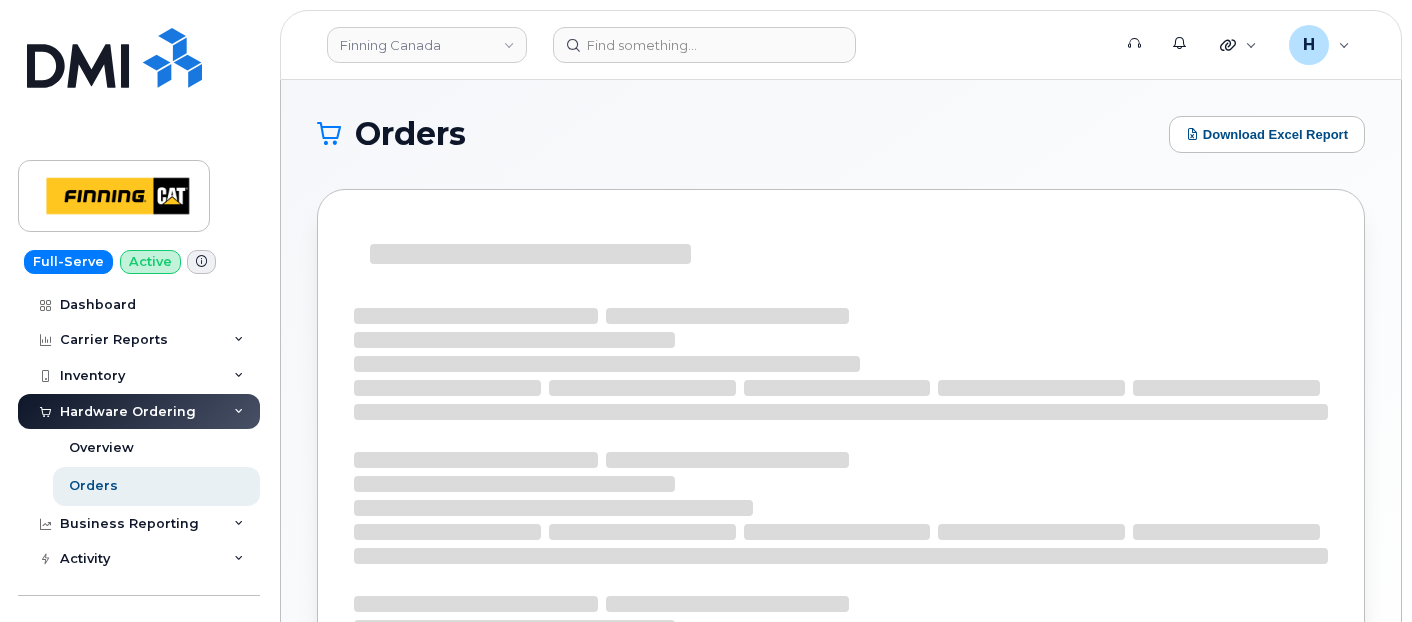 scroll, scrollTop: 0, scrollLeft: 0, axis: both 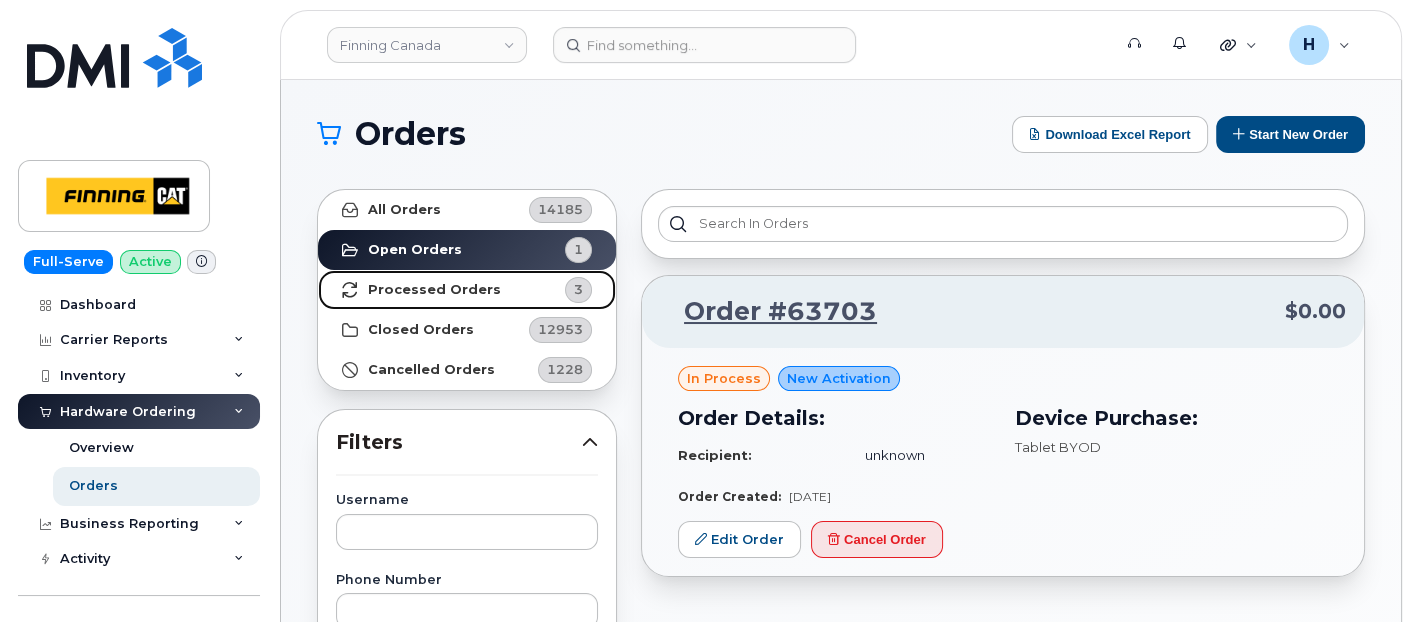 click on "Processed Orders" at bounding box center (434, 290) 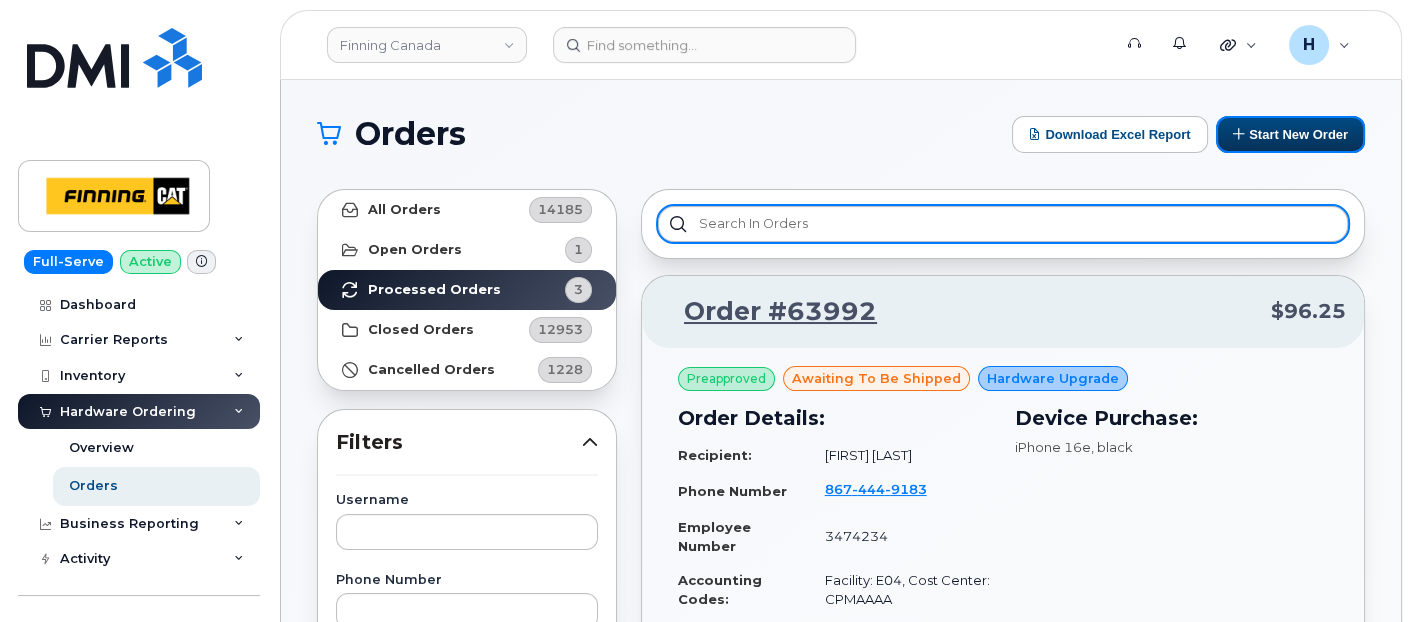 drag, startPoint x: 1320, startPoint y: 142, endPoint x: 874, endPoint y: 205, distance: 450.42758 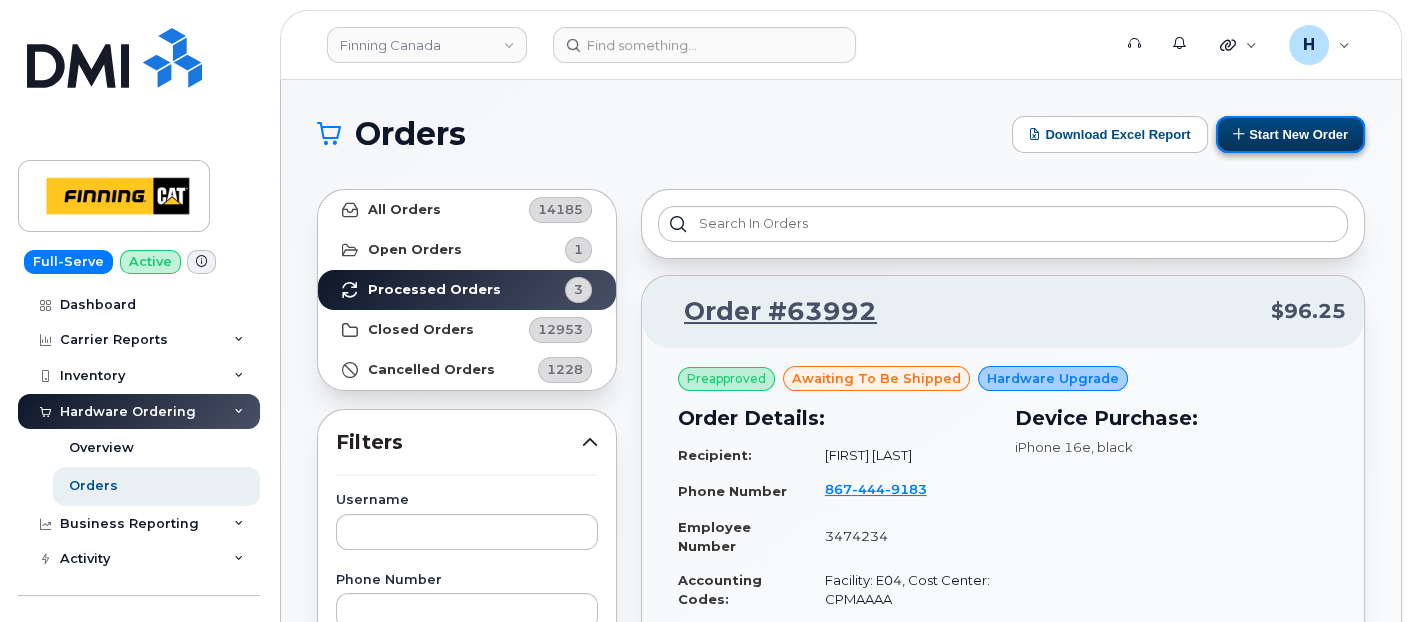 click on "Start New Order" at bounding box center (1290, 134) 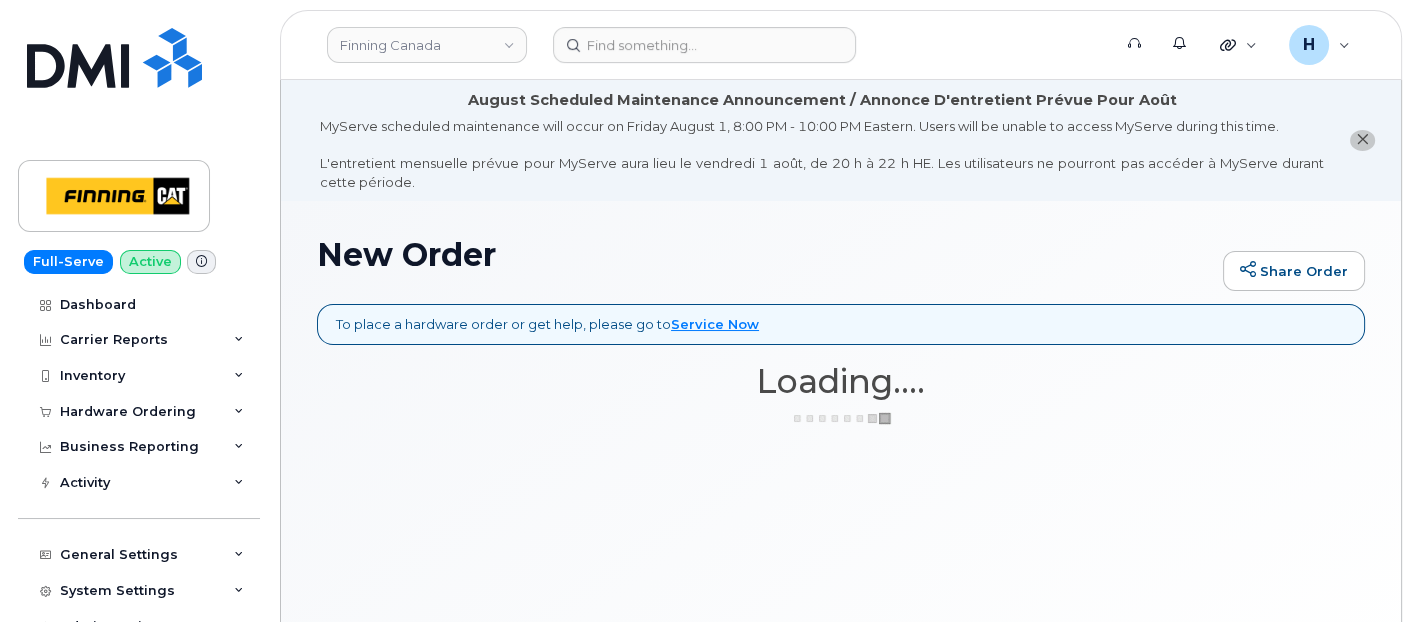 scroll, scrollTop: 43, scrollLeft: 0, axis: vertical 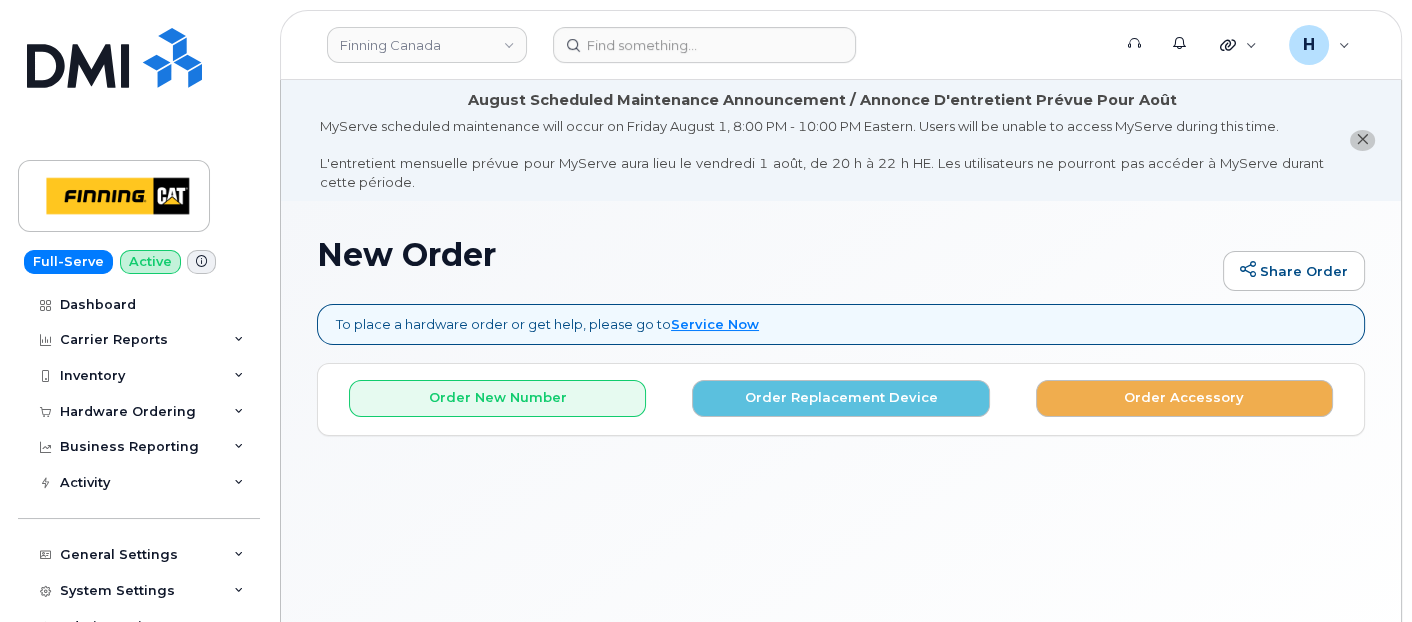 click on "To place a hardware order or get help, please go to
Service Now
×
Share This Order
If you want to allow others to create or edit orders, share this link with them:
https://myserve.co/customer/[UUID]/hardware_orders/new
Loading....
Order New Number
Order Replacement Device
Order Accessory
Please choose the carrier to which you'd like to order the new device on" at bounding box center (841, 370) 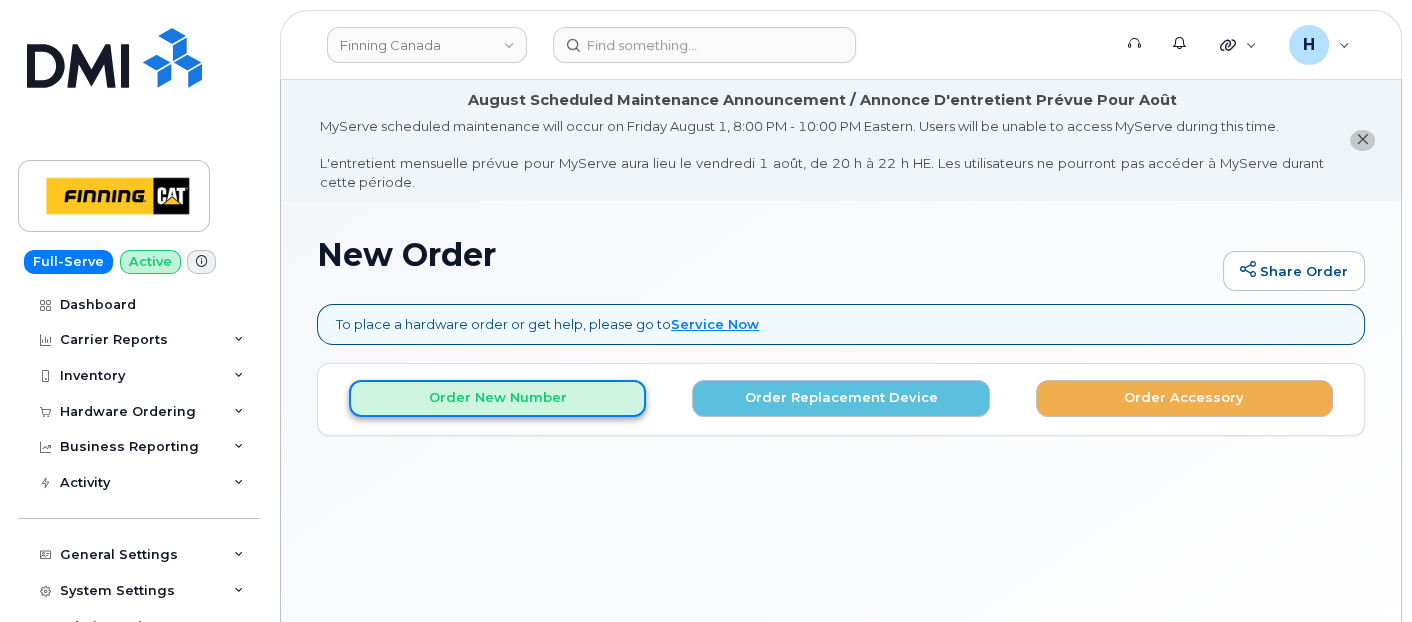 click on "Order New Number" at bounding box center [497, 398] 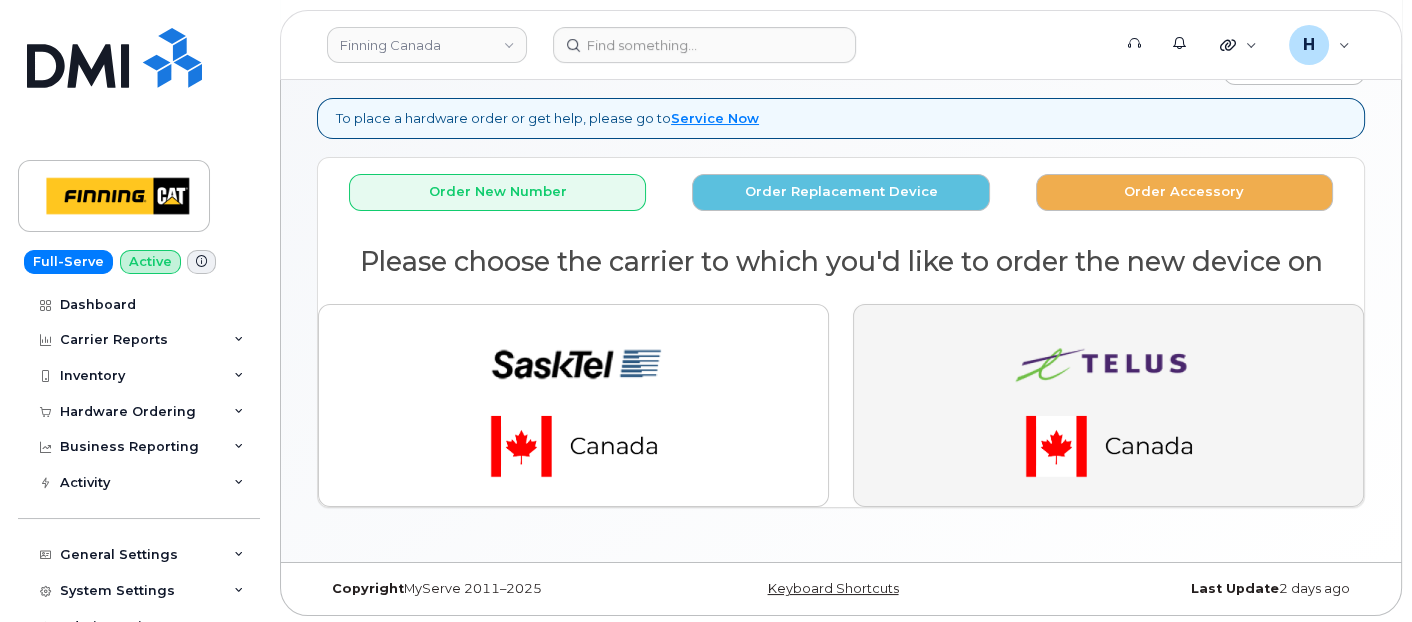 click at bounding box center (1109, 405) 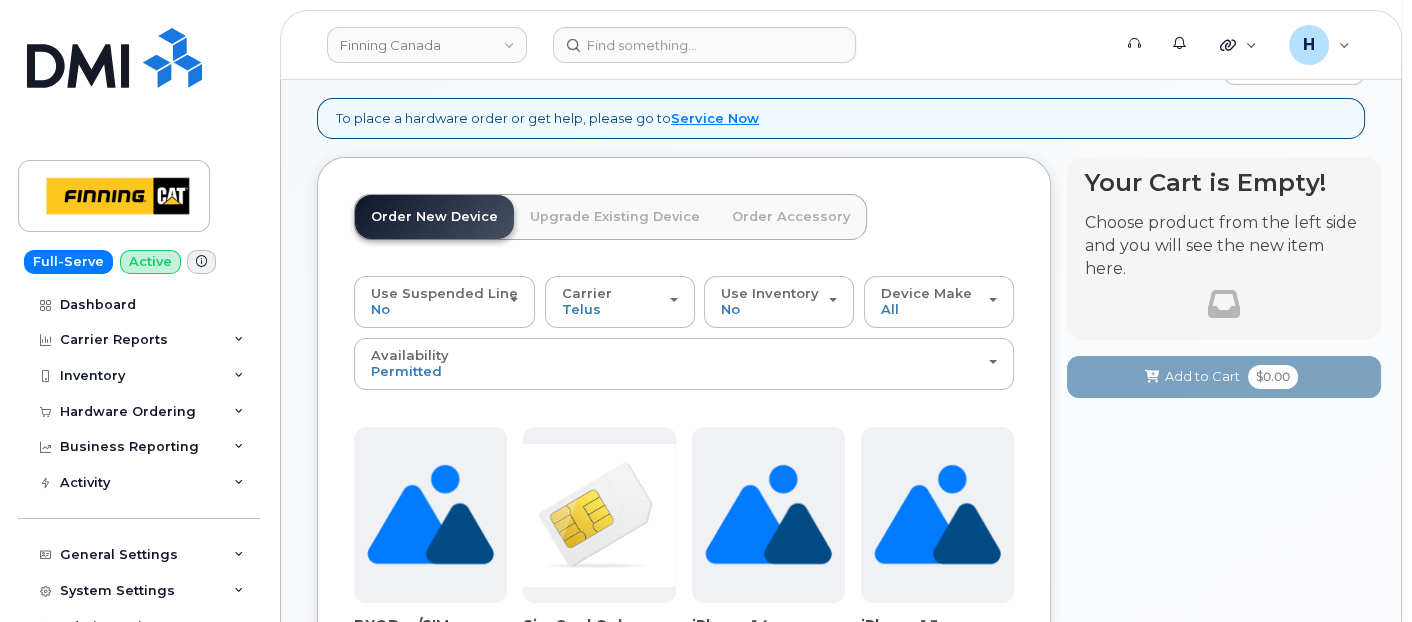 scroll, scrollTop: 540, scrollLeft: 0, axis: vertical 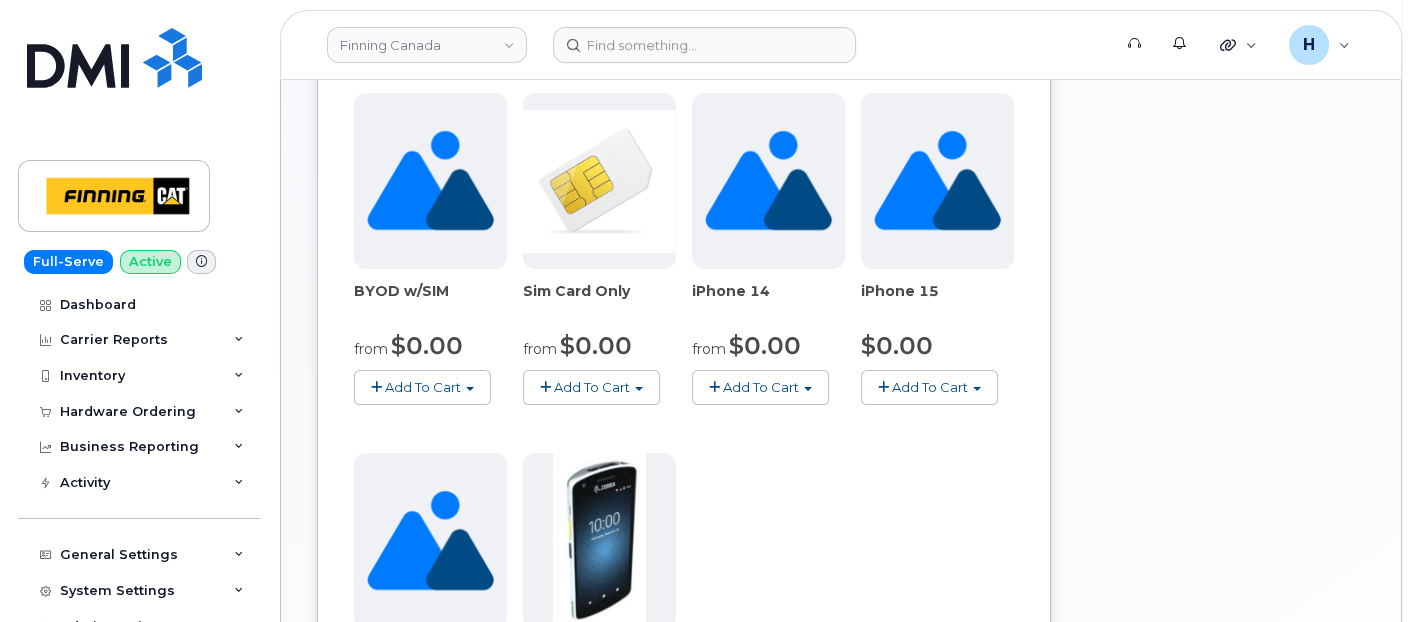 click on "Add To Cart" at bounding box center [592, 387] 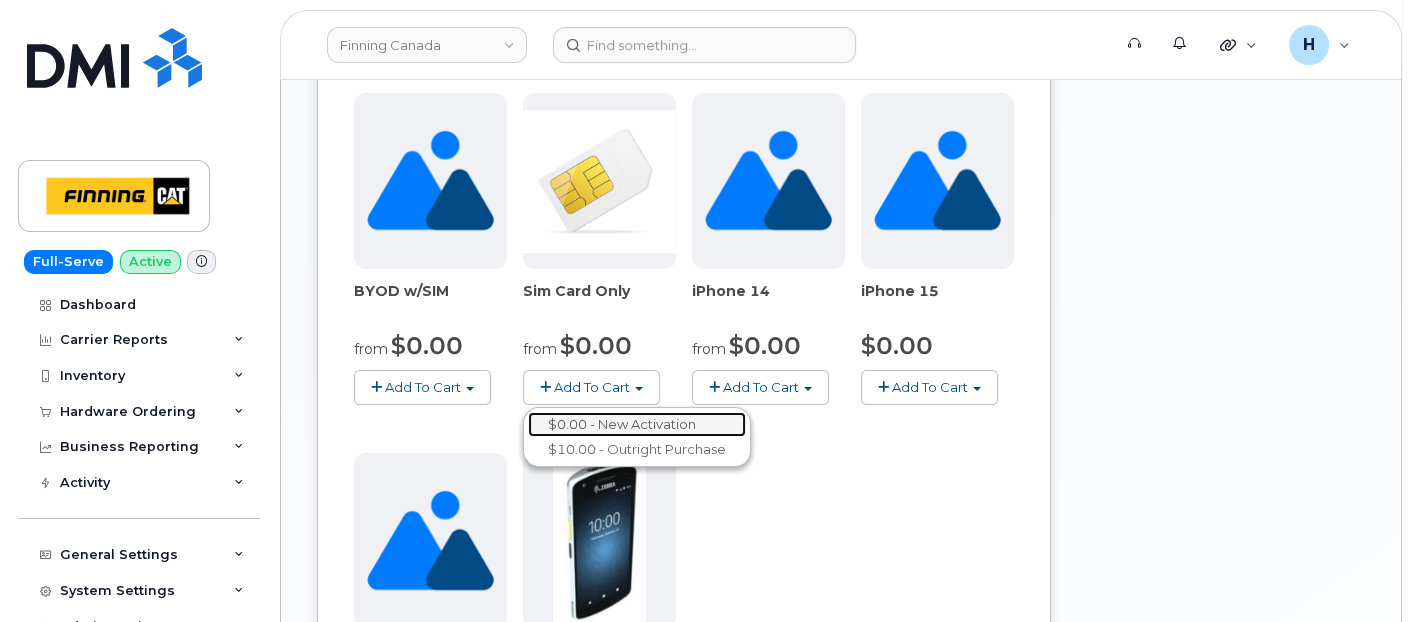 click on "$0.00 - New Activation" at bounding box center [637, 424] 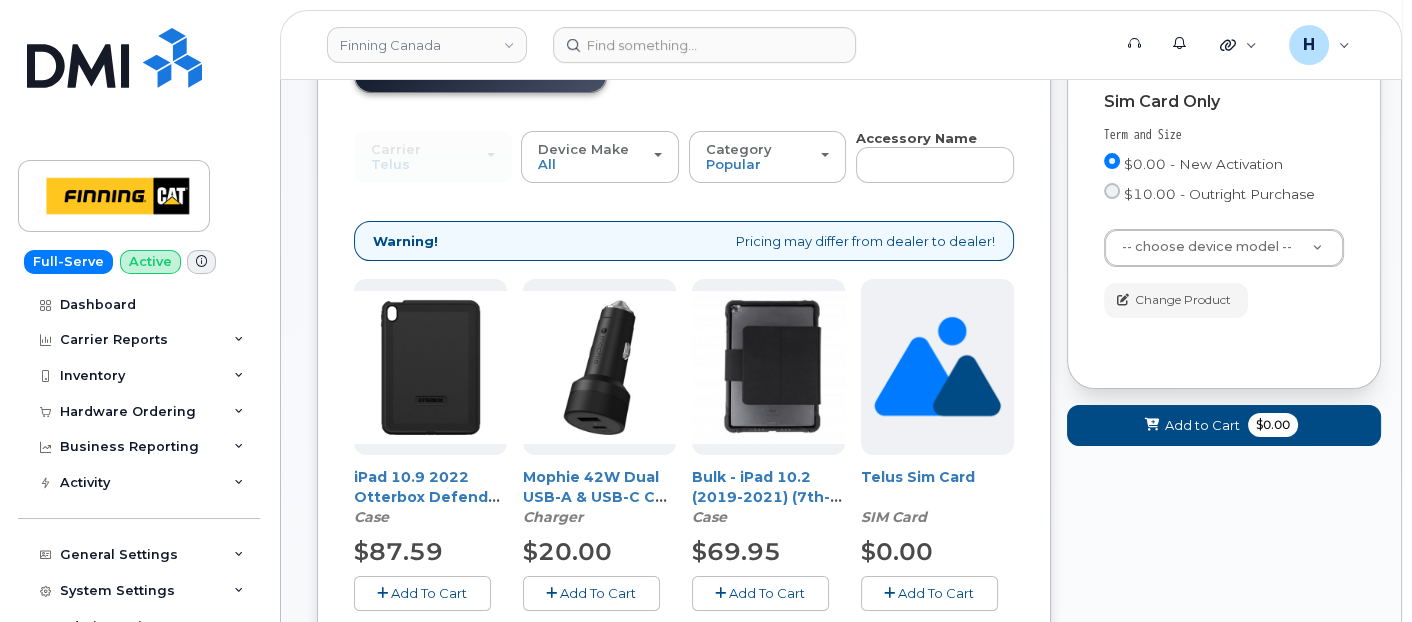 scroll, scrollTop: 206, scrollLeft: 0, axis: vertical 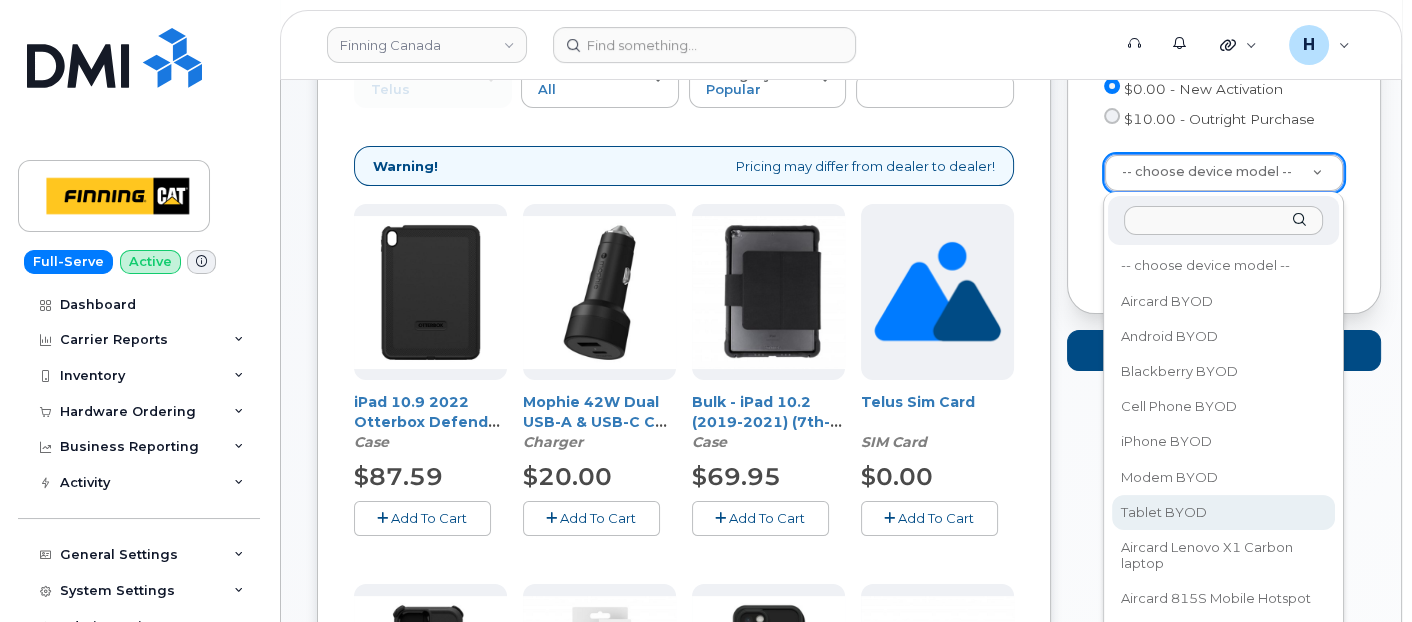 select on "2550" 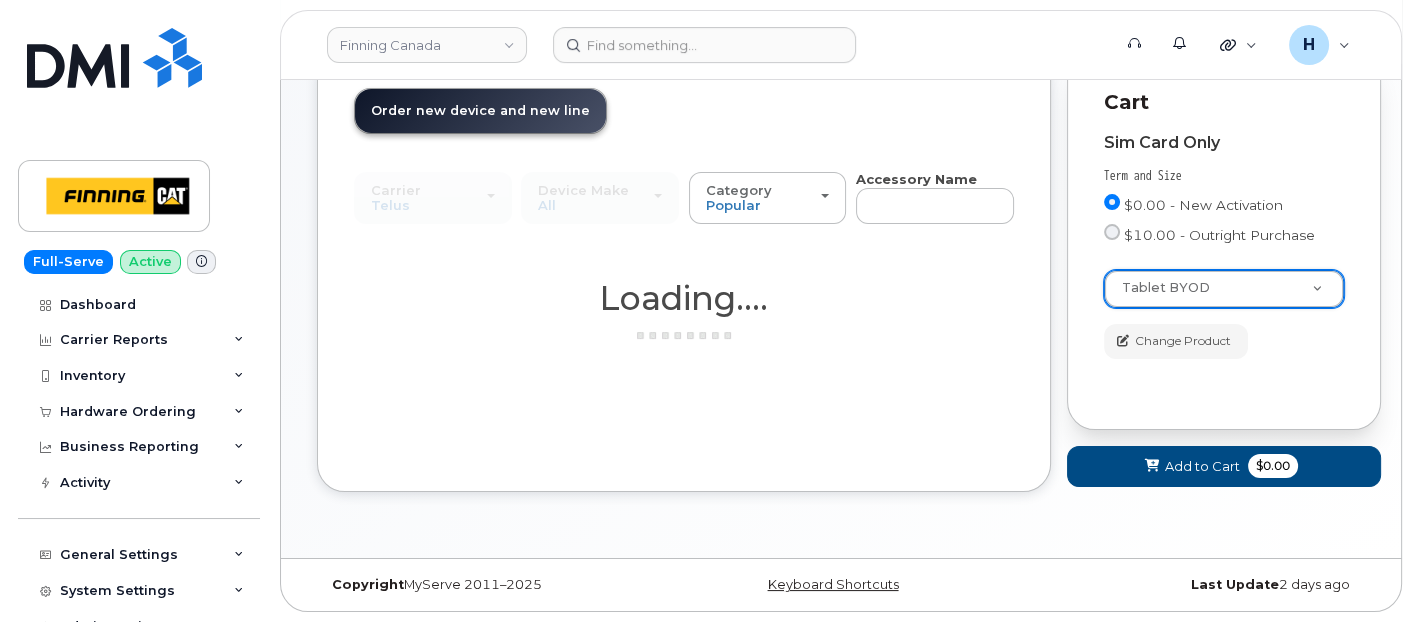scroll, scrollTop: 311, scrollLeft: 0, axis: vertical 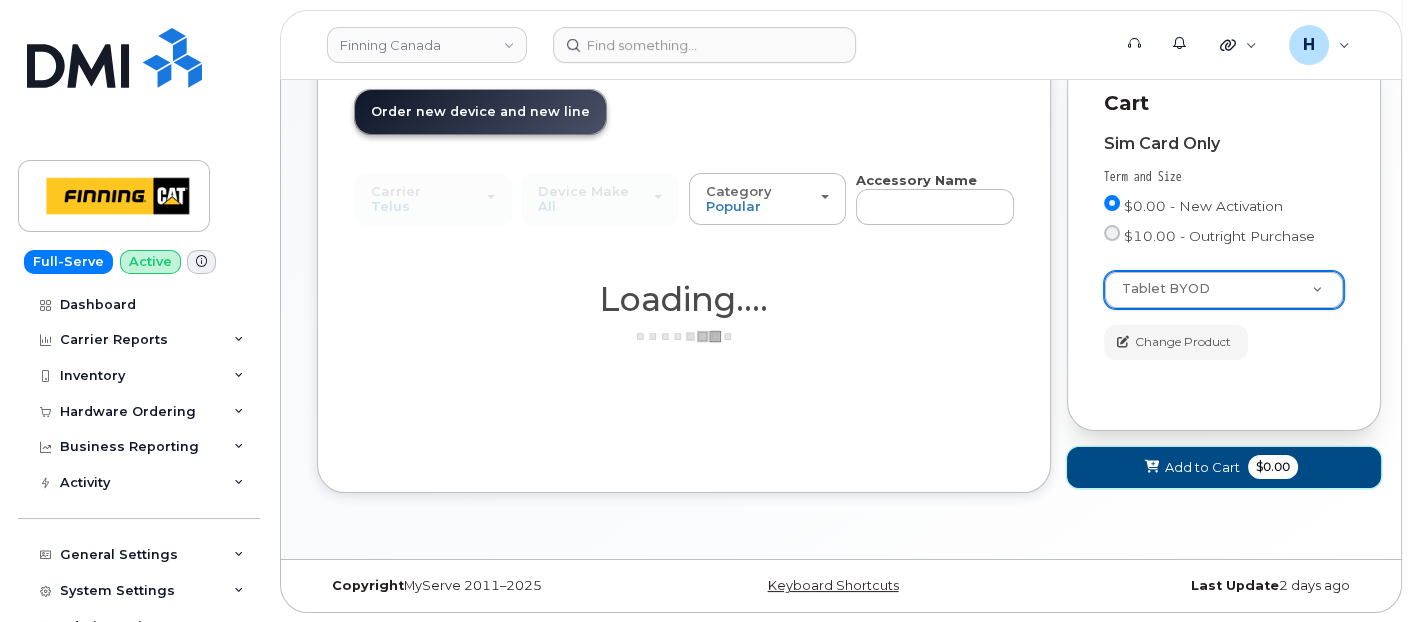click on "Add to Cart
$0.00" at bounding box center [1224, 467] 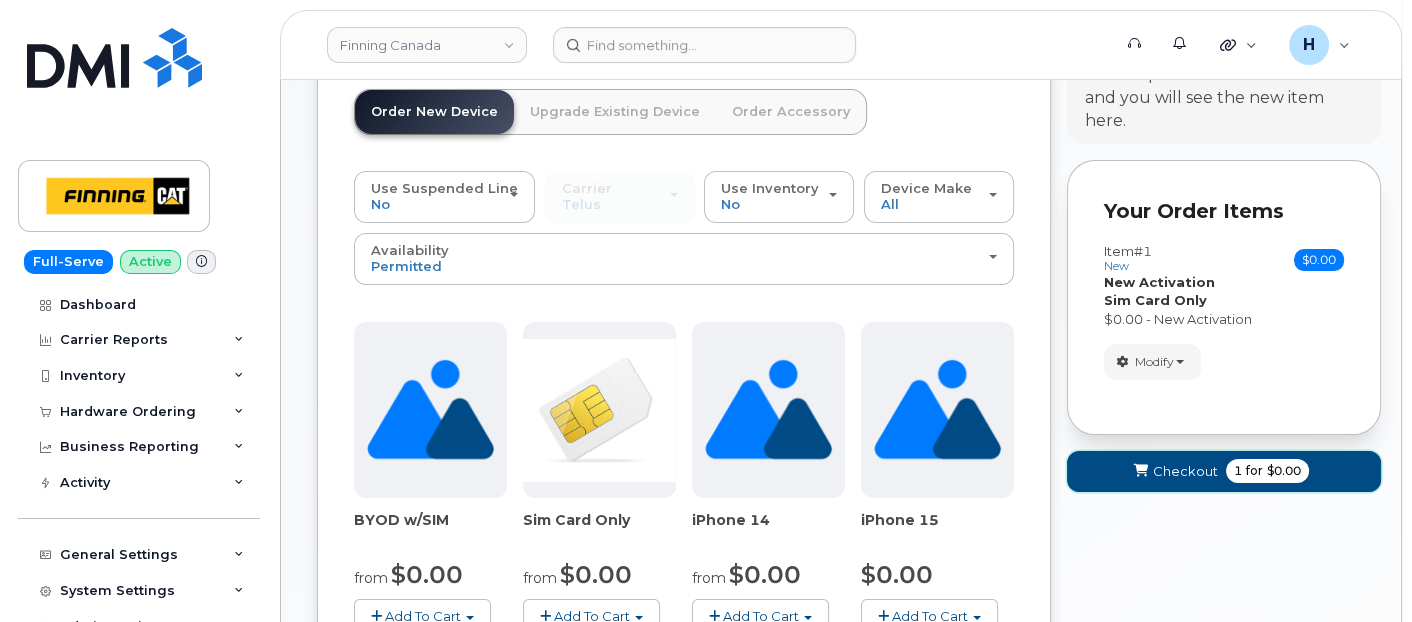 click on "Checkout
1
for
$0.00" at bounding box center (1224, 471) 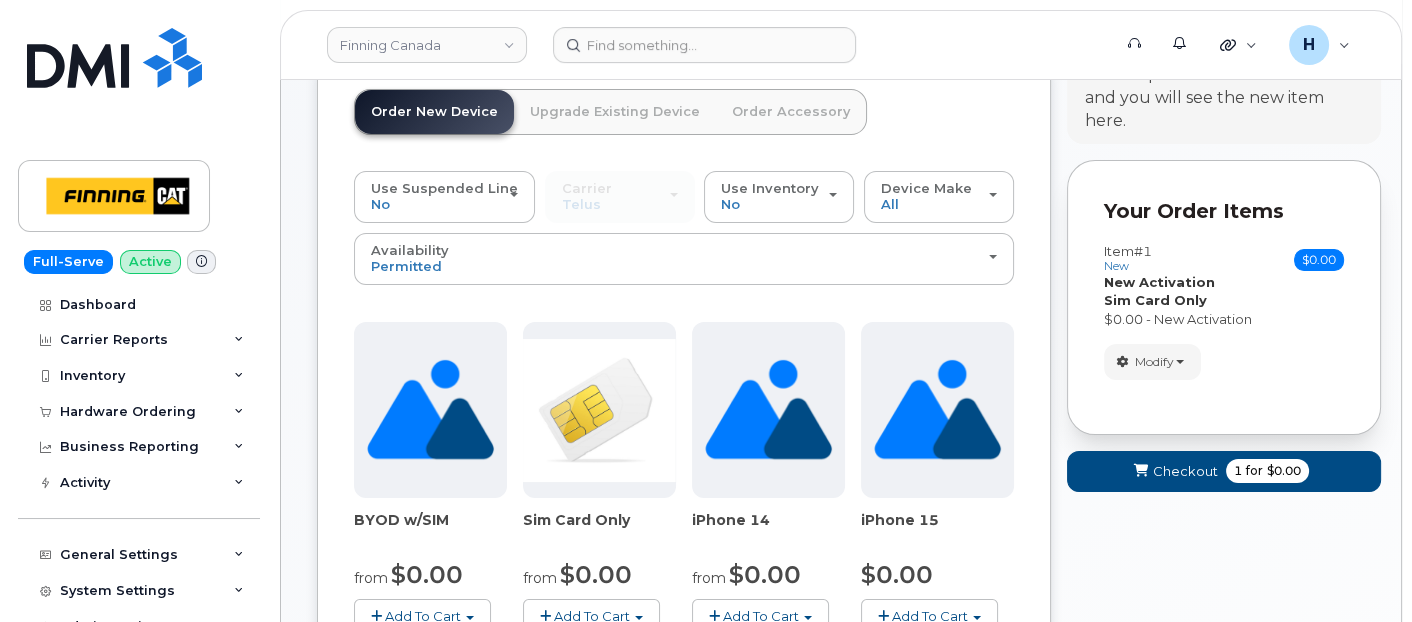 scroll, scrollTop: 130, scrollLeft: 0, axis: vertical 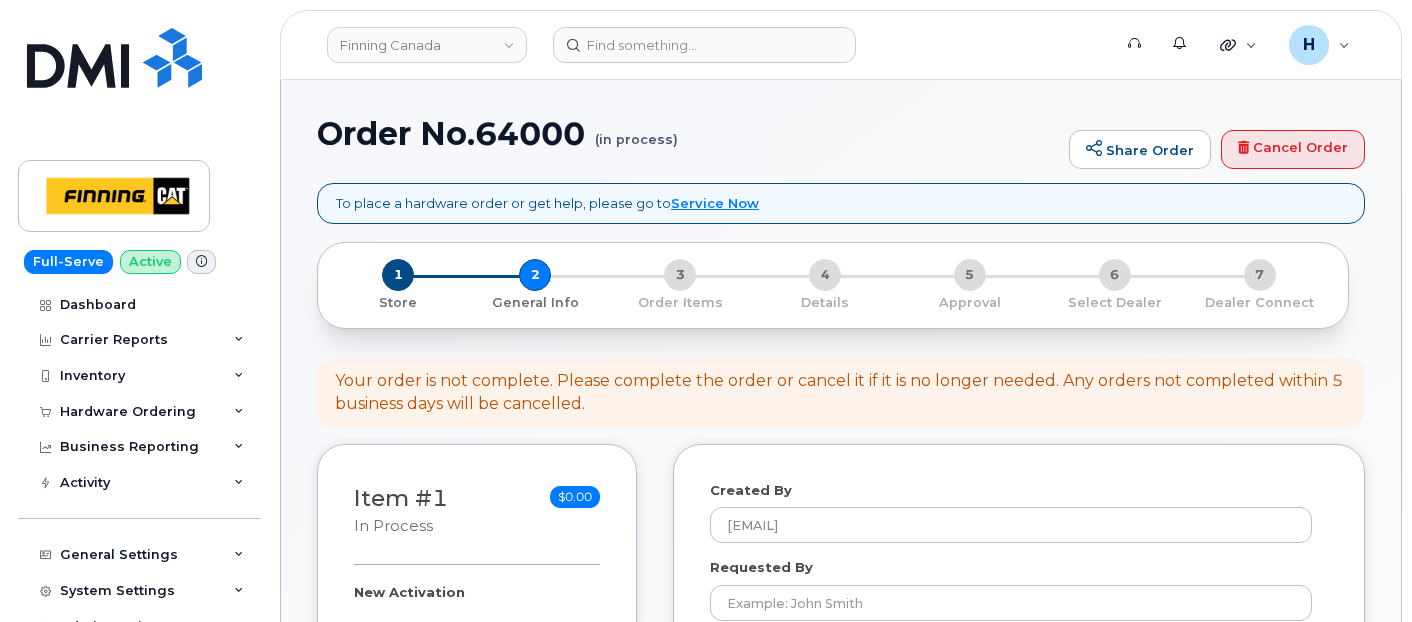 select 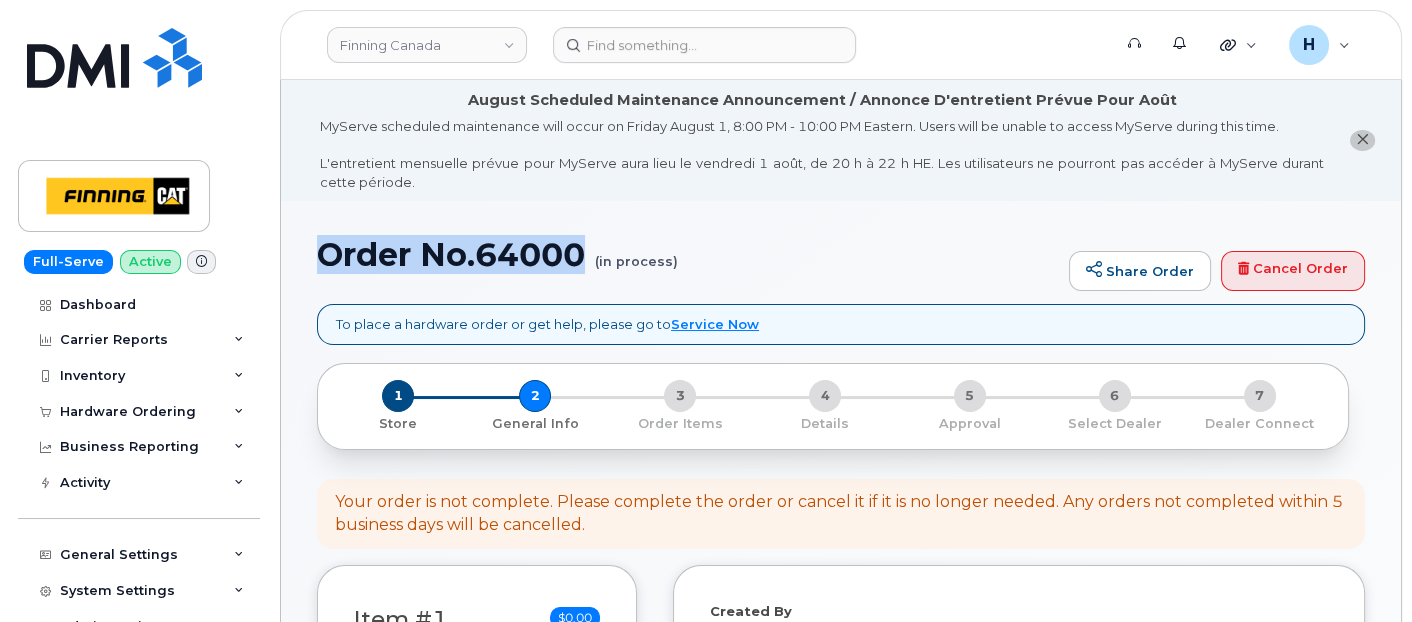 drag, startPoint x: 324, startPoint y: 253, endPoint x: 582, endPoint y: 257, distance: 258.031 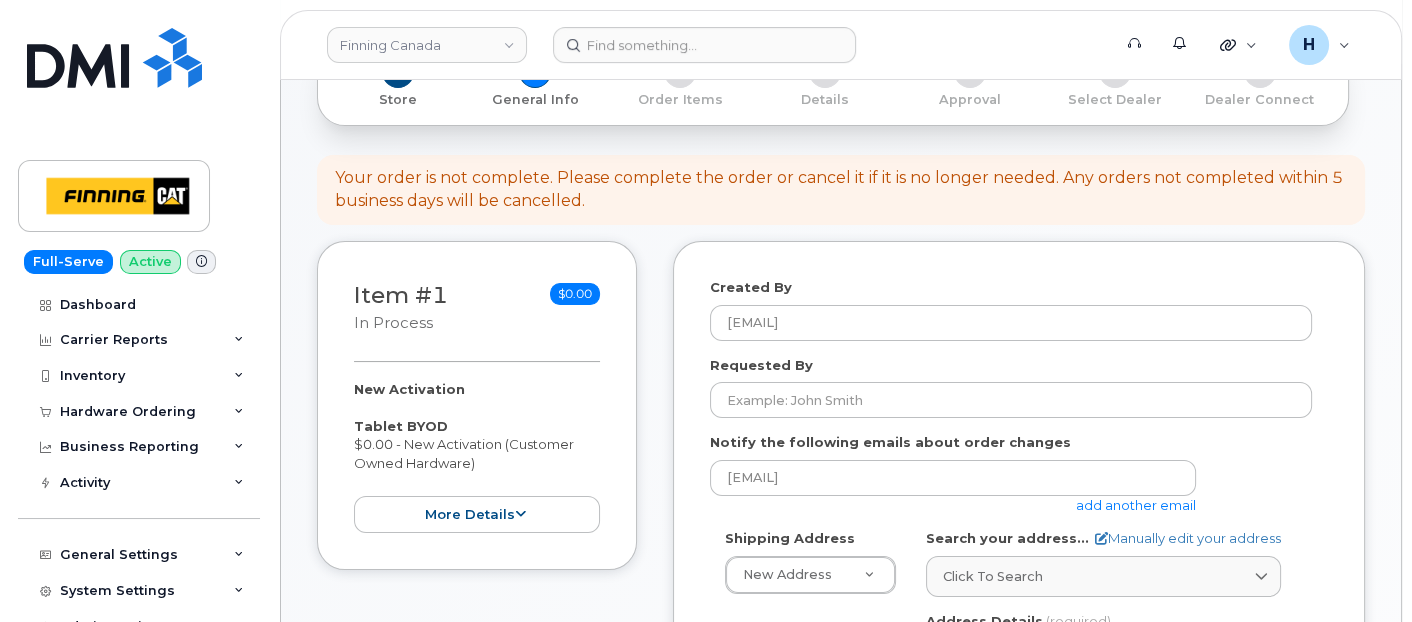 scroll, scrollTop: 444, scrollLeft: 0, axis: vertical 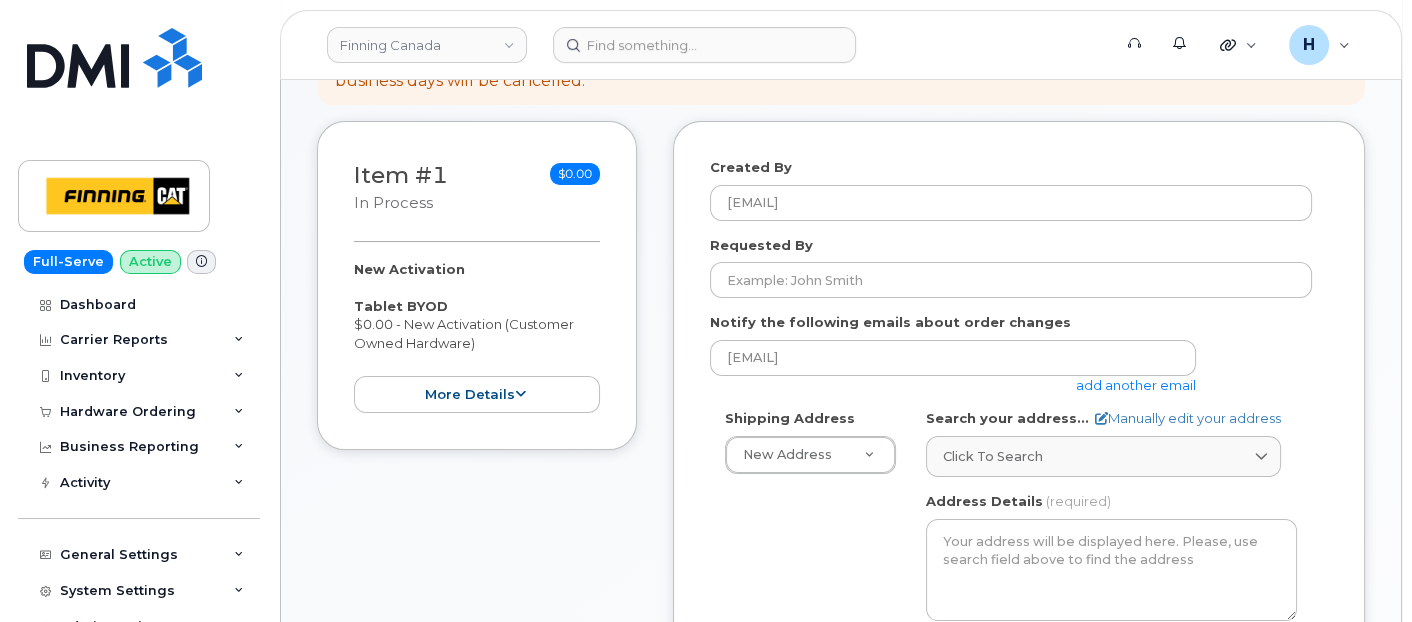 drag, startPoint x: 340, startPoint y: 269, endPoint x: 481, endPoint y: 338, distance: 156.9777 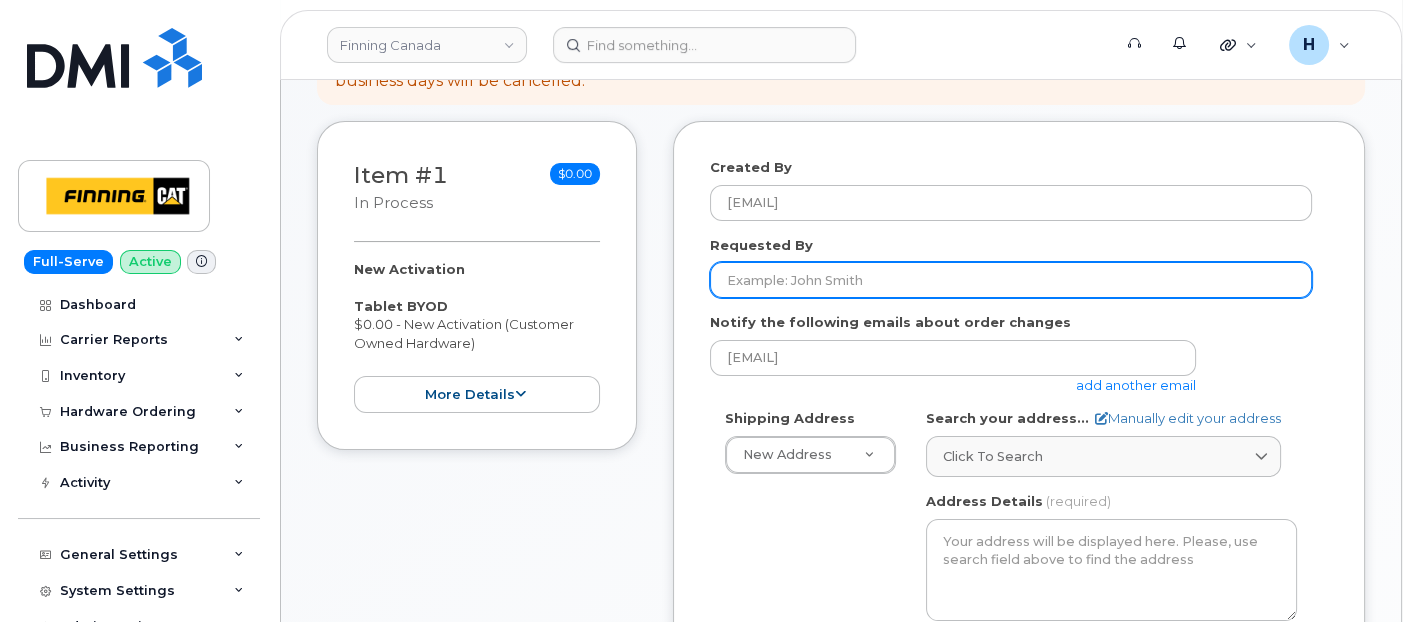 click on "Requested By" at bounding box center (1011, 280) 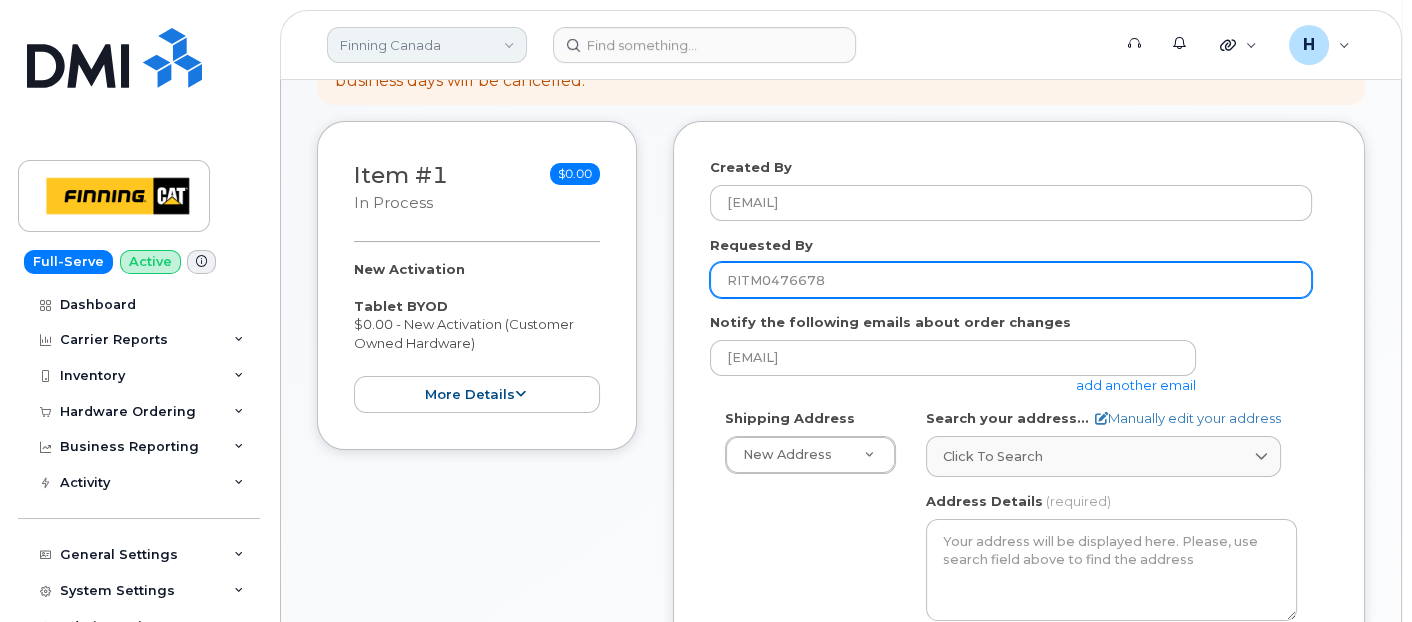type on "RITM0476678" 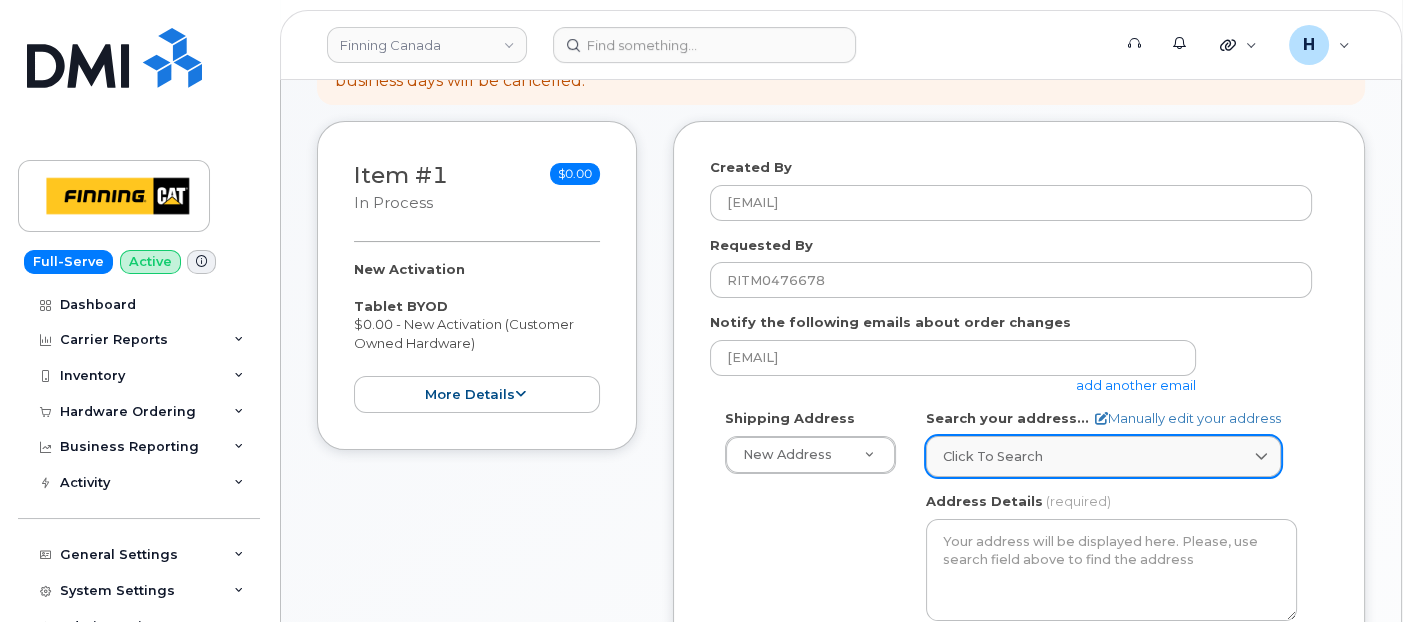 click on "Click to search" 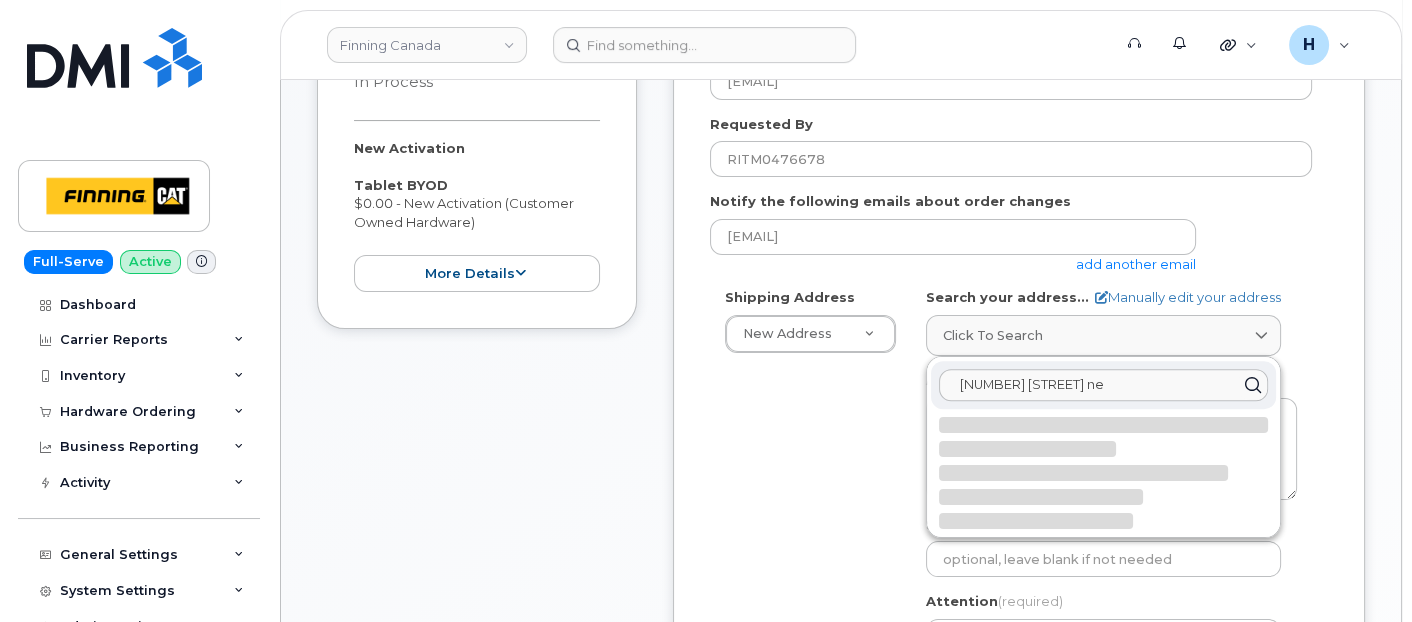 scroll, scrollTop: 666, scrollLeft: 0, axis: vertical 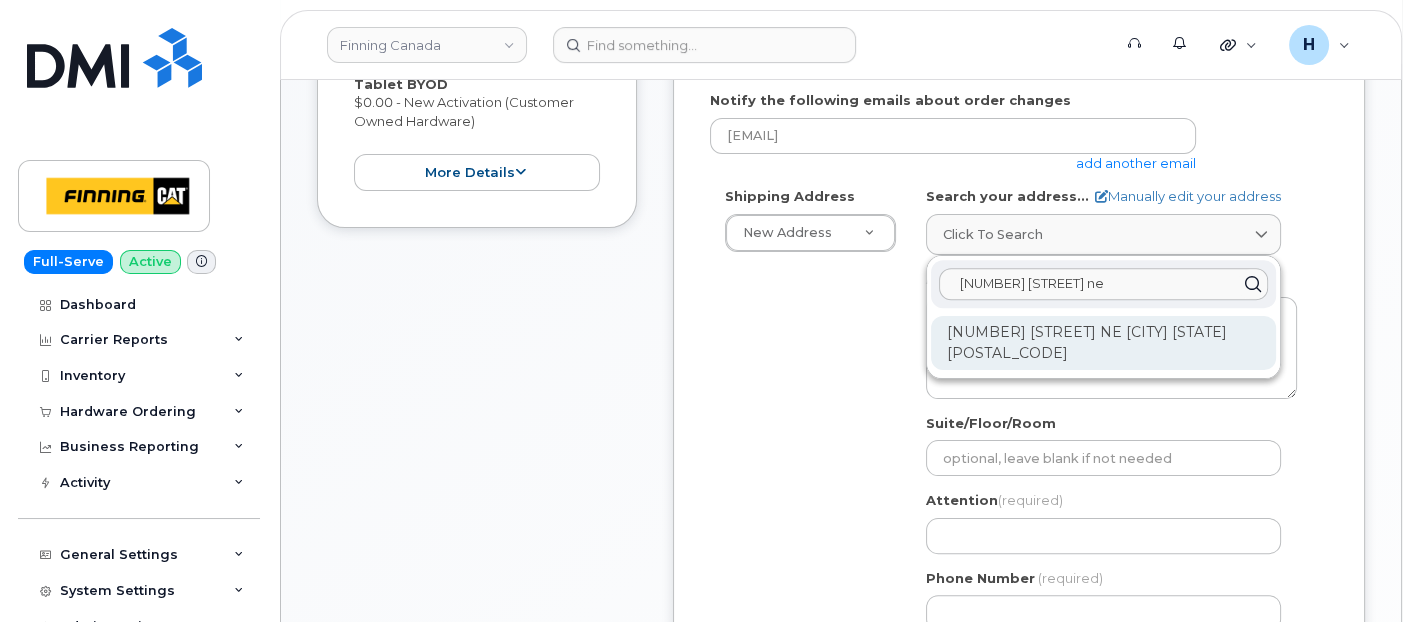 type on "[NUMBER] [STREET] ne" 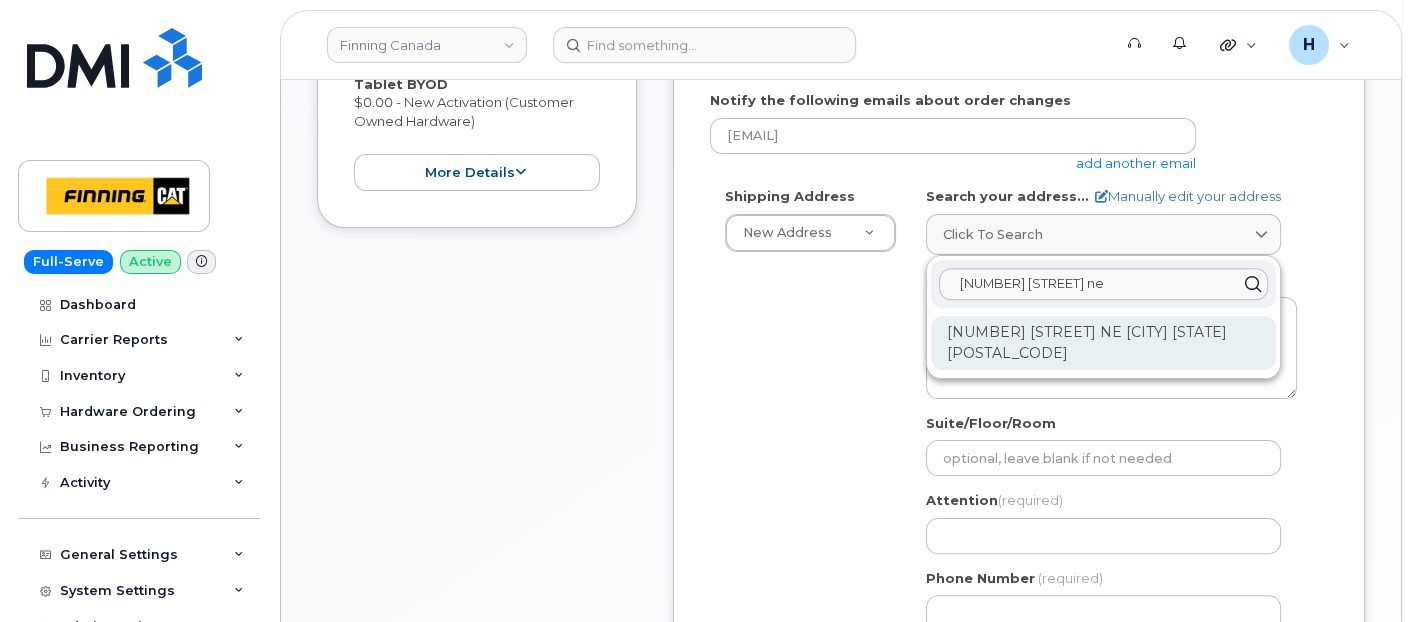 click on "[NUMBER] [STREET] NE [CITY] [STATE] [POSTAL_CODE]" 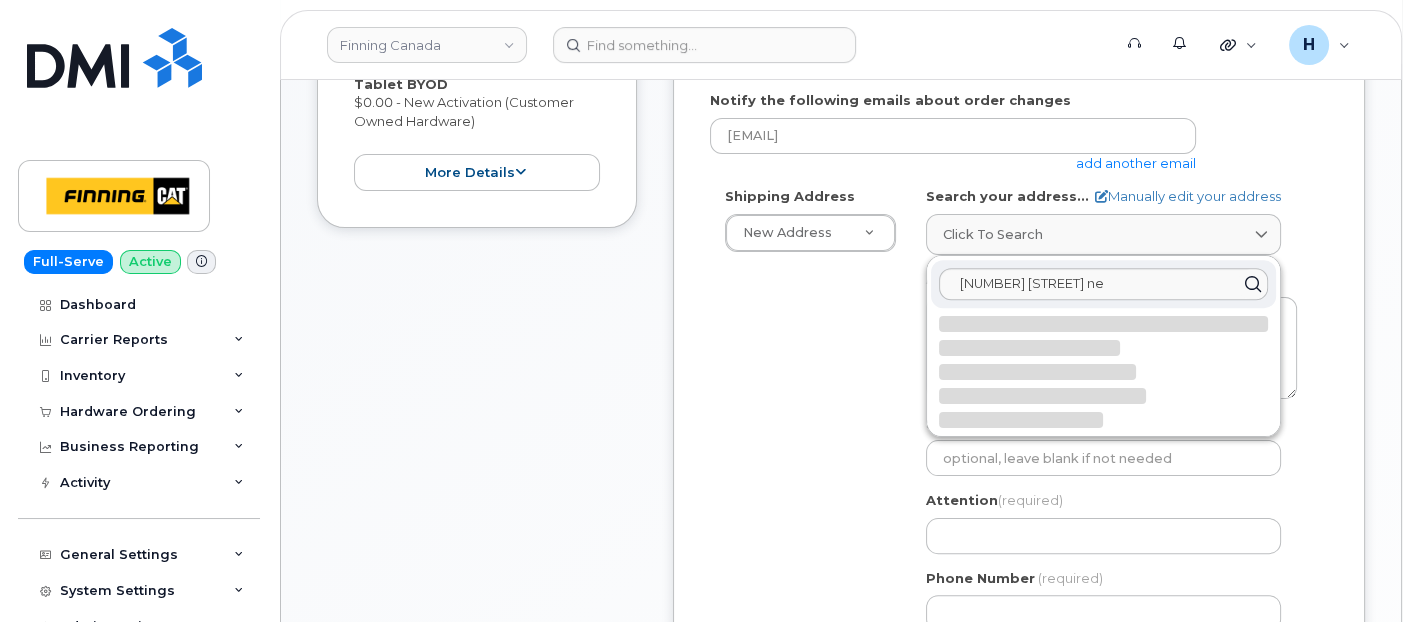 select 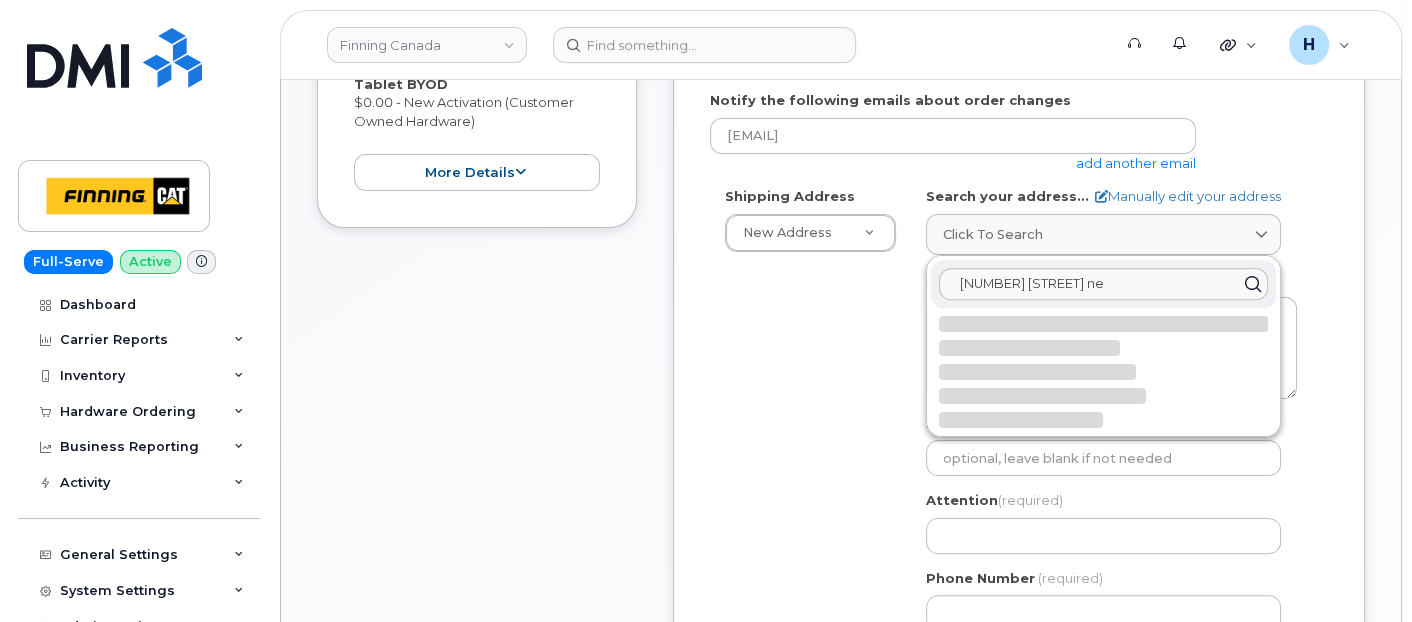 type on "[POSTAL_CODE] [CITY] AB T2E 7H9
CANADA" 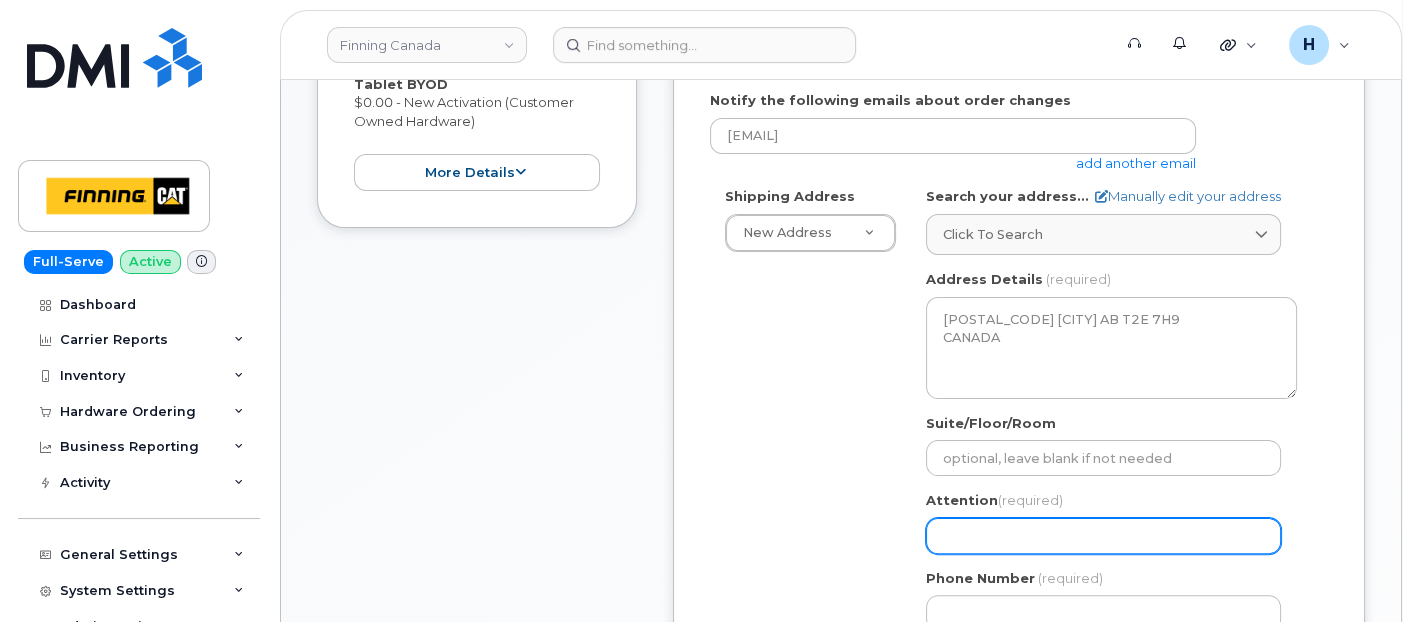 drag, startPoint x: 951, startPoint y: 528, endPoint x: 765, endPoint y: 328, distance: 273.12268 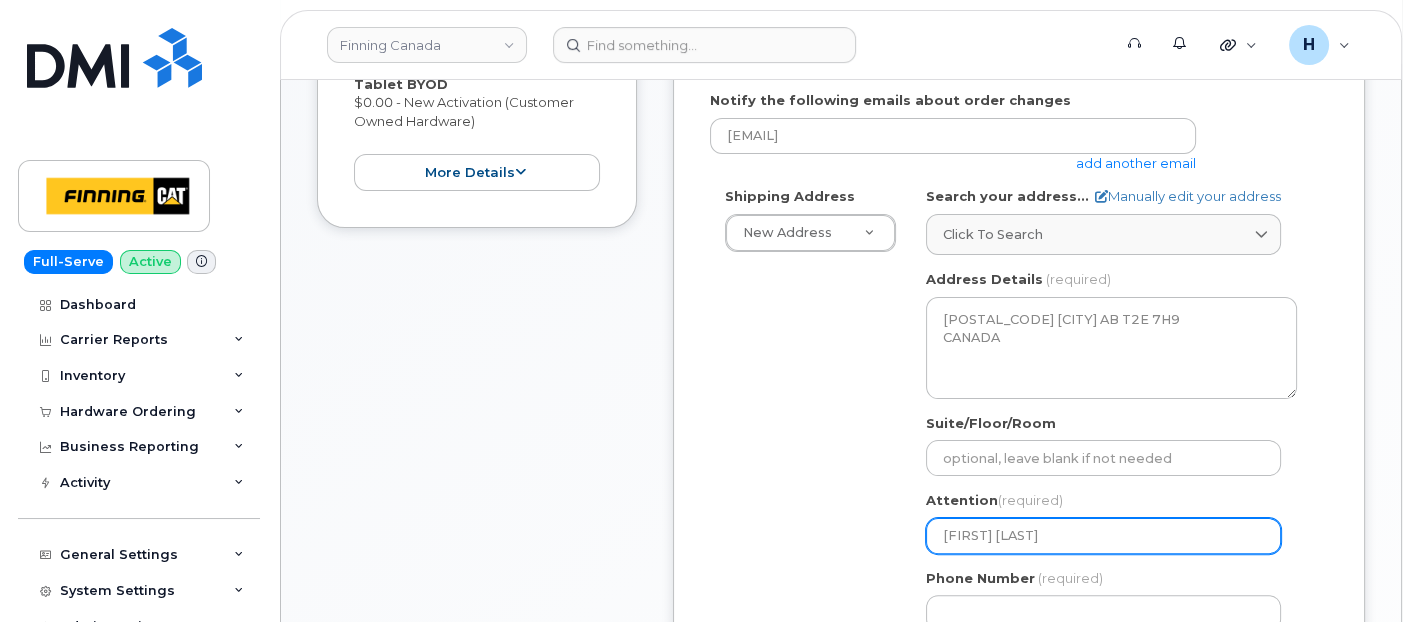 type on "[FIRST] [LAST]" 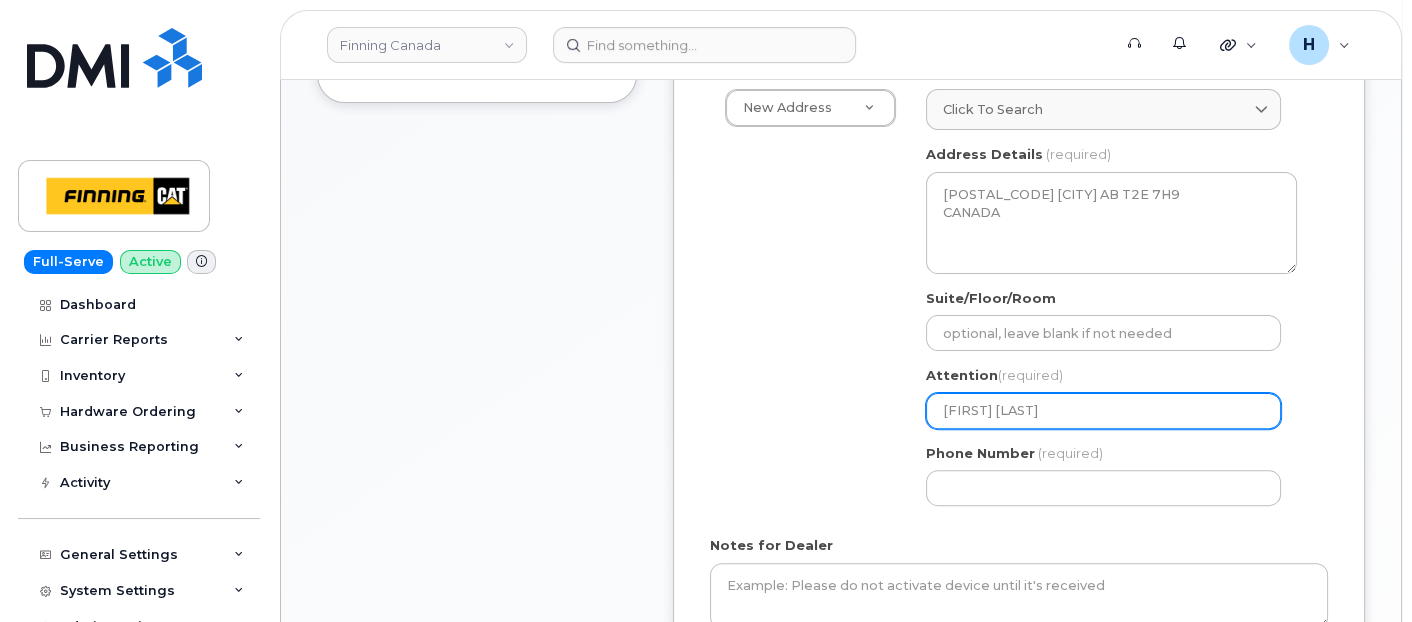 scroll, scrollTop: 888, scrollLeft: 0, axis: vertical 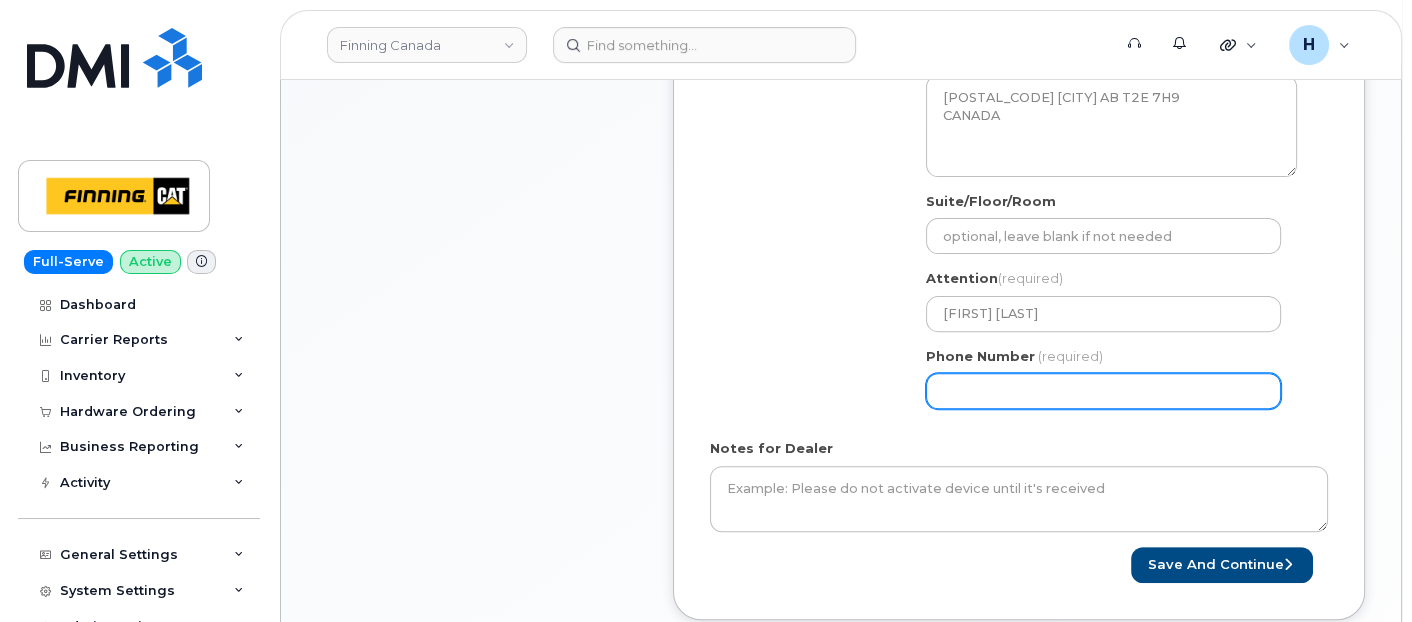 drag, startPoint x: 995, startPoint y: 400, endPoint x: 947, endPoint y: 429, distance: 56.0803 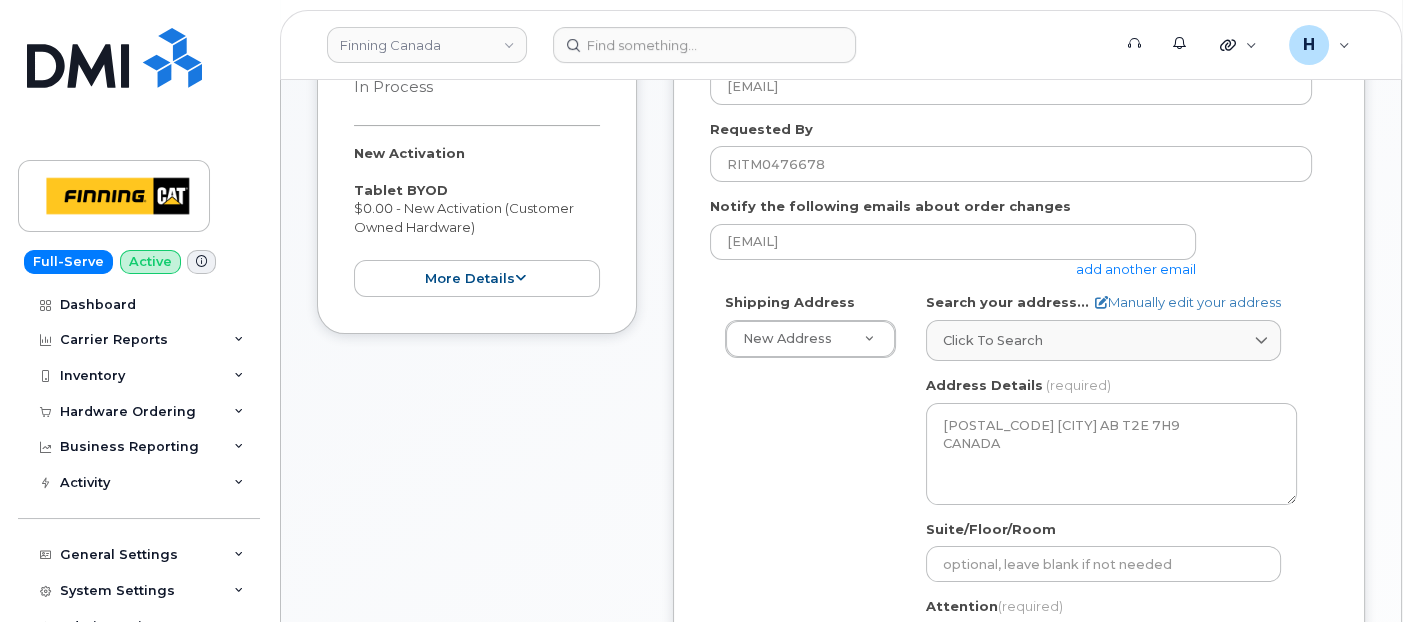 scroll, scrollTop: 444, scrollLeft: 0, axis: vertical 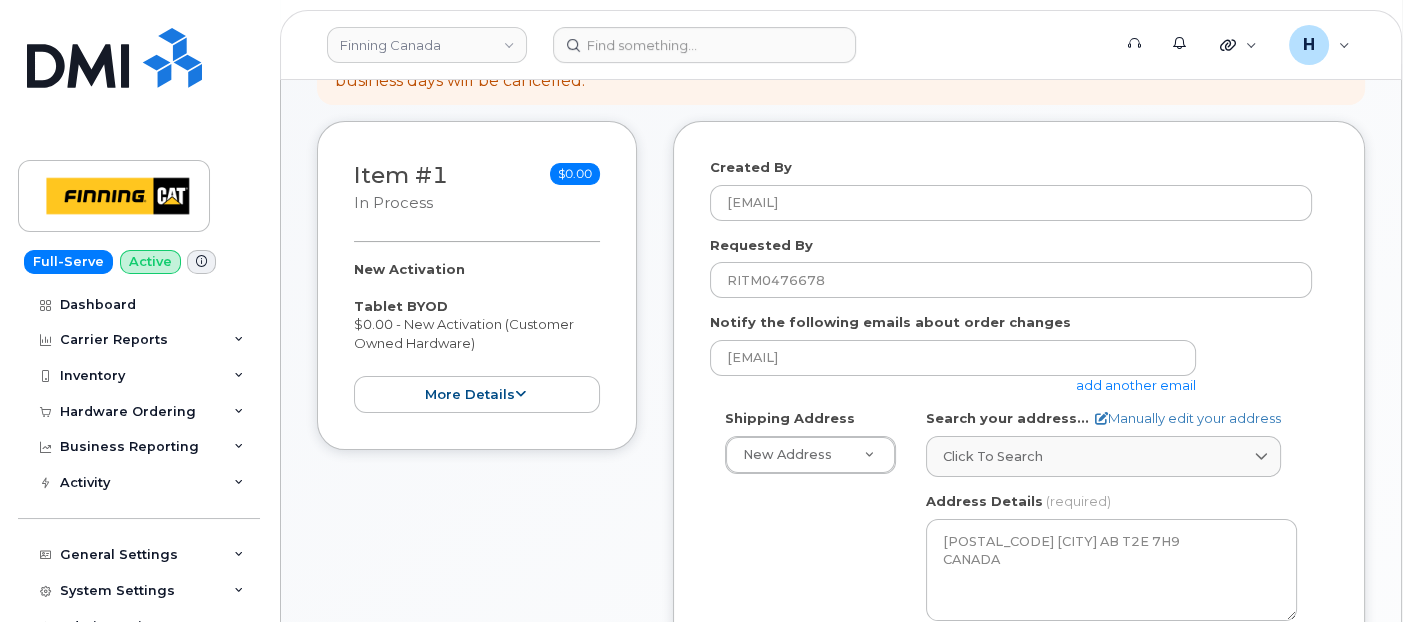 type on "4032753340" 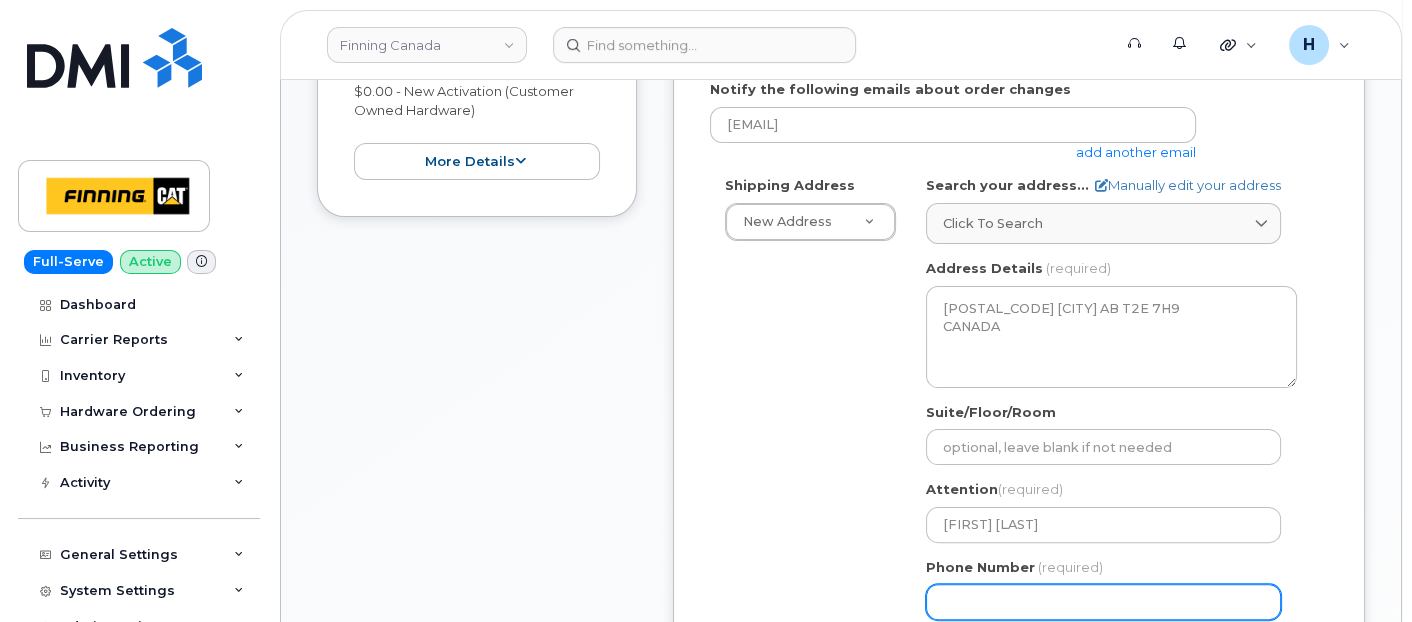 scroll, scrollTop: 888, scrollLeft: 0, axis: vertical 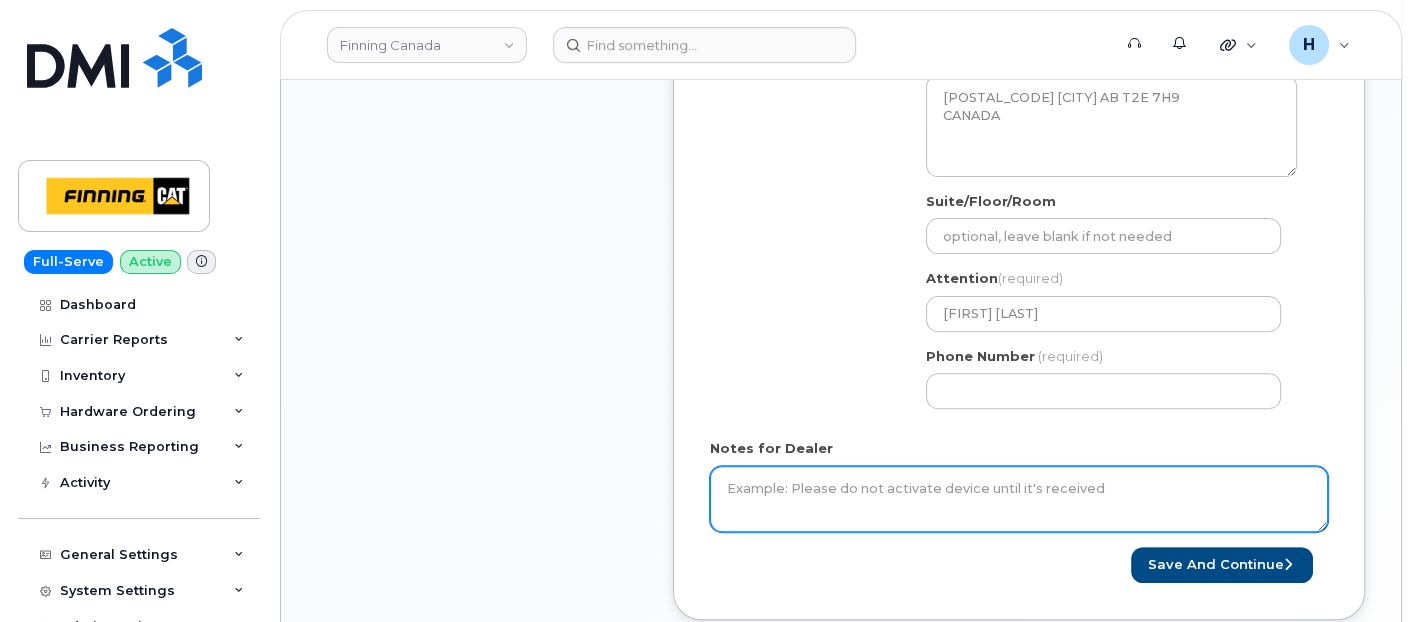 click on "Notes for Dealer" at bounding box center [1019, 499] 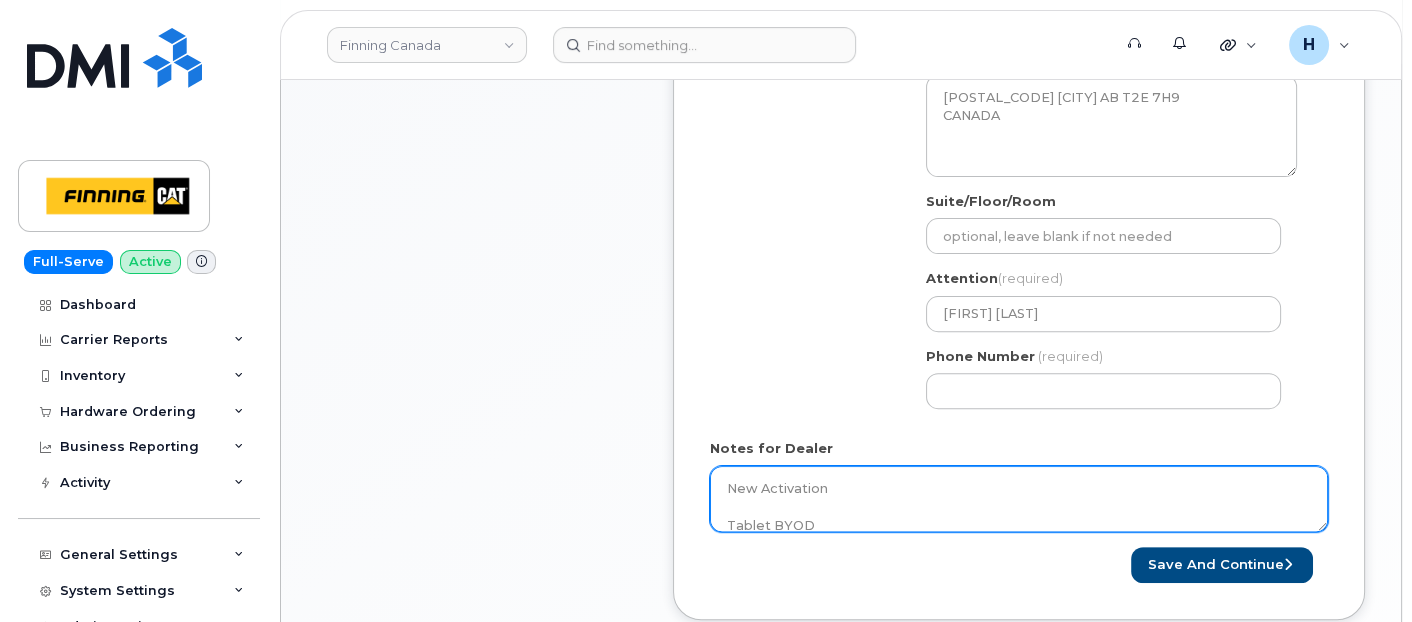 scroll, scrollTop: 57, scrollLeft: 0, axis: vertical 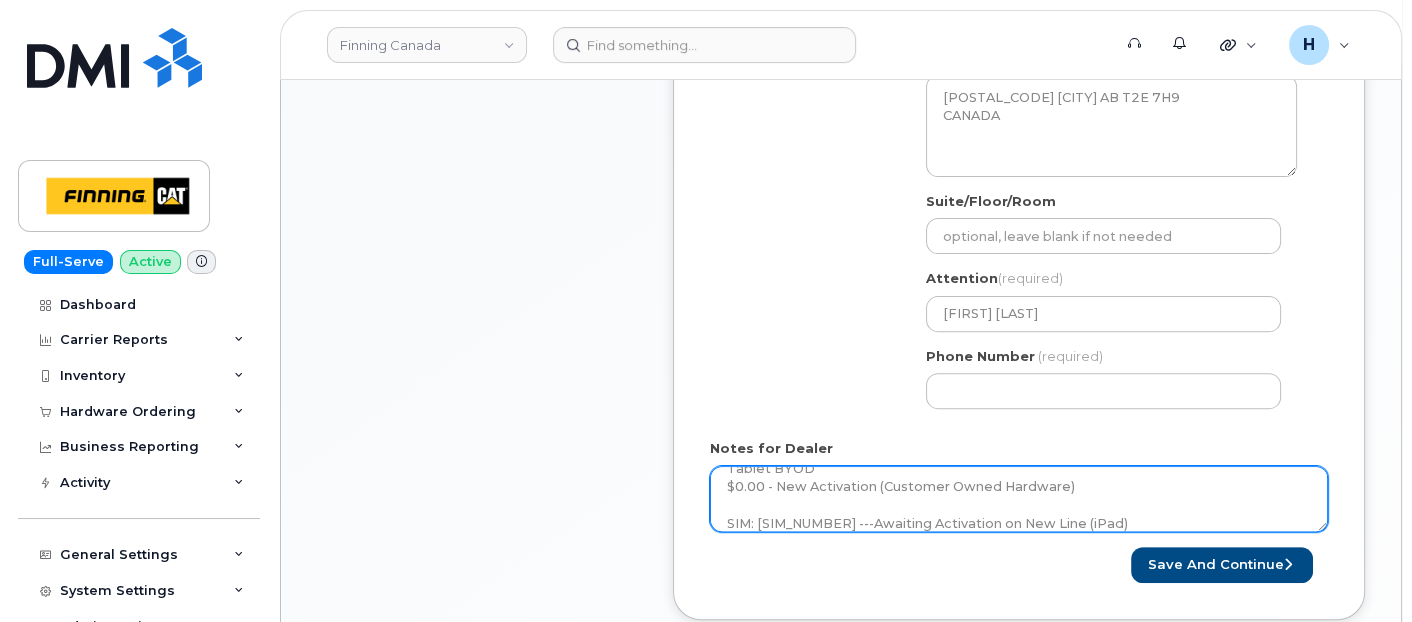 click on "New Activation
Tablet BYOD
$0.00 - New Activation (Customer Owned Hardware)
SIM: 8912230102351114909 ---Awaiting Activation on New Line (iPad)" at bounding box center (1019, 499) 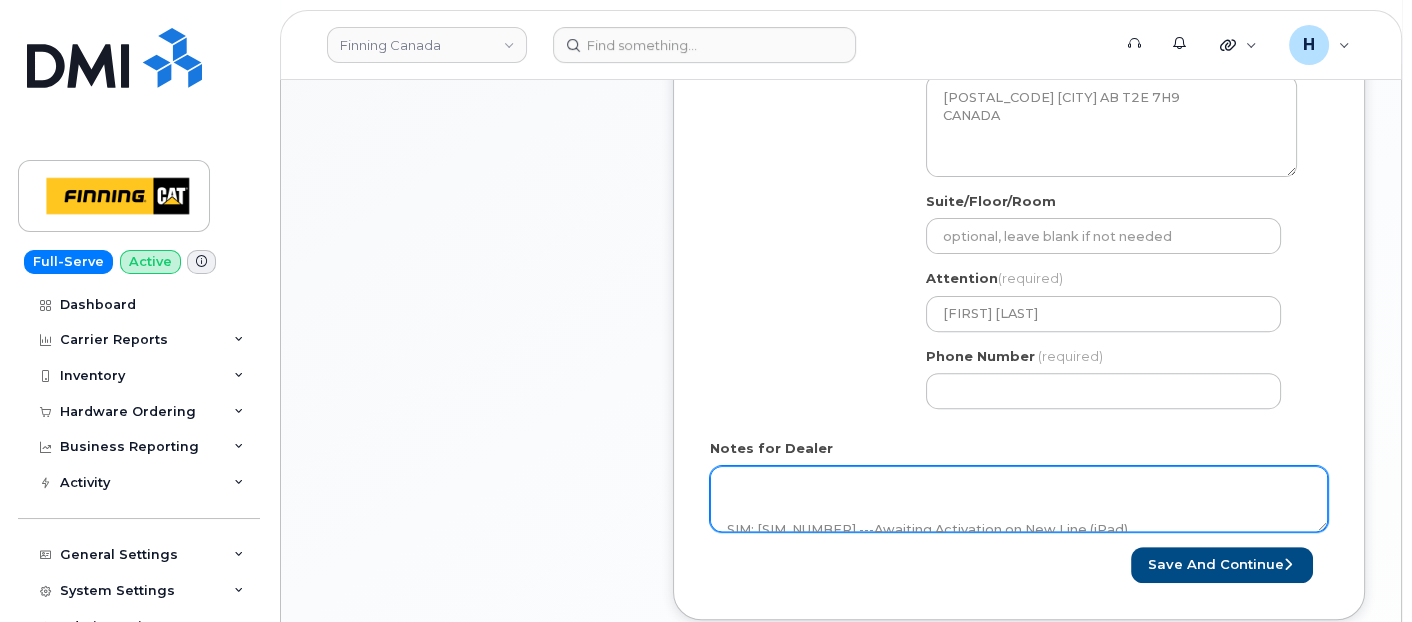 scroll, scrollTop: 105, scrollLeft: 0, axis: vertical 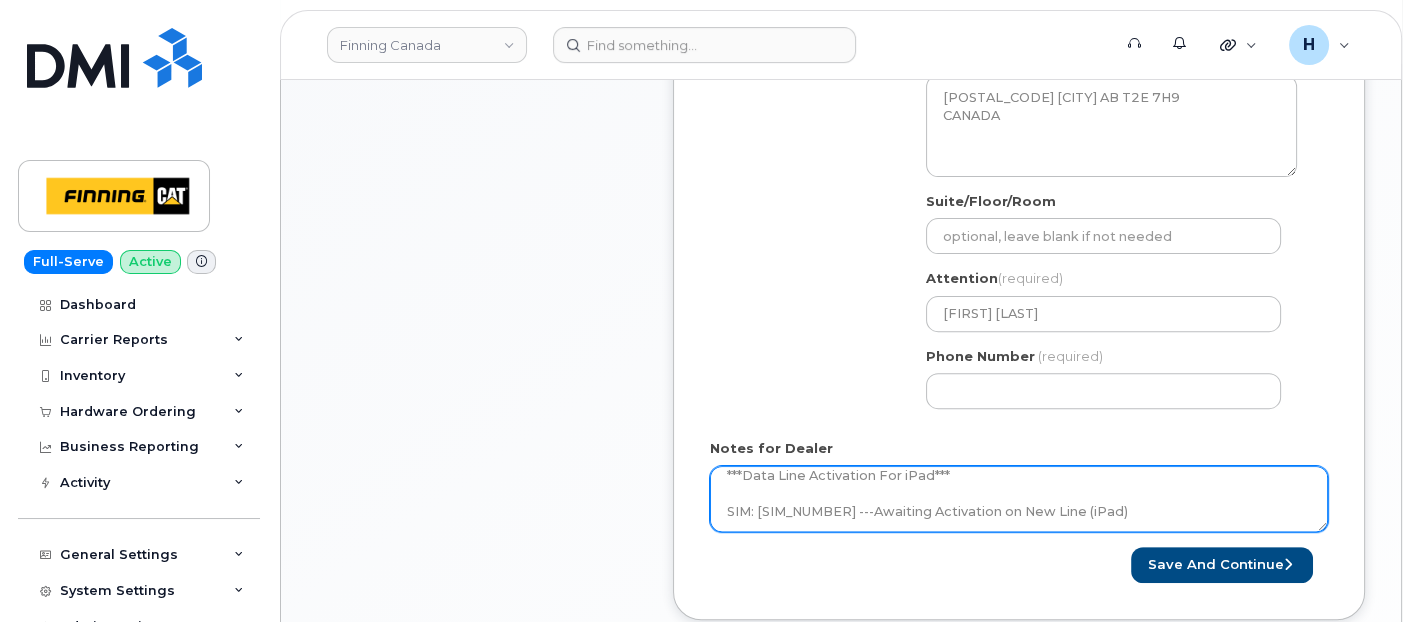 click on "New Activation
Tablet BYOD
$0.00 - New Activation (Customer Owned Hardware)
***Data Line Activation For iPad***
SIM: 8912230102351114909 ---Awaiting Activation on New Line (iPad)" at bounding box center [1019, 499] 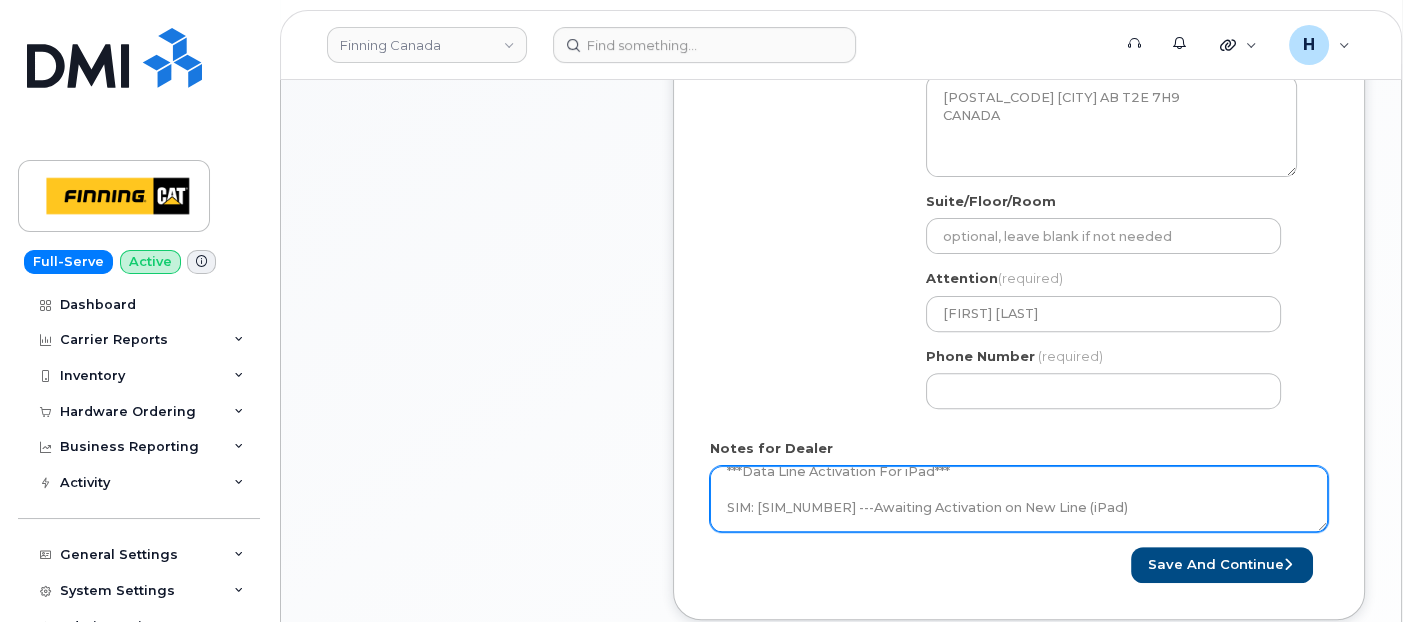scroll, scrollTop: 131, scrollLeft: 0, axis: vertical 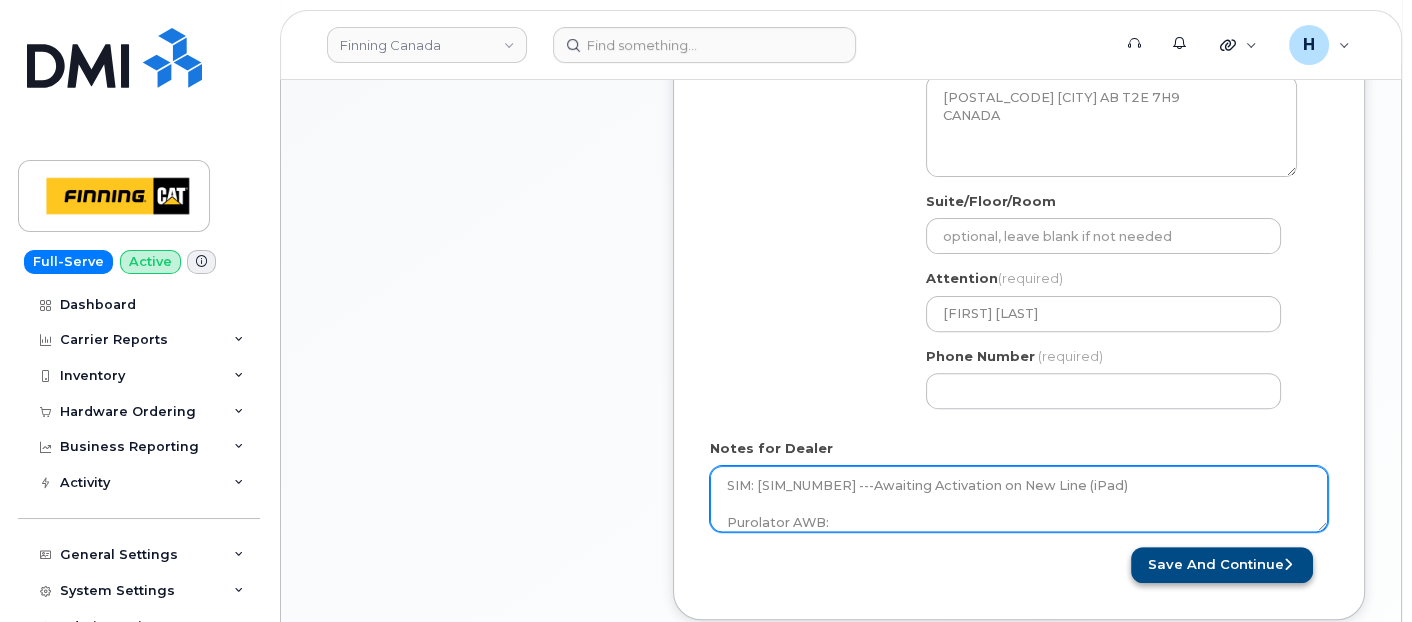 type on "New Activation
Tablet BYOD
$0.00 - New Activation (Customer Owned Hardware)
***Data Line Activation For iPad***
SIM: 8912230102351114909 ---Awaiting Activation on New Line (iPad)
Purolator AWB:" 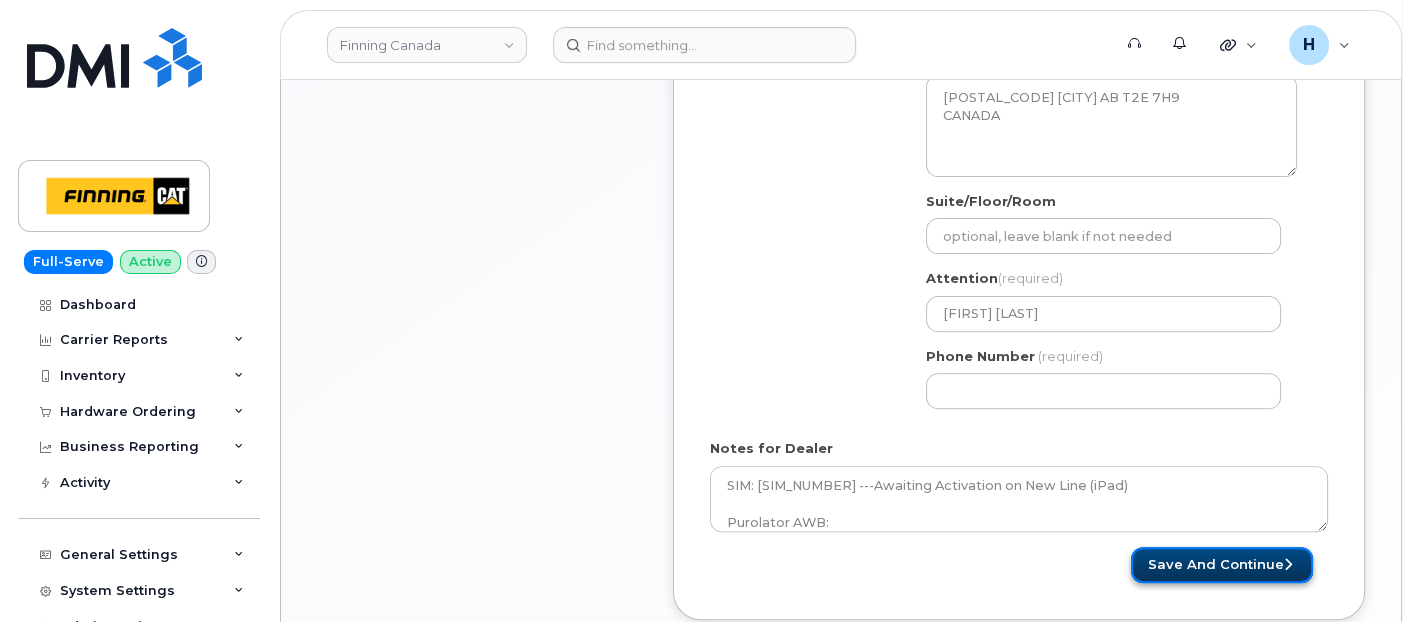 click on "Save and Continue" at bounding box center (1222, 565) 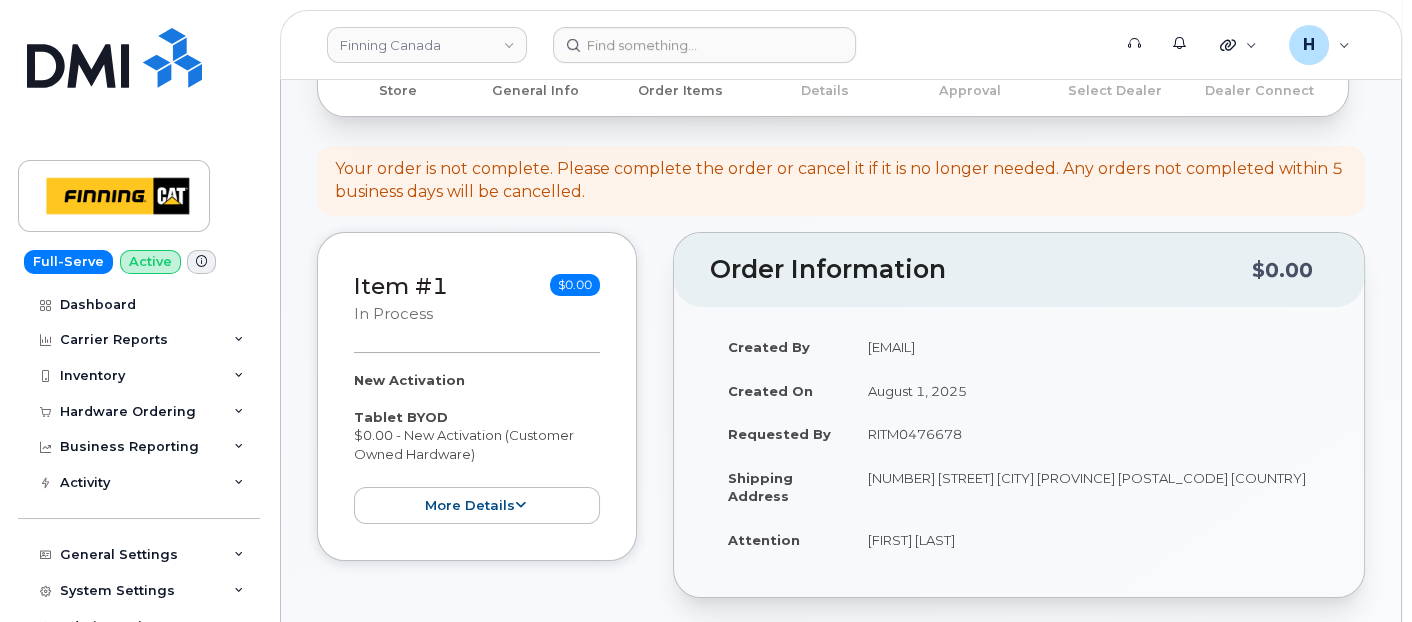 scroll, scrollTop: 555, scrollLeft: 0, axis: vertical 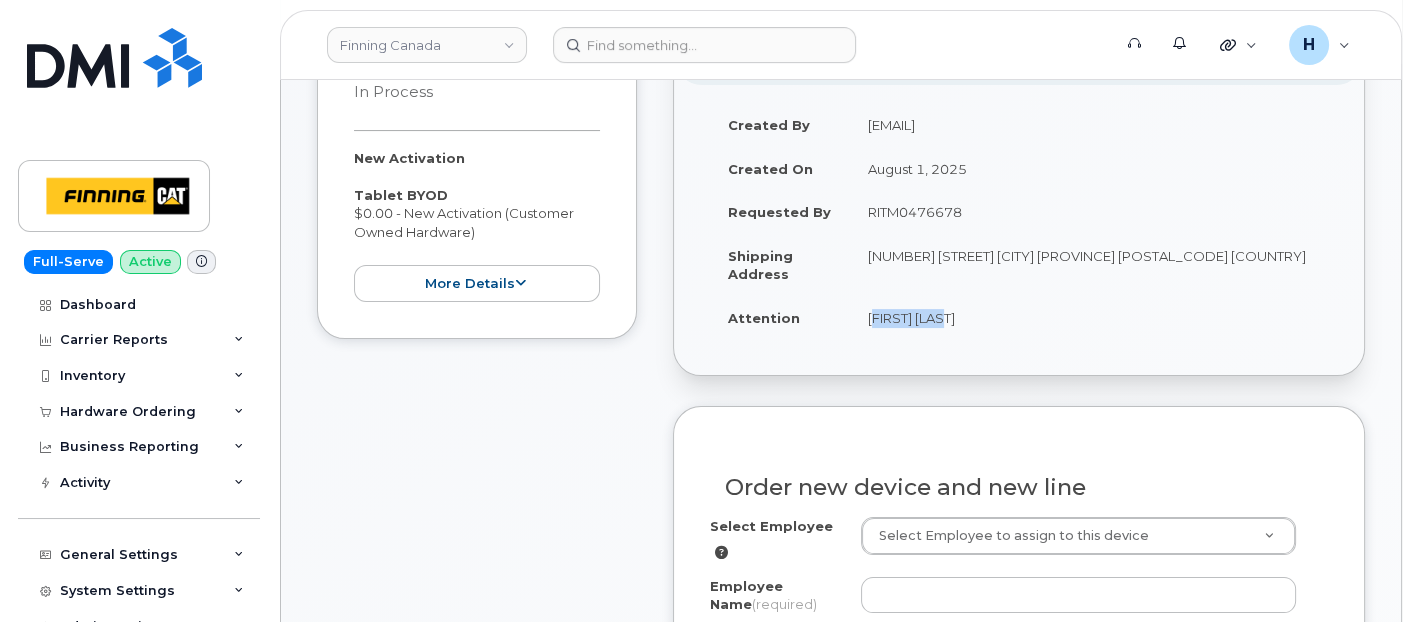 drag, startPoint x: 868, startPoint y: 314, endPoint x: 962, endPoint y: 314, distance: 94 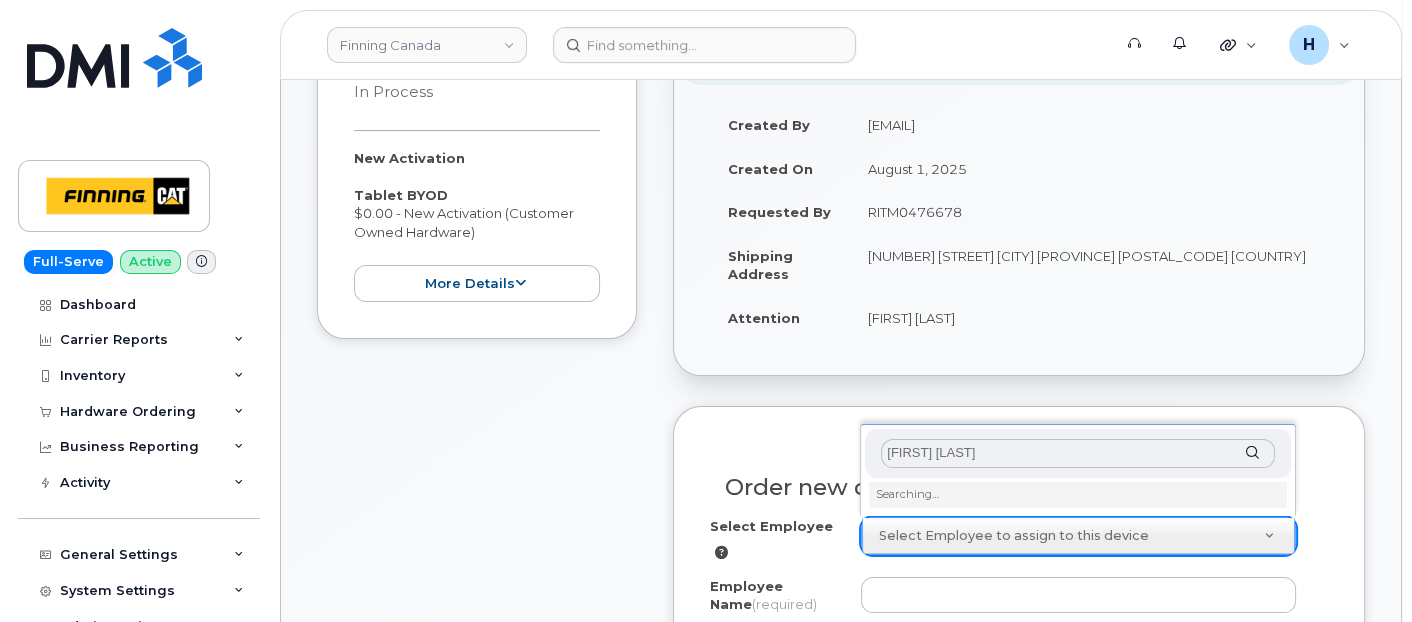 type on "[FIRST] [LAST]" 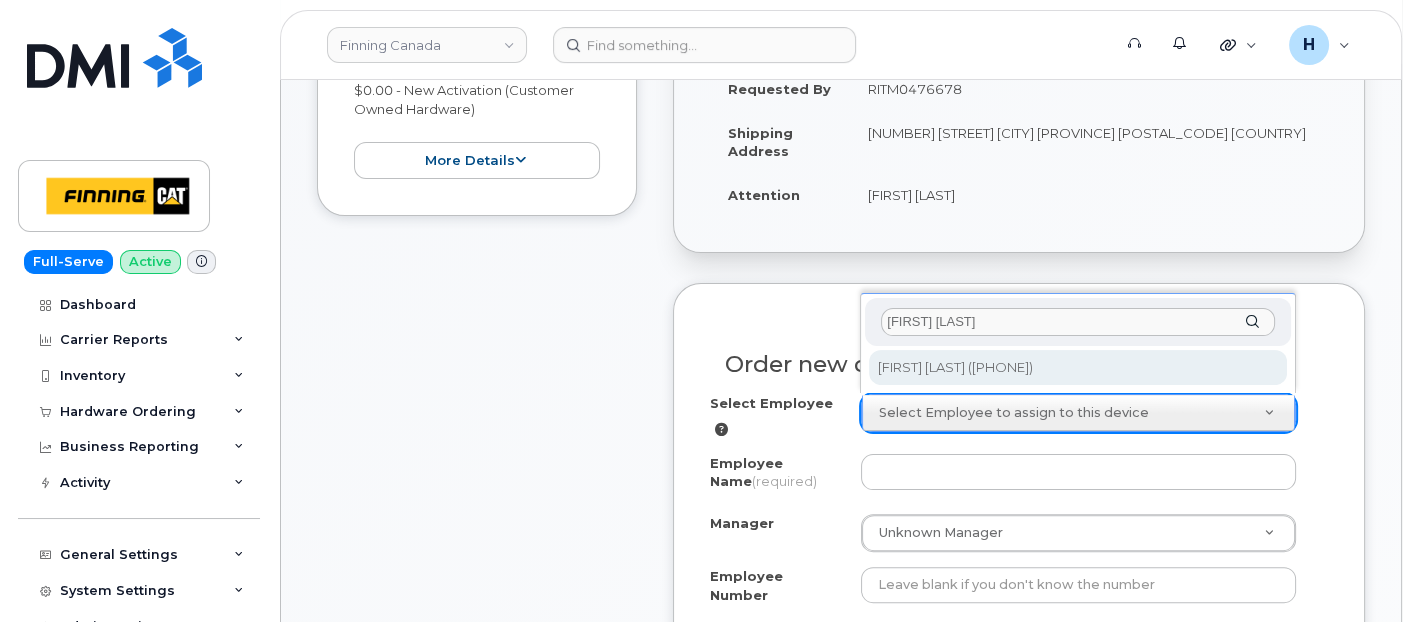 scroll, scrollTop: 888, scrollLeft: 0, axis: vertical 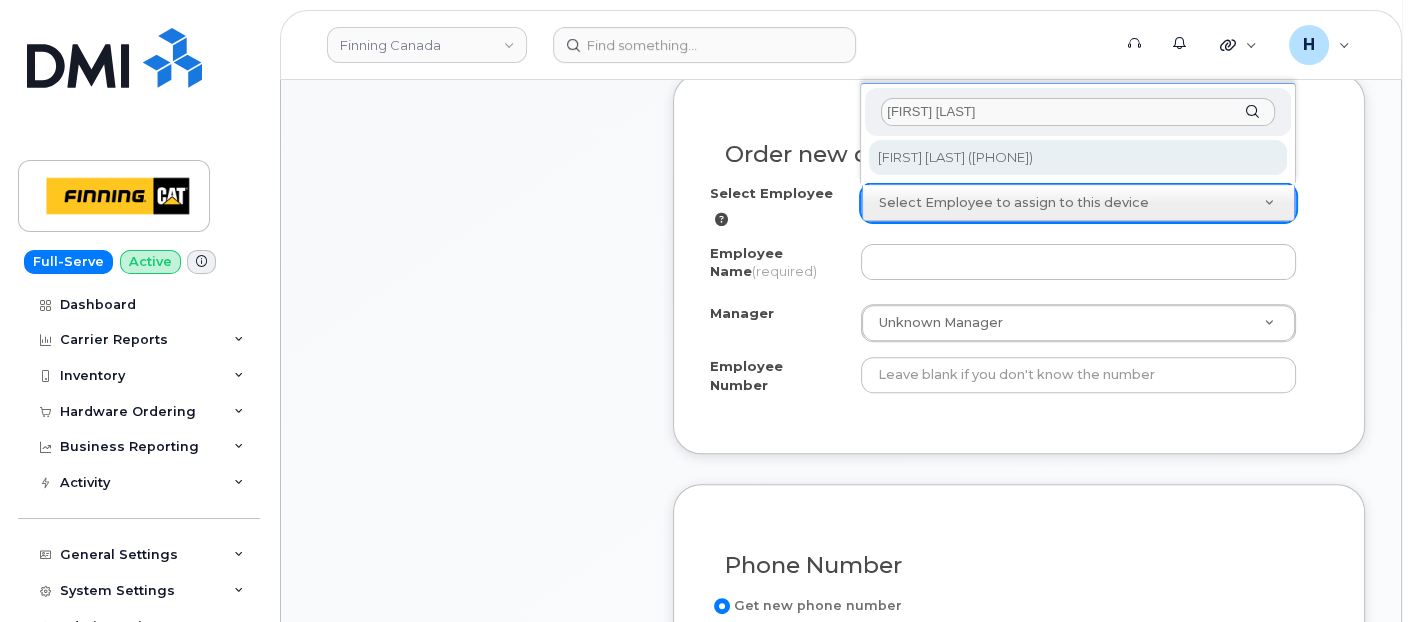 drag, startPoint x: 954, startPoint y: 165, endPoint x: 952, endPoint y: 202, distance: 37.054016 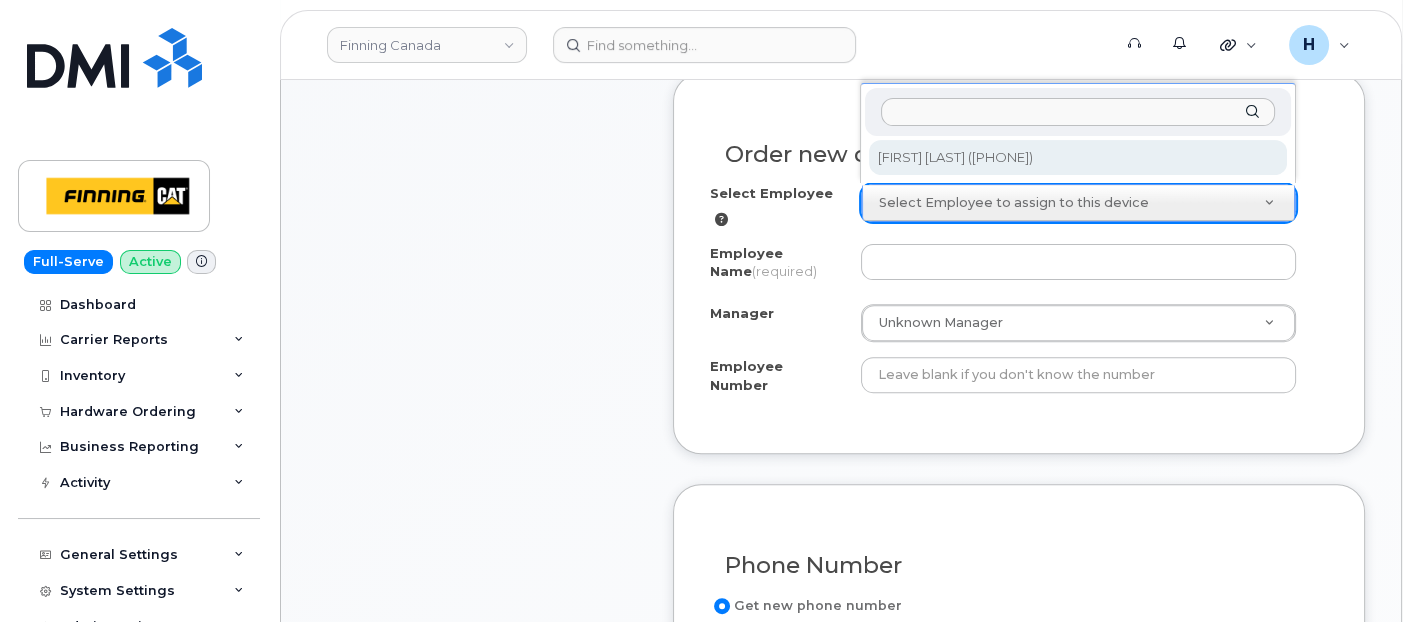 type on "[FIRST] [LAST]" 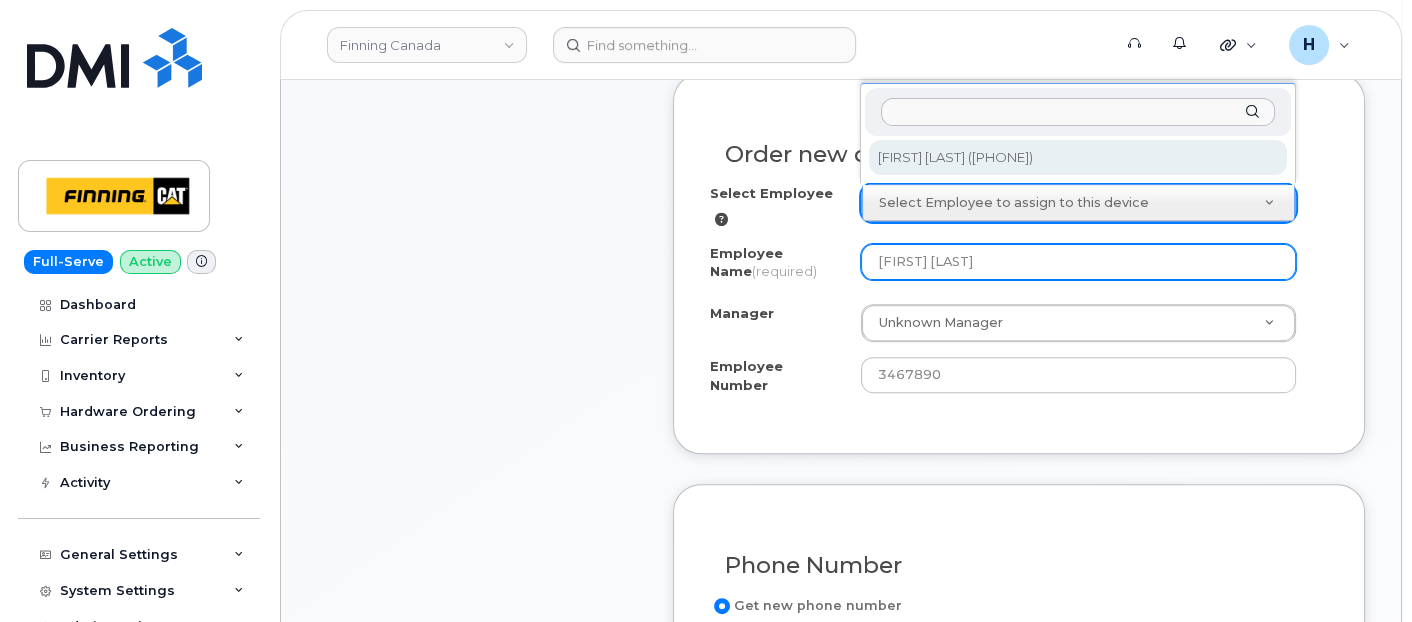select on "468285" 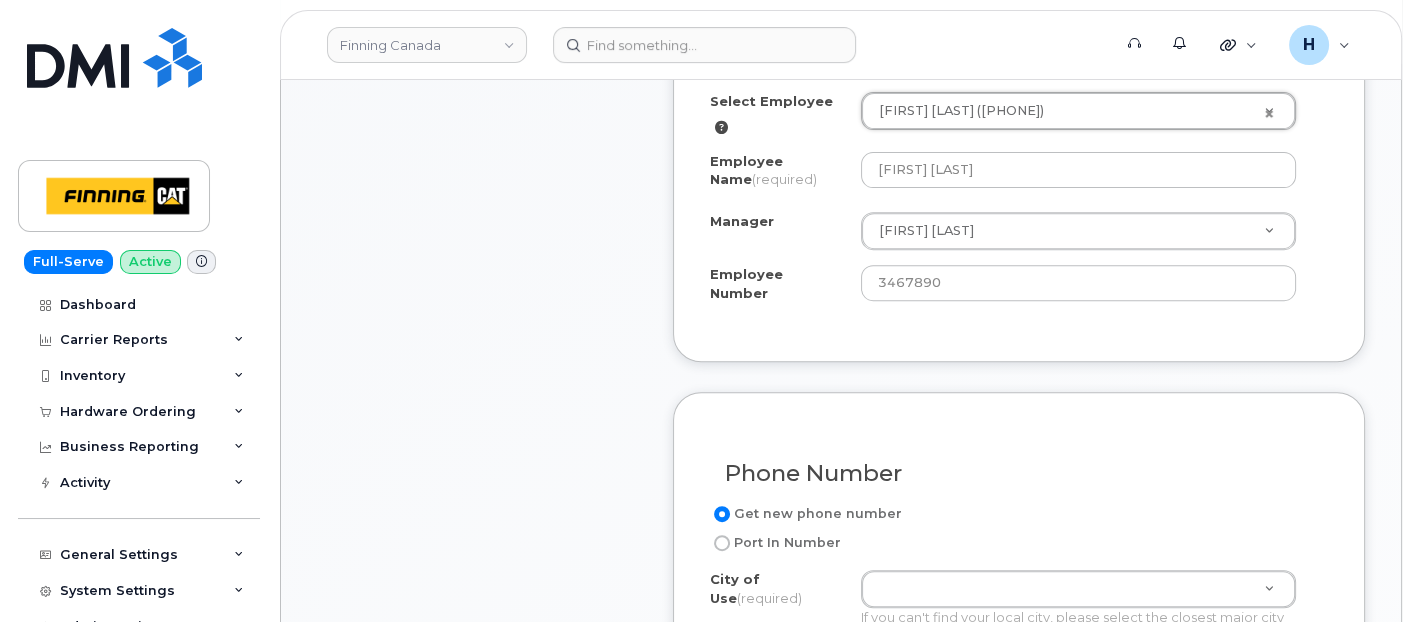 scroll, scrollTop: 1111, scrollLeft: 0, axis: vertical 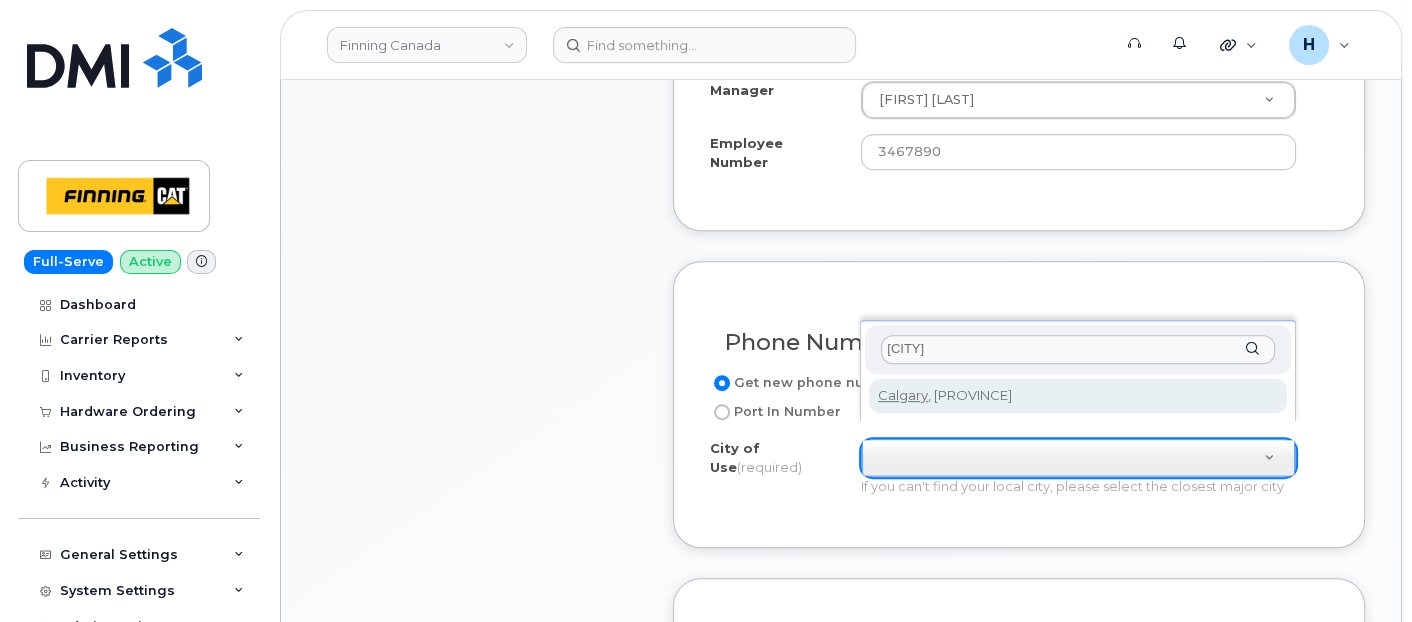 click on "calgary" at bounding box center (1078, 349) 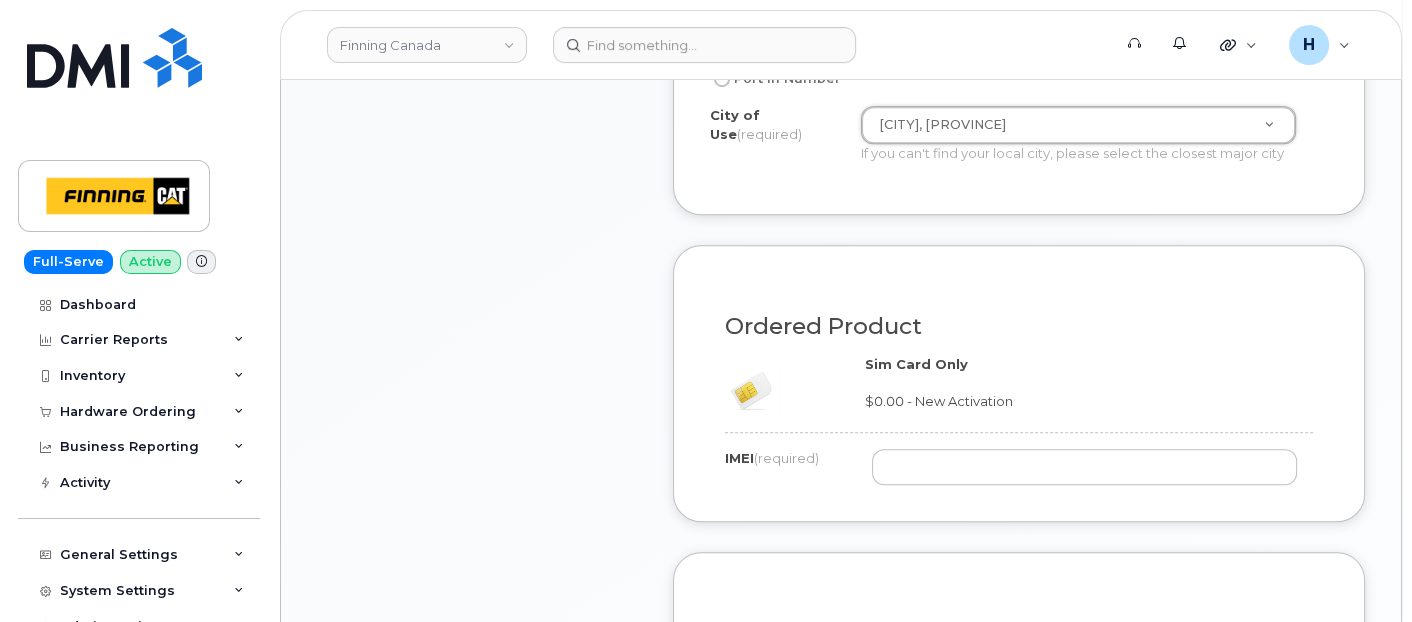 scroll, scrollTop: 1555, scrollLeft: 0, axis: vertical 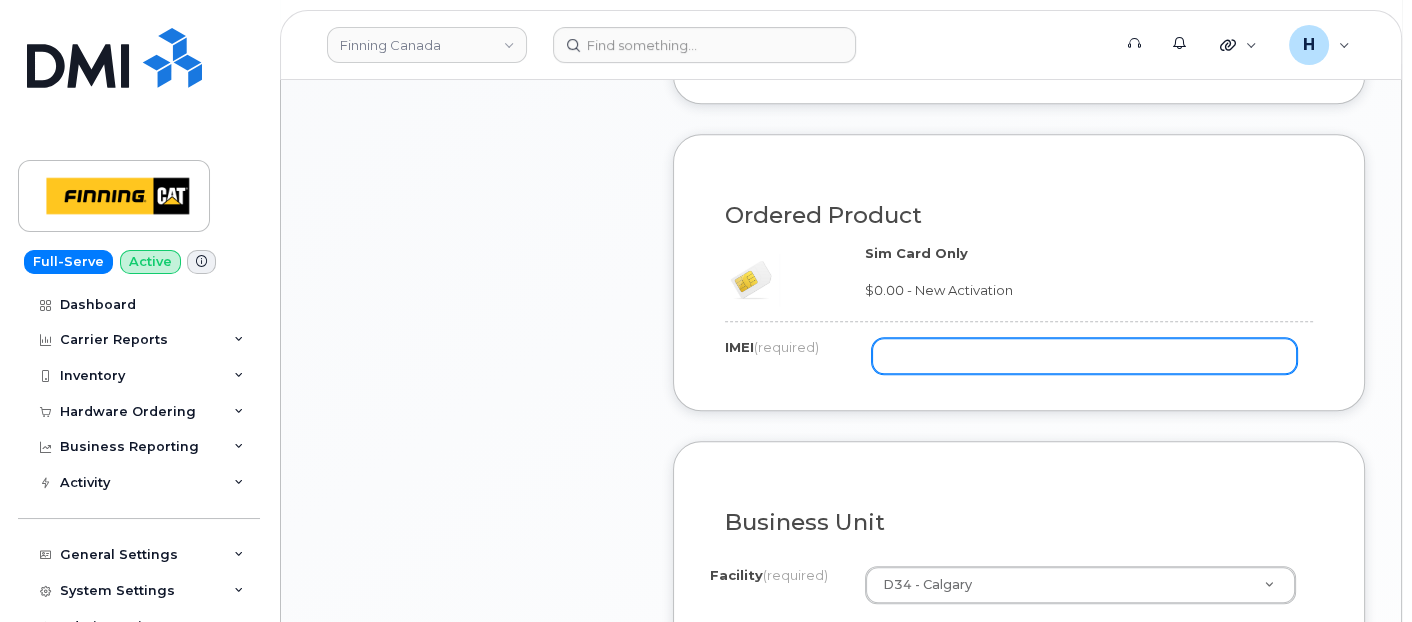 click at bounding box center [1084, 356] 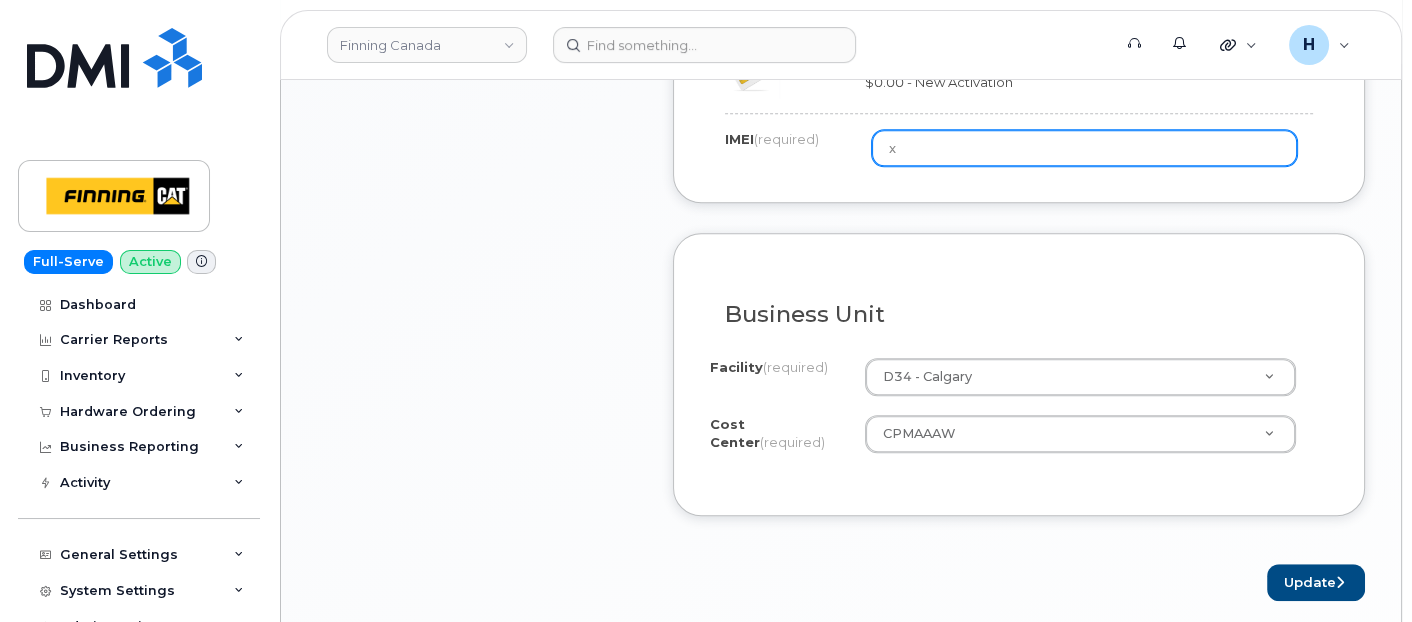 scroll, scrollTop: 1888, scrollLeft: 0, axis: vertical 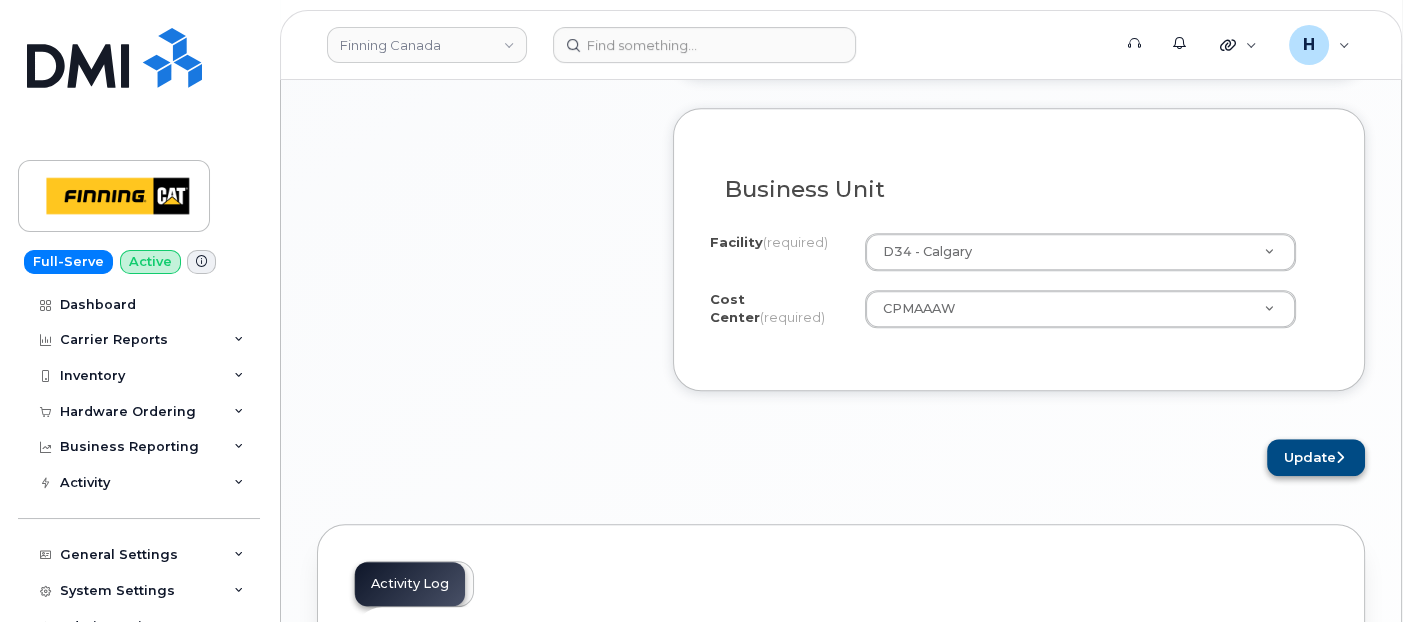 type on "x" 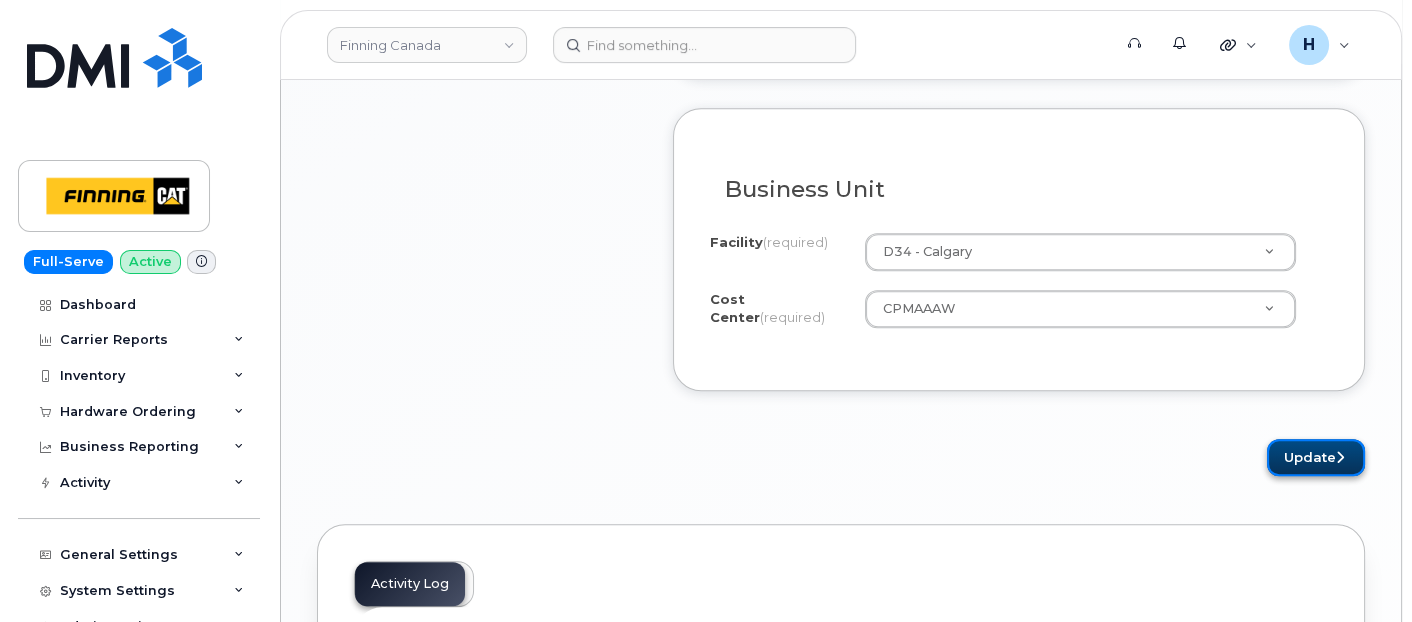 click on "Update" at bounding box center [1316, 457] 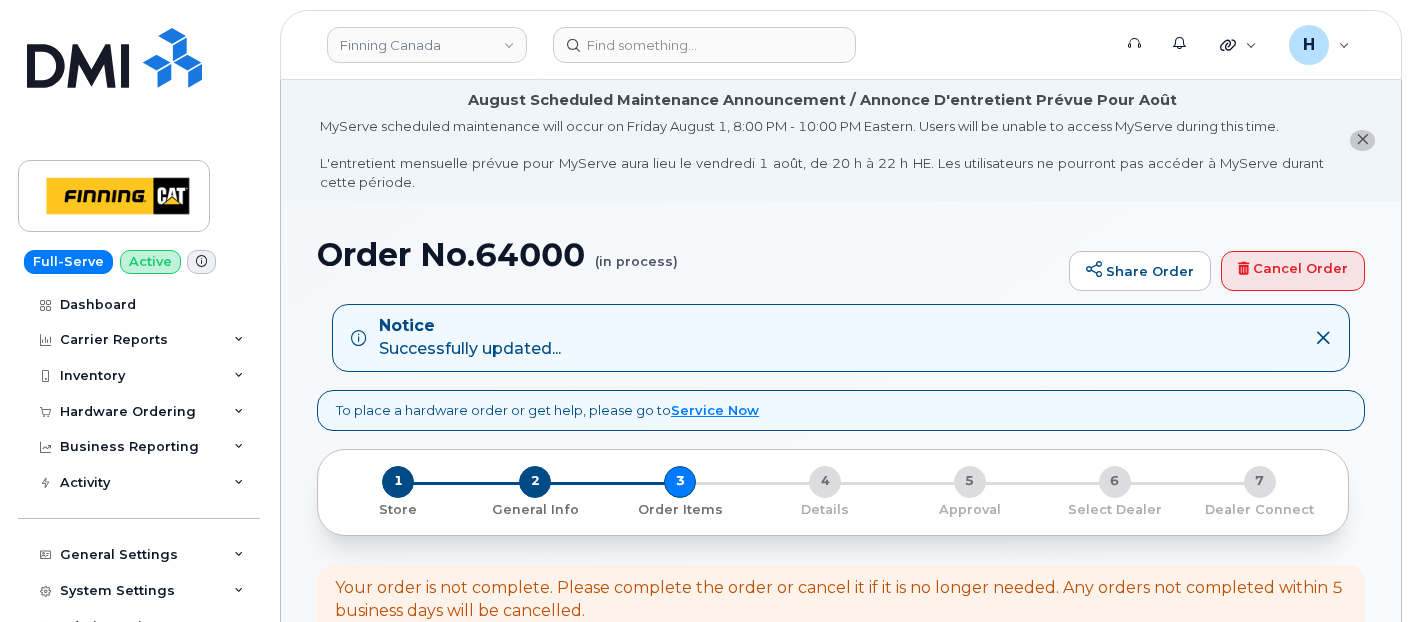 scroll, scrollTop: 0, scrollLeft: 0, axis: both 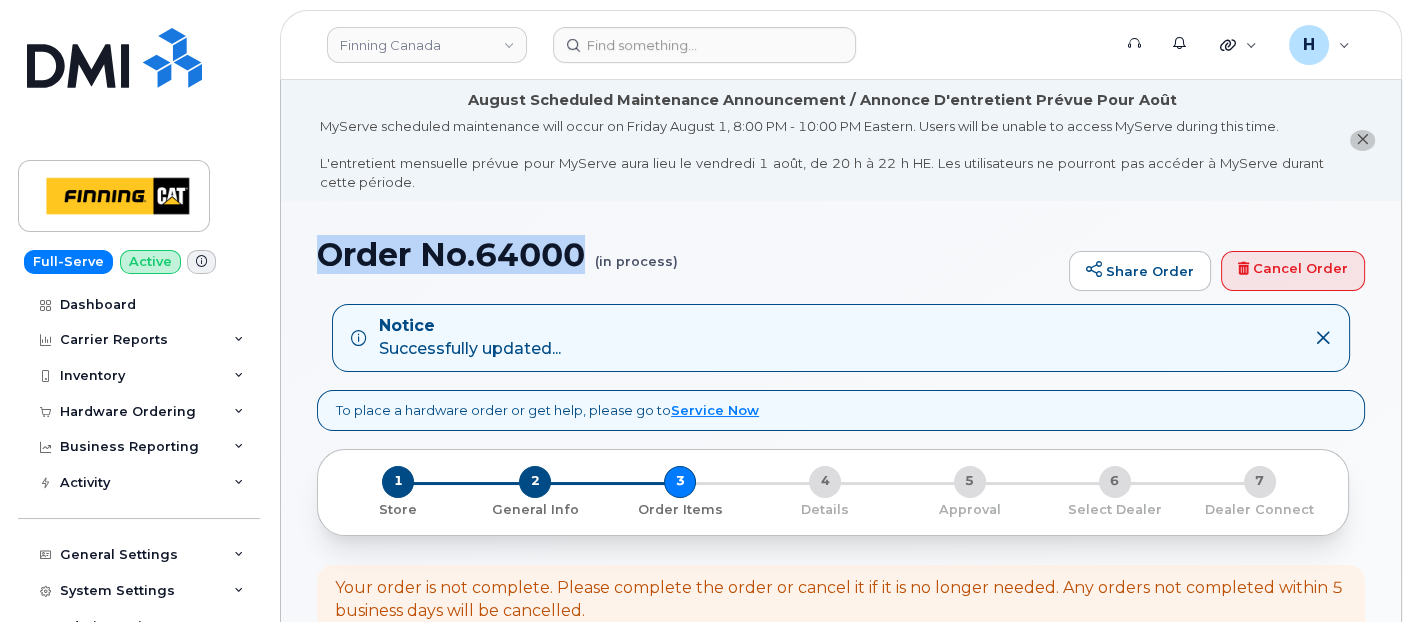 drag, startPoint x: 582, startPoint y: 260, endPoint x: 300, endPoint y: 257, distance: 282.01596 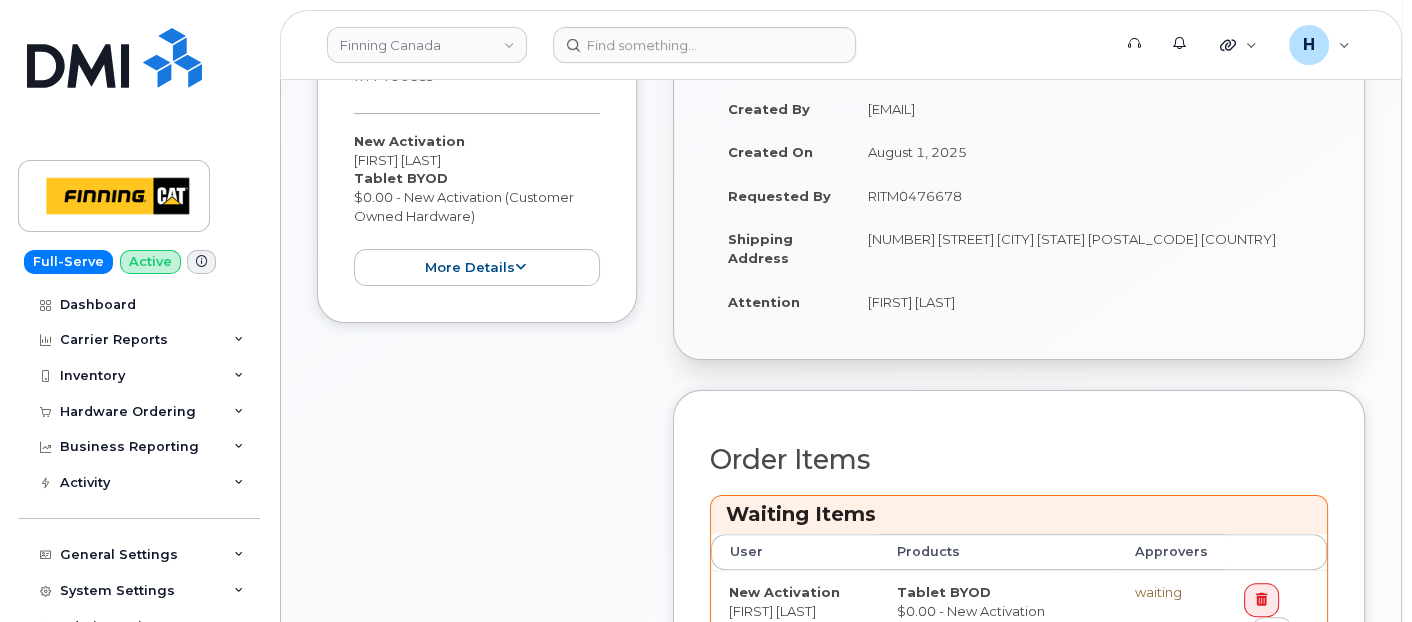 scroll, scrollTop: 666, scrollLeft: 0, axis: vertical 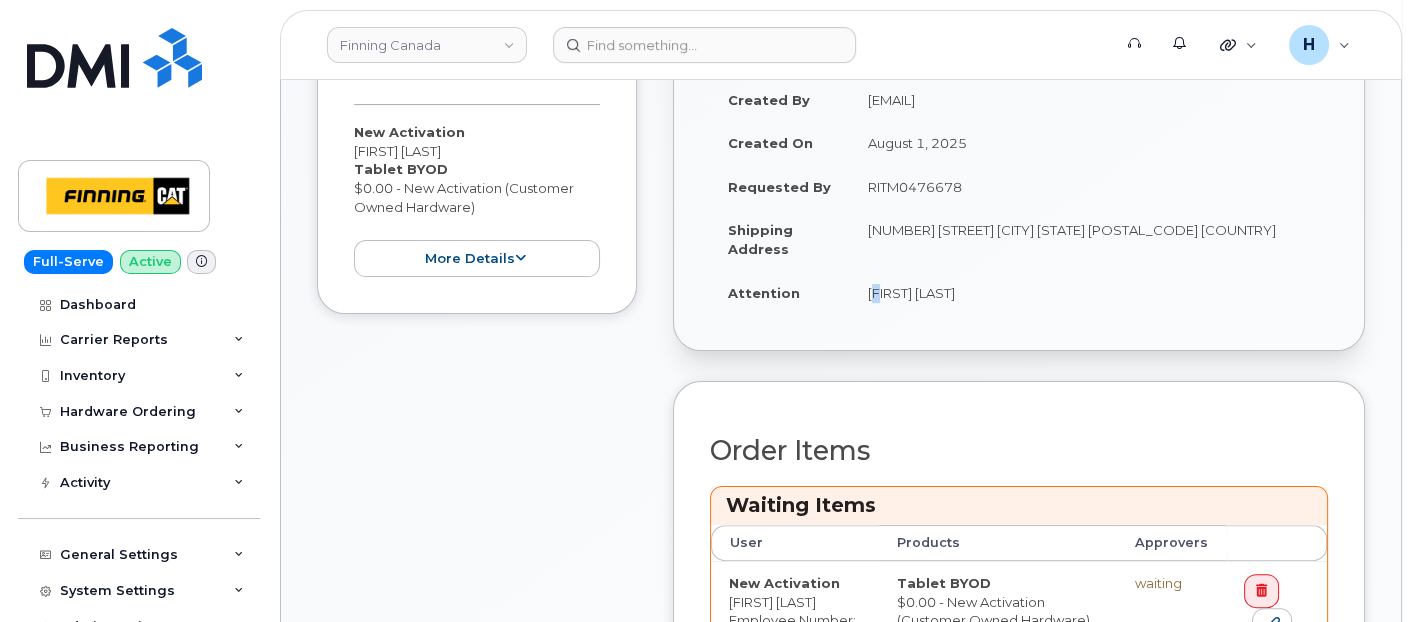 drag, startPoint x: 868, startPoint y: 293, endPoint x: 878, endPoint y: 294, distance: 10.049875 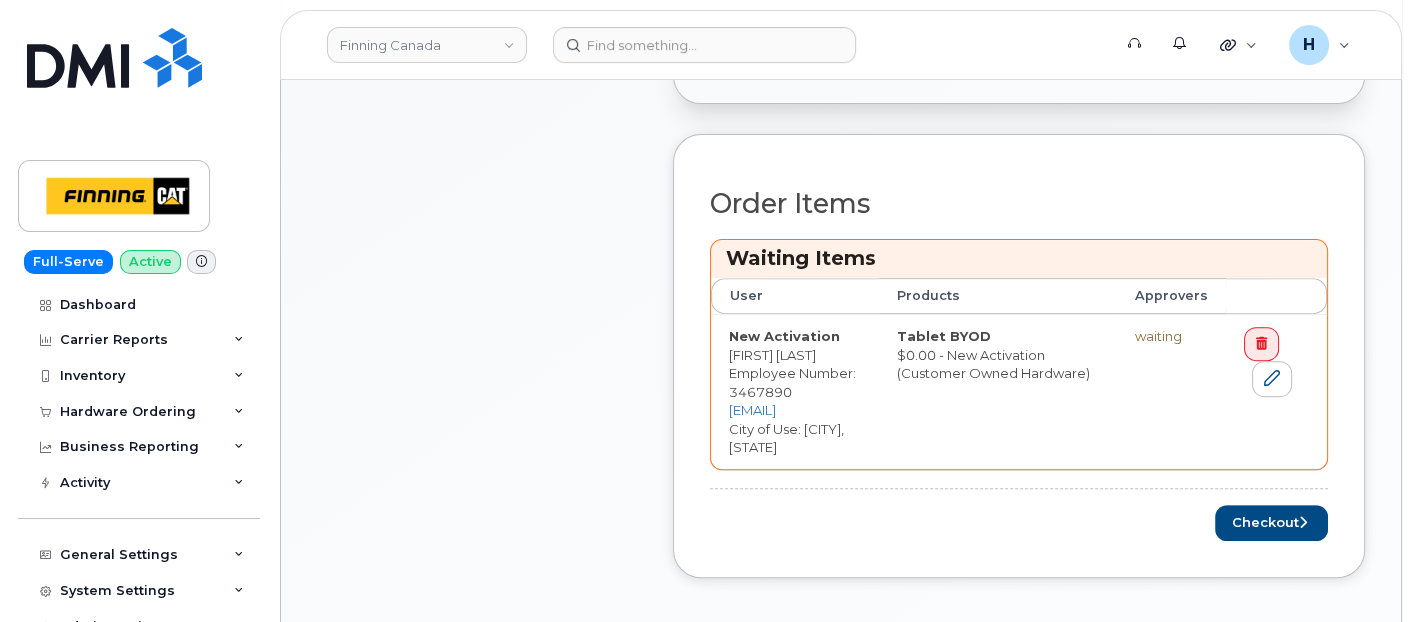 scroll, scrollTop: 1000, scrollLeft: 0, axis: vertical 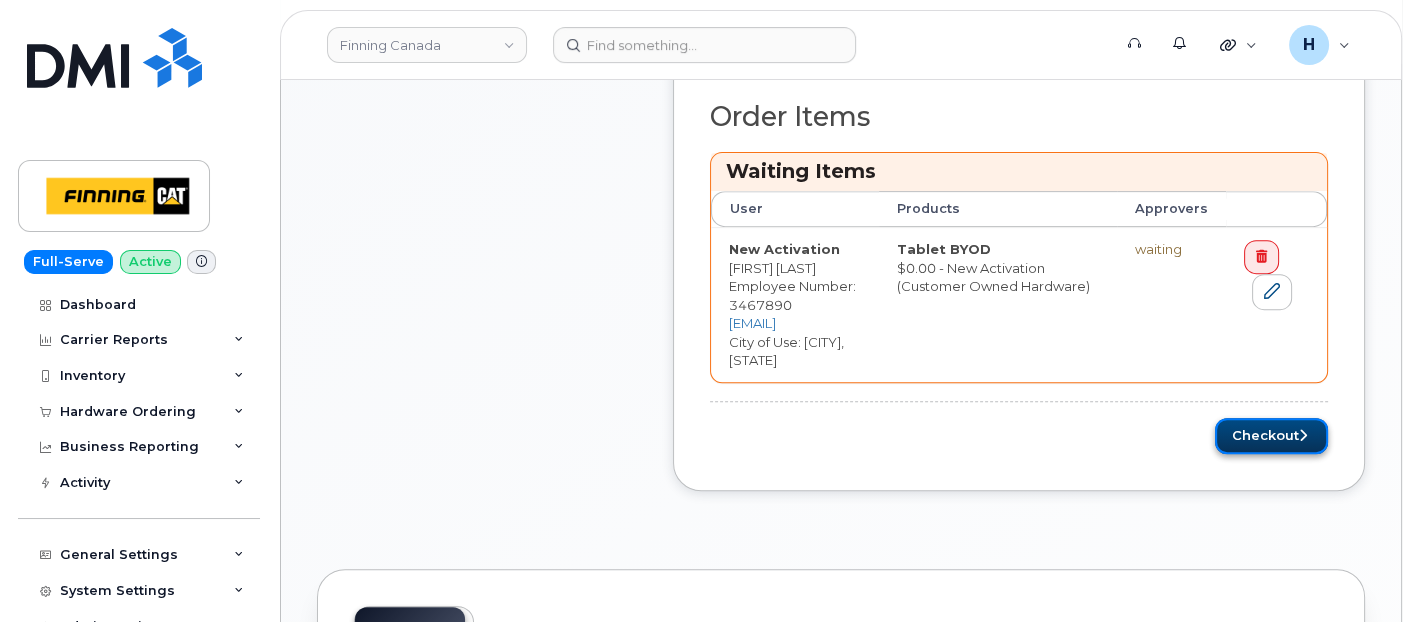 click on "Checkout" at bounding box center [1271, 436] 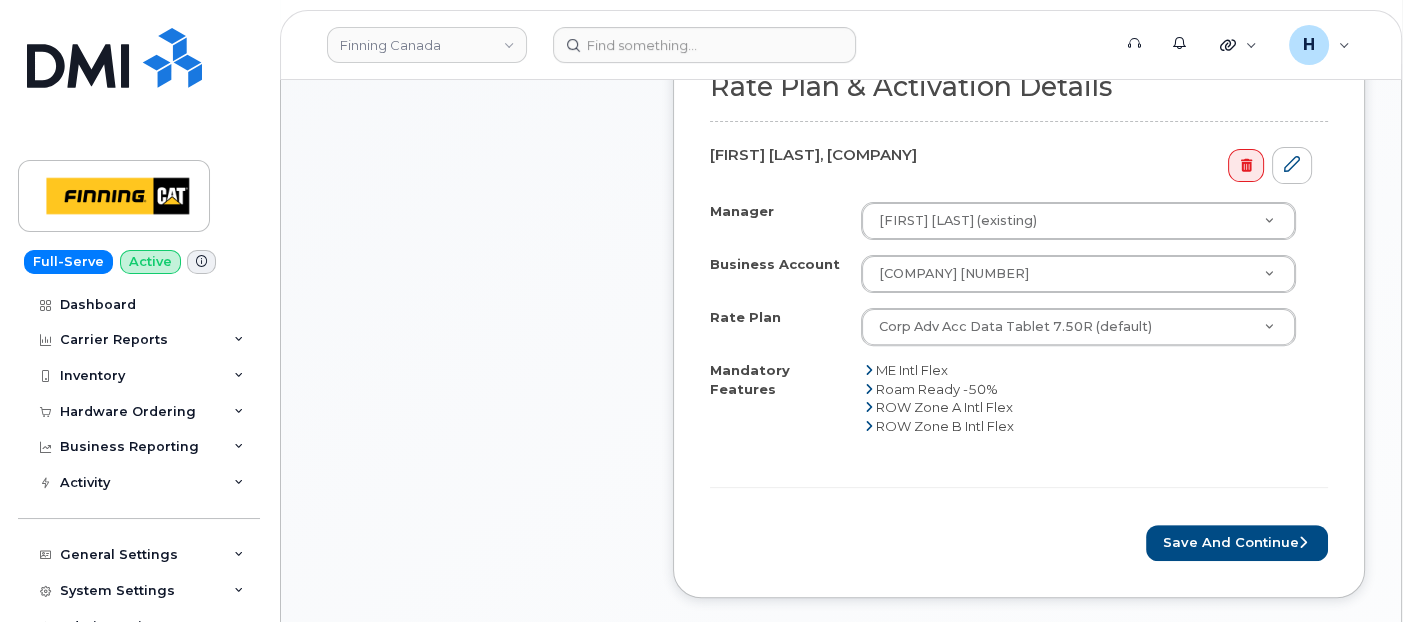 scroll, scrollTop: 1000, scrollLeft: 0, axis: vertical 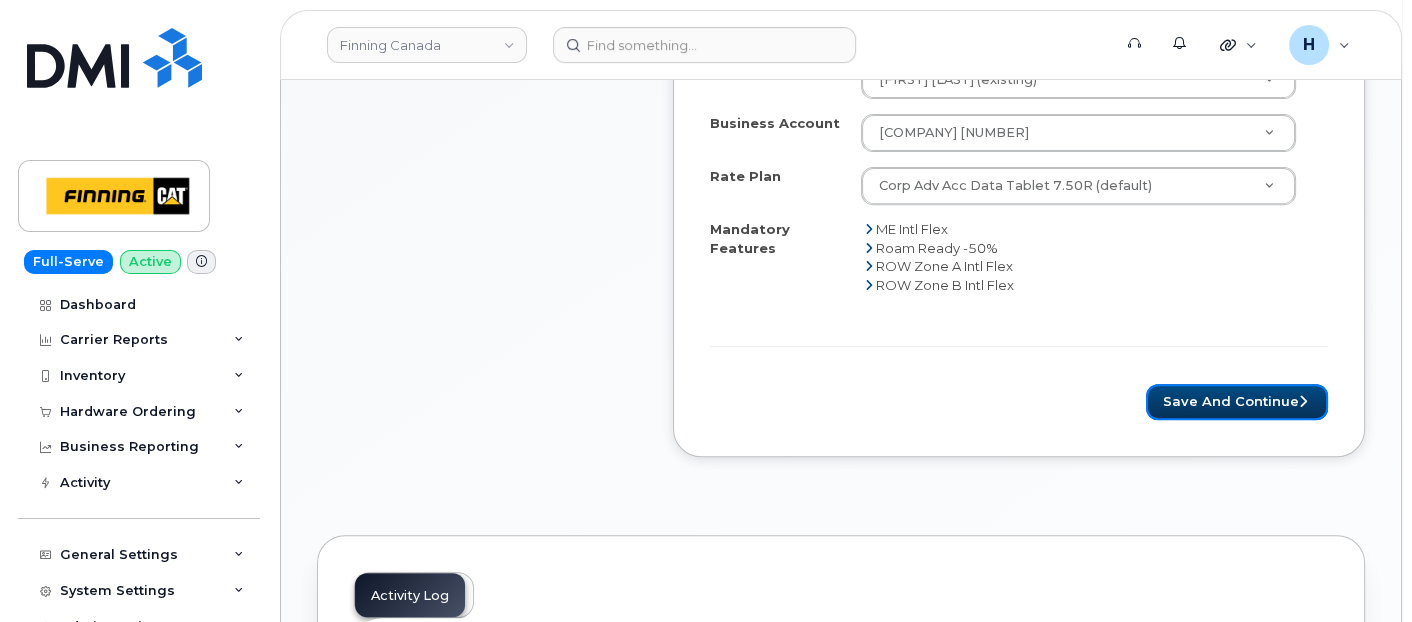 drag, startPoint x: 1241, startPoint y: 389, endPoint x: 964, endPoint y: 615, distance: 357.49826 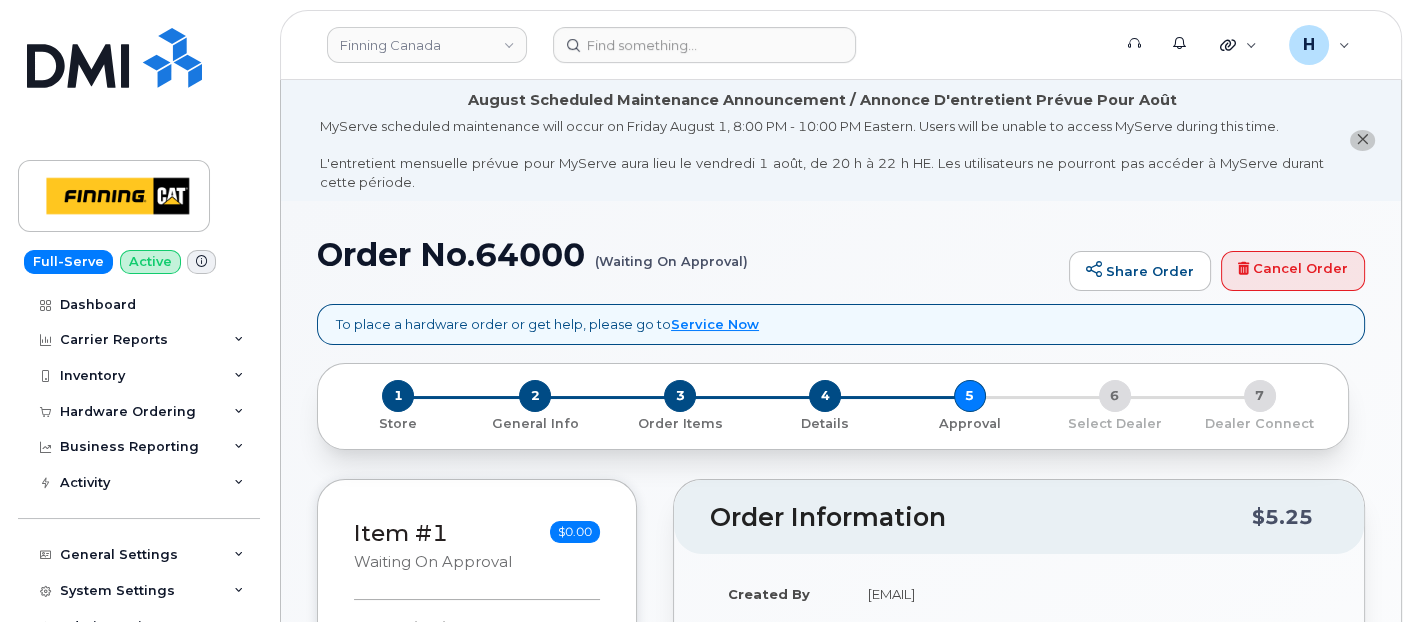 scroll, scrollTop: 444, scrollLeft: 0, axis: vertical 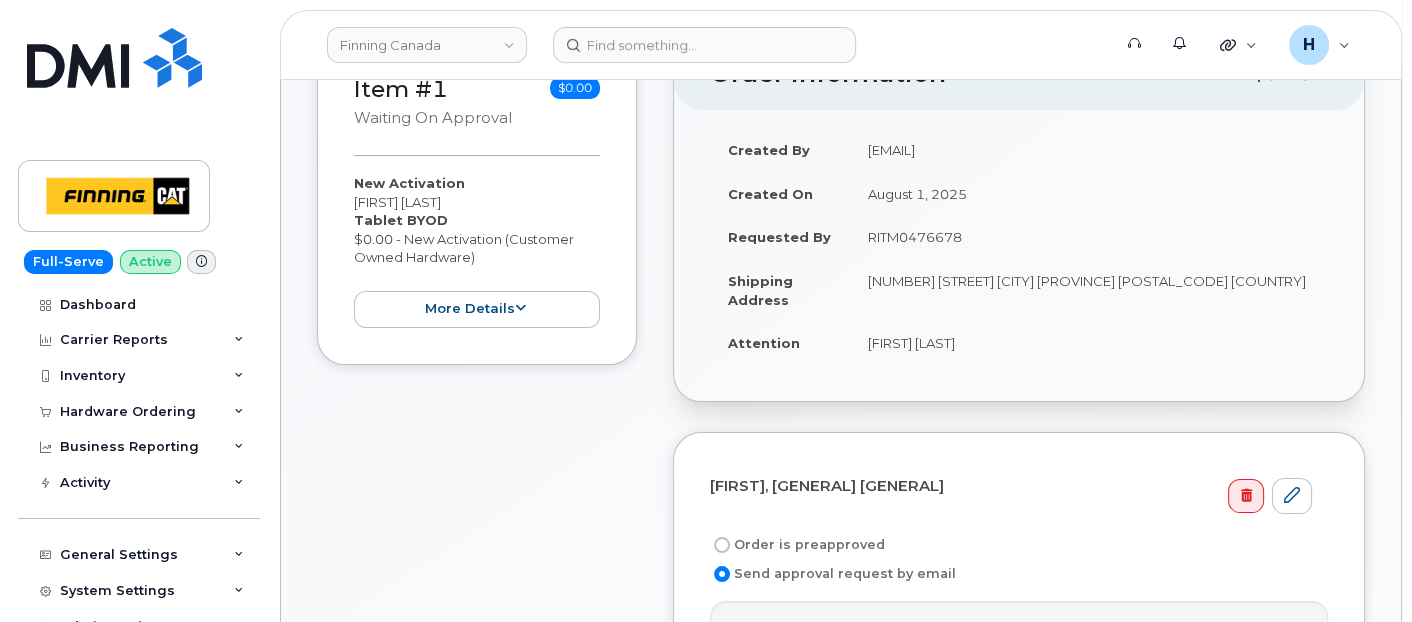 drag, startPoint x: 862, startPoint y: 222, endPoint x: 1021, endPoint y: 222, distance: 159 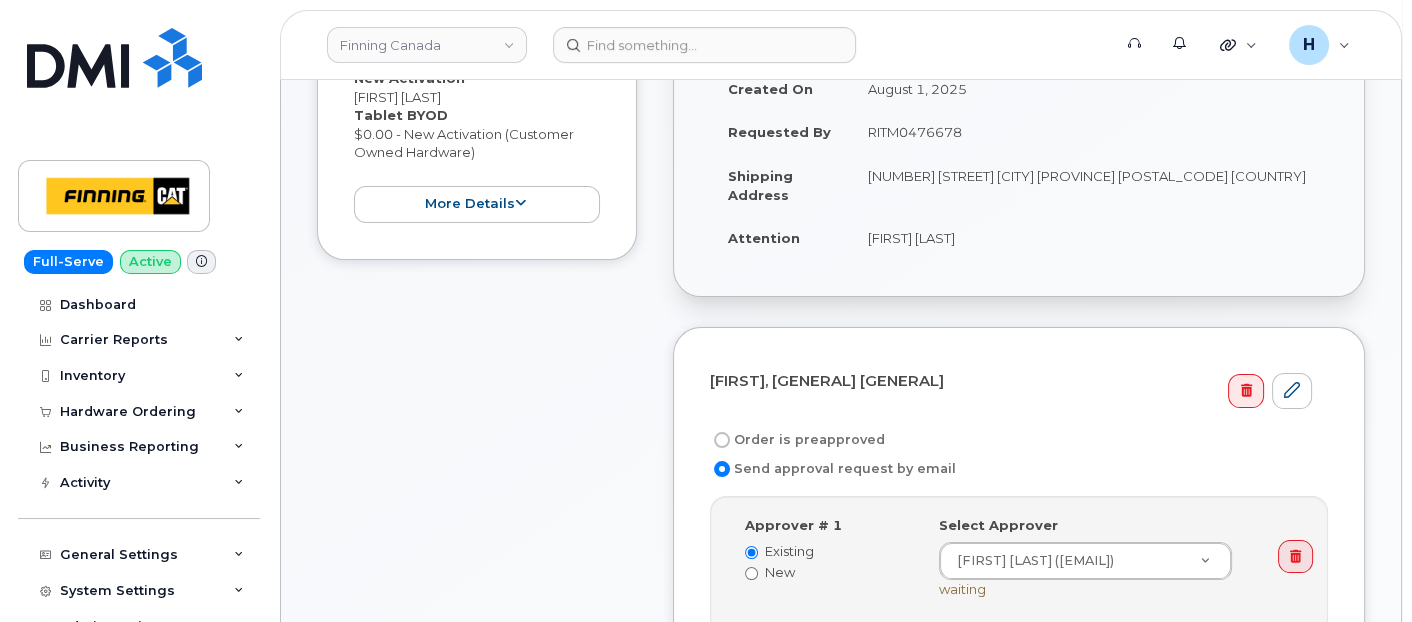 scroll, scrollTop: 666, scrollLeft: 0, axis: vertical 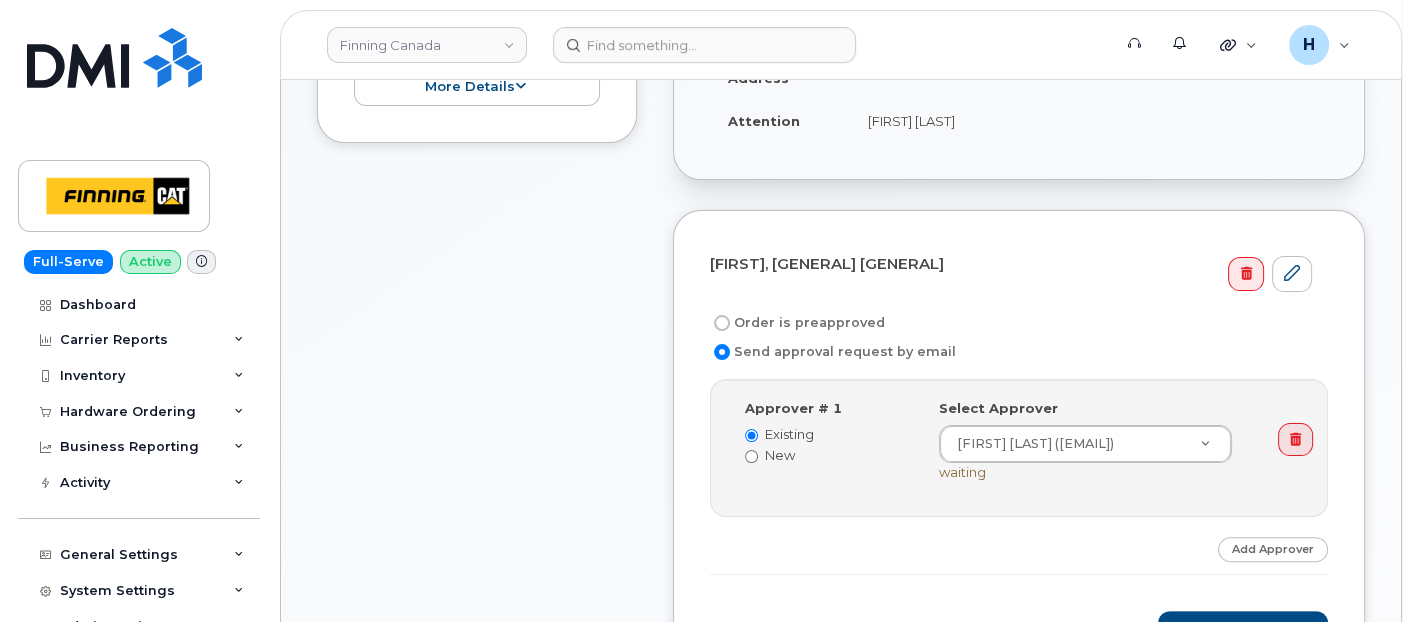 click on "Order is preapproved
Send approval request by email" at bounding box center [1019, 337] 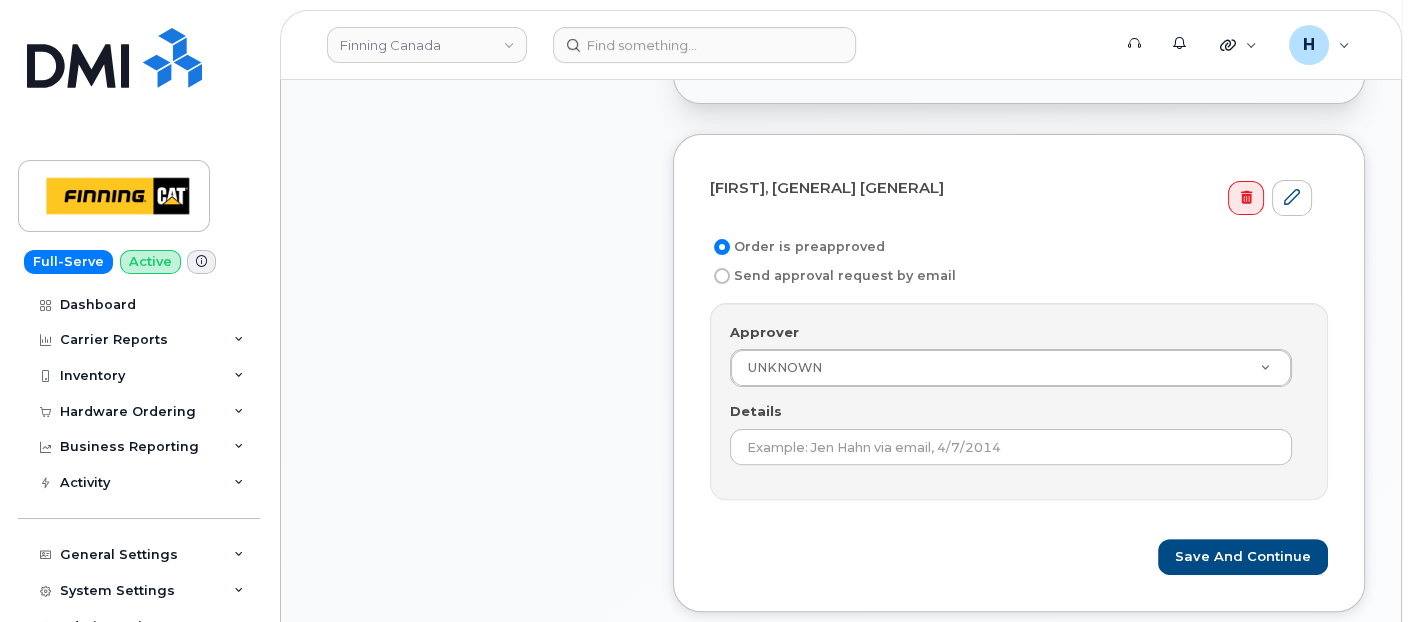 scroll, scrollTop: 777, scrollLeft: 0, axis: vertical 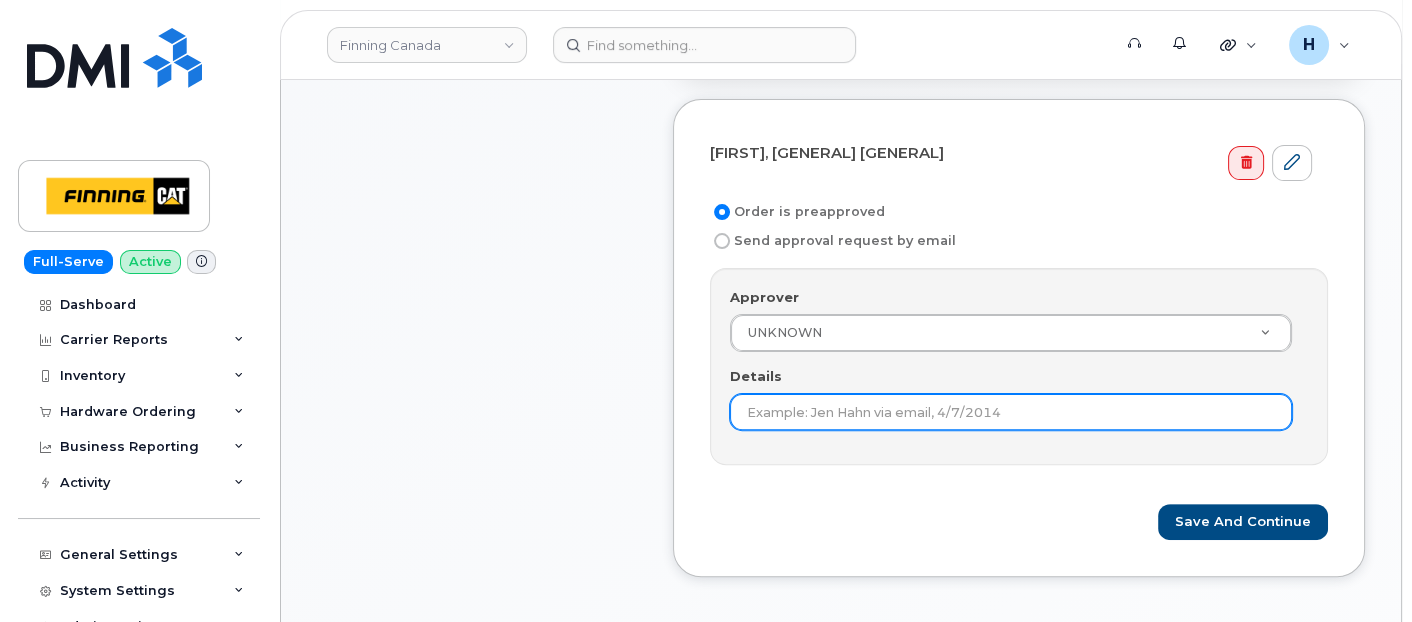 click on "Details" at bounding box center (1011, 412) 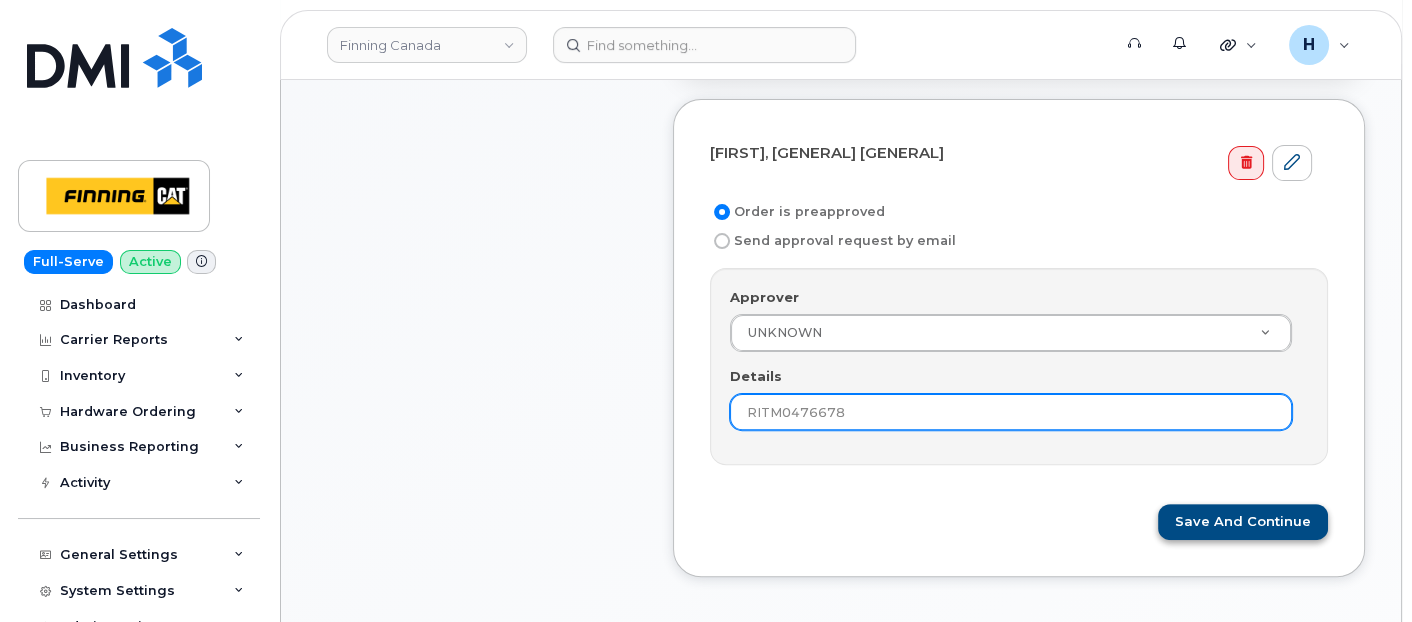 type on "RITM0476678" 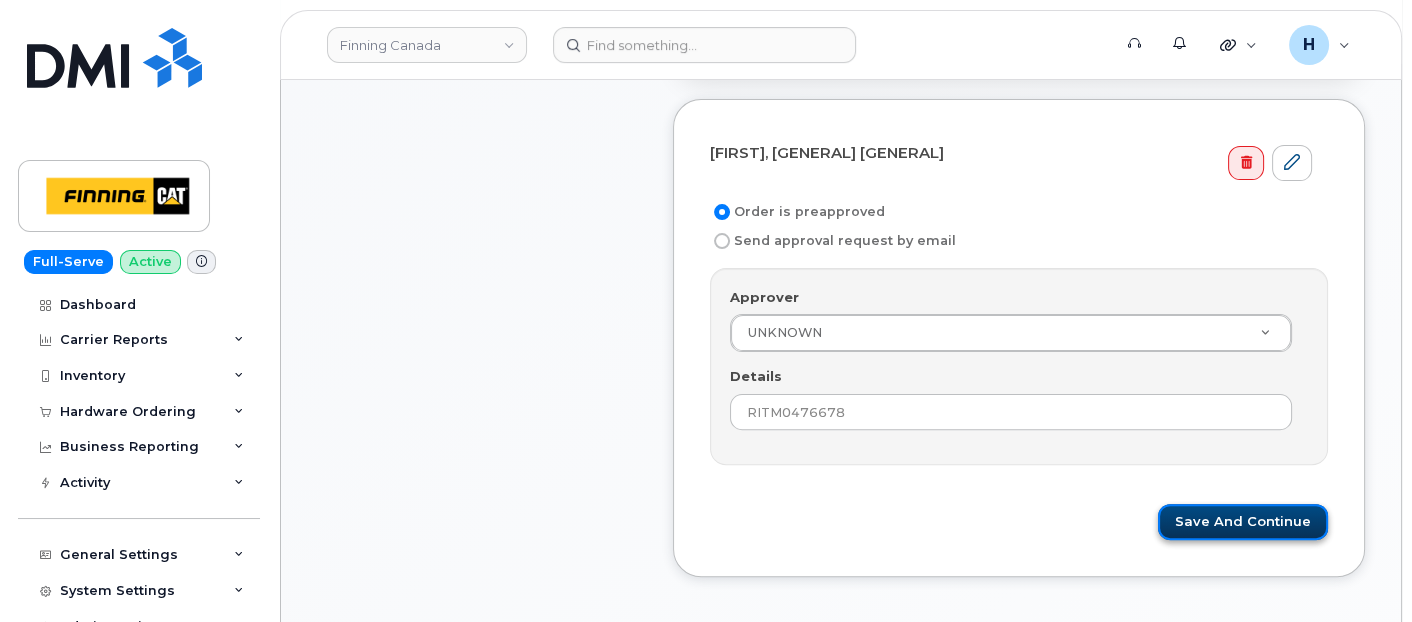 click on "Save and Continue" at bounding box center [1243, 522] 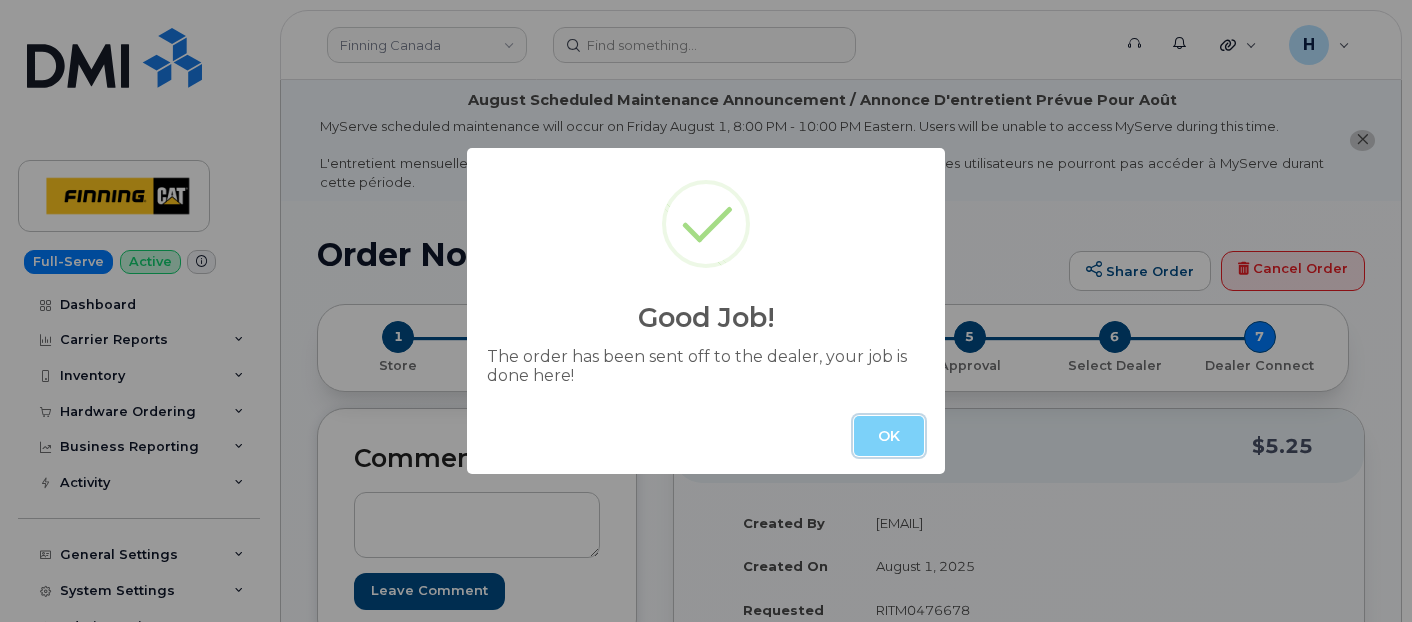 scroll, scrollTop: 0, scrollLeft: 0, axis: both 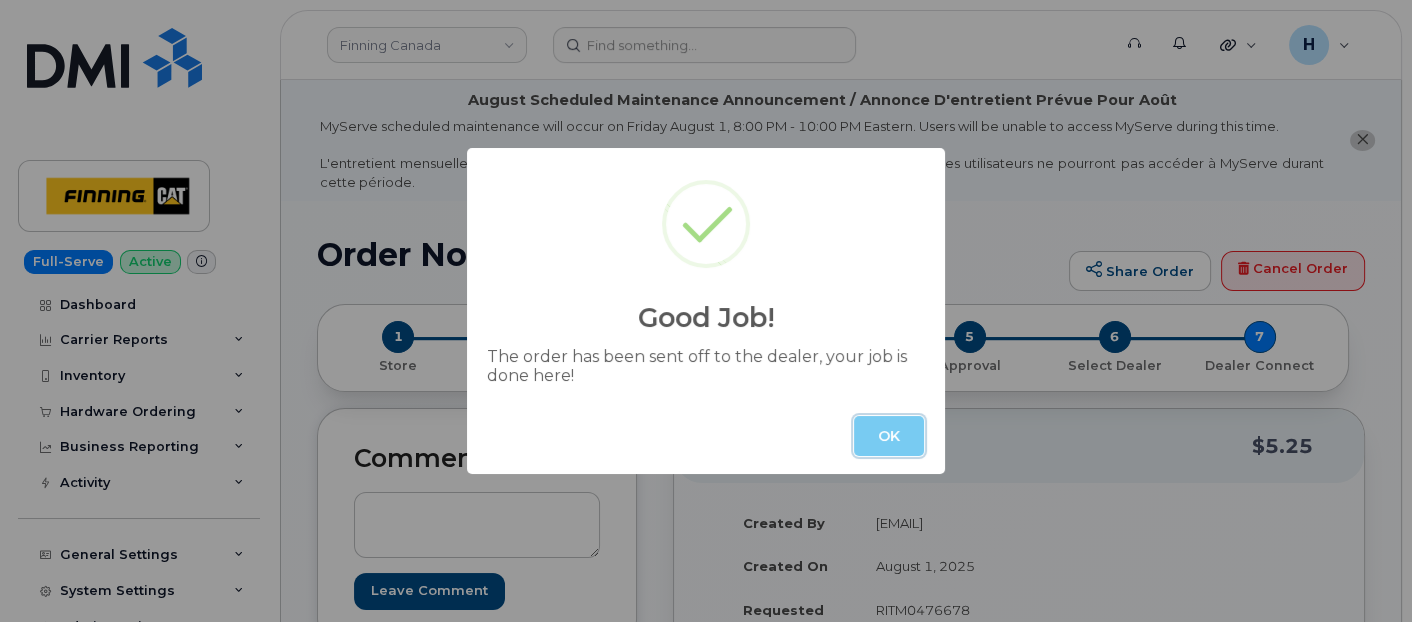 click on "OK" at bounding box center (889, 436) 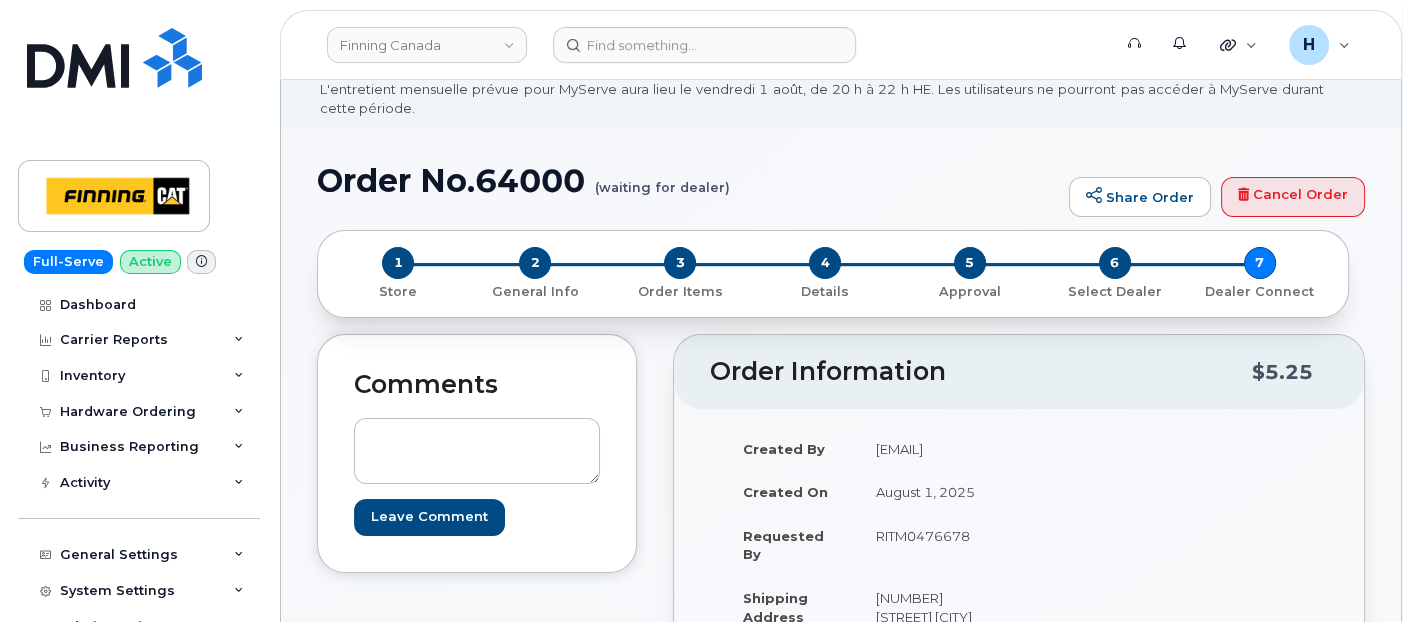 scroll, scrollTop: 222, scrollLeft: 0, axis: vertical 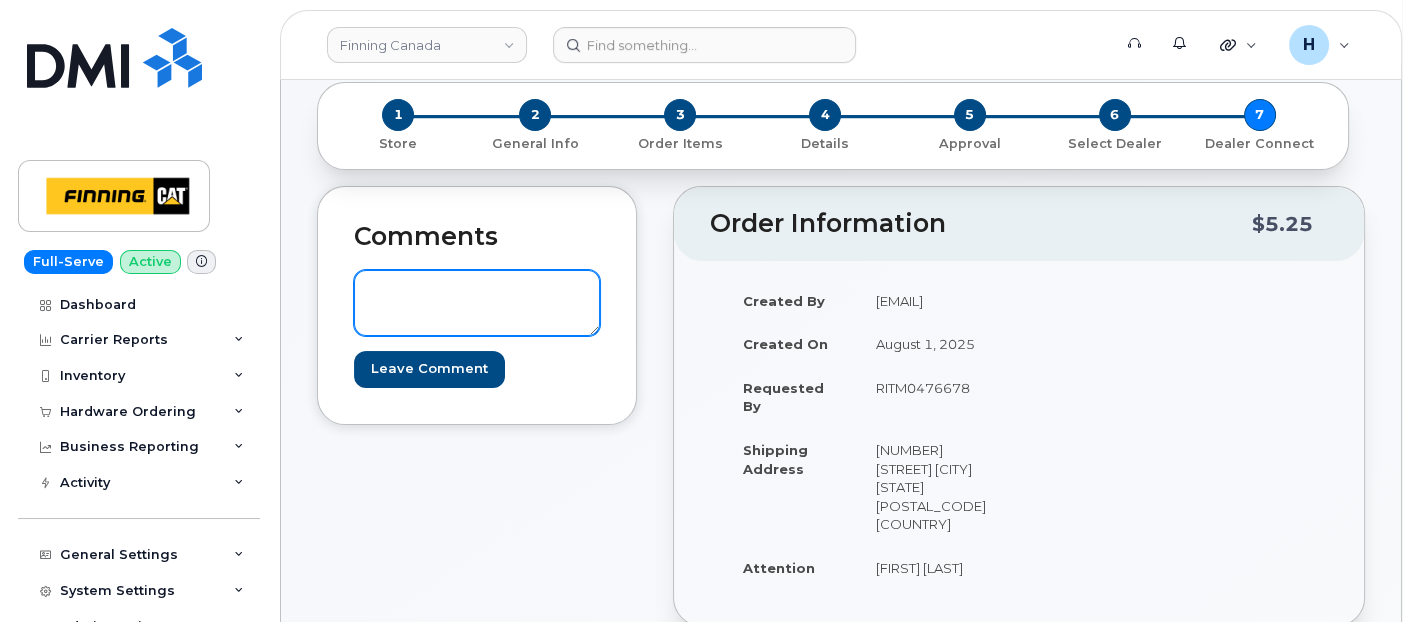 click at bounding box center [477, 303] 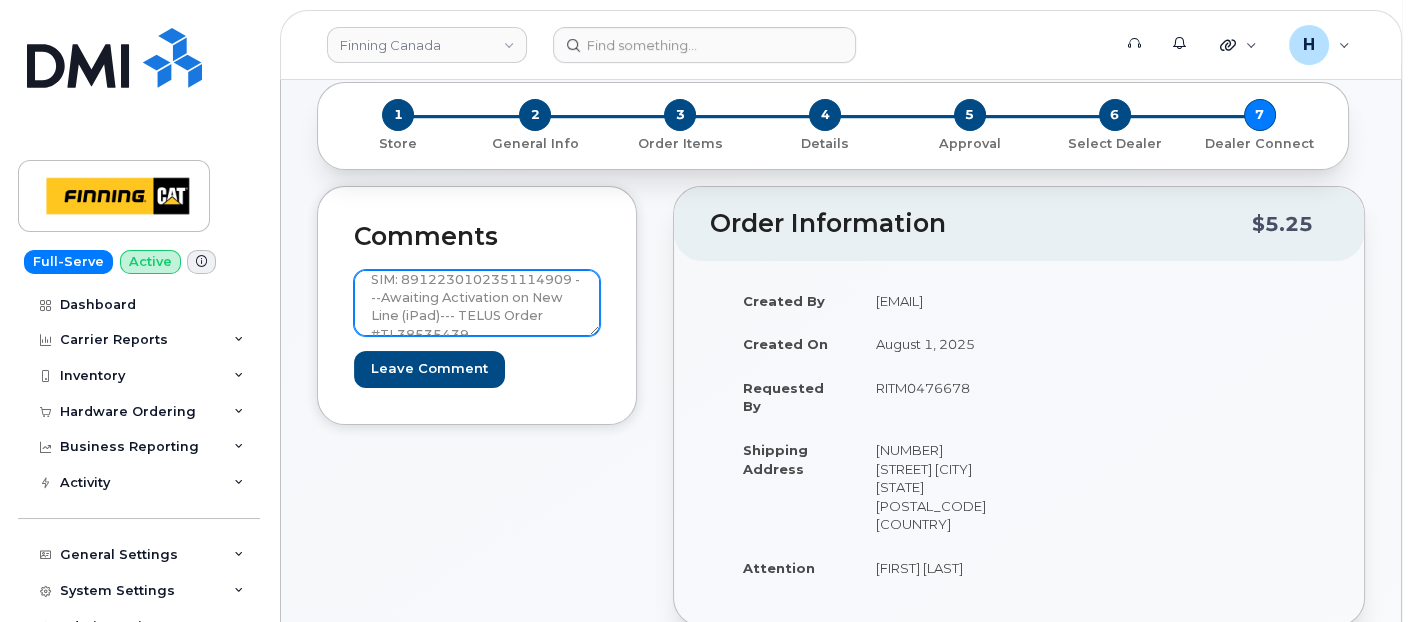 scroll, scrollTop: 0, scrollLeft: 0, axis: both 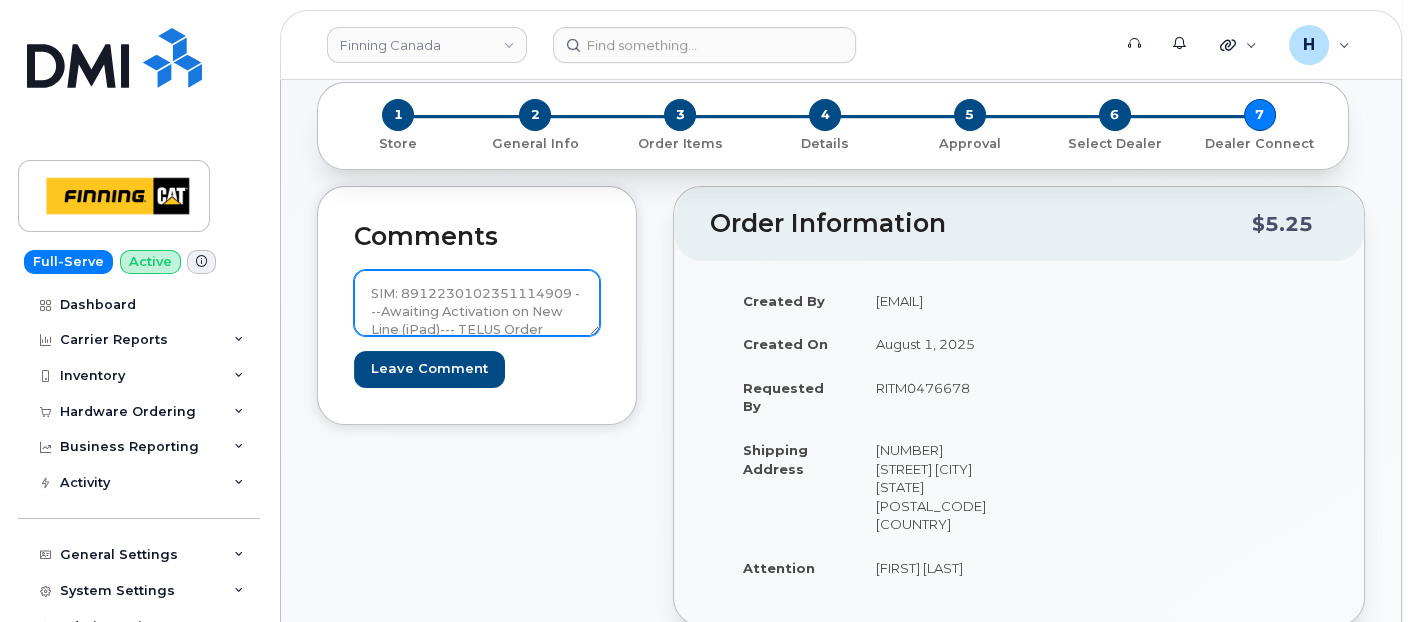 click on "SIM: 8912230102351114909 ---Awaiting Activation on New Line (iPad)--- TELUS Order #TL38535439" at bounding box center (477, 303) 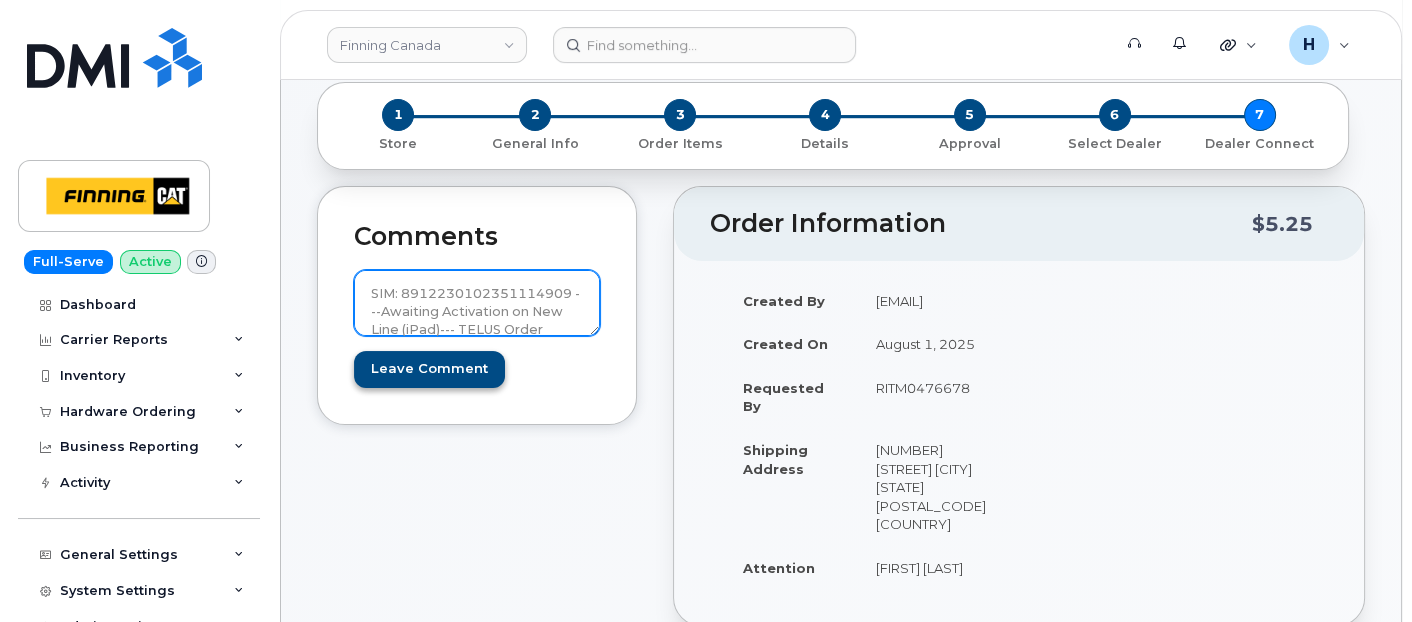 type on "SIM: 8912230102351114909 ---Awaiting Activation on New Line (iPad)--- TELUS Order #TL38535439" 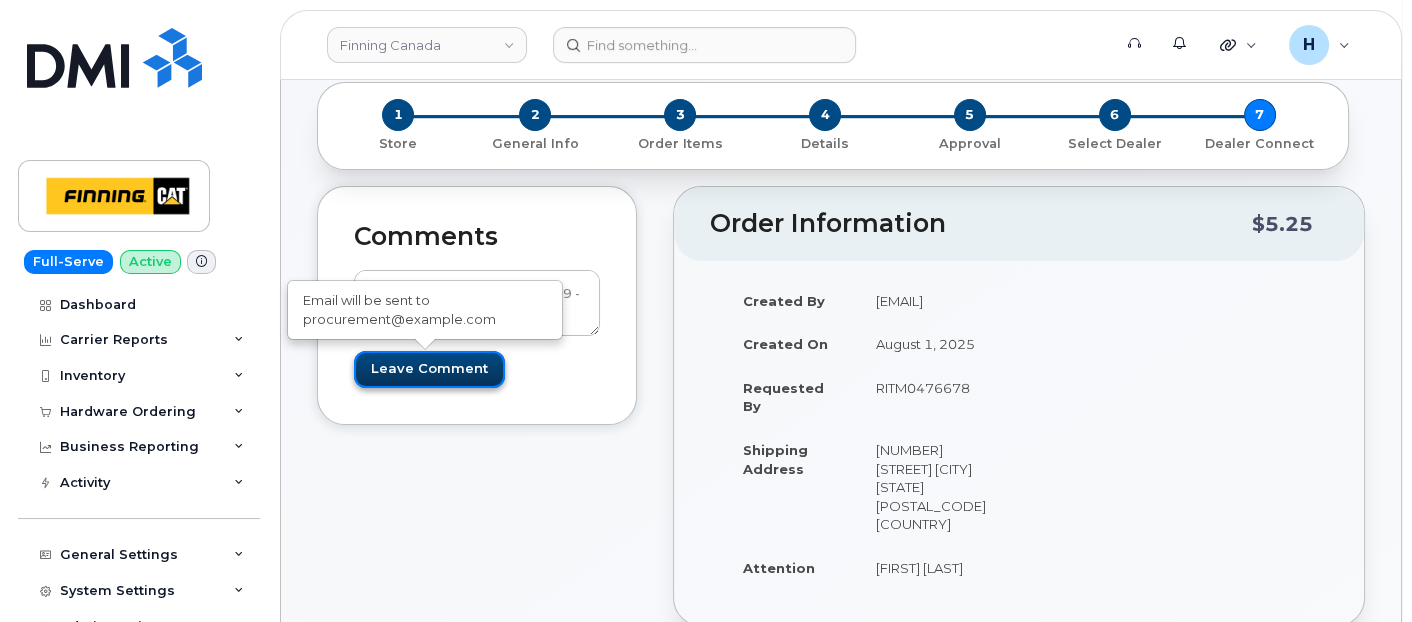 click on "Leave Comment" at bounding box center [429, 369] 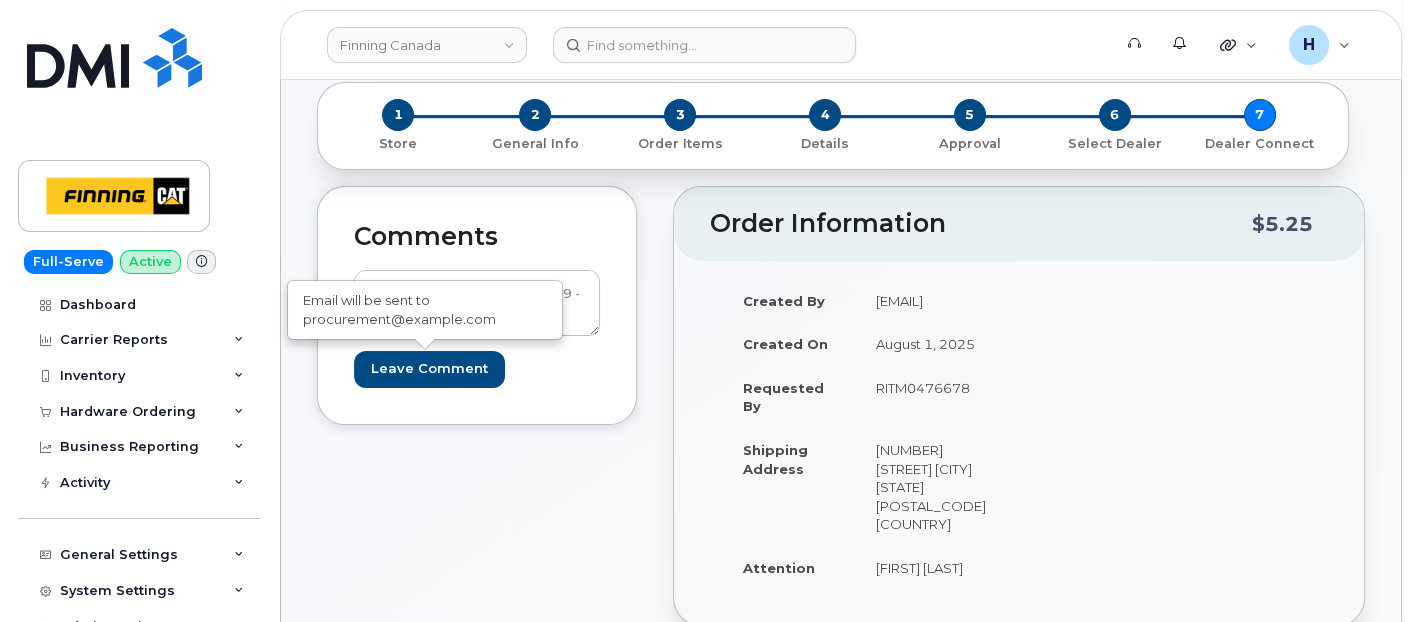 type on "Create Event" 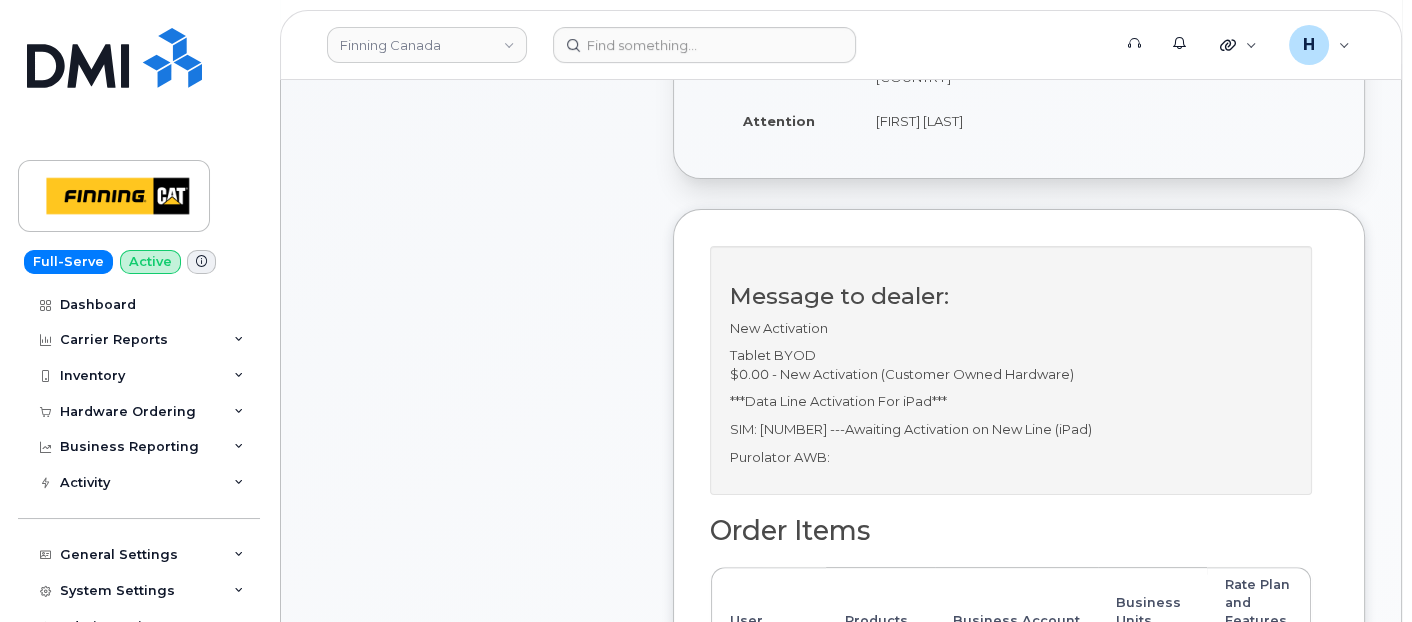 scroll, scrollTop: 888, scrollLeft: 0, axis: vertical 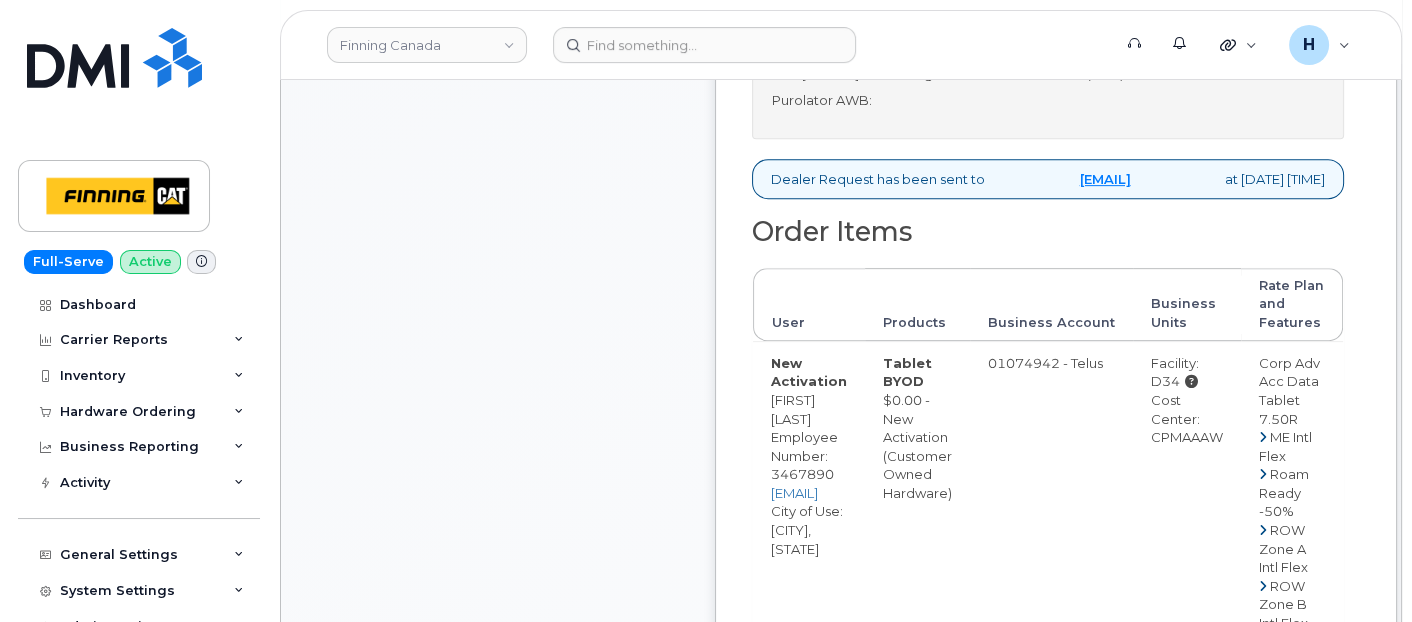drag, startPoint x: 1289, startPoint y: 380, endPoint x: 1373, endPoint y: 379, distance: 84.00595 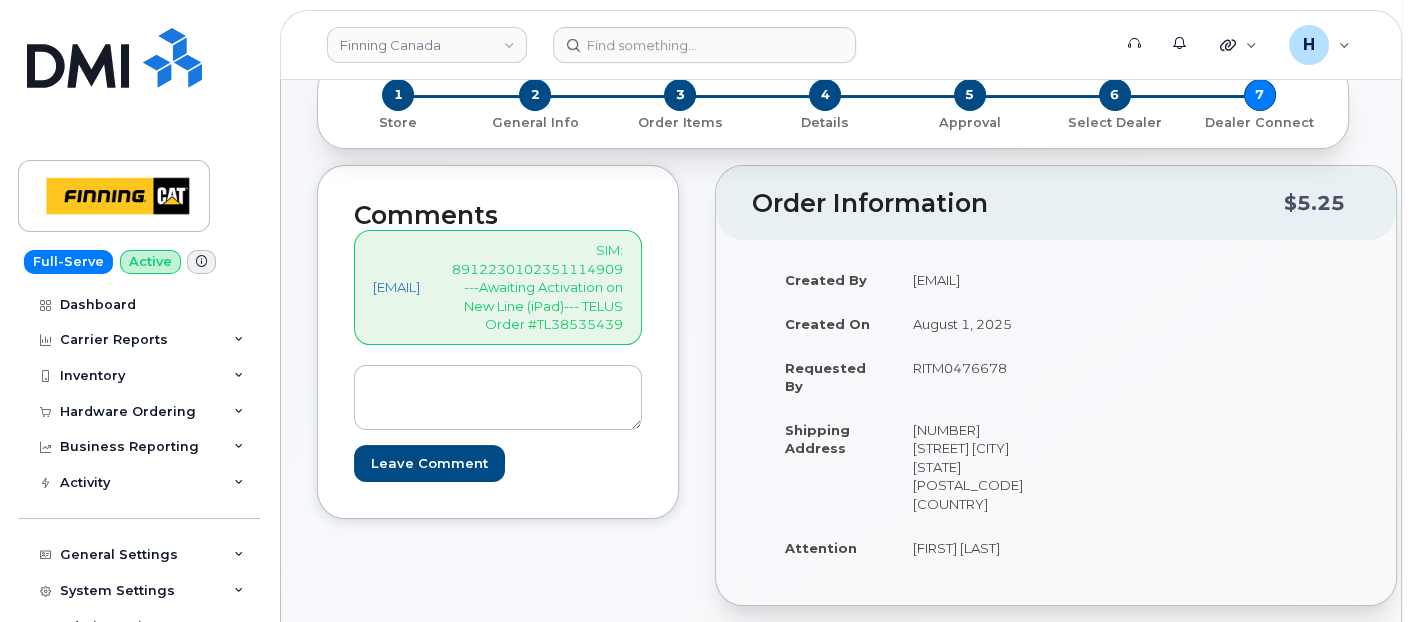 scroll, scrollTop: 111, scrollLeft: 0, axis: vertical 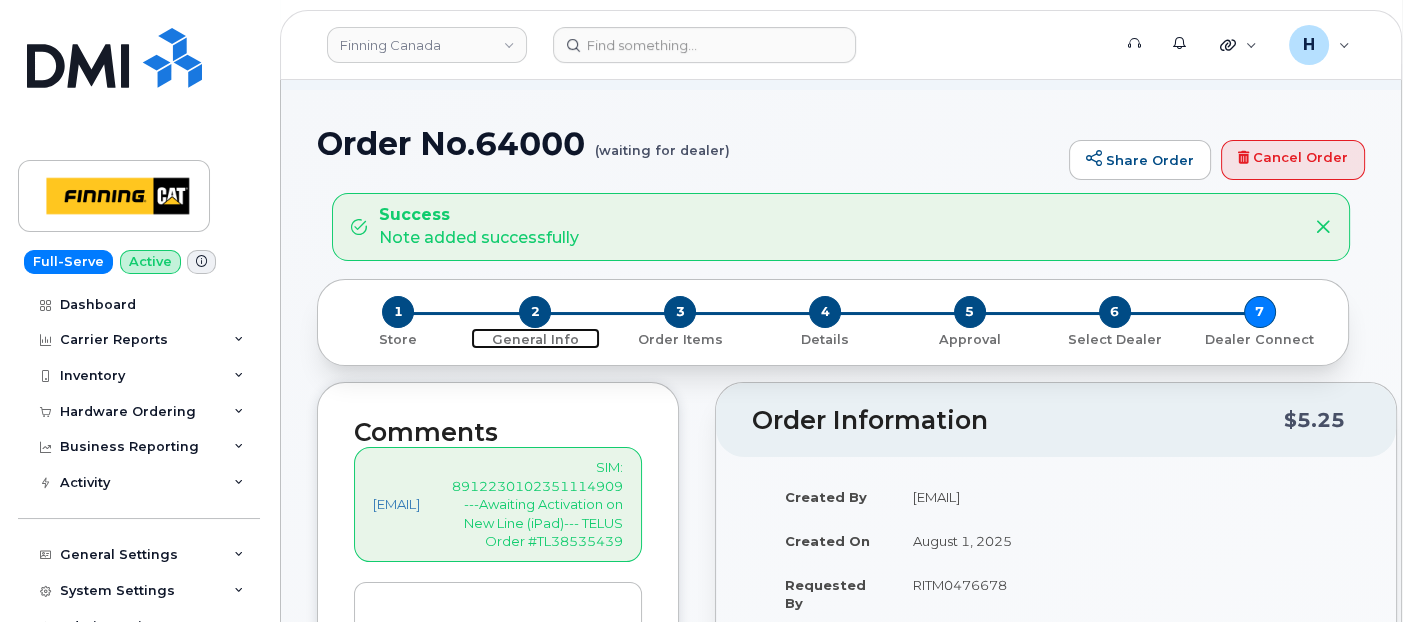click on "2" at bounding box center (535, 312) 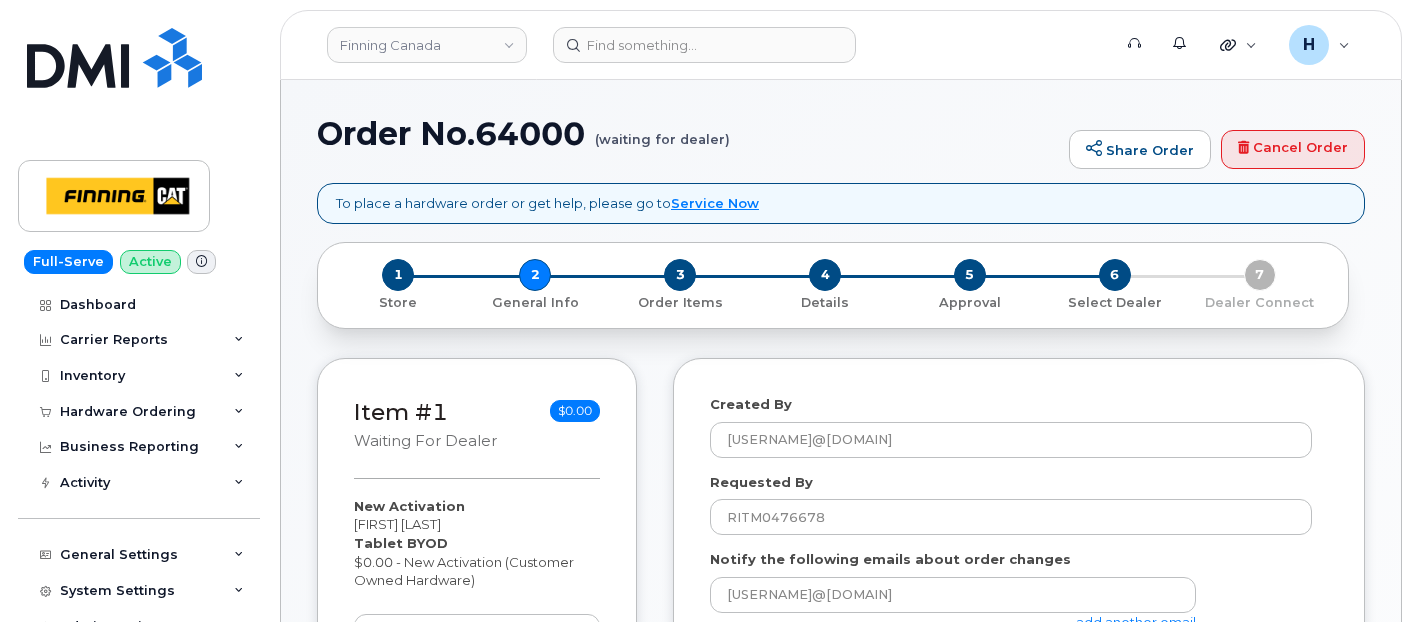 select 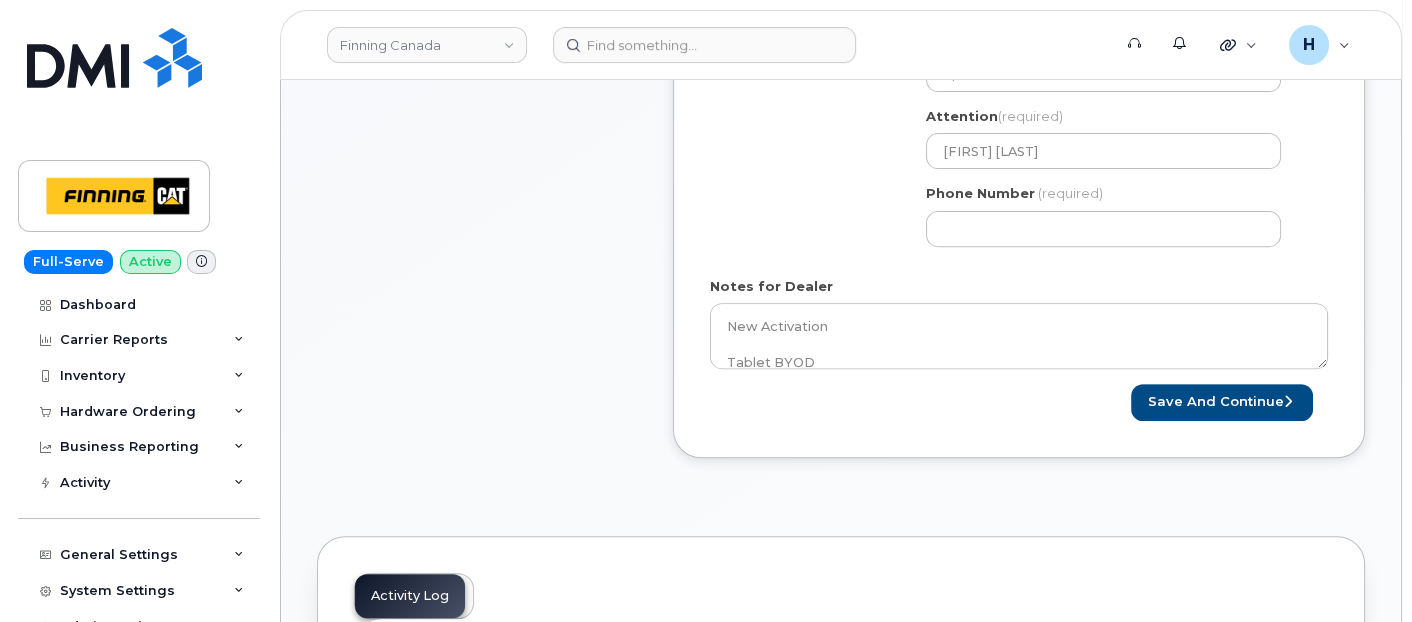 scroll, scrollTop: 1000, scrollLeft: 0, axis: vertical 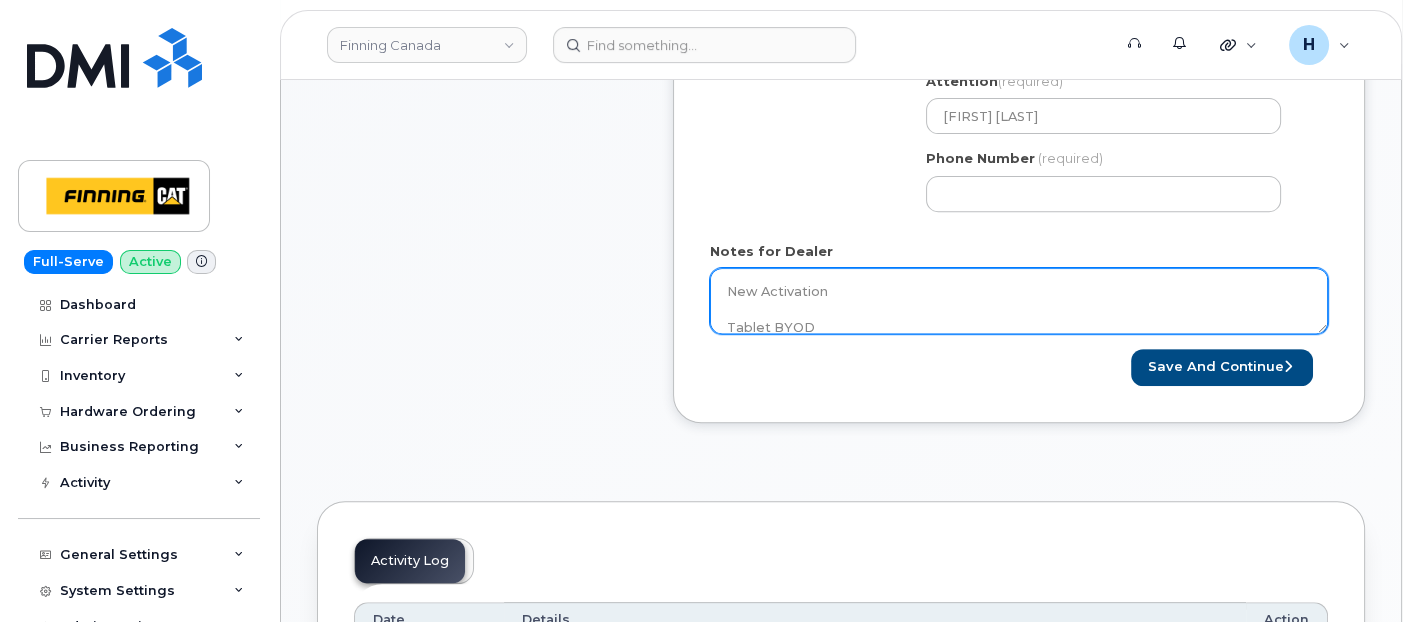 click on "New Activation
Tablet BYOD
$0.00 - New Activation (Customer Owned Hardware)
***Data Line Activation For iPad***
SIM: [NUMBER] ---Awaiting Activation on New Line (iPad)
Purolator AWB:" at bounding box center [1019, 301] 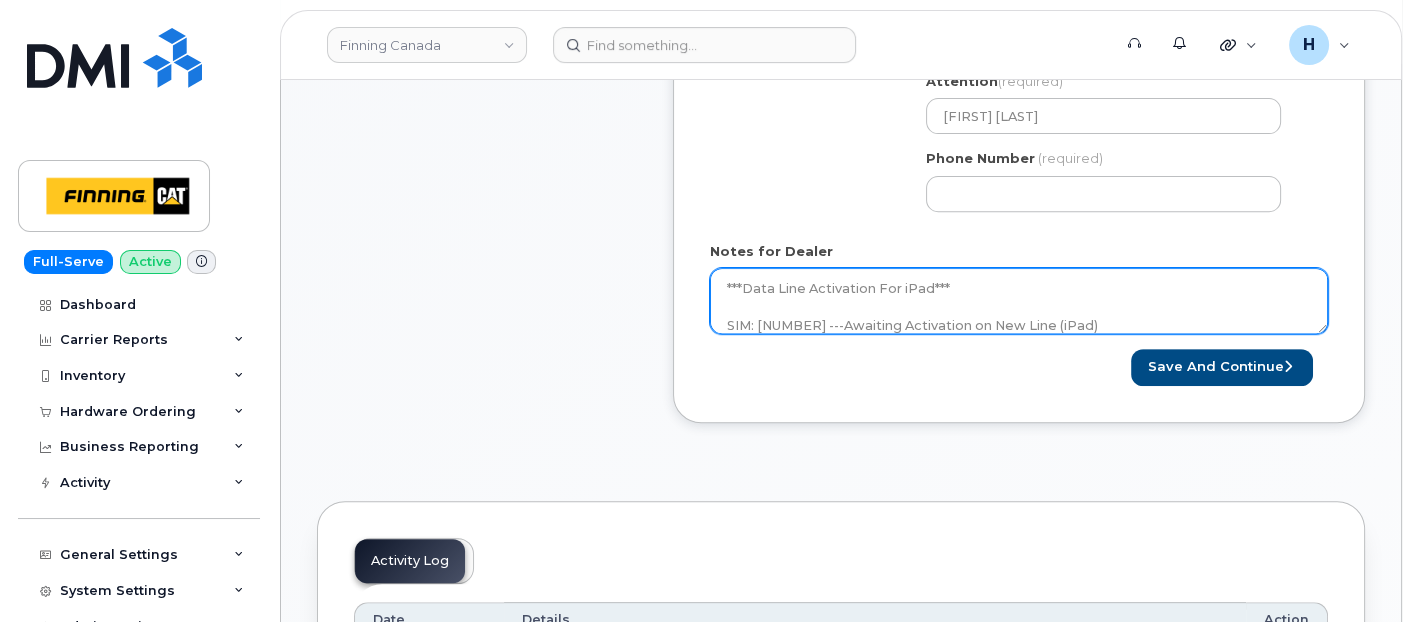 scroll, scrollTop: 145, scrollLeft: 0, axis: vertical 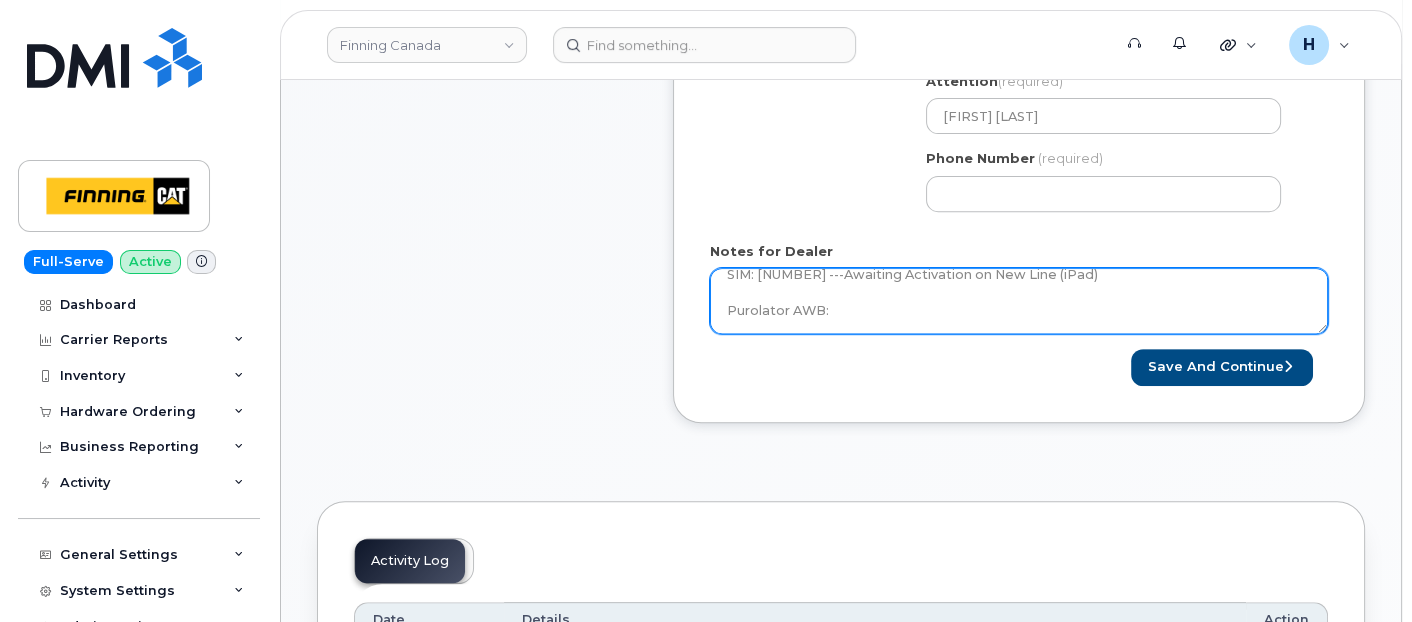 click on "New Activation
Tablet BYOD
$0.00 - New Activation (Customer Owned Hardware)
***Data Line Activation For iPad***
SIM: [NUMBER] ---Awaiting Activation on New Line (iPad)
Purolator AWB:" at bounding box center (1019, 301) 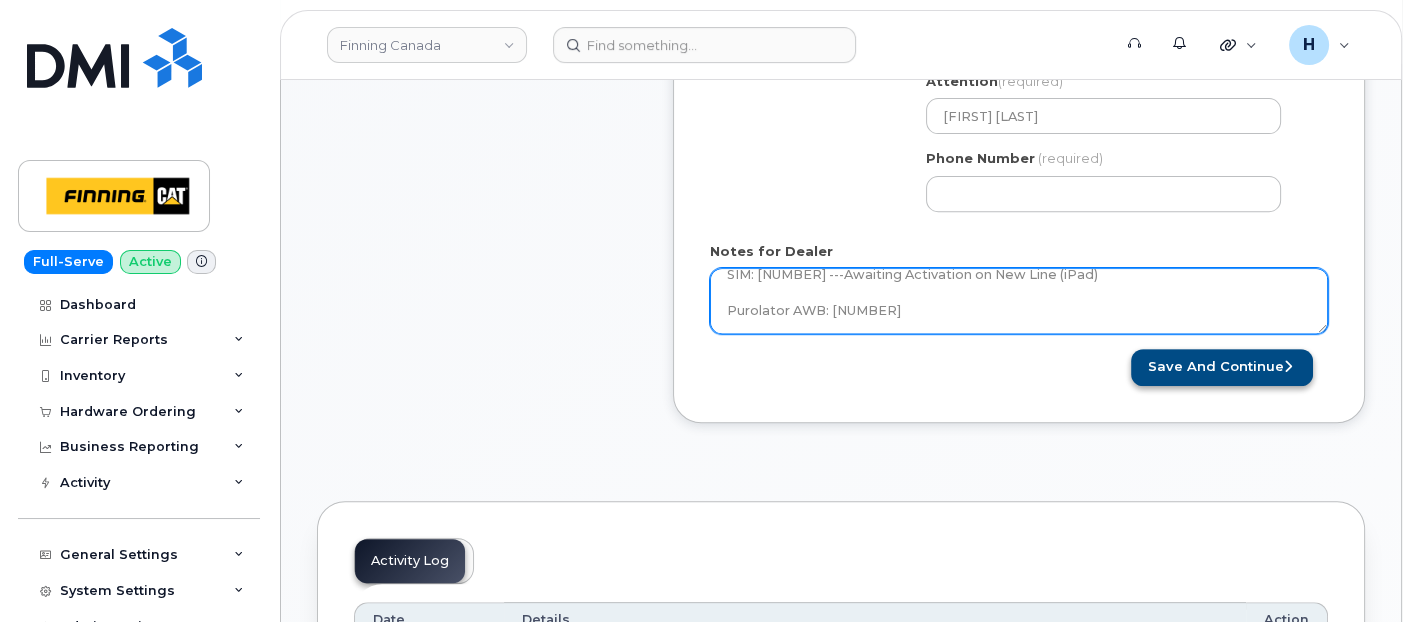 type on "New Activation
Tablet BYOD
$0.00 - New Activation (Customer Owned Hardware)
***Data Line Activation For iPad***
SIM: [NUMBER] ---Awaiting Activation on New Line (iPad)
Purolator AWB: [NUMBER]" 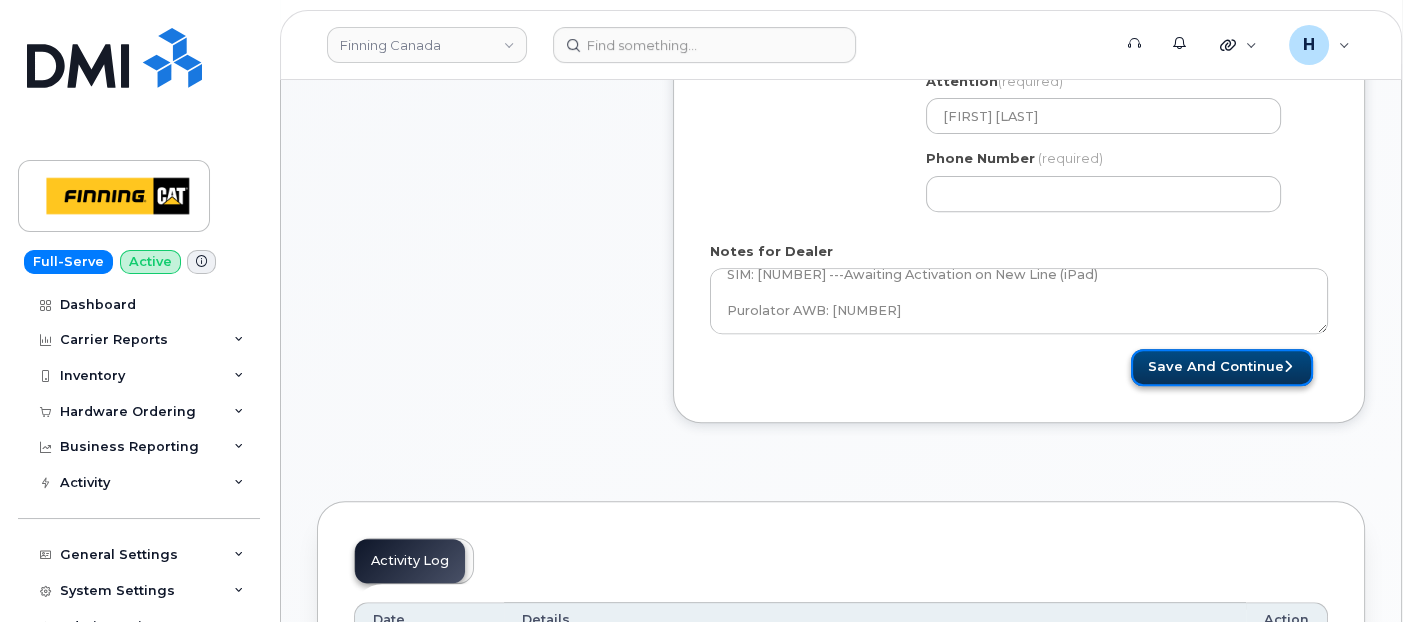 click on "Save and Continue" at bounding box center [1222, 367] 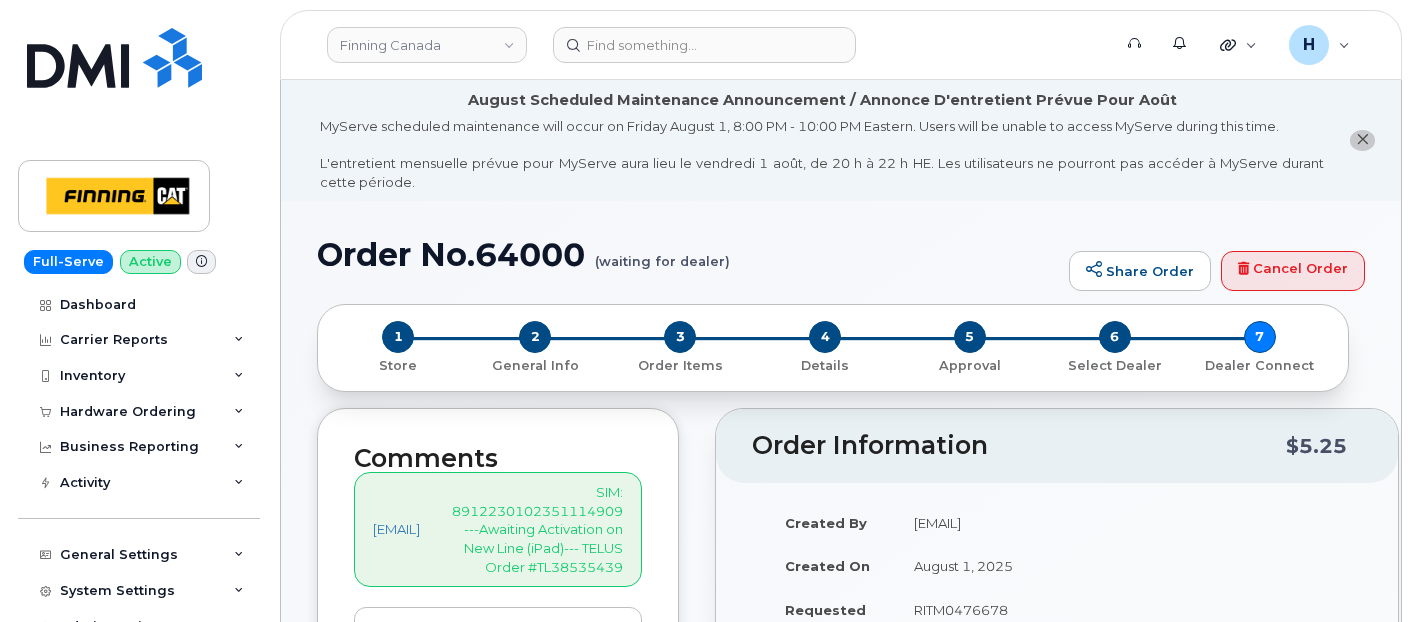 scroll, scrollTop: 0, scrollLeft: 0, axis: both 